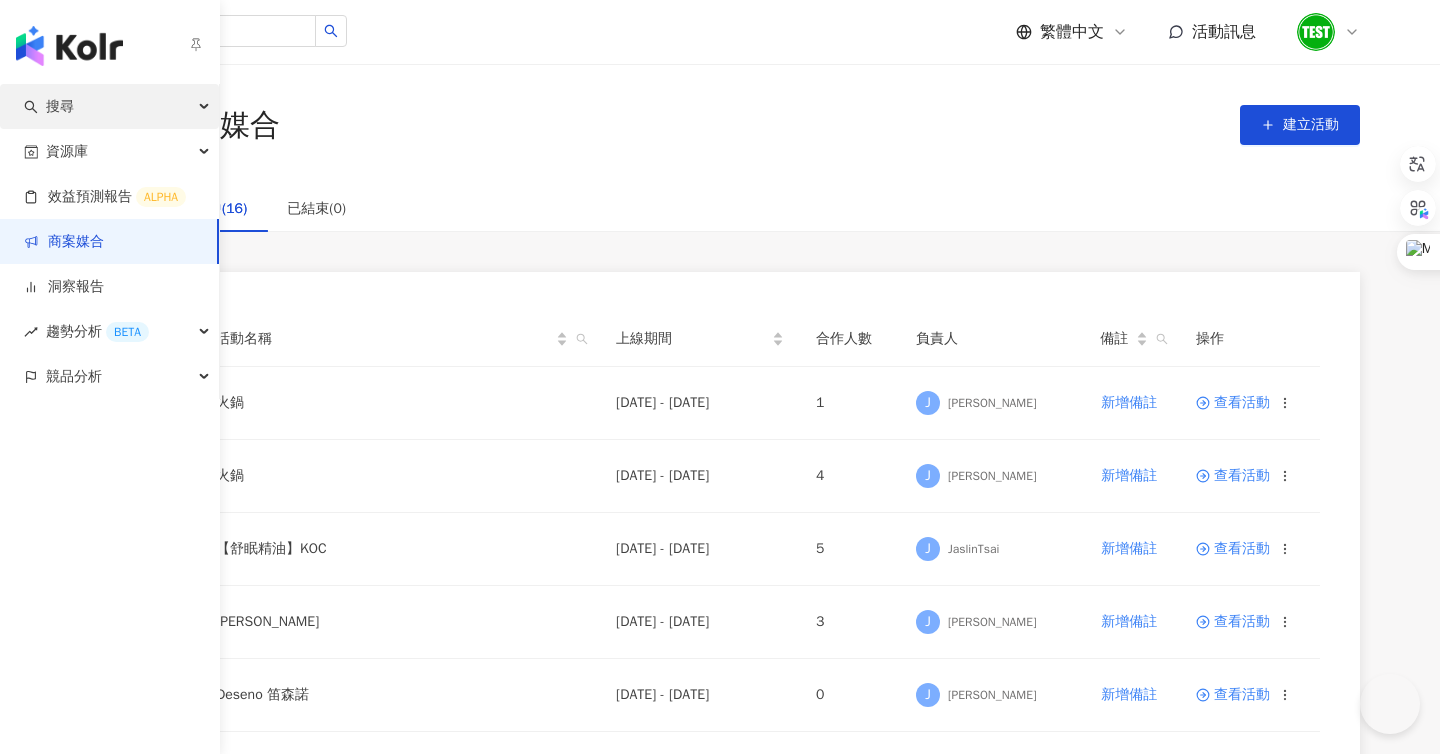 scroll, scrollTop: 0, scrollLeft: 0, axis: both 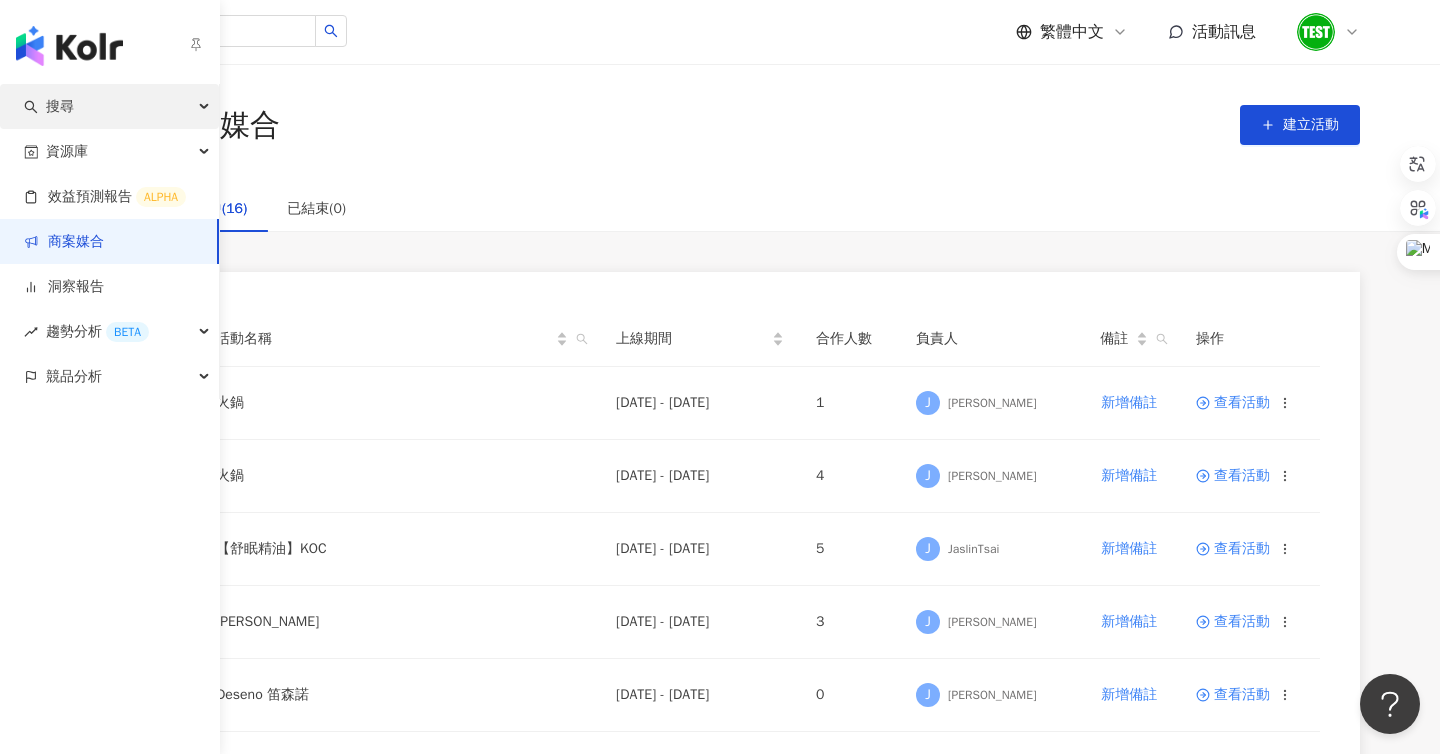 click on "搜尋" at bounding box center (109, 106) 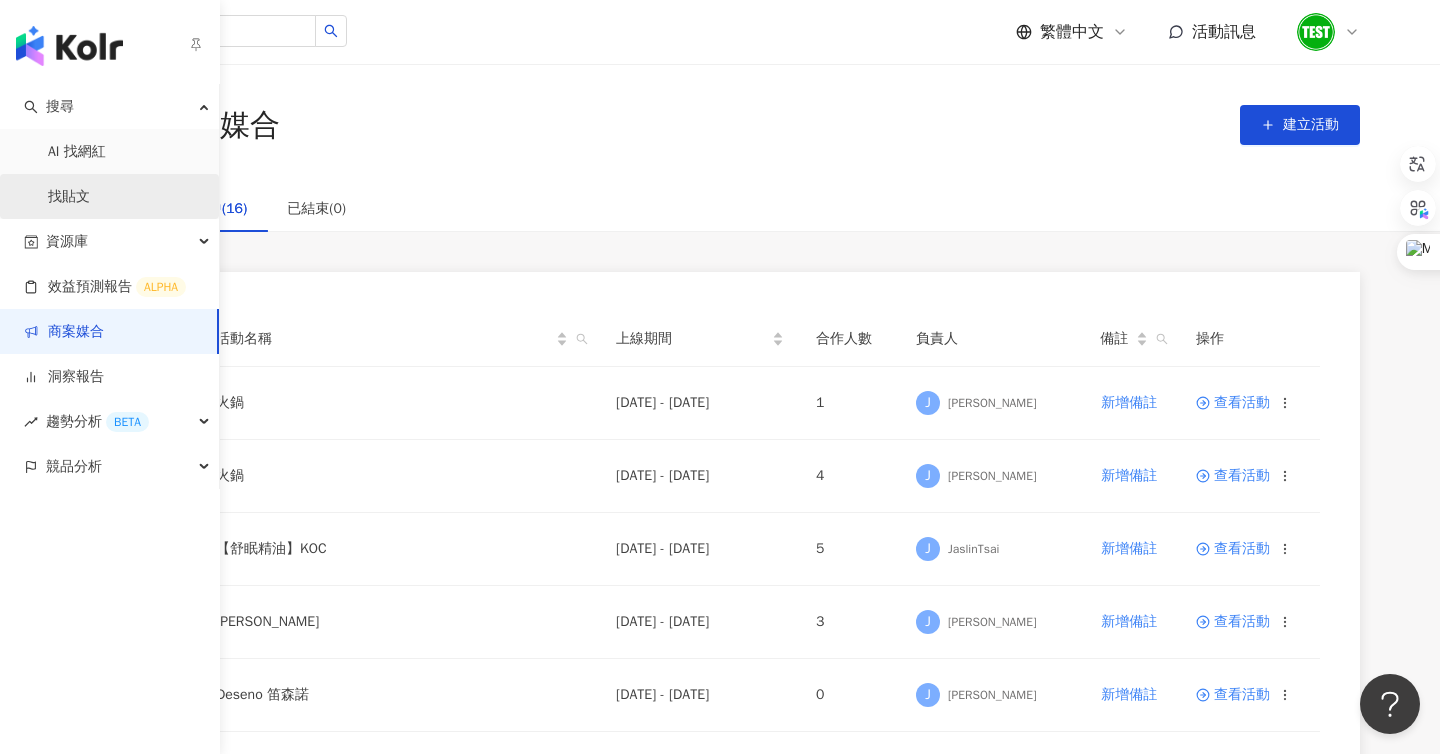 click on "找貼文" at bounding box center [69, 197] 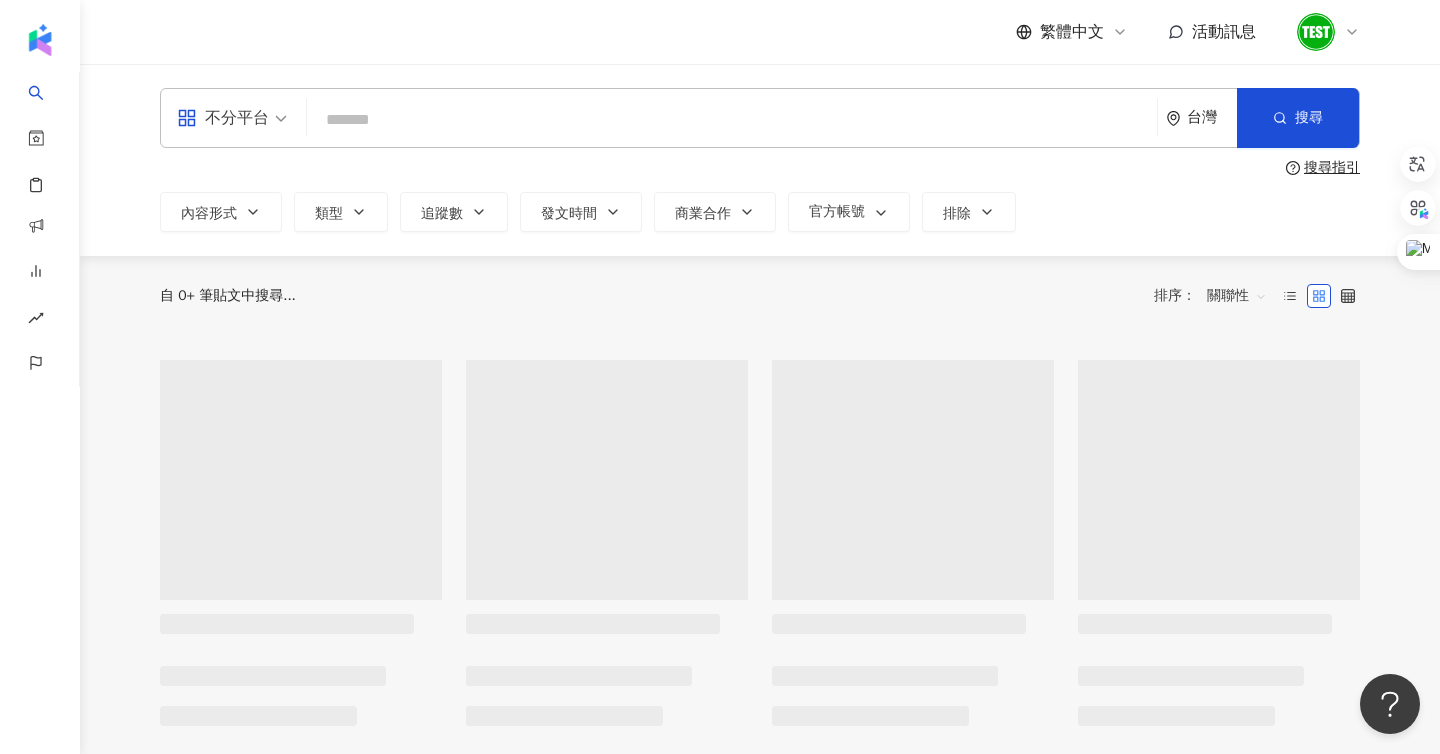 click at bounding box center [732, 119] 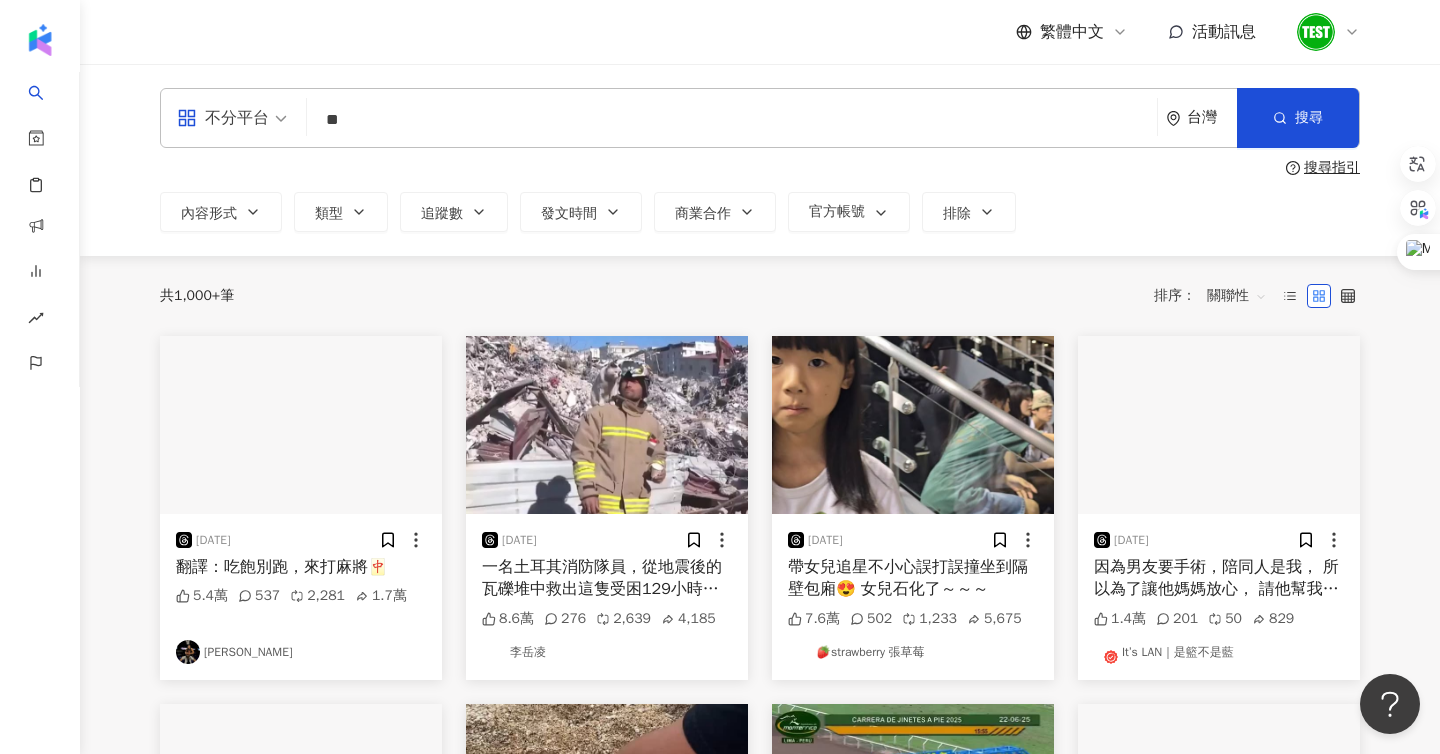 type on "*" 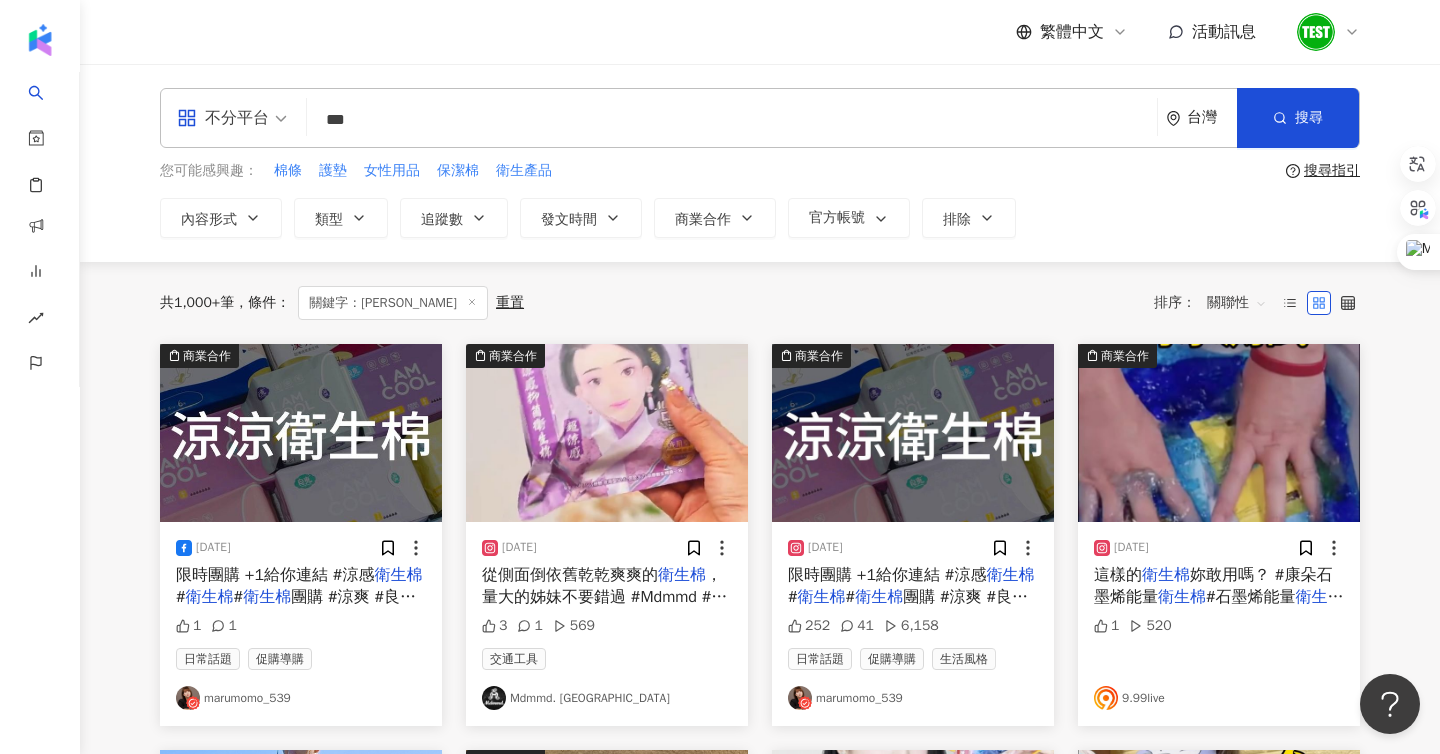drag, startPoint x: 419, startPoint y: 112, endPoint x: 174, endPoint y: 112, distance: 245 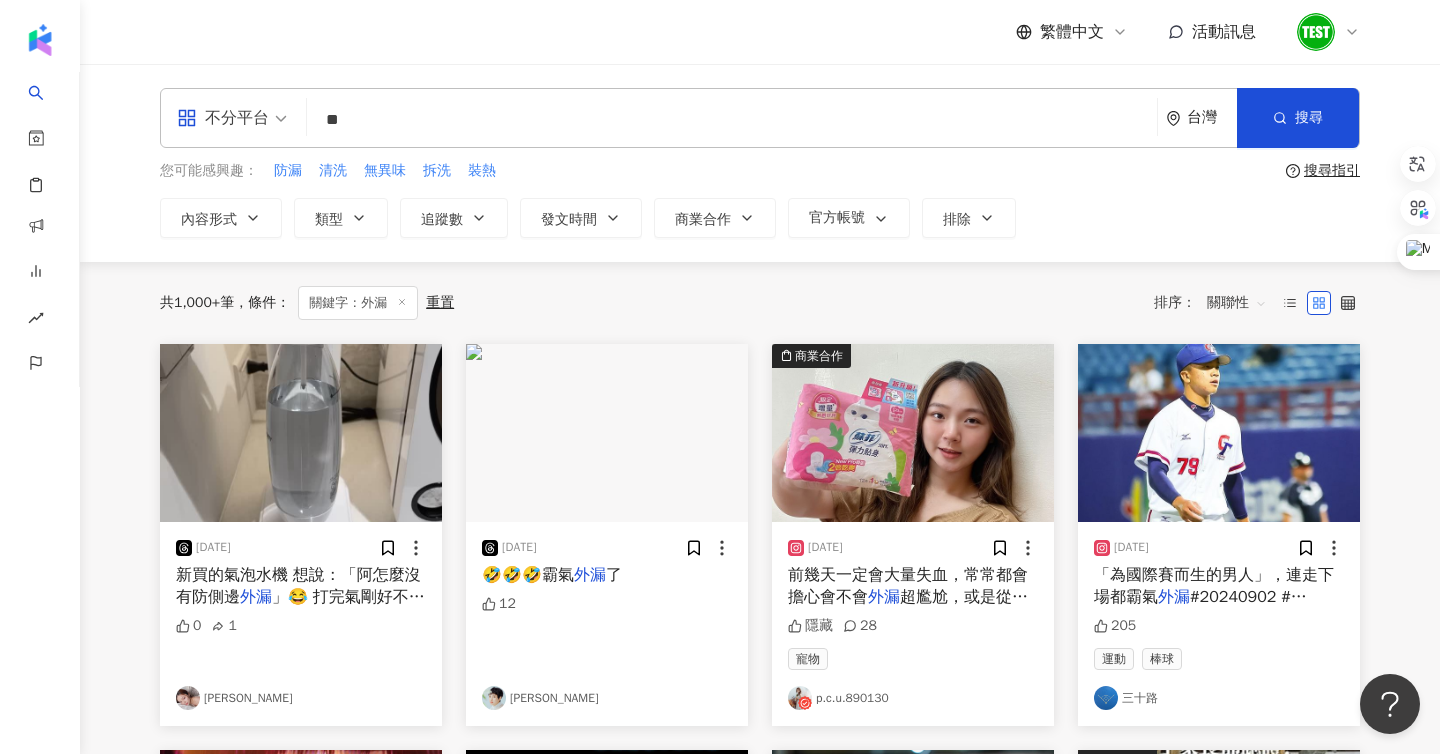 click on "關聯性" at bounding box center (1237, 303) 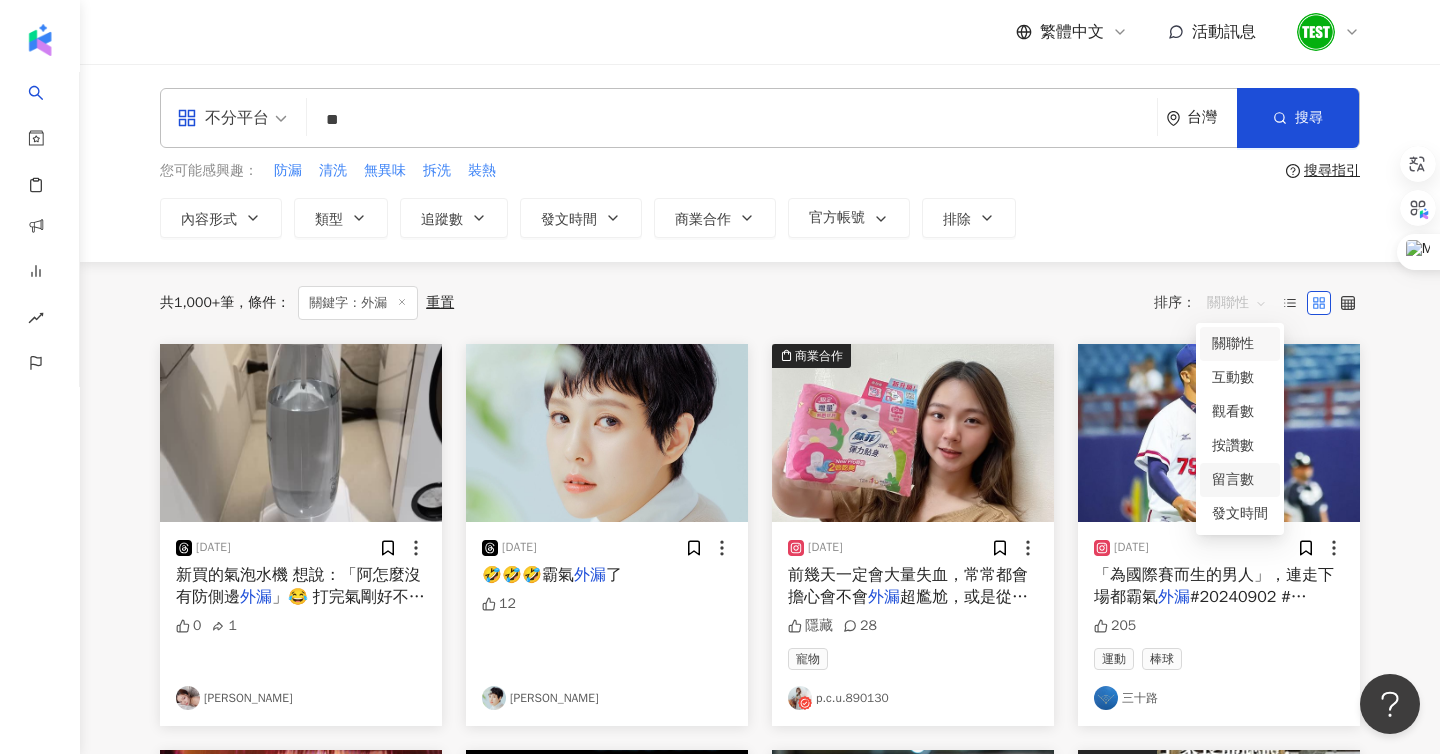 click on "留言數" at bounding box center [1240, 480] 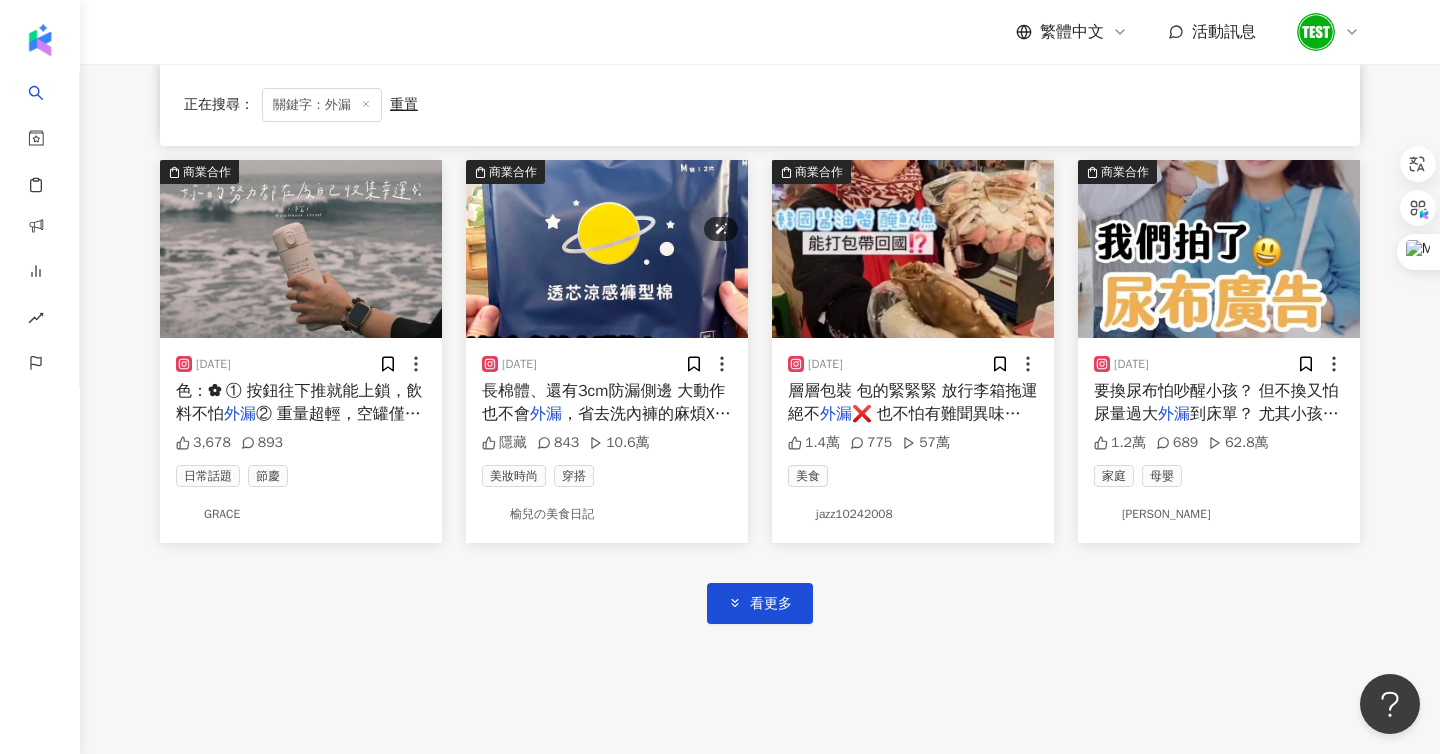scroll, scrollTop: 1137, scrollLeft: 0, axis: vertical 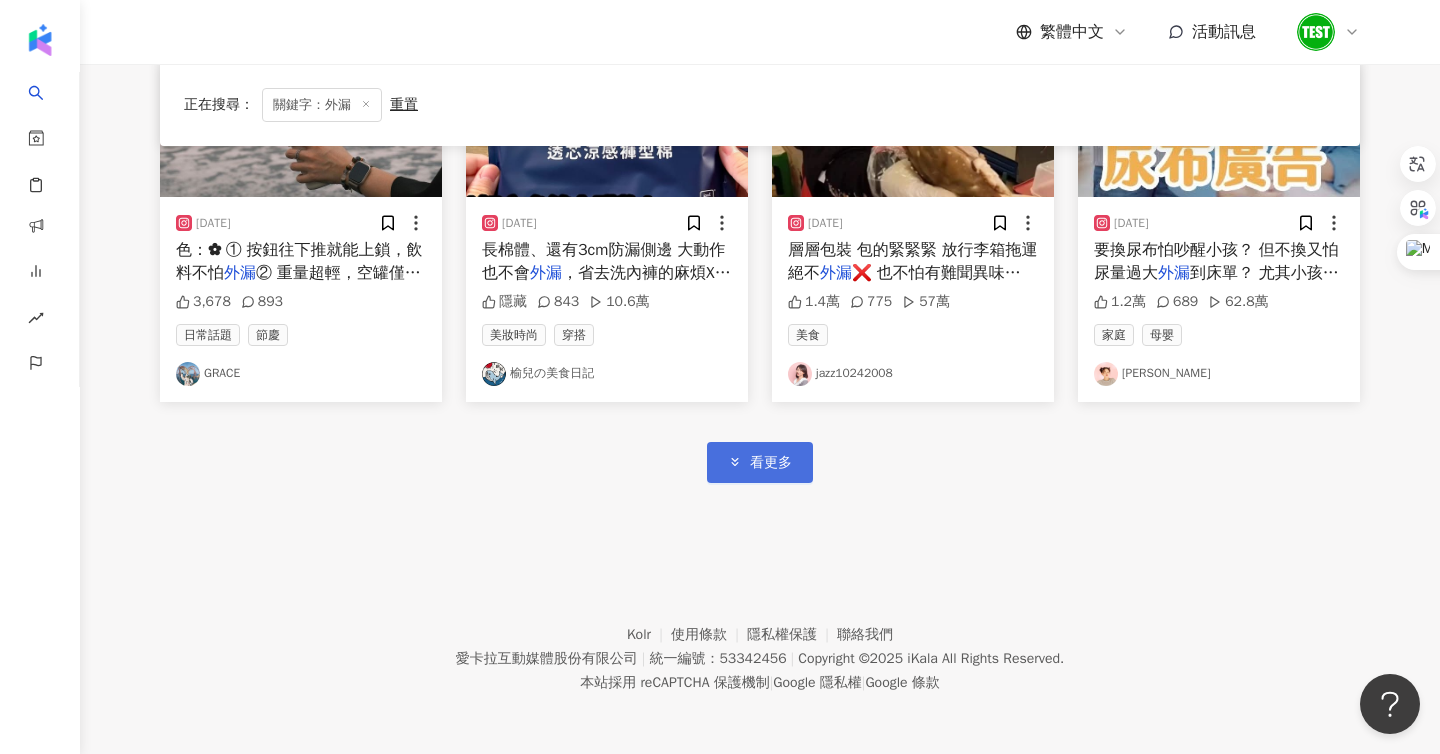 click on "看更多" at bounding box center [771, 463] 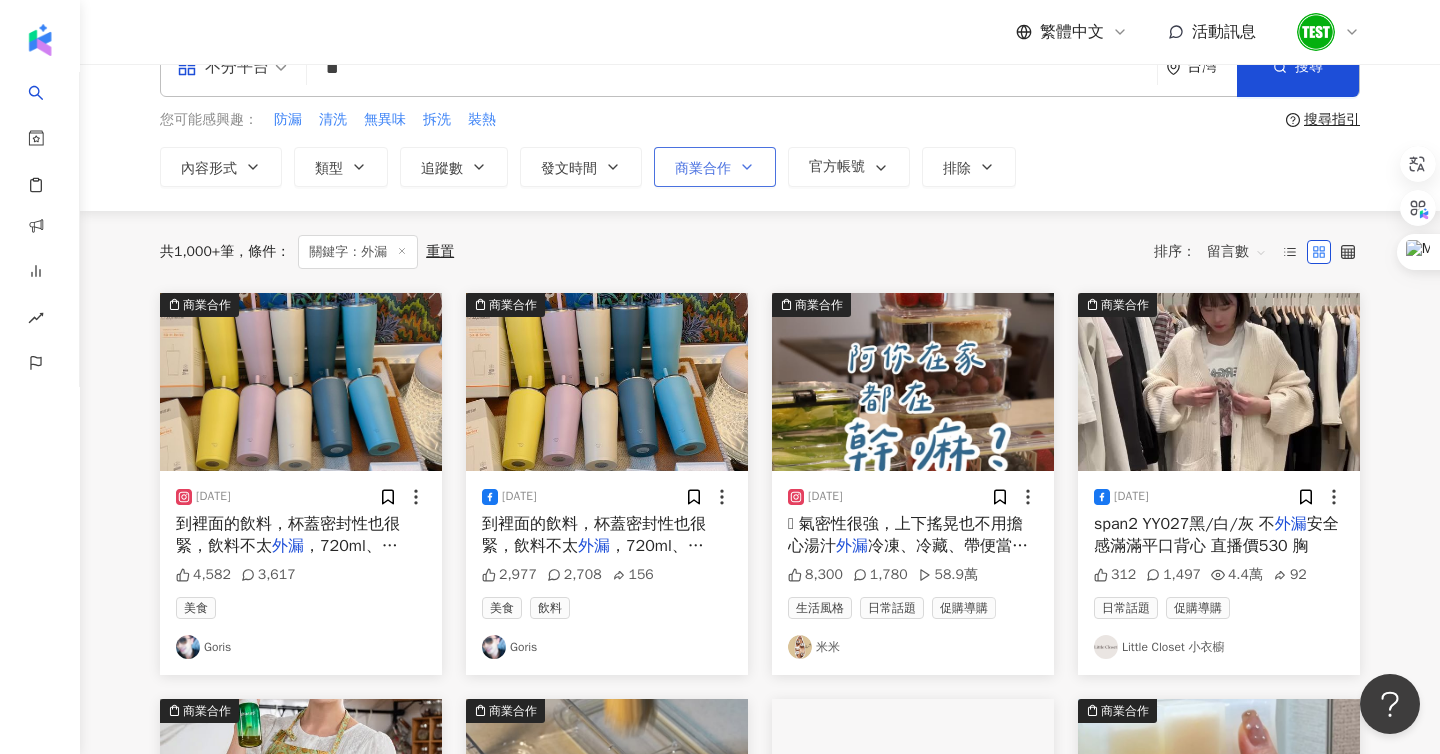 scroll, scrollTop: 0, scrollLeft: 0, axis: both 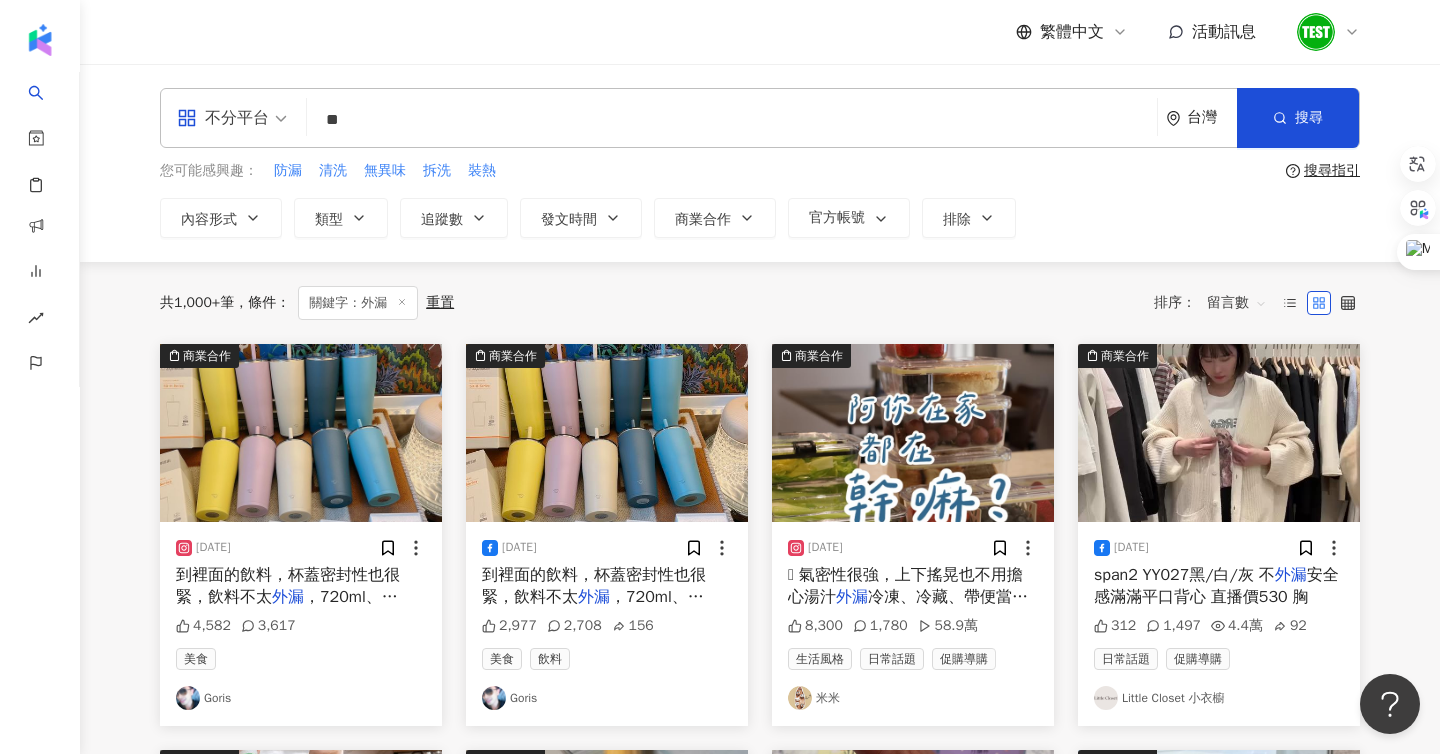 click on "**" at bounding box center [732, 119] 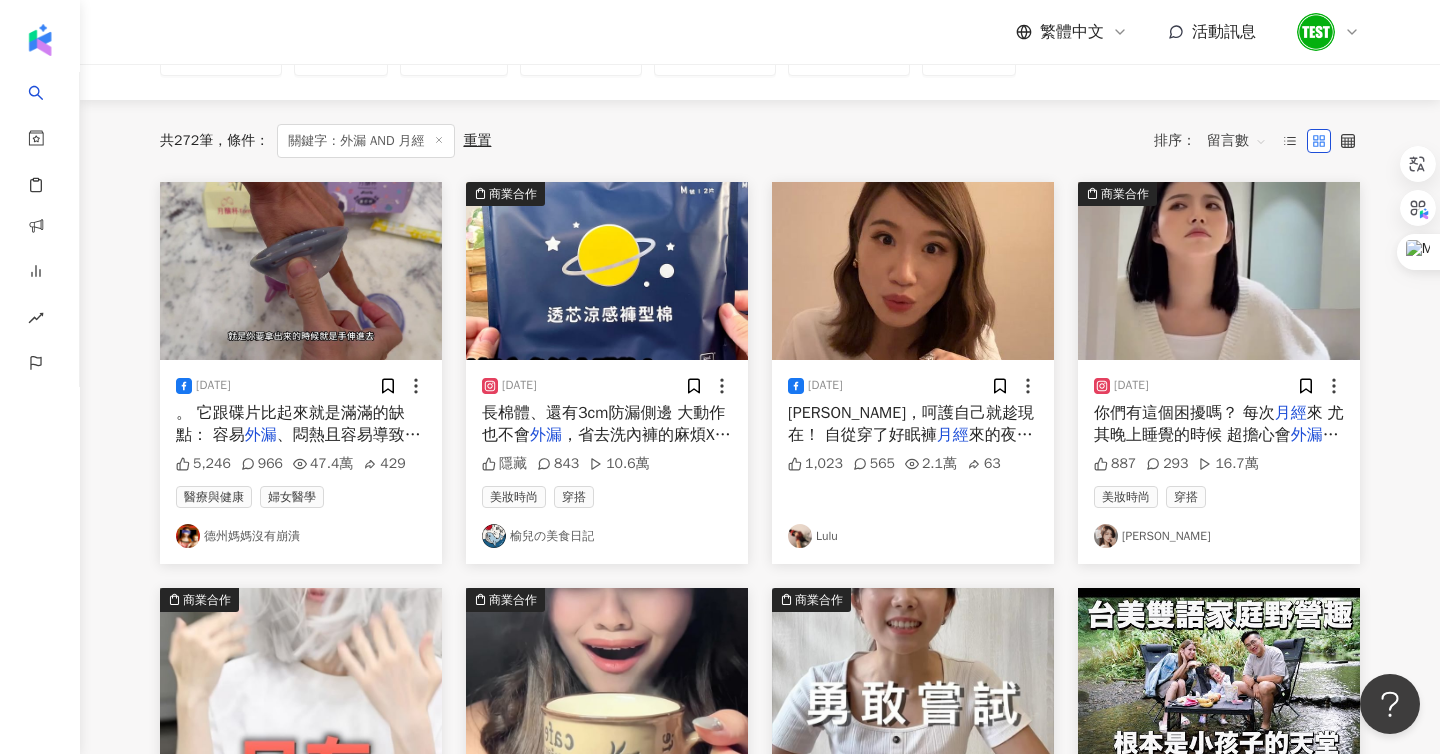 scroll, scrollTop: 180, scrollLeft: 0, axis: vertical 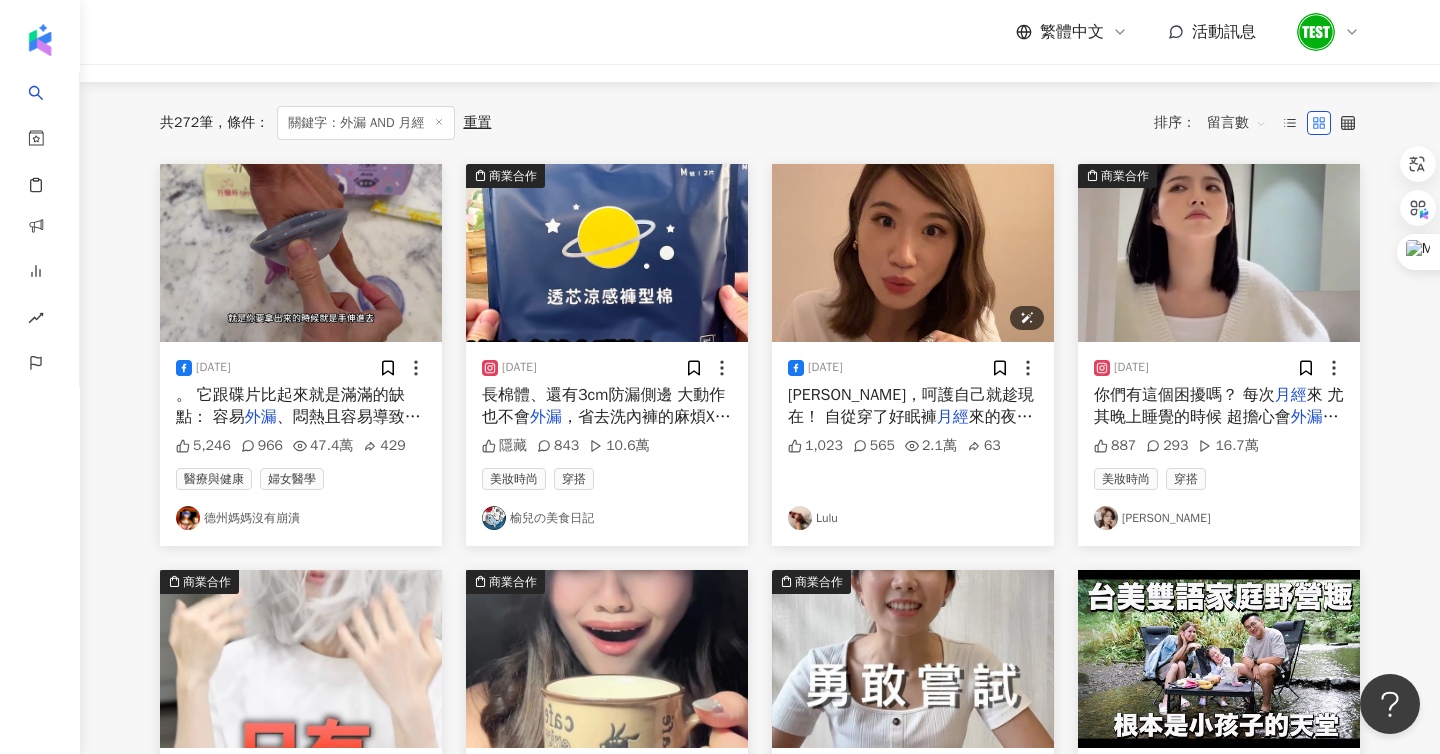 click at bounding box center (913, 253) 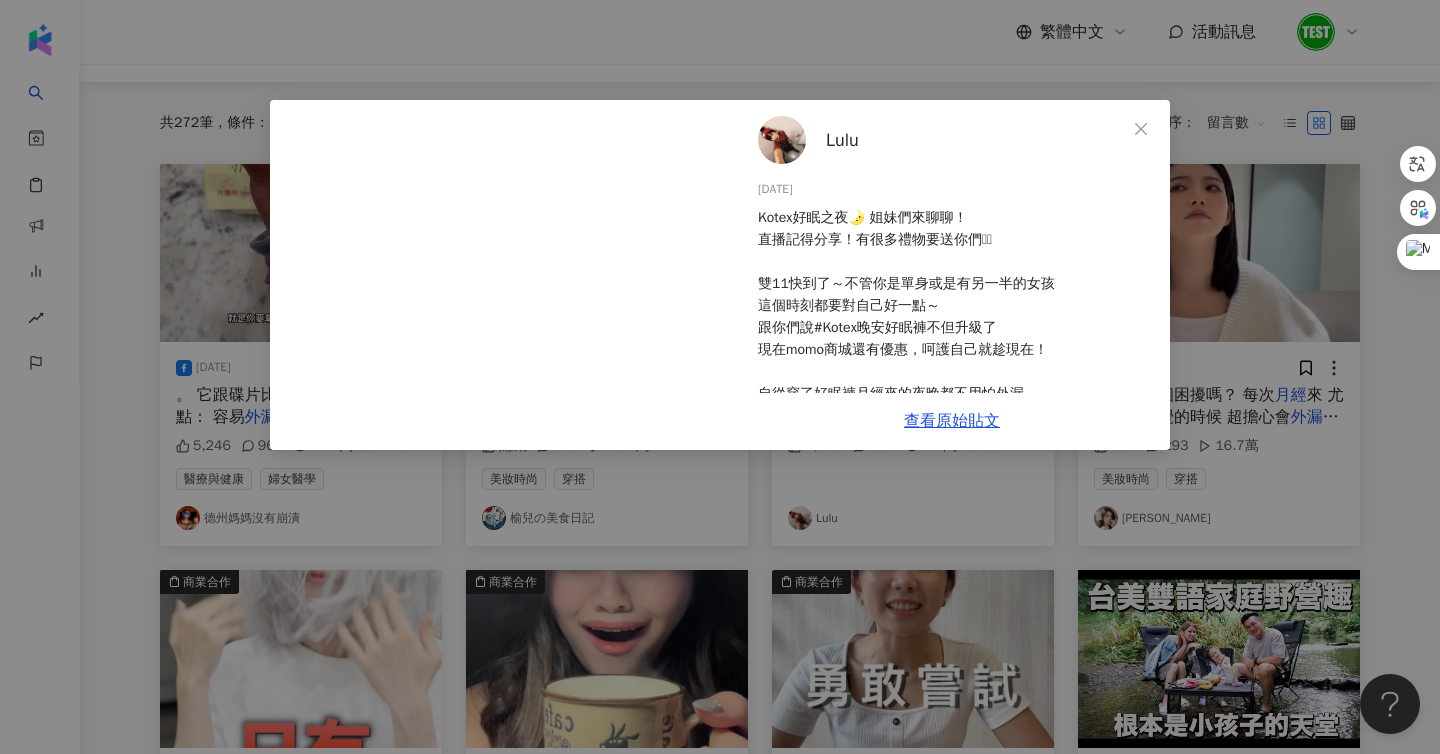 click on "[PERSON_NAME] [DATE] Kotex好眠之夜🌛 姐妹們來聊聊！
直播記得分享！有很多禮物要送你們🫶🏼
雙11快到了～不管你是單身或是有另一半的女孩
這個時刻都要對自己好一點～
跟你們說#Kotex晚安好眠褲不但升級了
現在momo商城還有優惠，呵護自己就趁現在！
自從穿了好眠褲月經來的夜晚都不用怕外漏
能直接睡到天亮🥰
太～喜～歡～穿上去的舒適感了～
女孩們必須知道好眠褲的3大厲害之處✨
•蠶絲添加表層，奢柔輕薄穿起來超舒適
•吸收力超強，一件吸收量就可抵整個經期
•無隙貼臀設計，完美服貼不外漏
好眠褲系列主賣場：[URL][DOMAIN_NAME]
Kotex全系列賣場：[URL][DOMAIN_NAME]
#置頂留言有好禮要送大家
#Kotex完美封漏 #晚安好眠褲 1,023 565 2.1萬 63 查看原始貼文" at bounding box center [720, 377] 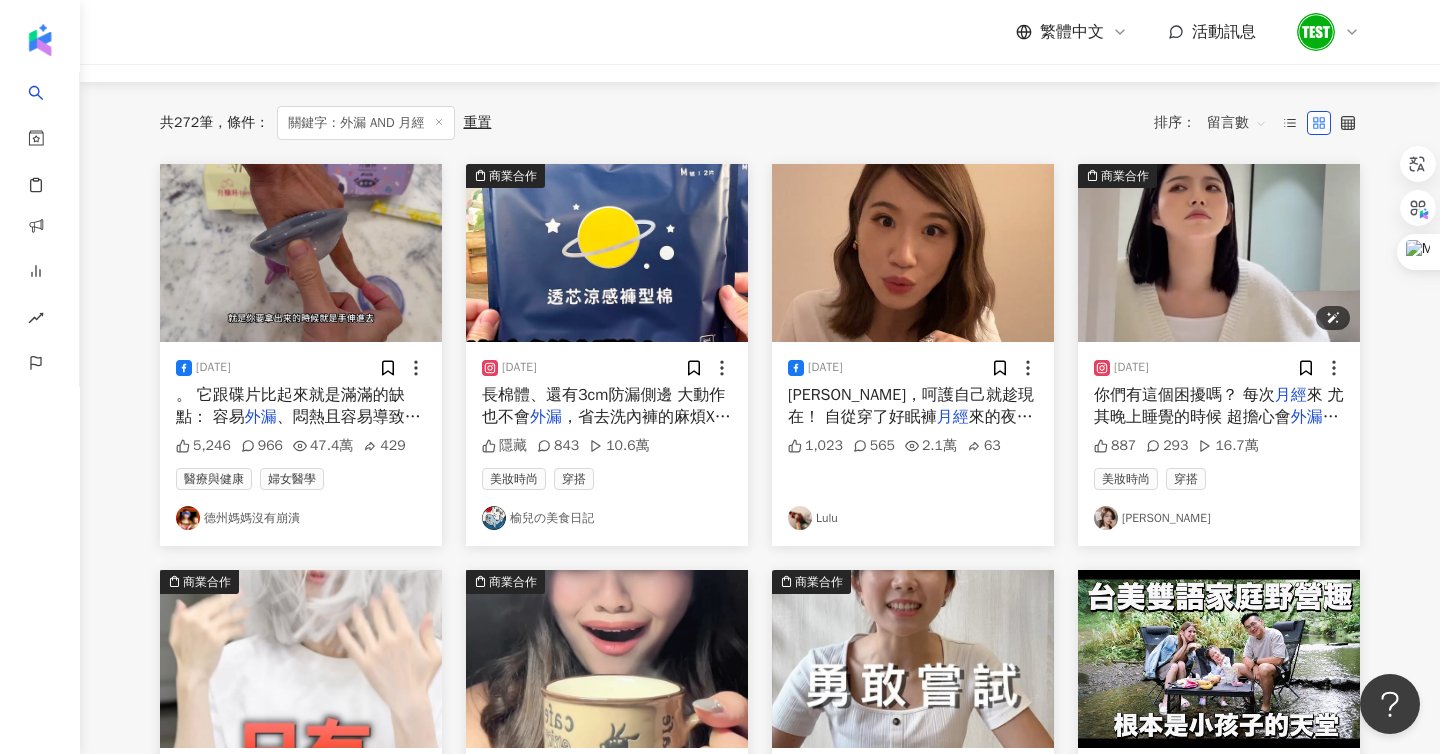 click at bounding box center [1219, 253] 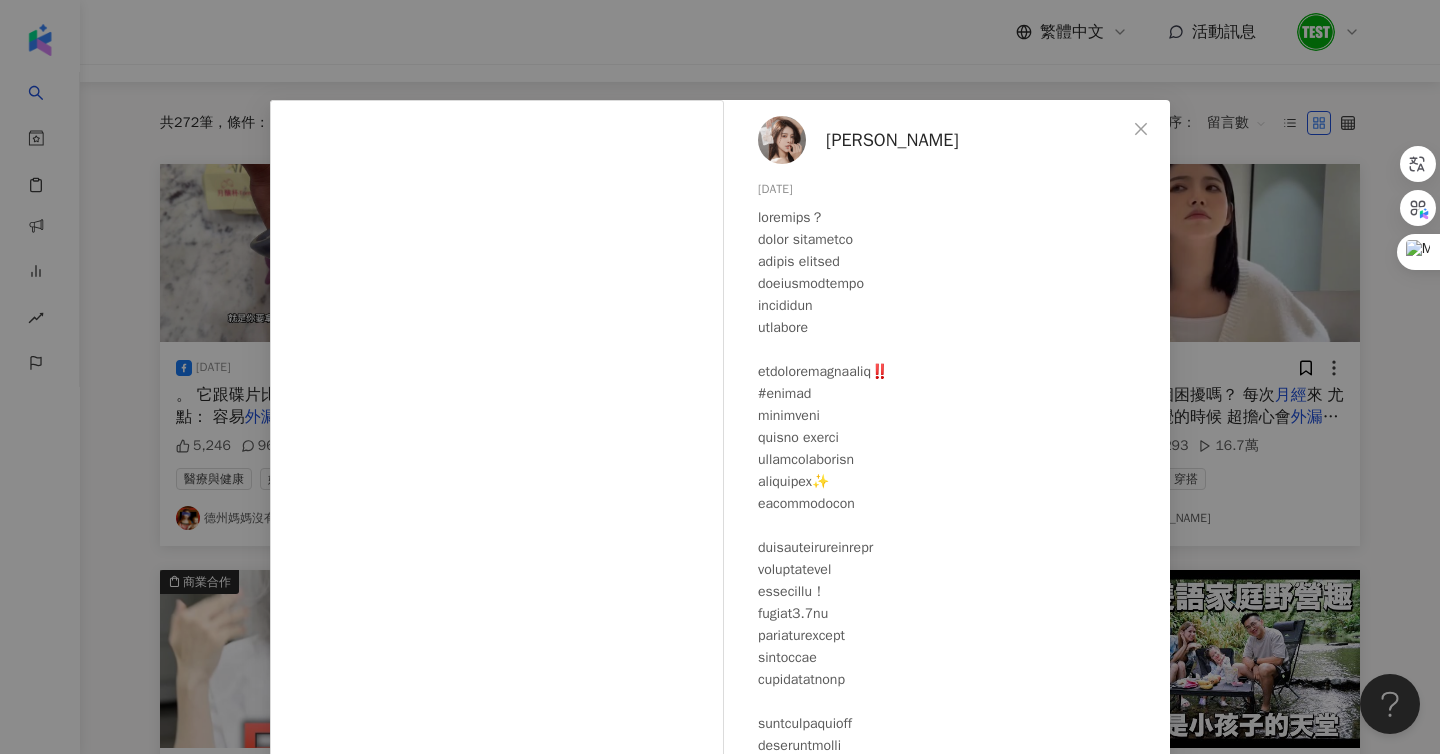 scroll, scrollTop: 102, scrollLeft: 0, axis: vertical 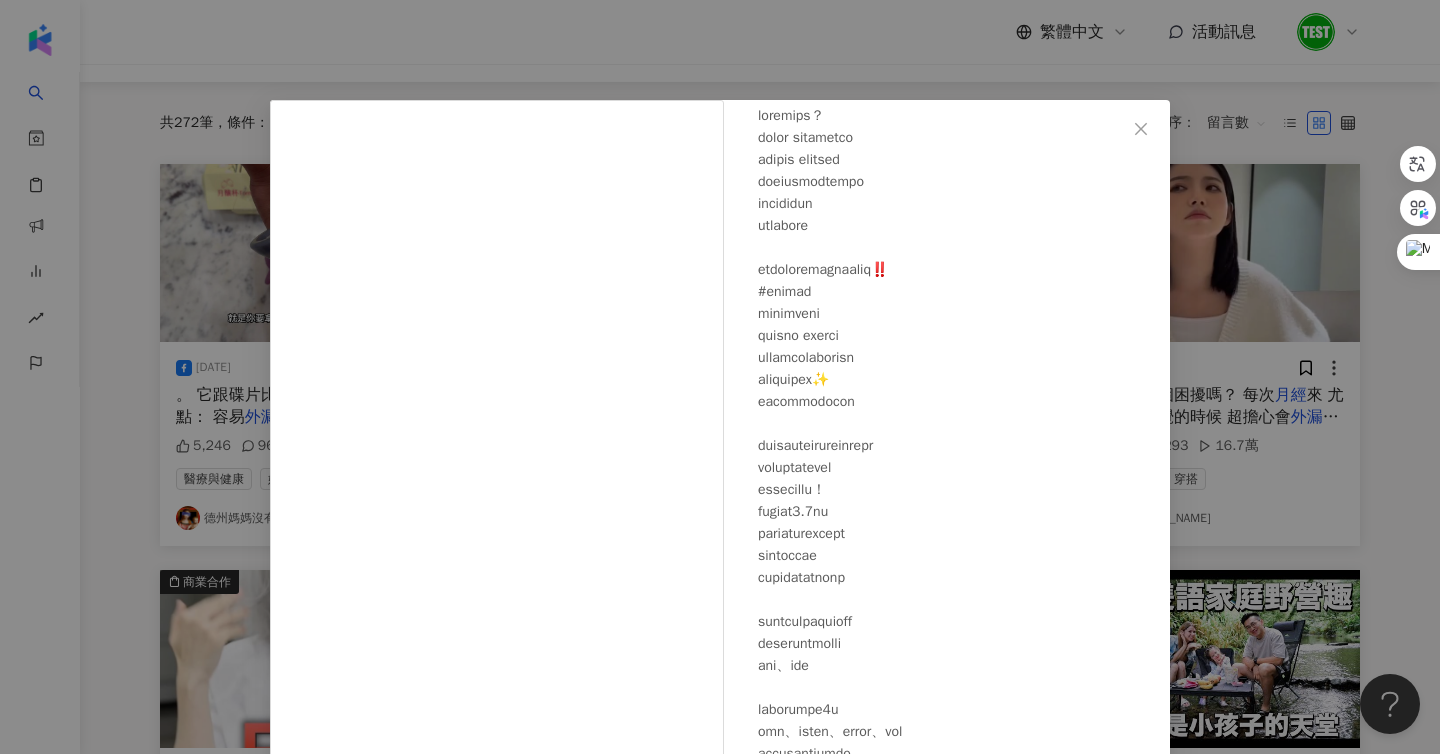 click on "[PERSON_NAME][DATE] 887 293 16.7萬 查看原始貼文" at bounding box center [720, 377] 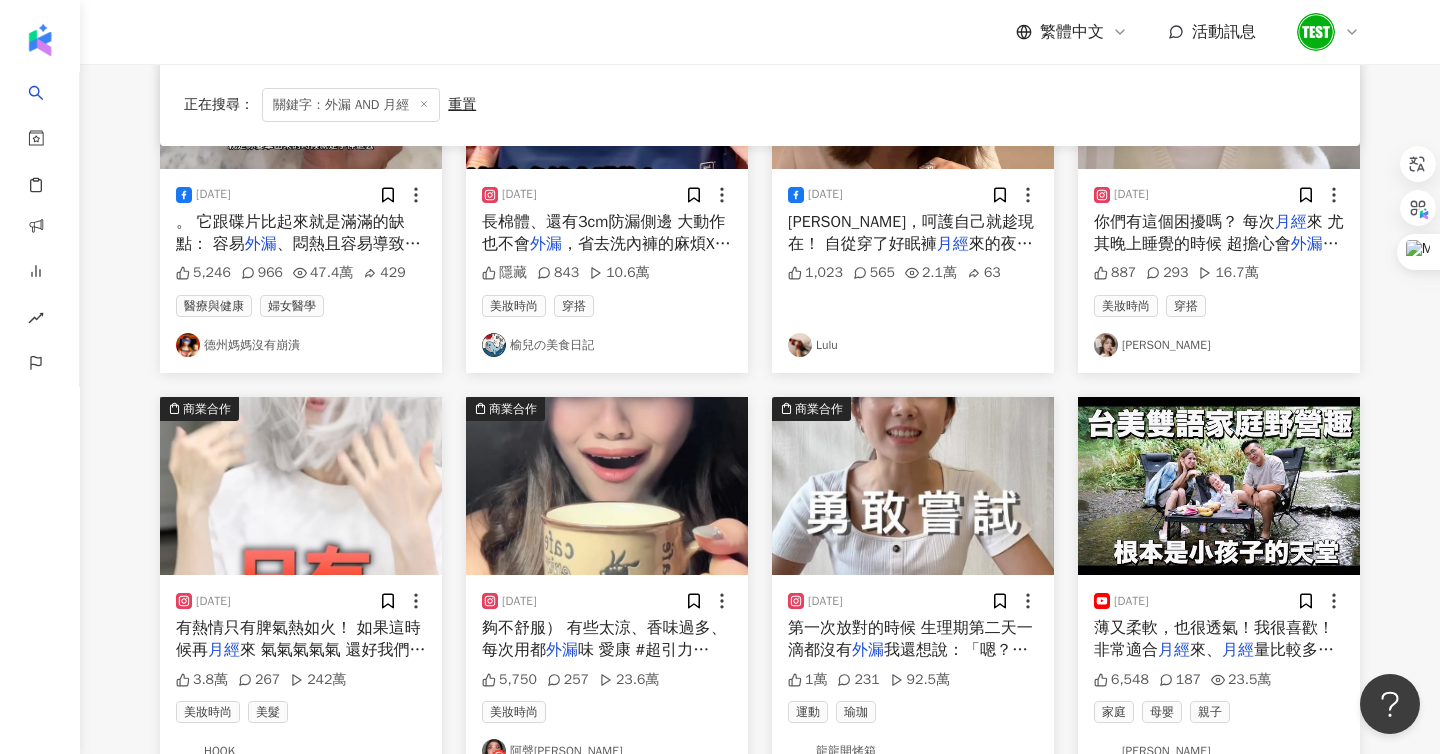 scroll, scrollTop: 597, scrollLeft: 0, axis: vertical 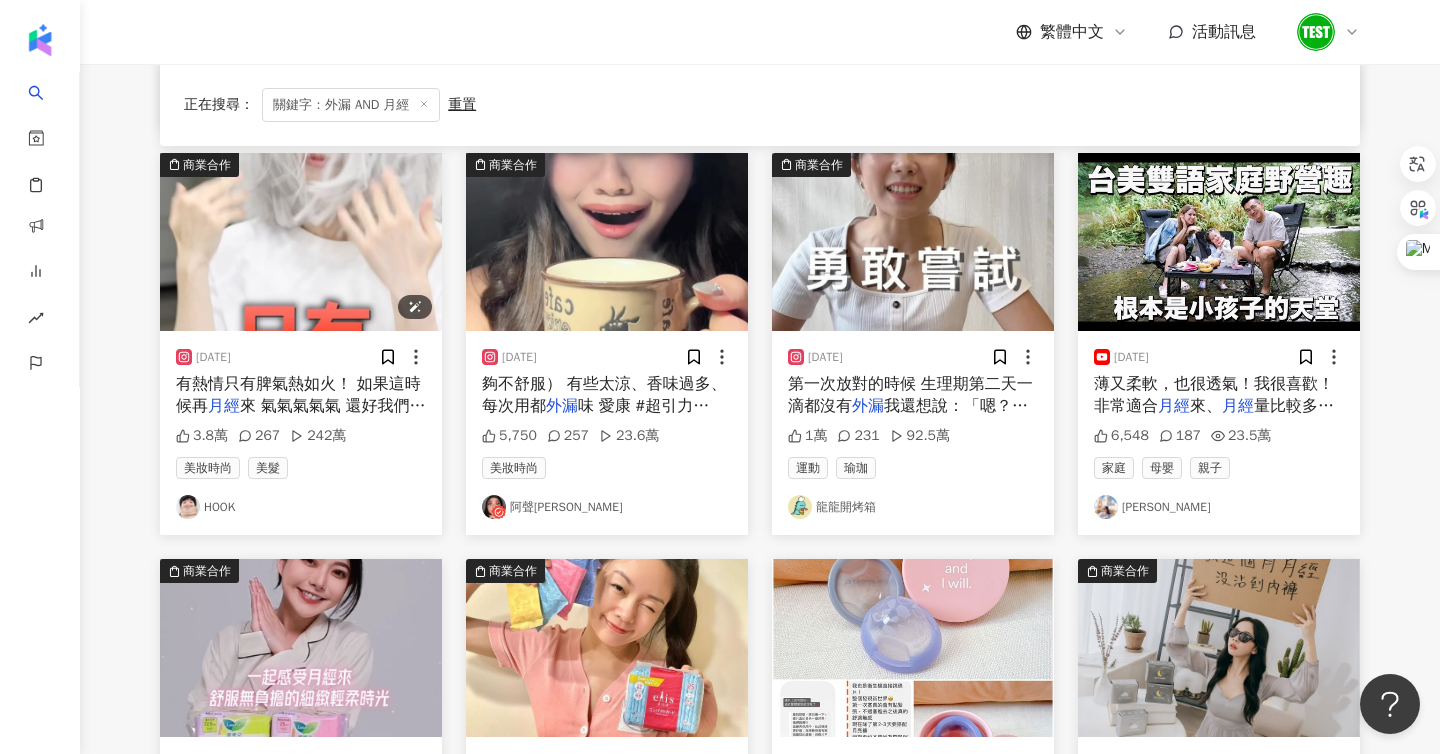 click at bounding box center [301, 242] 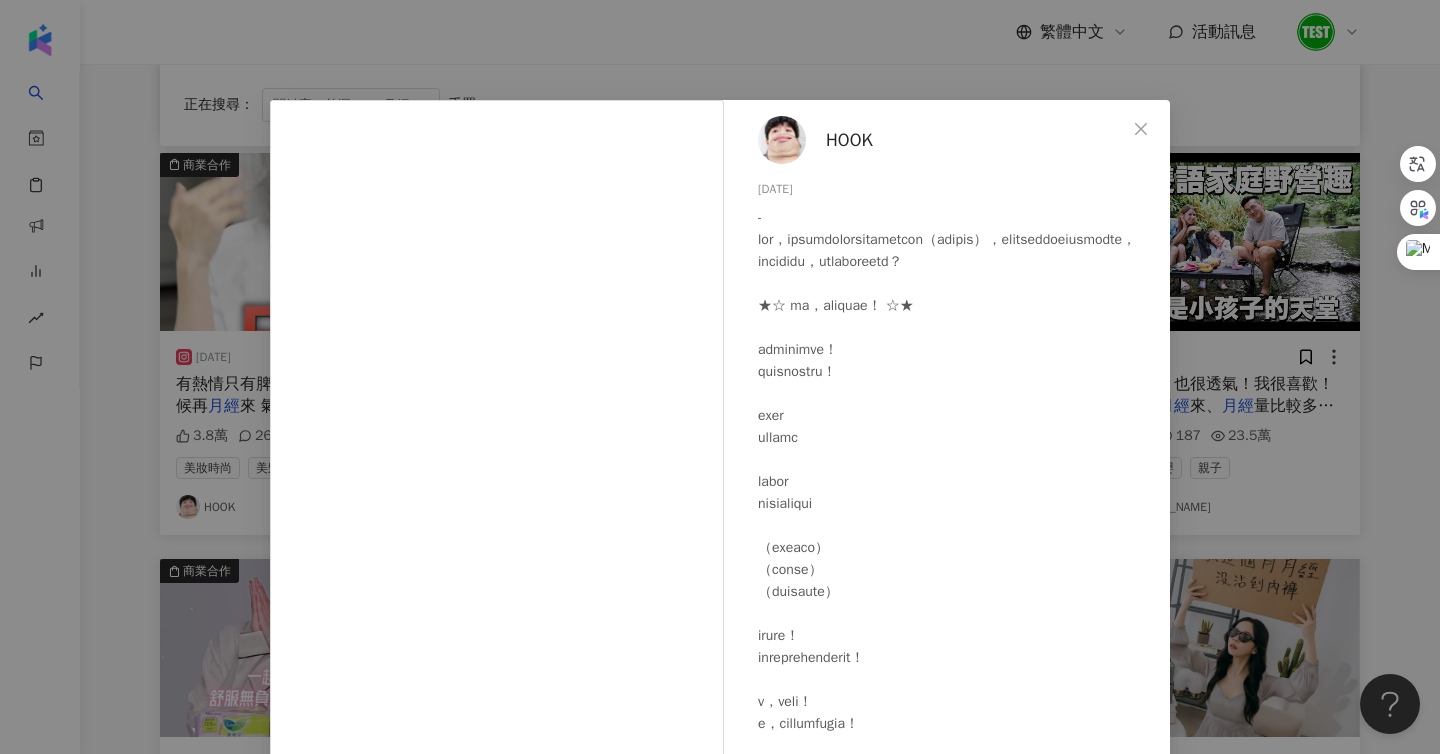 click on "HOOK [DATE] 3.8萬 267 242萬 查看原始貼文" at bounding box center (720, 377) 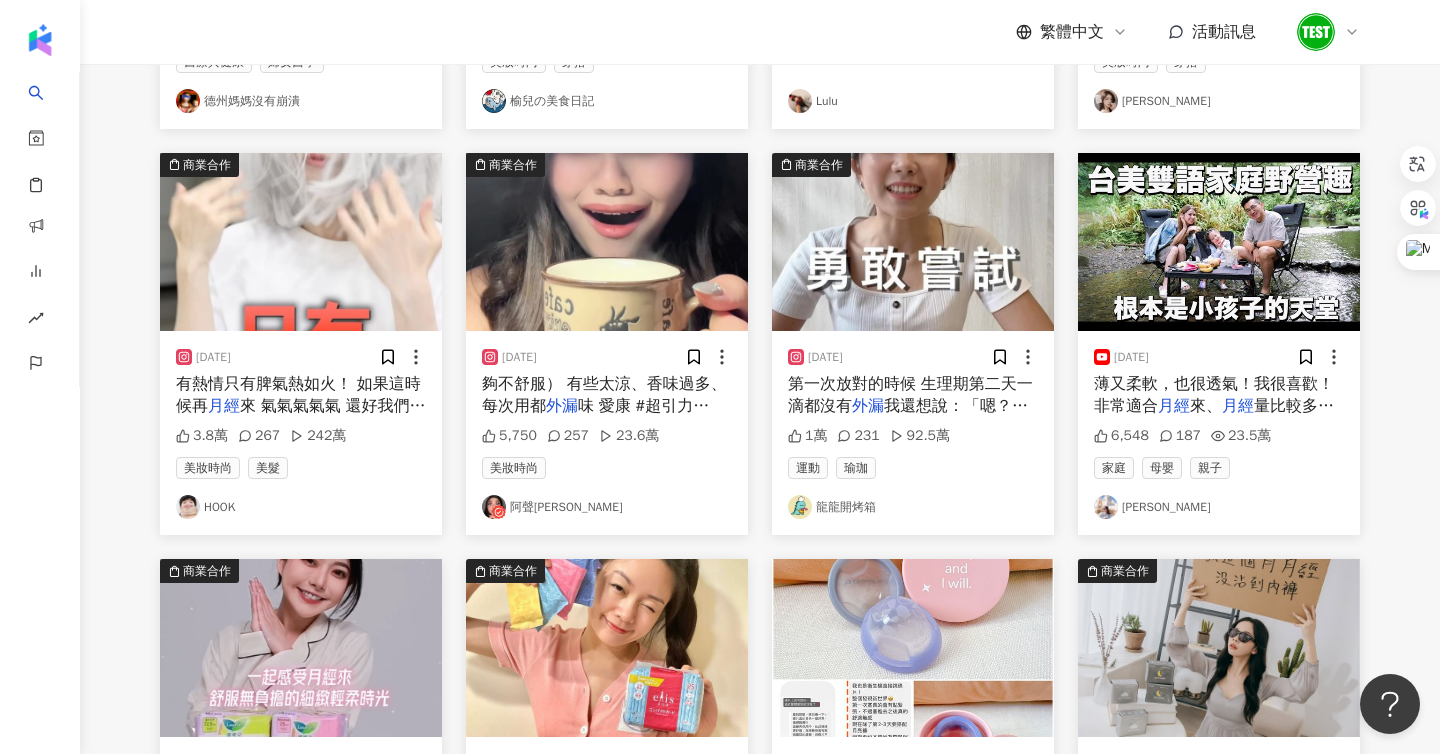 scroll, scrollTop: 0, scrollLeft: 0, axis: both 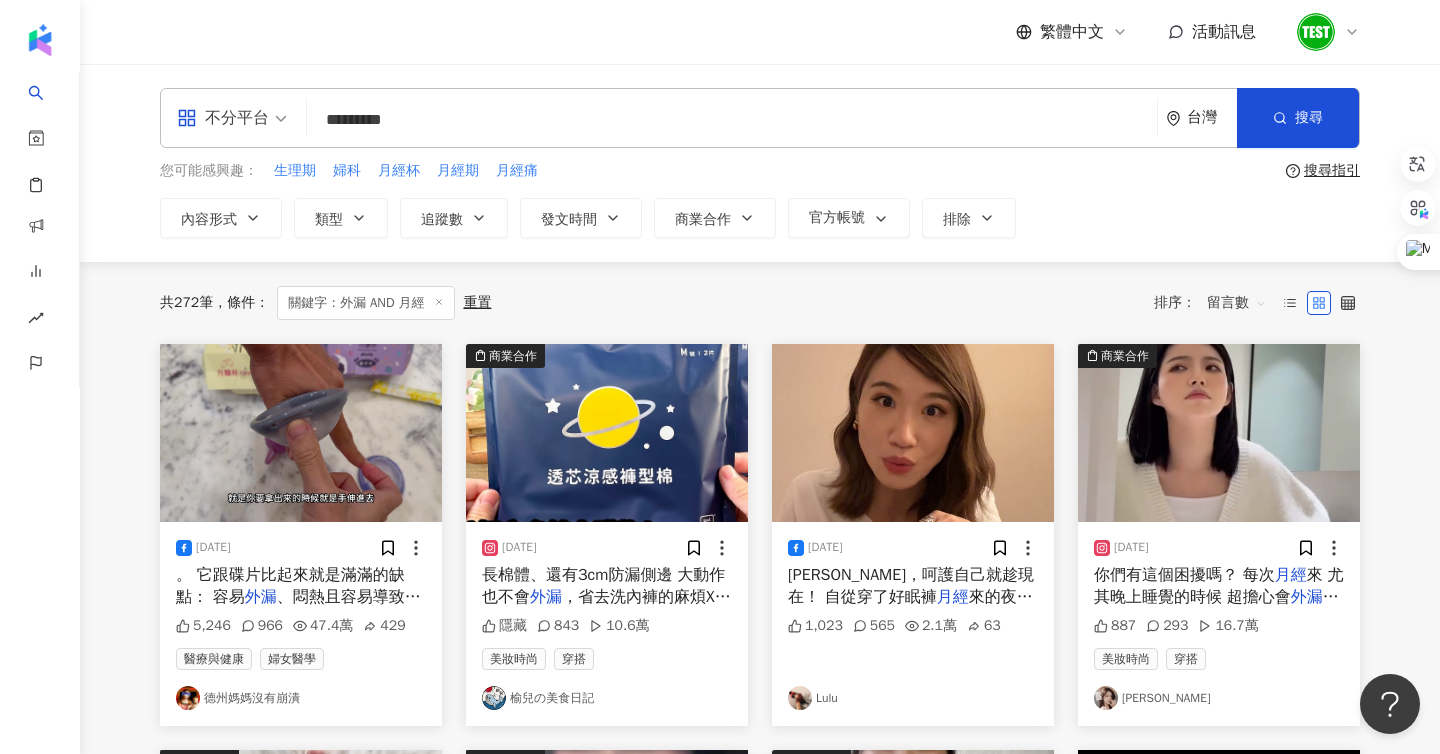 click on "不分平台" at bounding box center [223, 118] 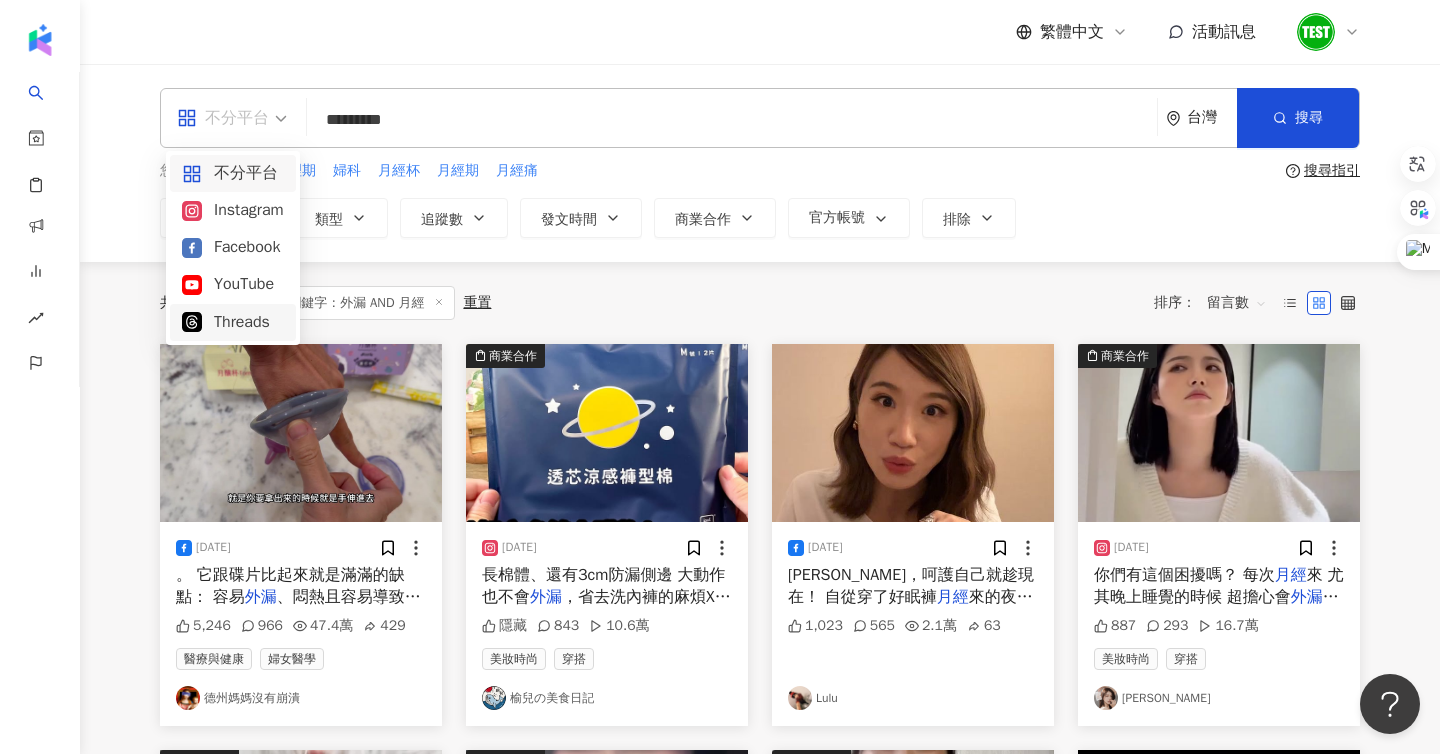 click on "Threads" at bounding box center [233, 322] 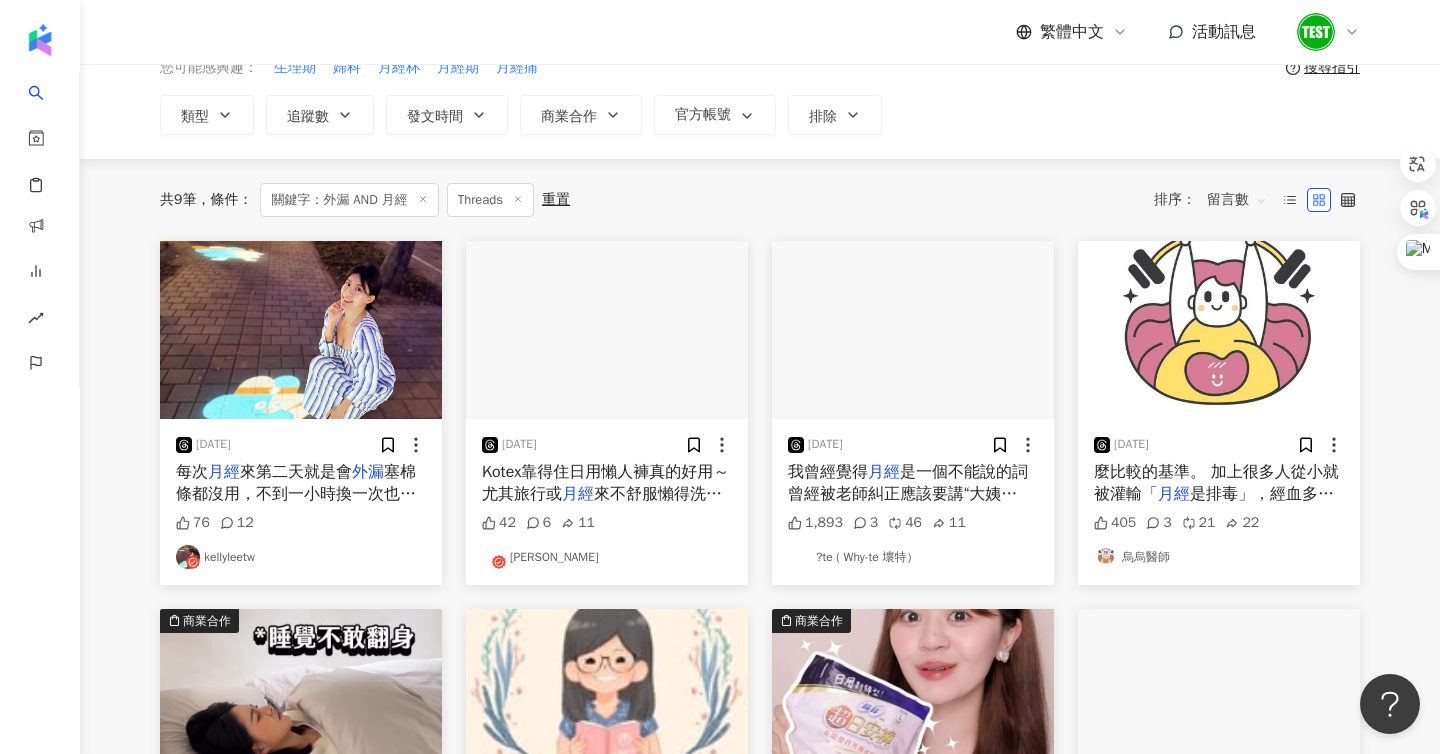 scroll, scrollTop: 131, scrollLeft: 0, axis: vertical 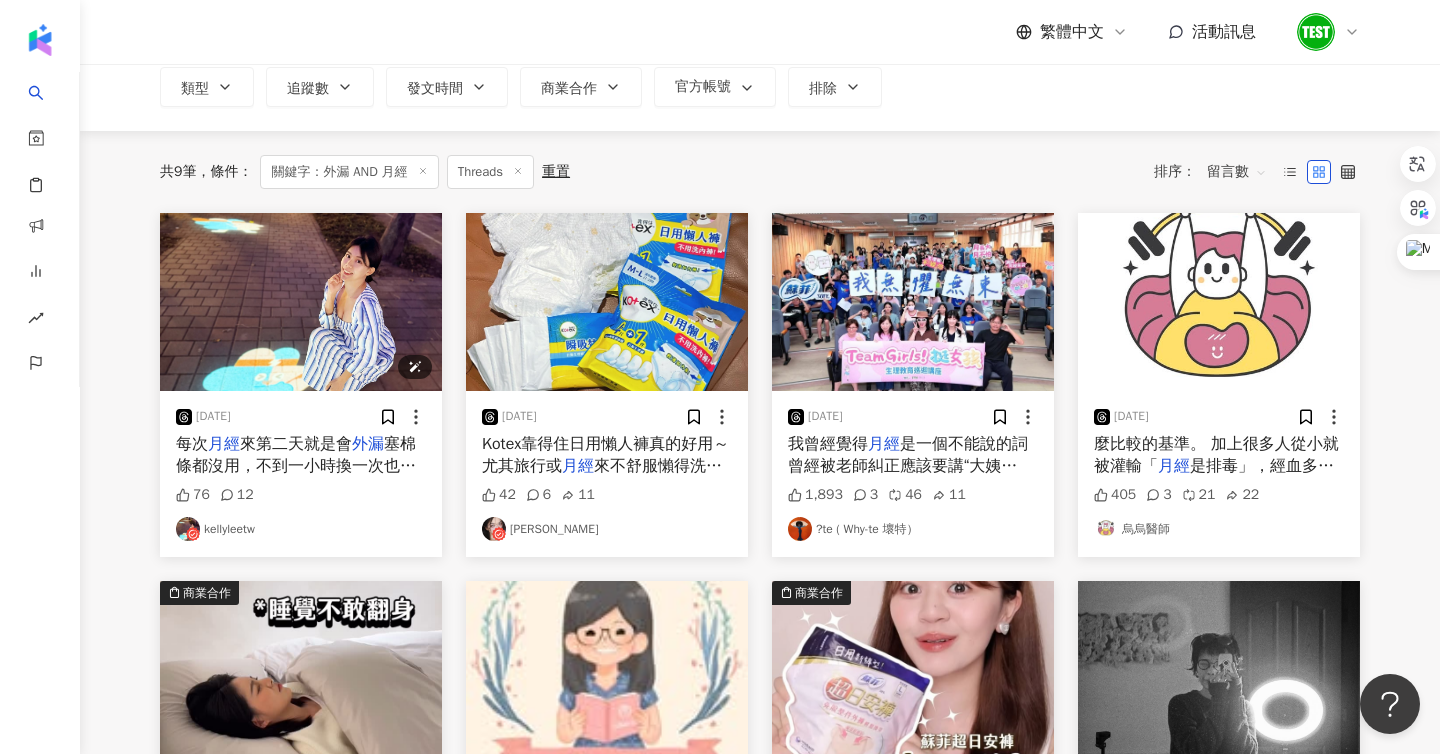 click at bounding box center (301, 302) 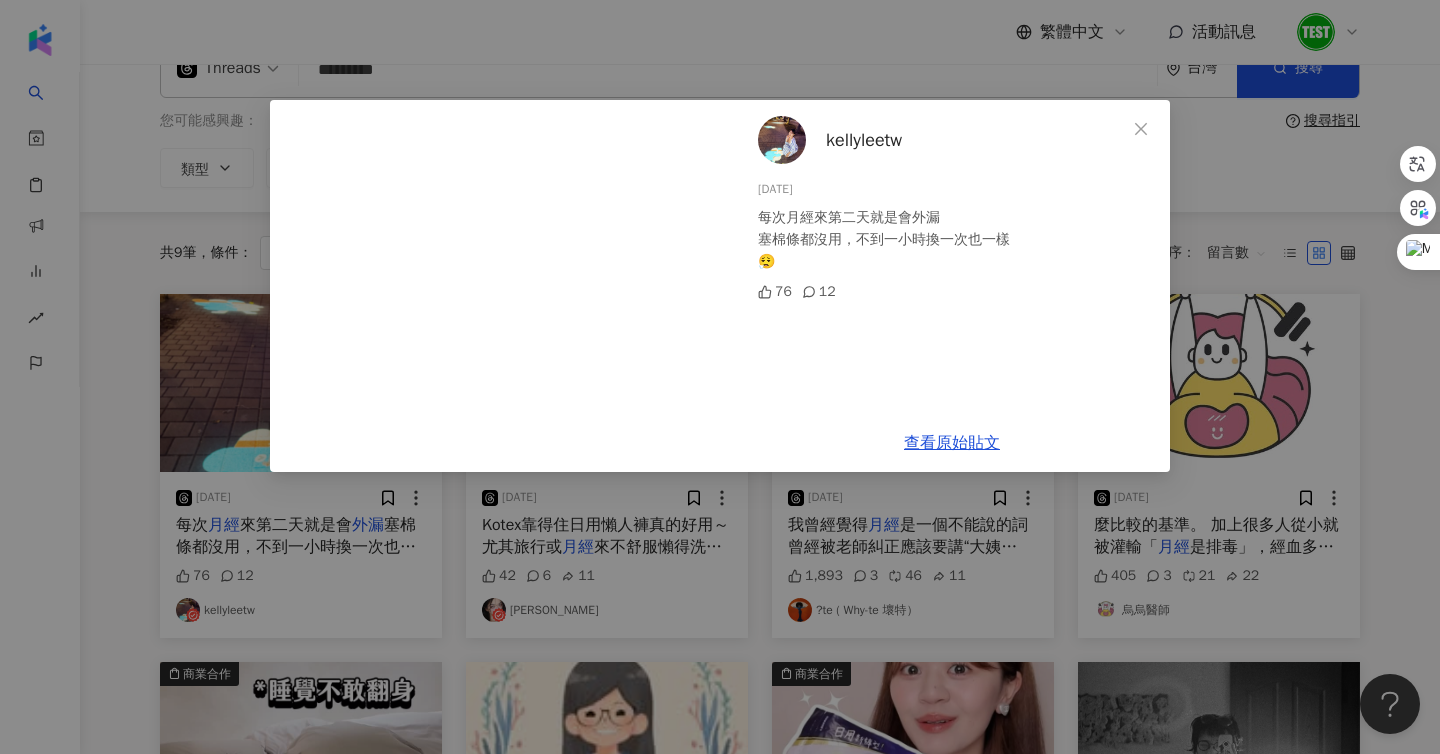 scroll, scrollTop: 0, scrollLeft: 0, axis: both 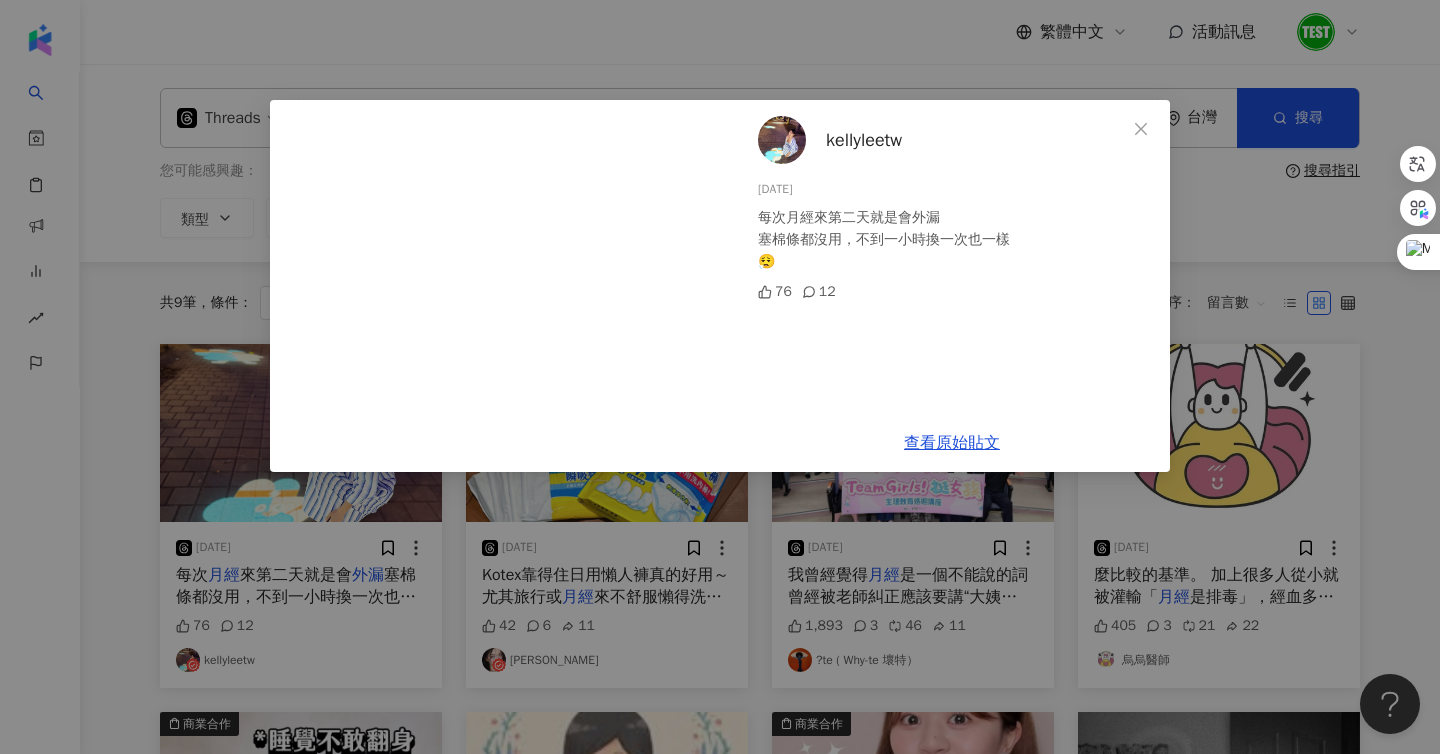 click on "kellyleetw [DATE] 每次月經來第二天就是會外漏
塞棉條都沒用，不到一小時換一次也一樣
😮‍💨 76 12 查看原始貼文" at bounding box center (720, 377) 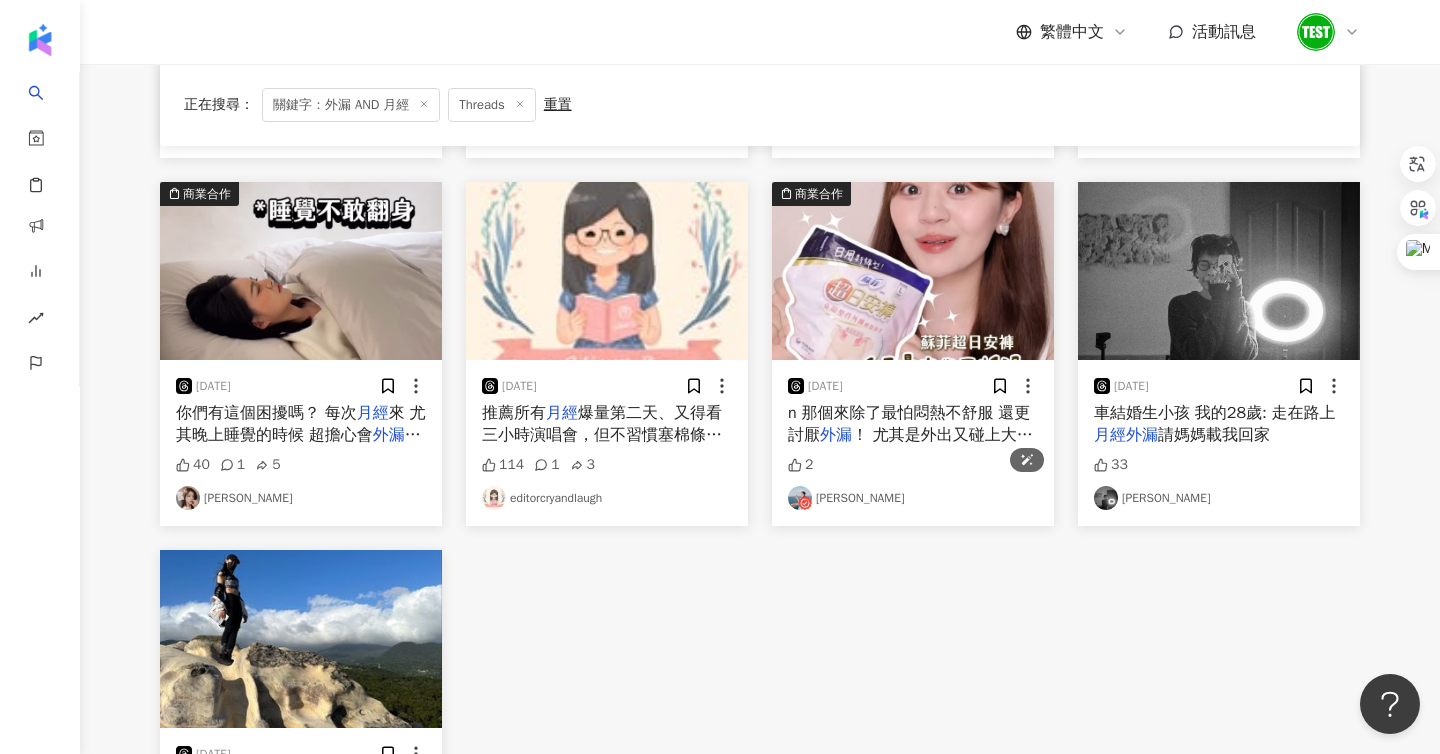 scroll, scrollTop: 0, scrollLeft: 0, axis: both 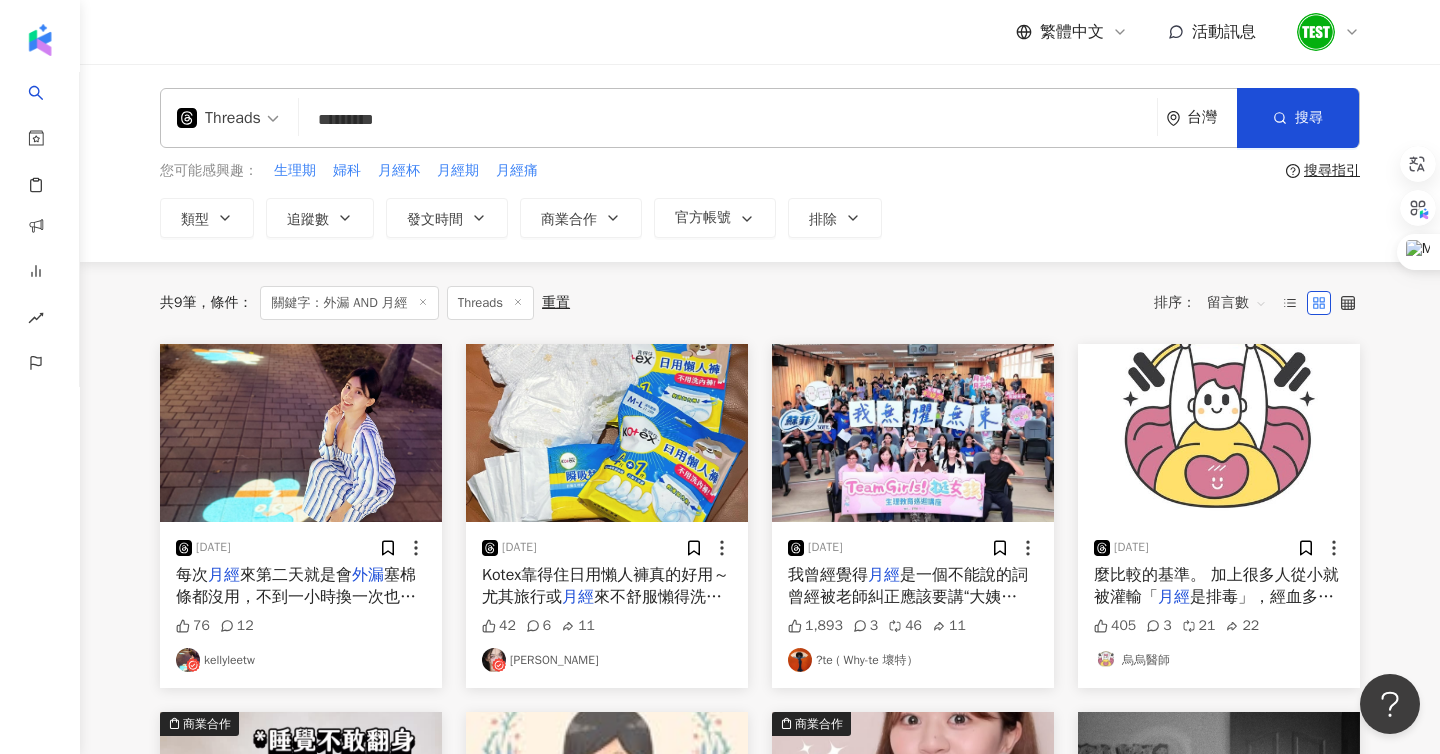 drag, startPoint x: 361, startPoint y: 117, endPoint x: 610, endPoint y: 117, distance: 249 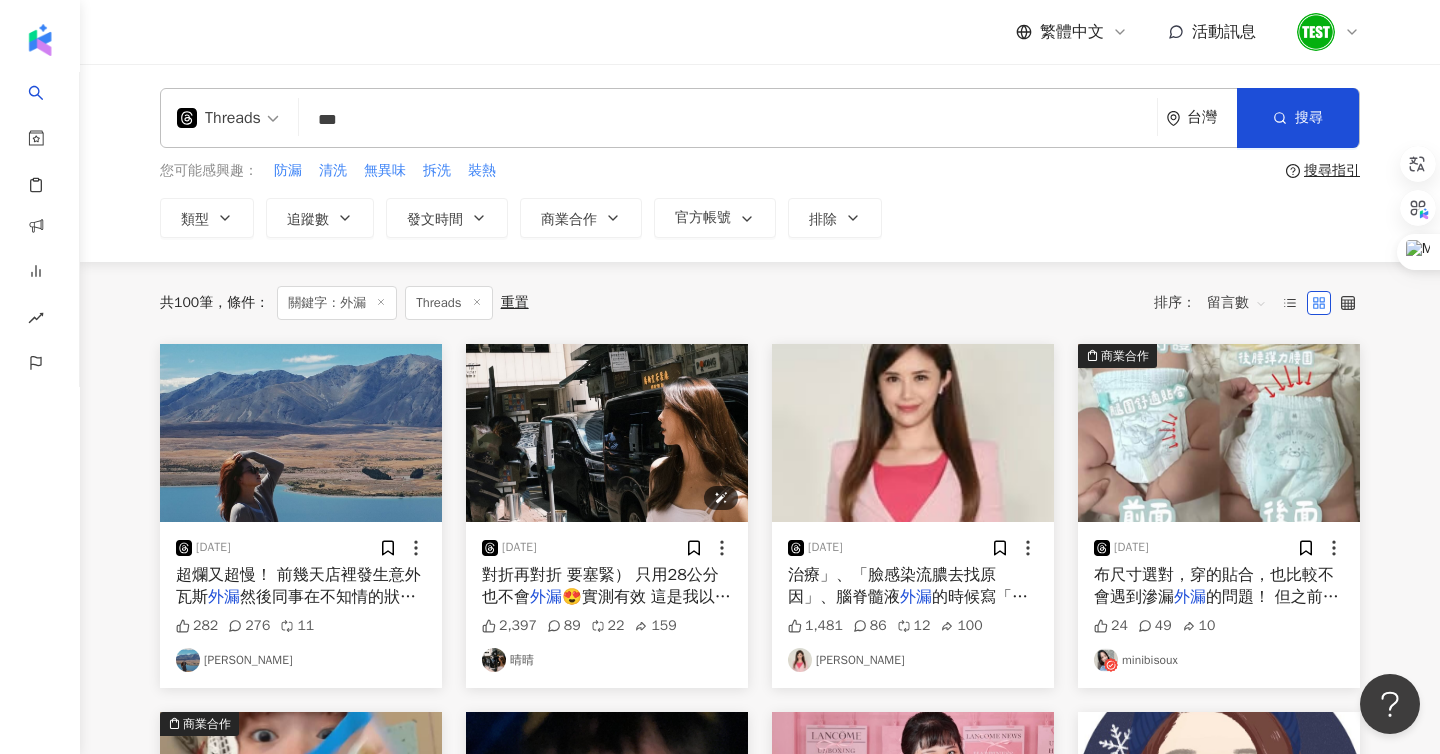 click at bounding box center (607, 433) 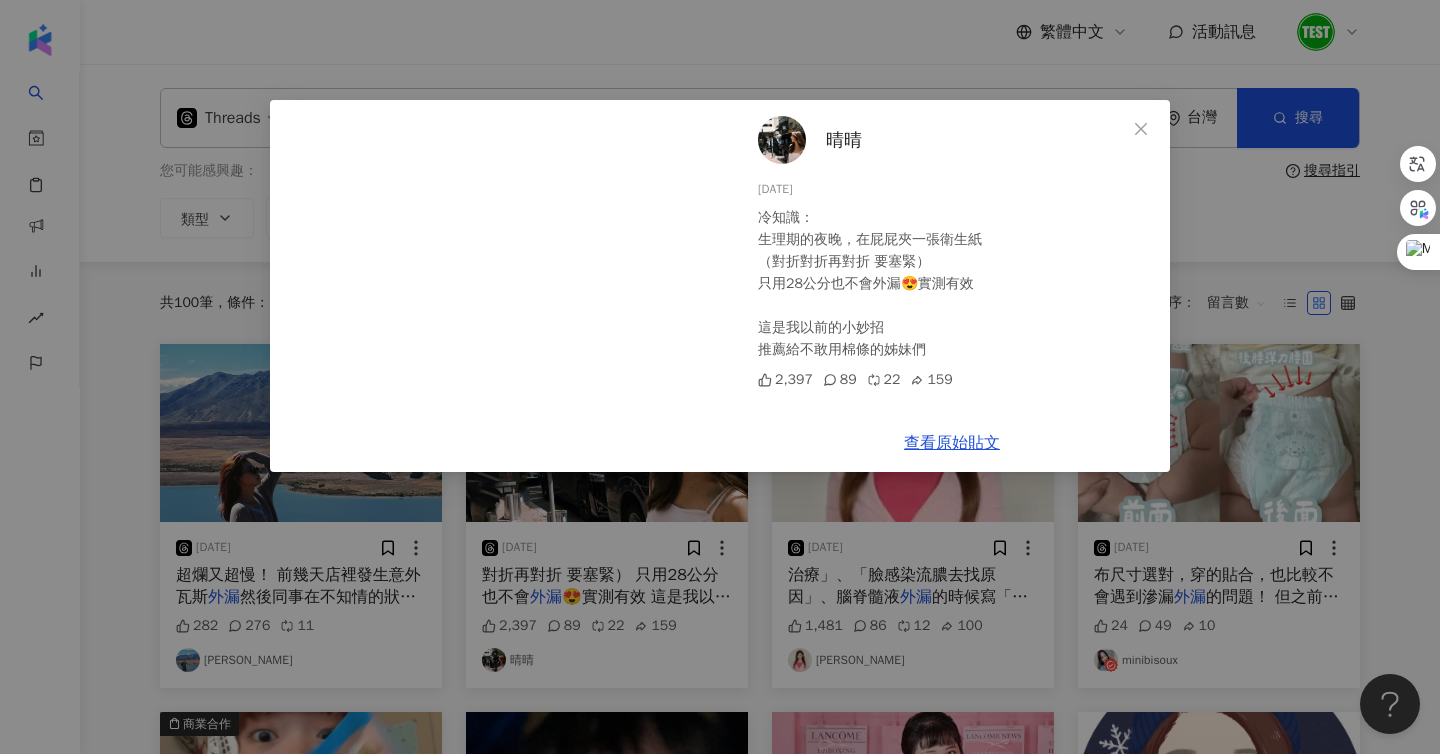 click on "晴晴 [DATE] 冷知識：
生理期的夜晚，在屁屁夾一張衛生紙
（對折對折再對折 要塞緊）
只用28公分也不會外漏😍實測有效
這是我以前的小妙招
推薦給不敢用棉條的姊妹們 2,397 89 22 159 查看原始貼文" at bounding box center [720, 377] 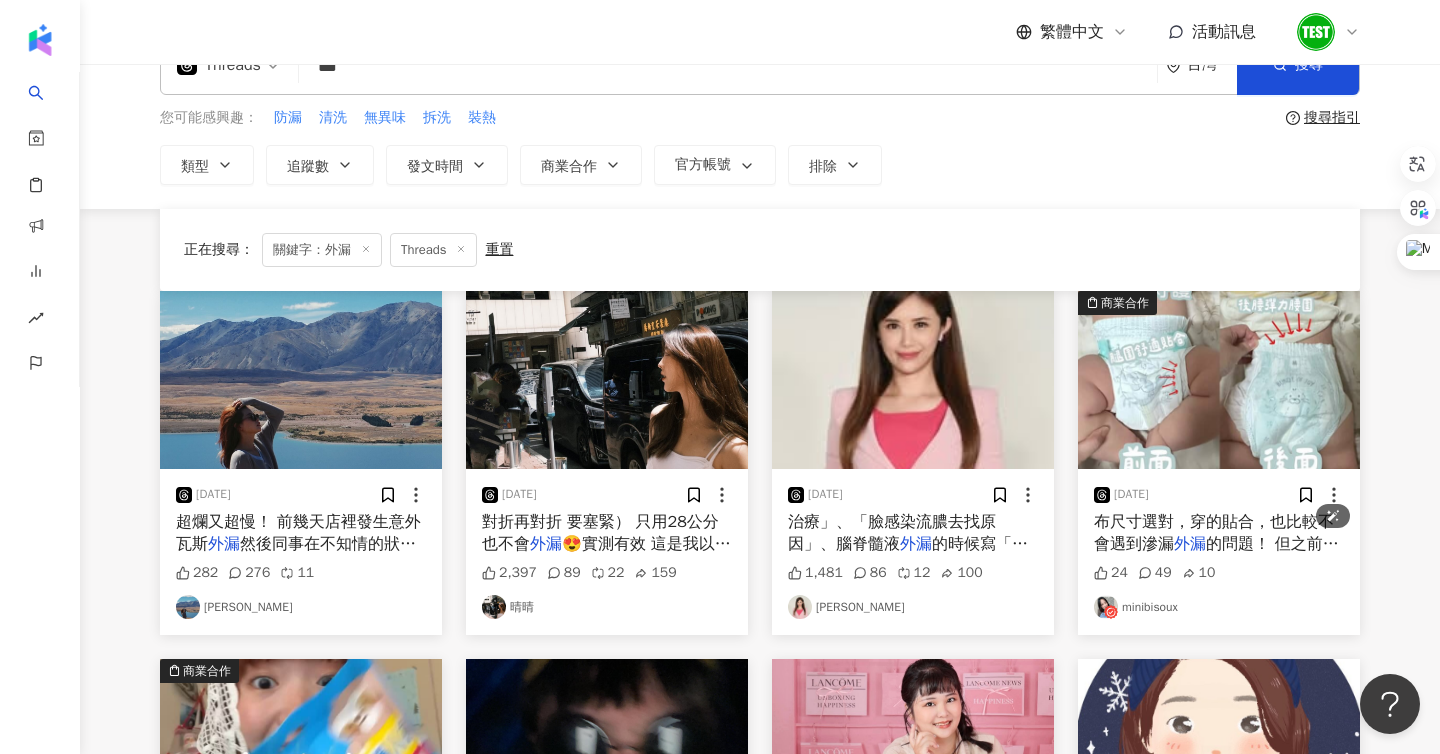 scroll, scrollTop: 0, scrollLeft: 0, axis: both 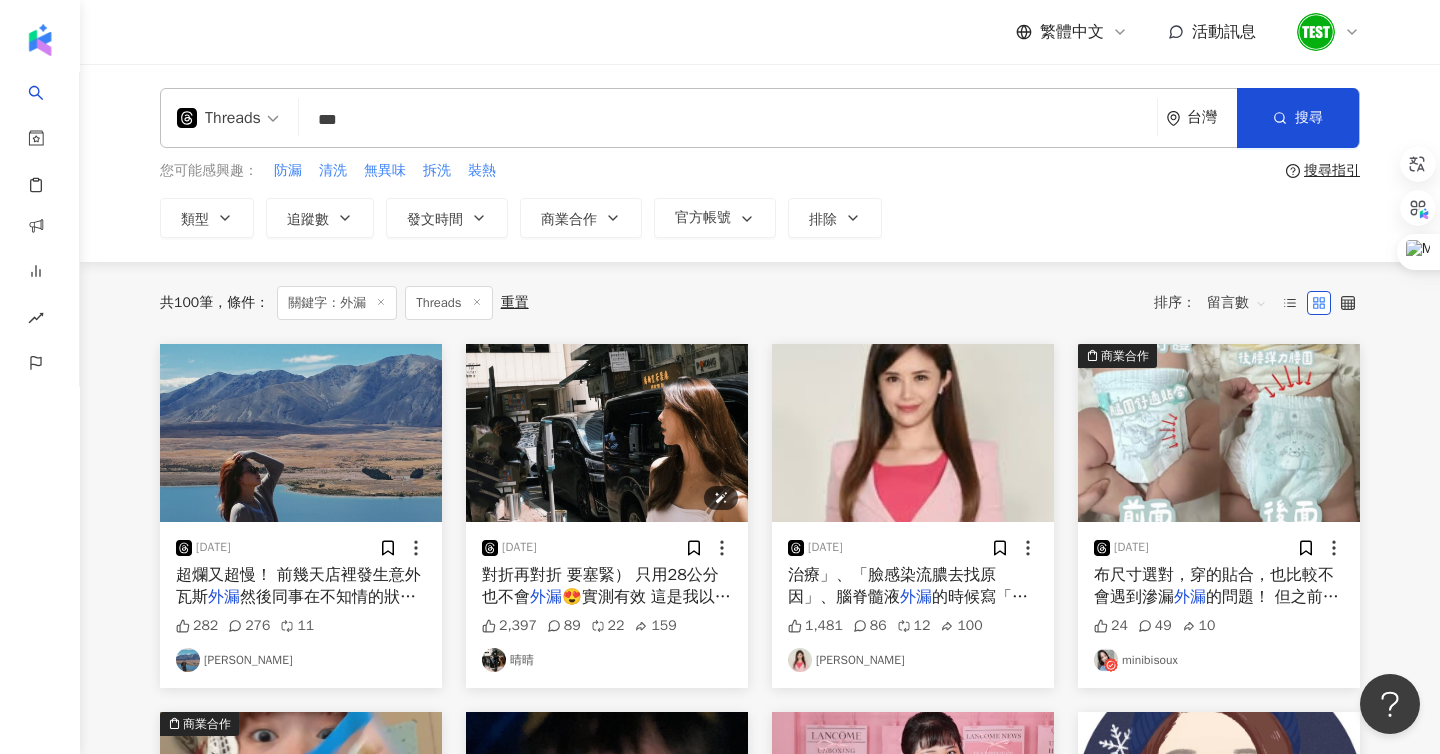 click at bounding box center [607, 433] 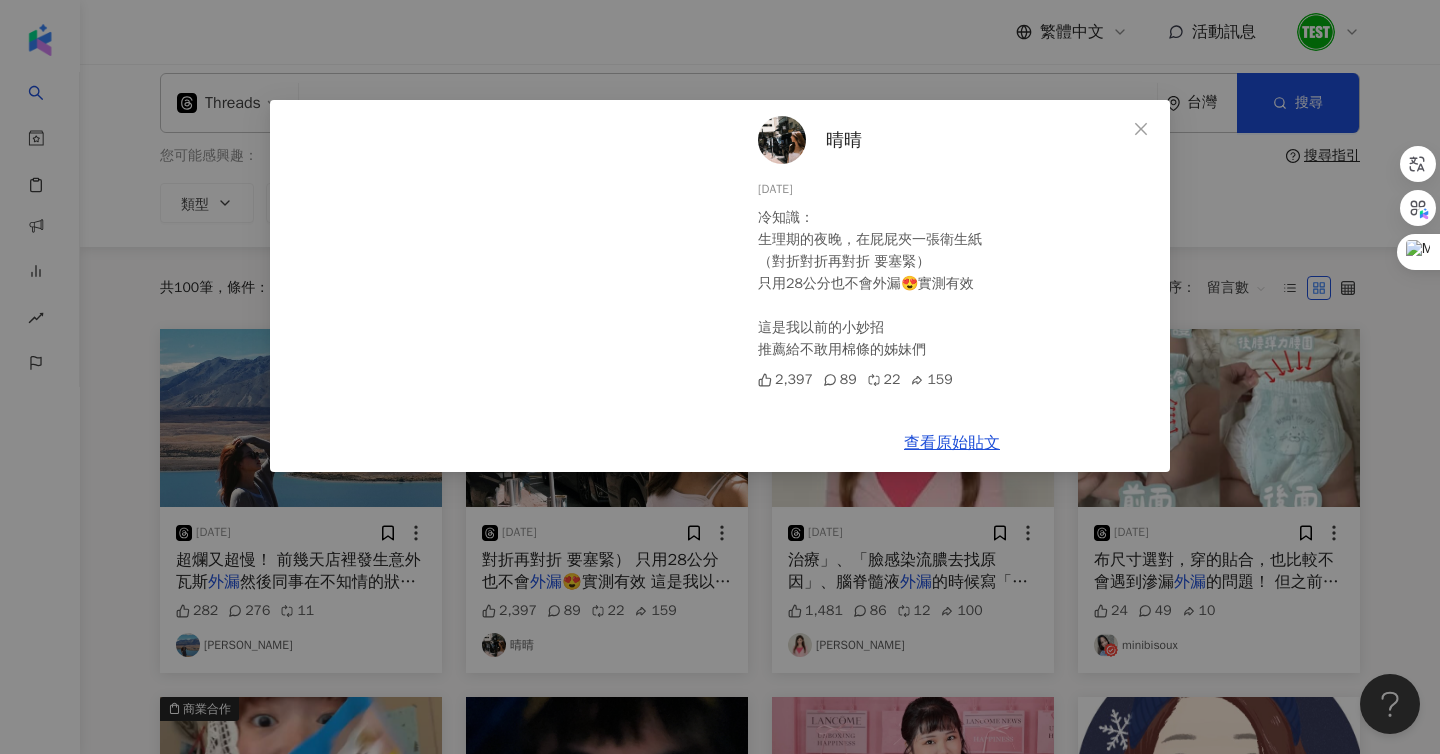 scroll, scrollTop: 19, scrollLeft: 0, axis: vertical 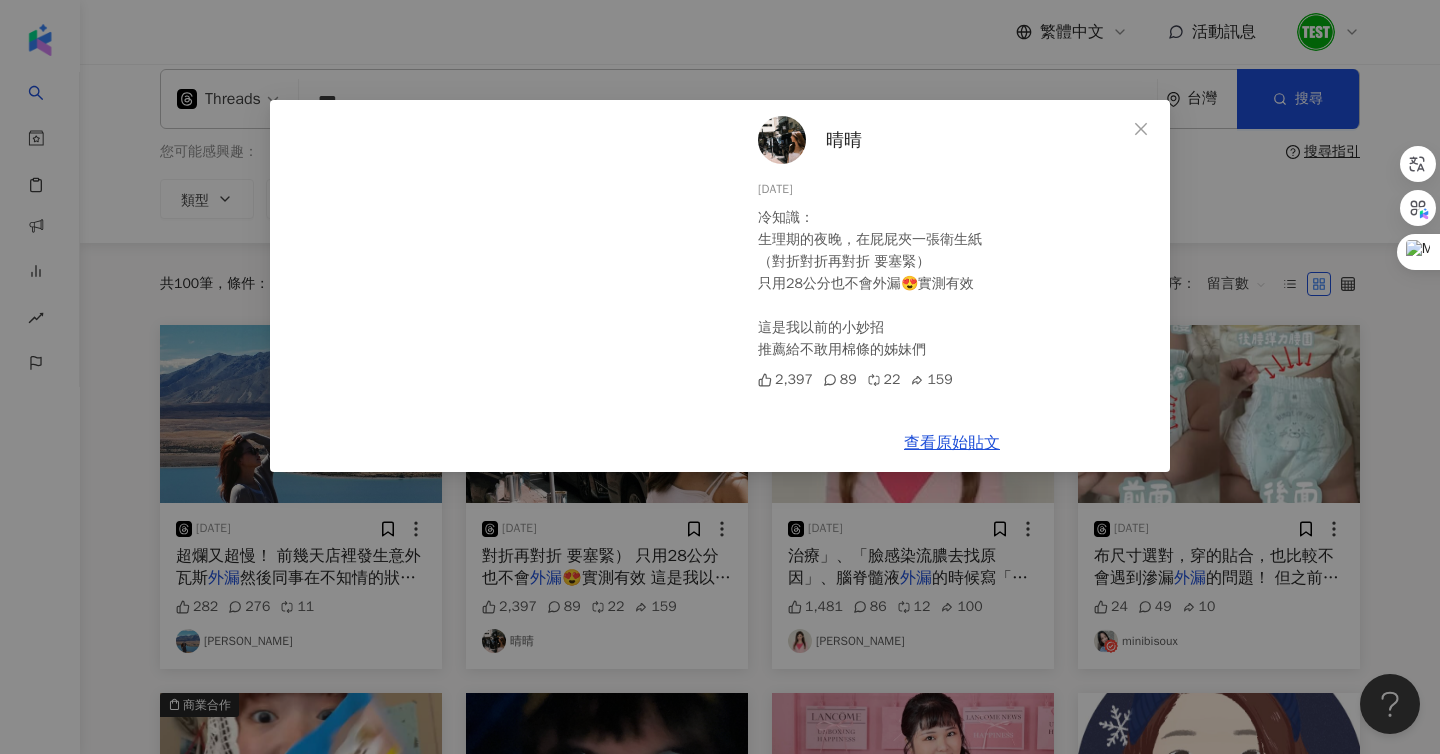 click on "晴晴 [DATE] 冷知識：
生理期的夜晚，在屁屁夾一張衛生紙
（對折對折再對折 要塞緊）
只用28公分也不會外漏😍實測有效
這是我以前的小妙招
推薦給不敢用棉條的姊妹們 2,397 89 22 159 查看原始貼文" at bounding box center (720, 377) 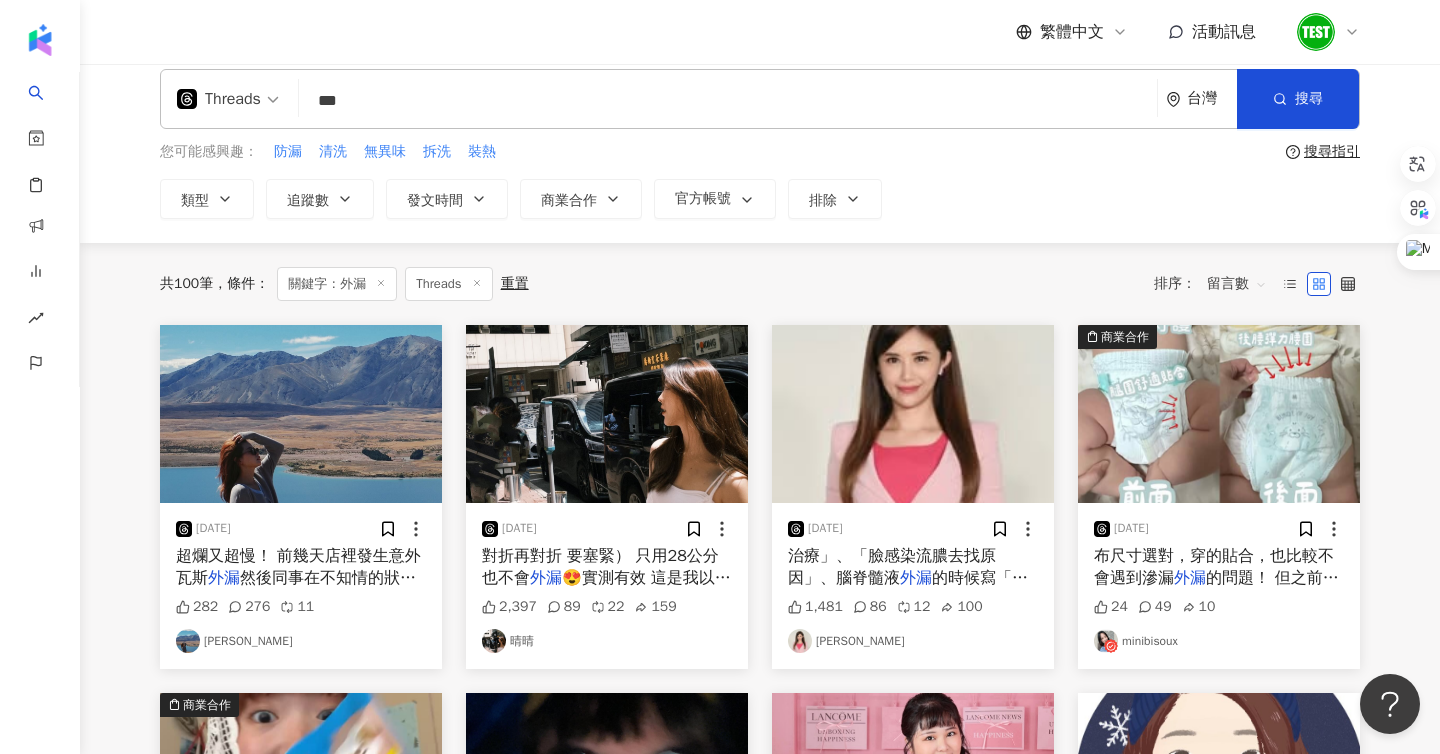 click on "**" at bounding box center (728, 100) 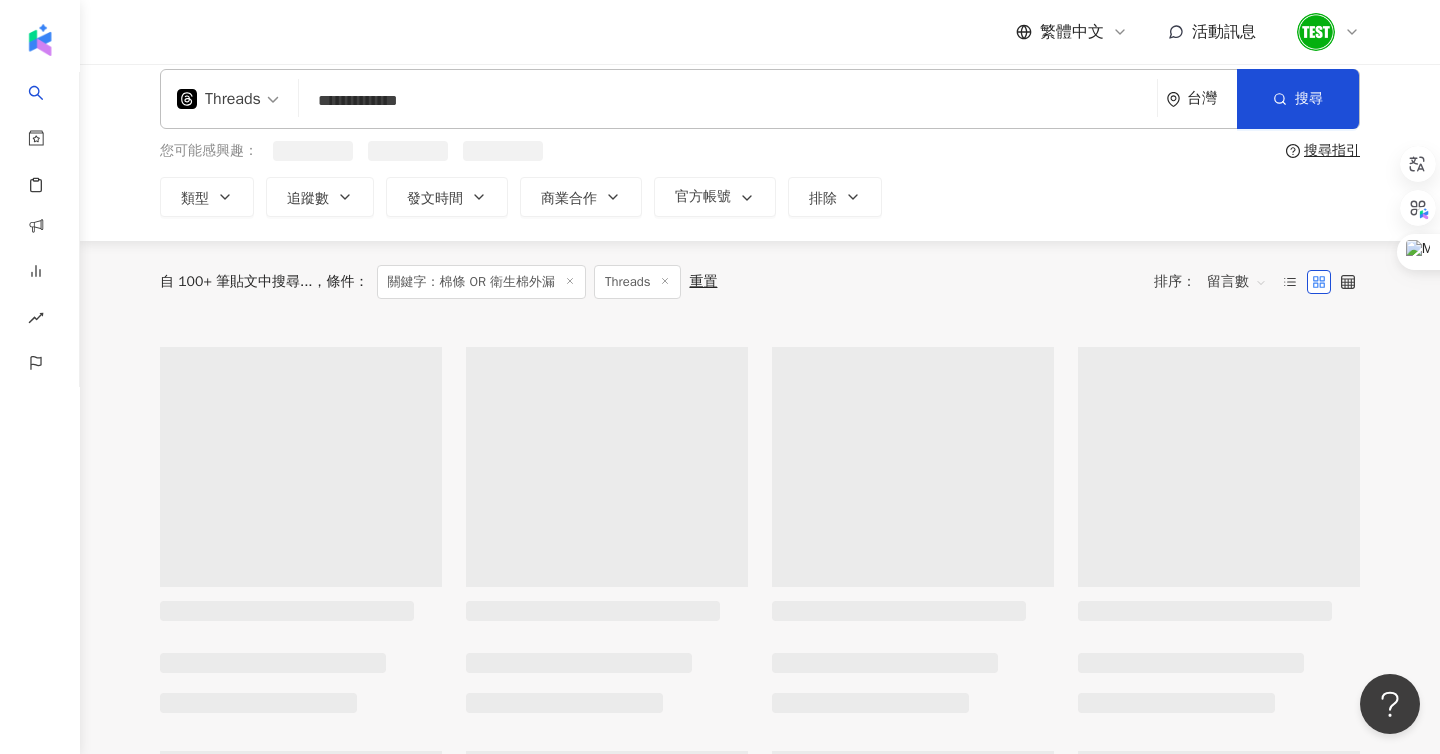 scroll, scrollTop: 0, scrollLeft: 0, axis: both 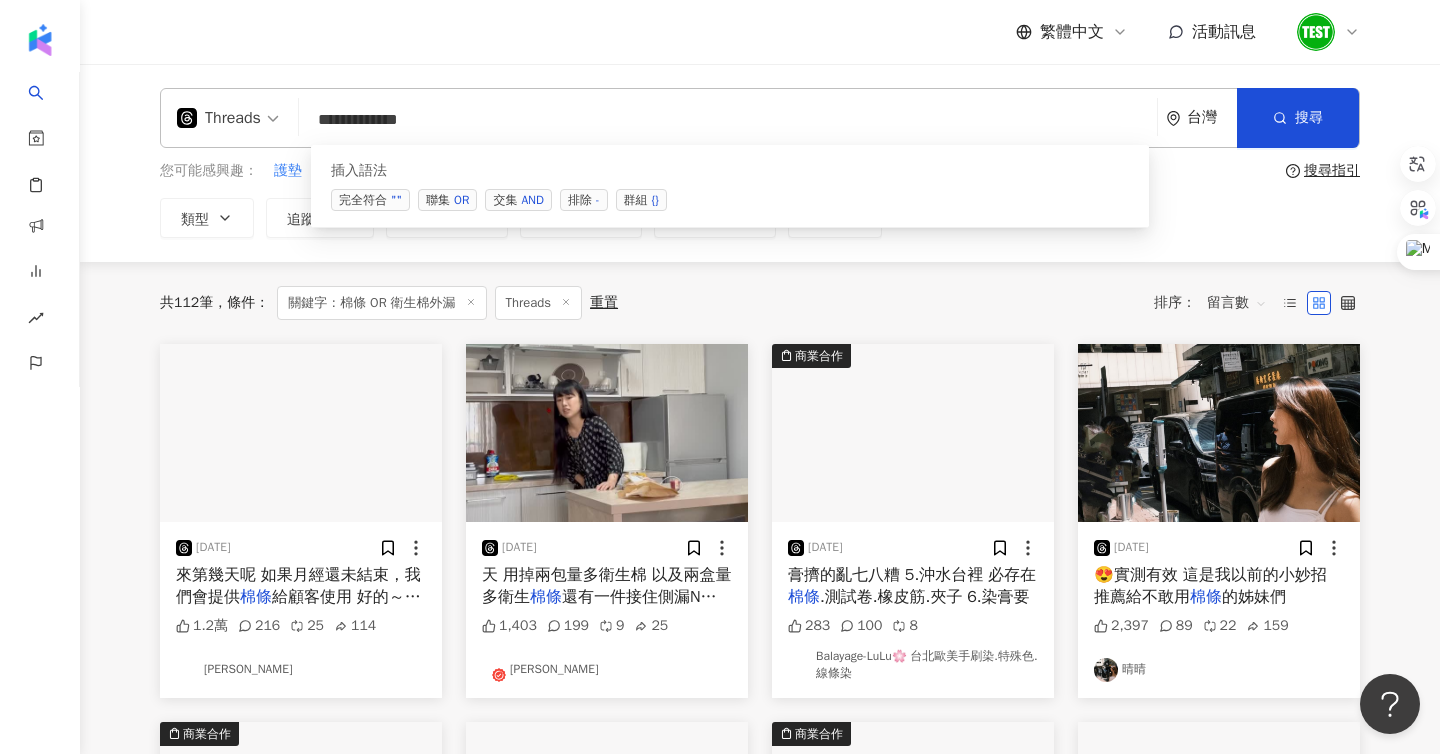 click on "**********" at bounding box center [728, 119] 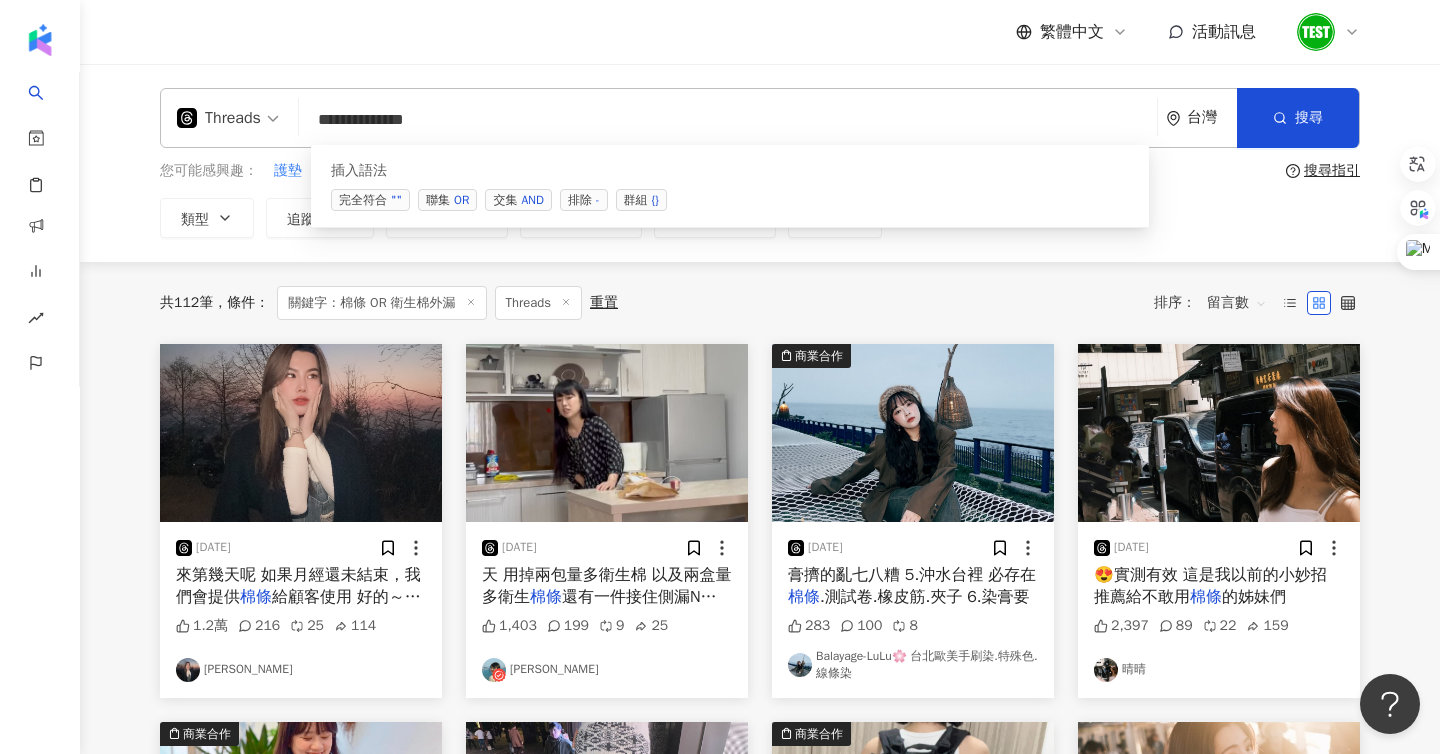 click on "**********" at bounding box center [728, 119] 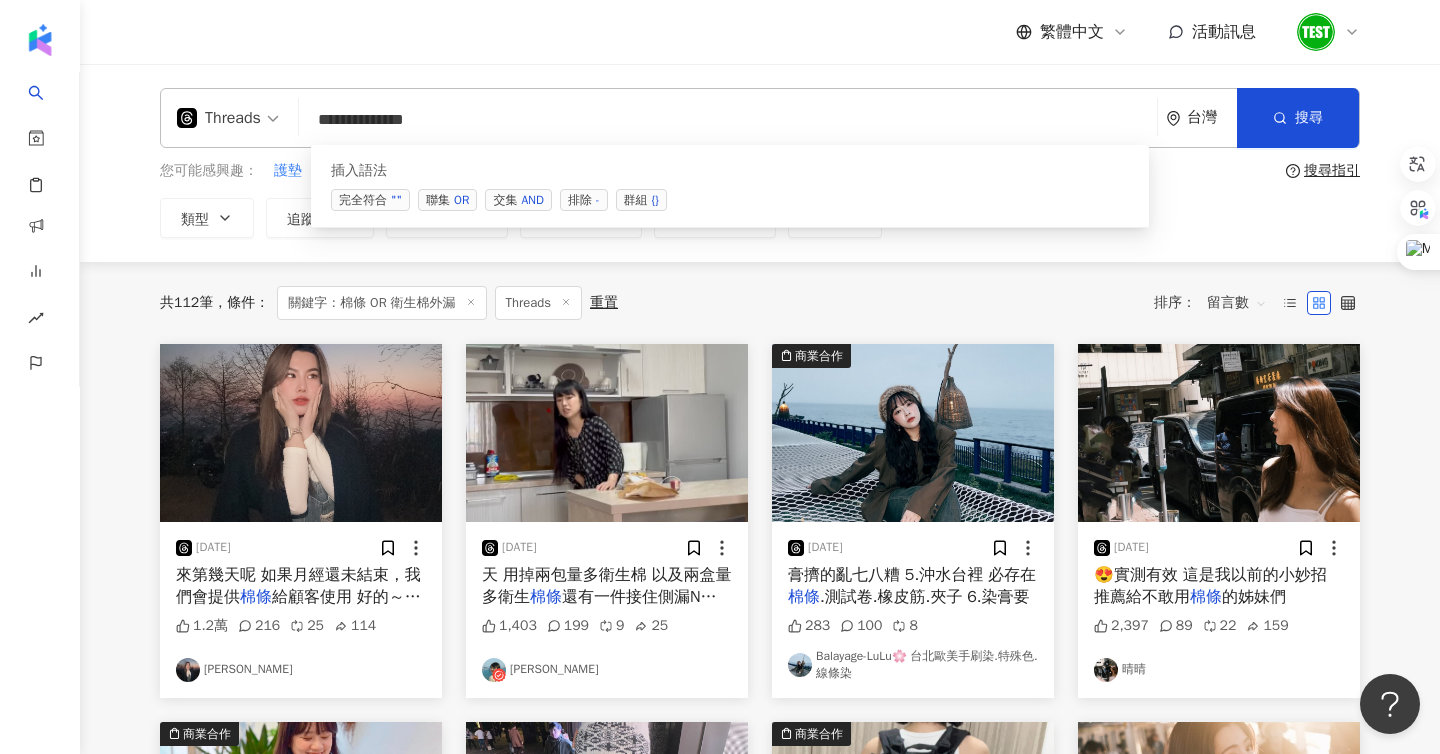 click on "**********" at bounding box center (728, 119) 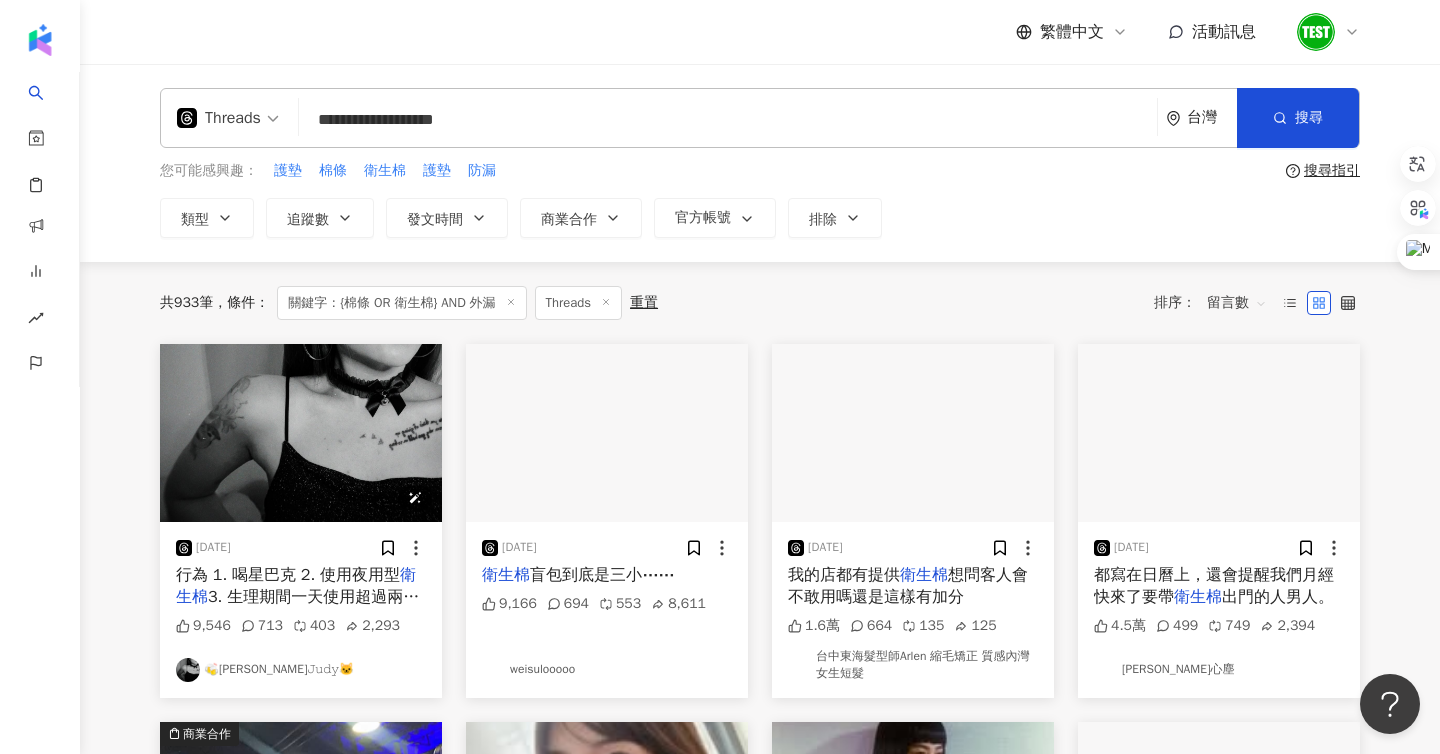 type on "**********" 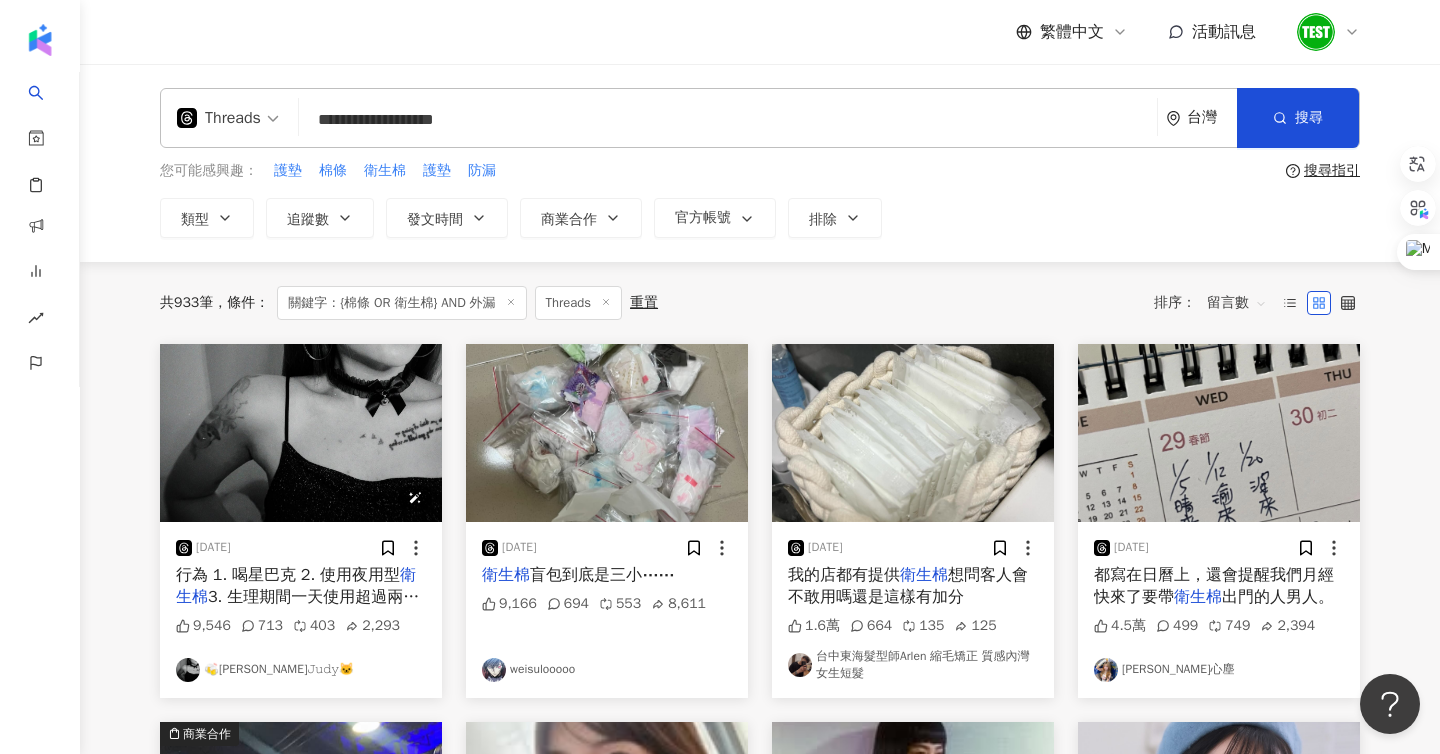 click at bounding box center [301, 433] 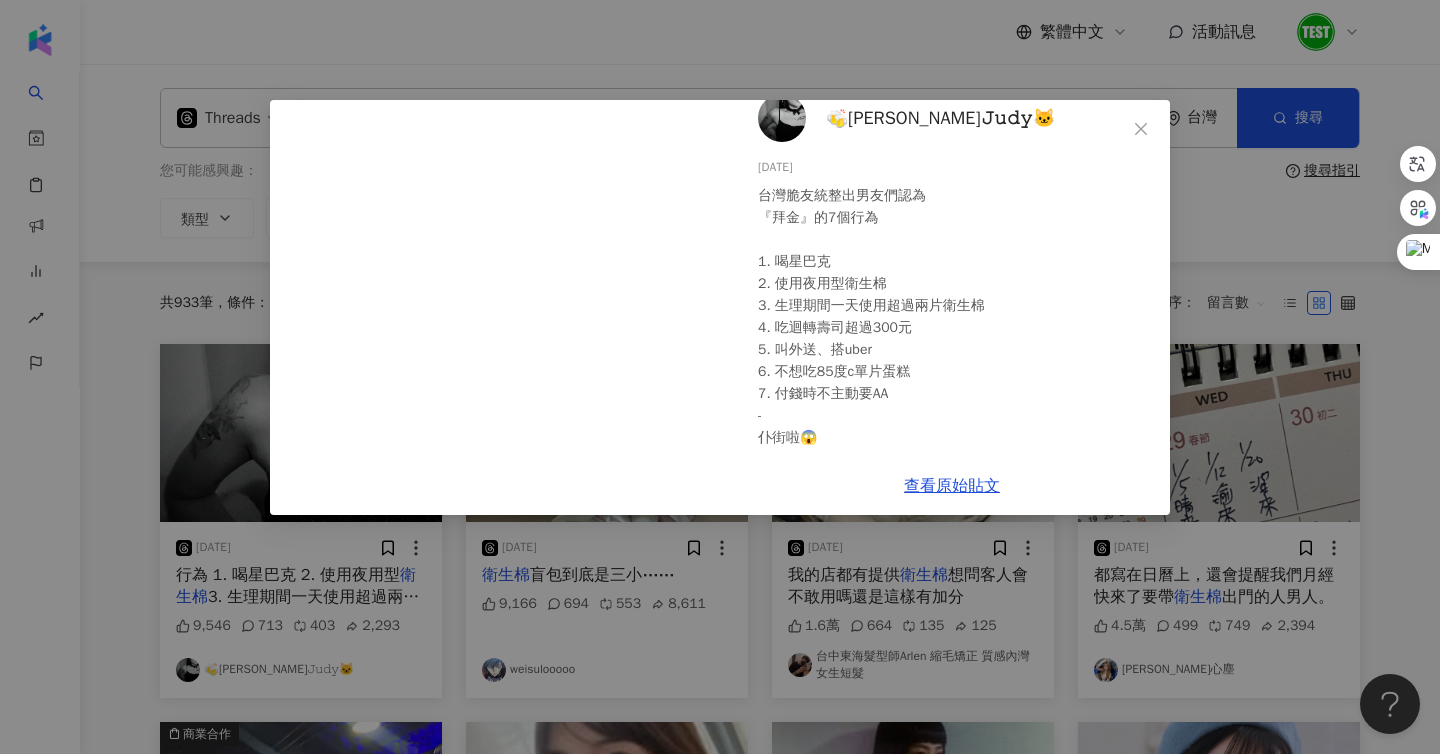 scroll, scrollTop: 43, scrollLeft: 0, axis: vertical 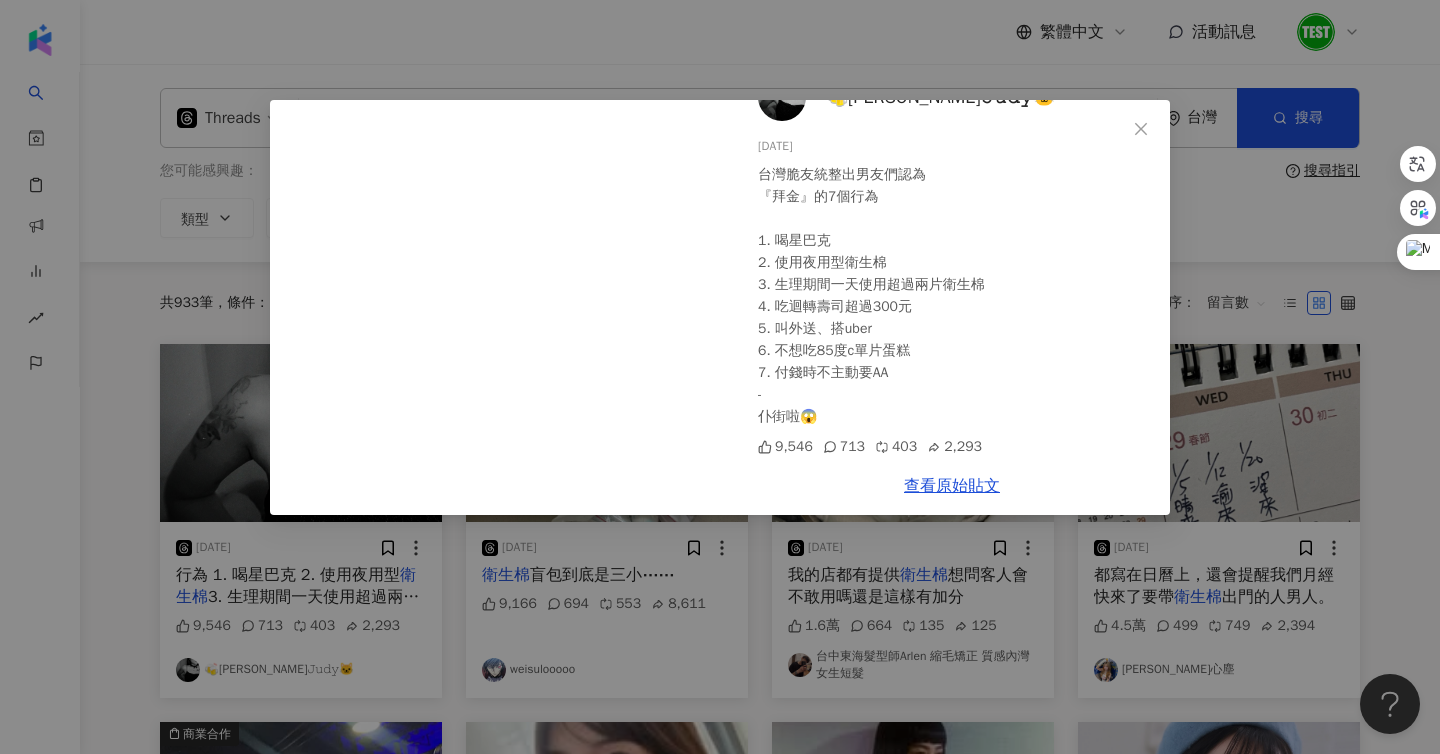 click on "🍻[PERSON_NAME]𝙹𝚞𝚍𝚢🐱 [DATE] 台灣脆友統整出男友們認為
『拜金』的7個行為
1. 喝星巴克
2. 使用夜用型衛生棉
3. 生理期間一天使用超過兩片衛生棉
4. 吃迴轉壽司超過300元
5. 叫外送、搭uber
6. 不想吃85度c單片蛋糕
7. 付錢時不主動要AA
-
仆街啦😱 9,546 713 403 2,293 查看原始貼文" at bounding box center [720, 377] 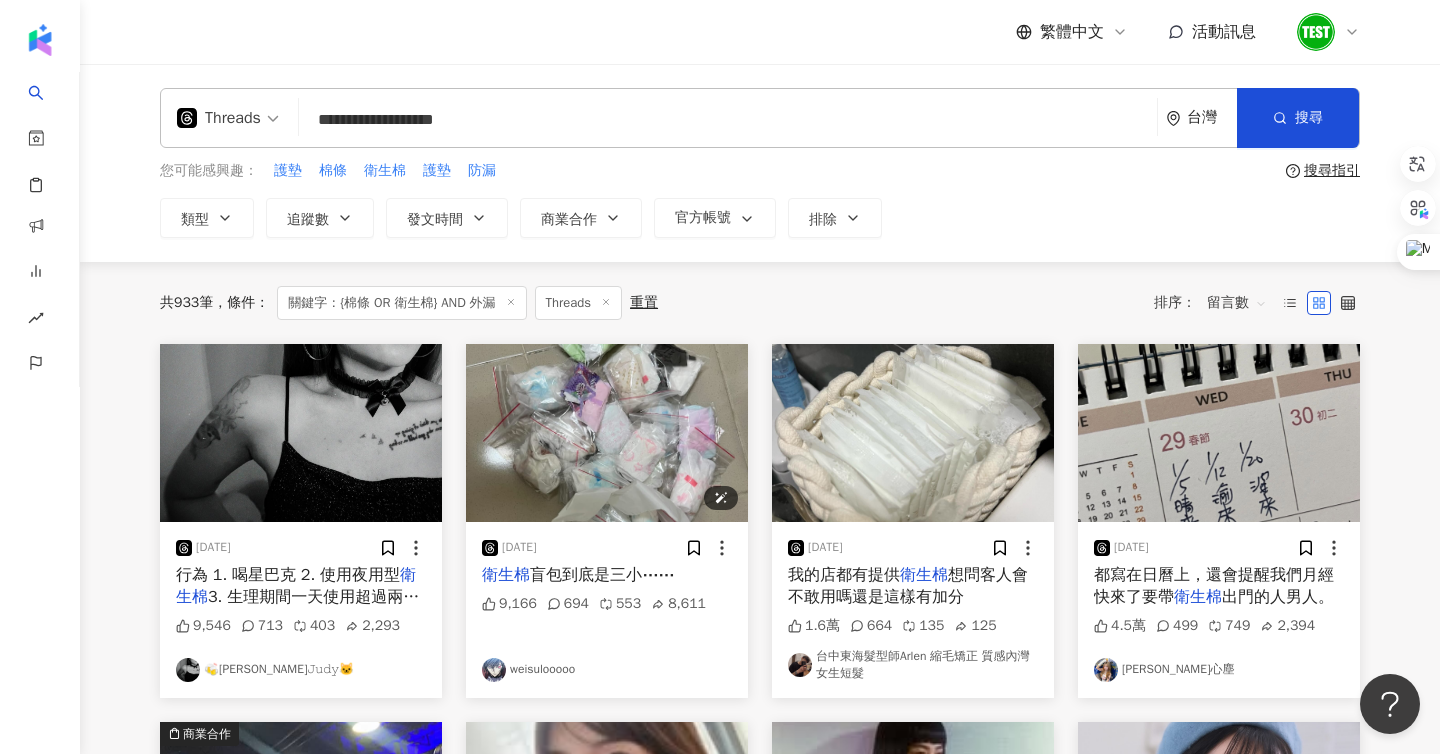 click at bounding box center (607, 433) 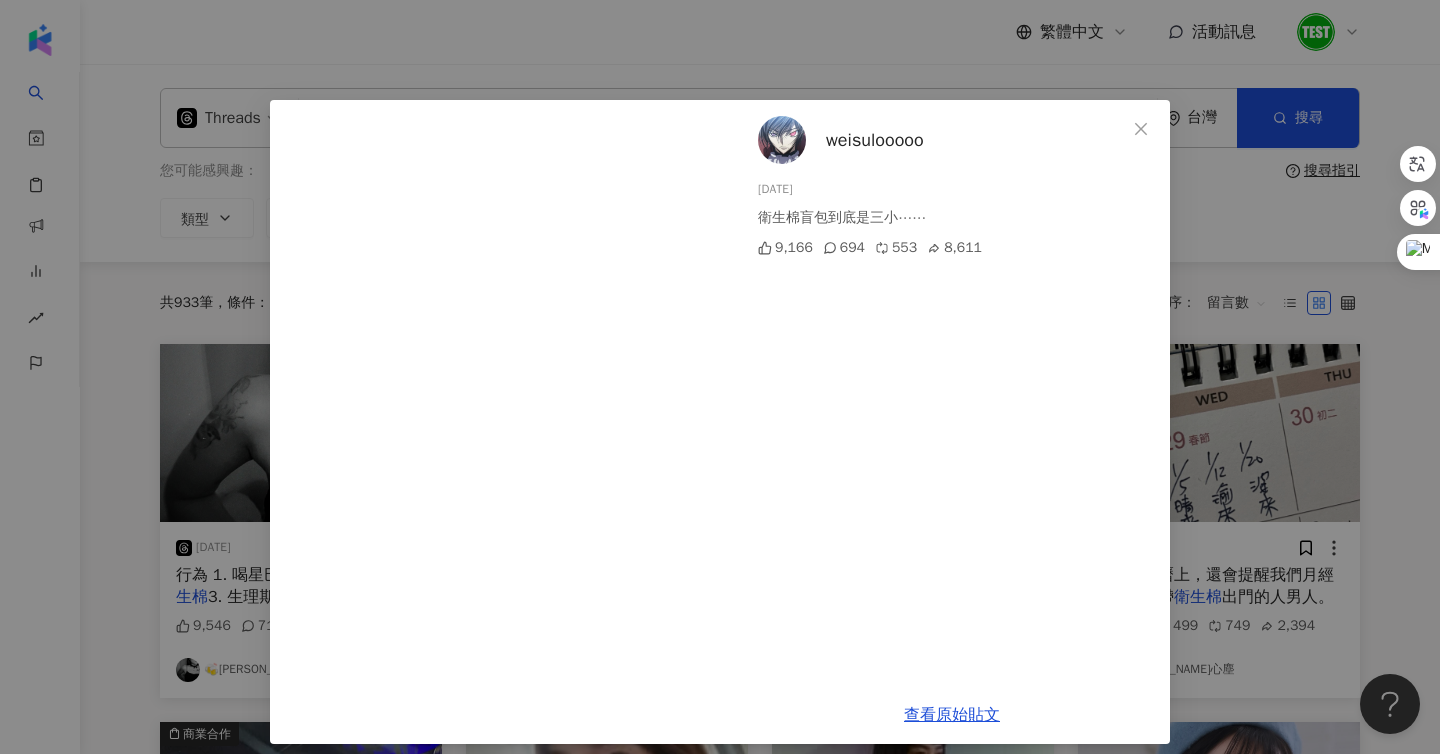 scroll, scrollTop: 14, scrollLeft: 0, axis: vertical 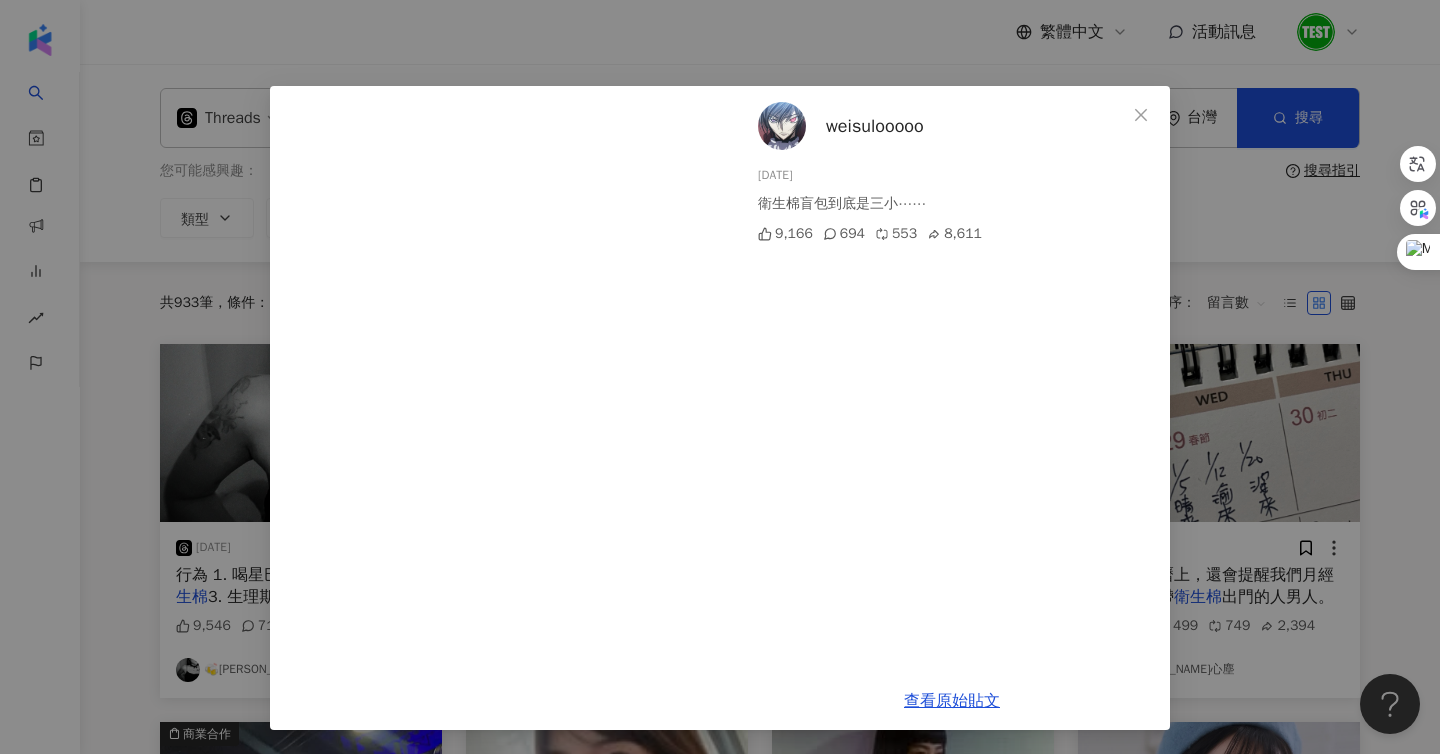 click on "weisulooooo [DATE] 衛生棉盲包到底是三小⋯⋯ 9,166 694 553 8,611 查看原始貼文" at bounding box center [720, 377] 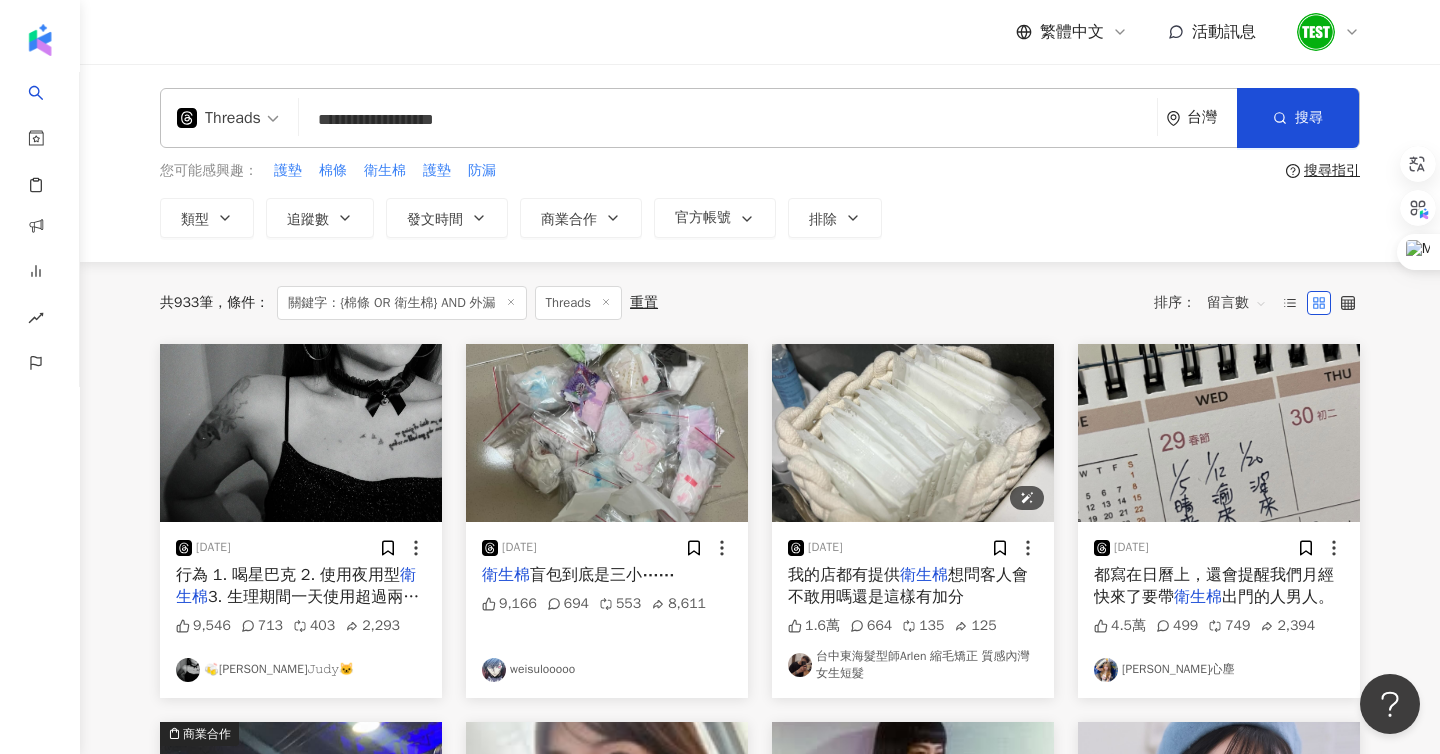 click at bounding box center (913, 433) 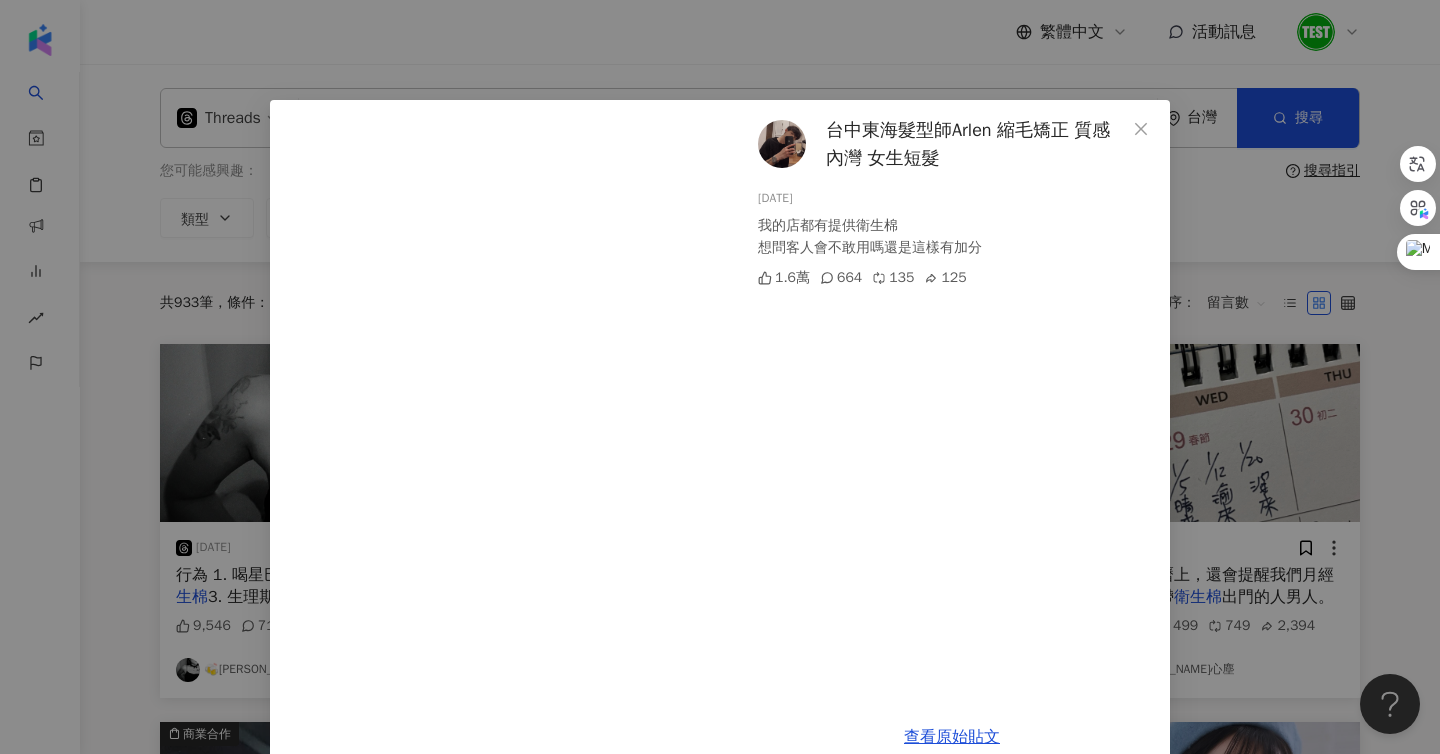 click on "台中東海髮型師Arlen 縮毛矯正 質感內灣 女生短髮 [DATE] 我的店都有提供衛生棉
想問客人會不敢用嗎還是這樣有加分 1.6萬 664 135 125 查看原始貼文" at bounding box center (720, 377) 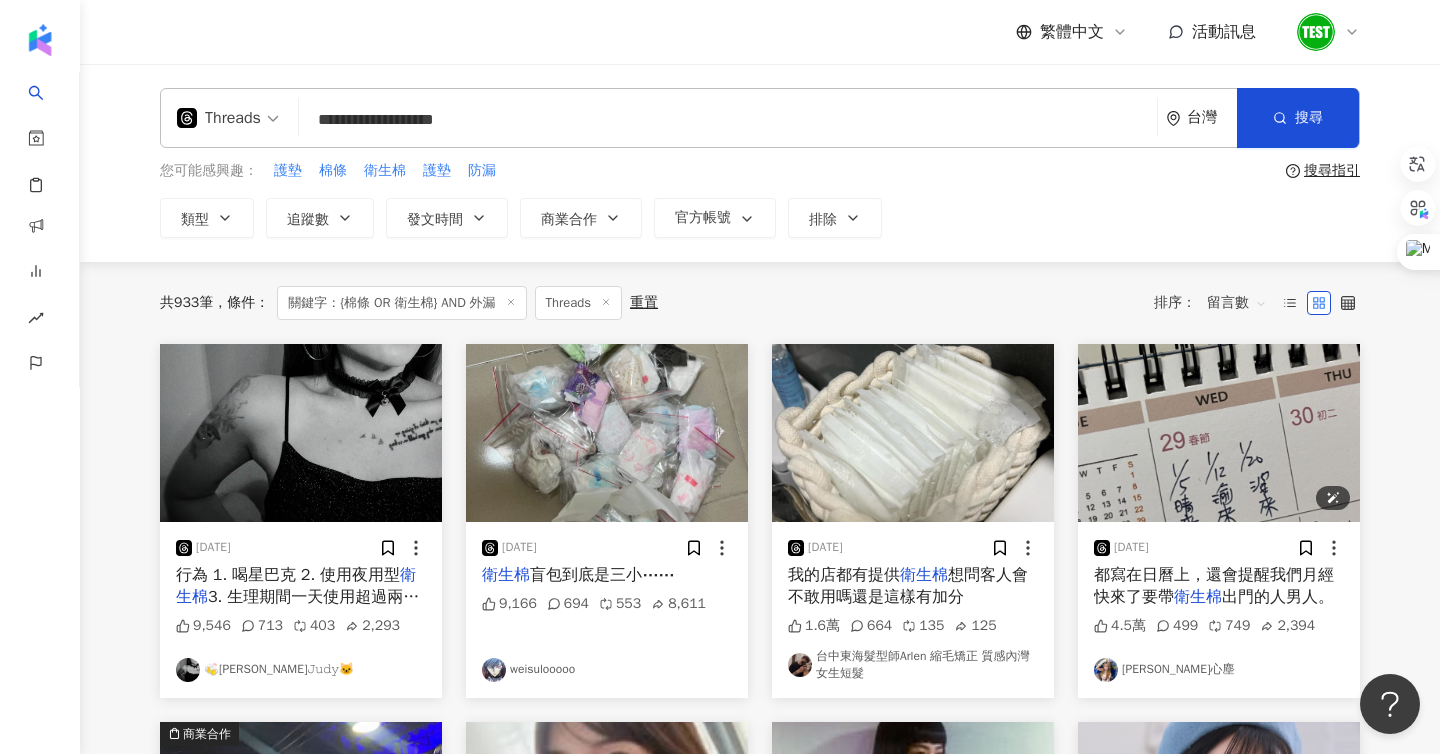 click at bounding box center (1219, 433) 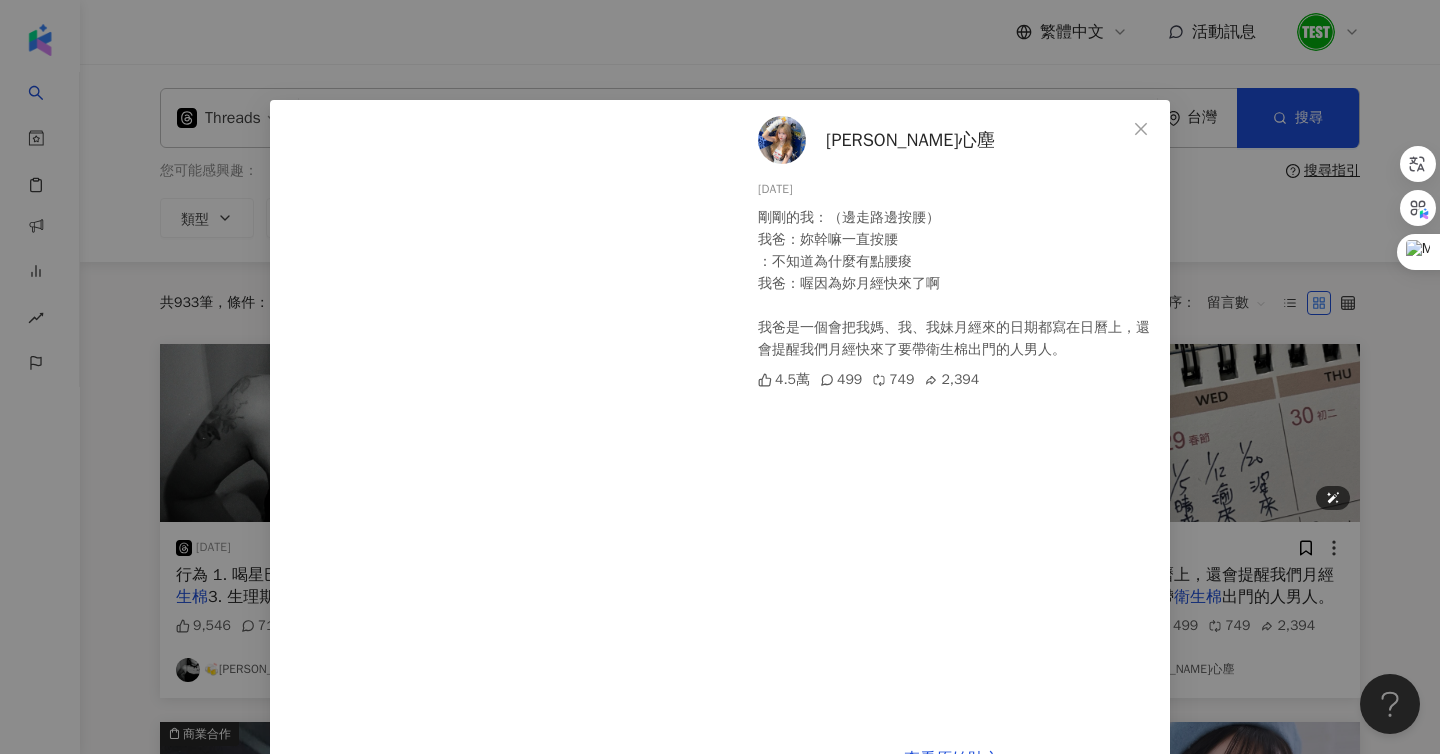 click on "[PERSON_NAME]心塵 [DATE] 剛剛的我：（邊走路邊按腰）
我爸：妳幹嘛一直按腰
：不知道為什麼有點腰痠
我爸：喔因為妳月經快來了啊
我爸是一個會把我媽、我、我妹月經來的日期都寫在日曆上，還會提醒我們月經快來了要帶衛生棉出門的人男人。 4.5萬 499 749 2,394 查看原始貼文" at bounding box center [720, 377] 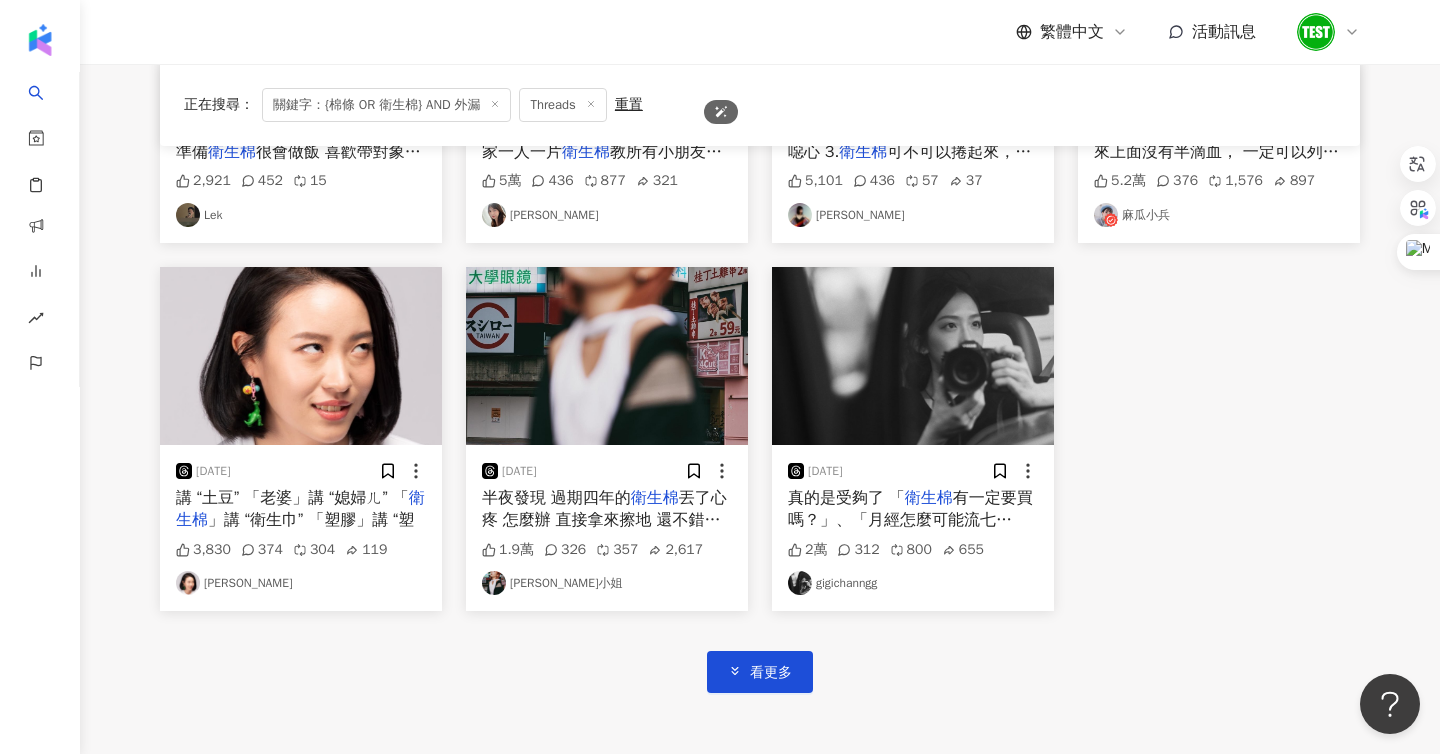scroll, scrollTop: 1004, scrollLeft: 0, axis: vertical 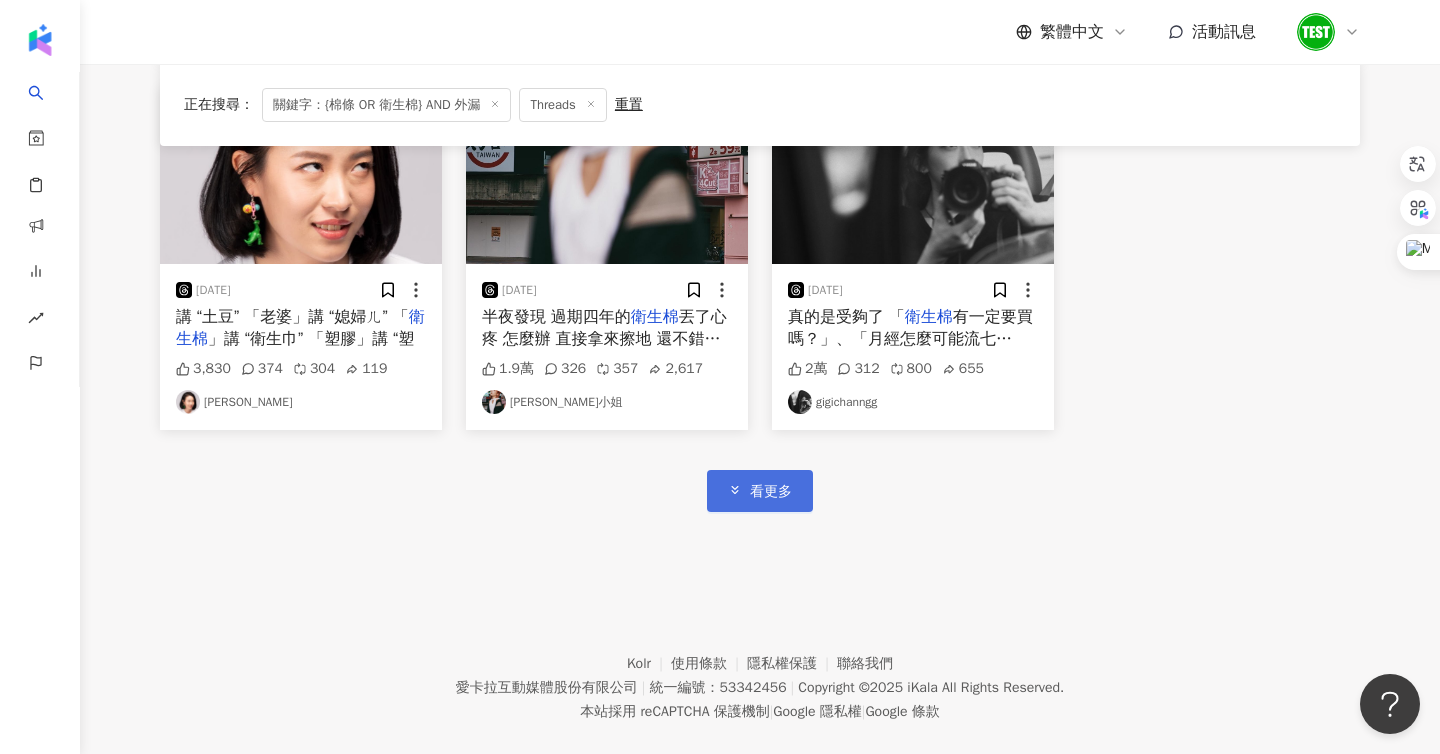 click 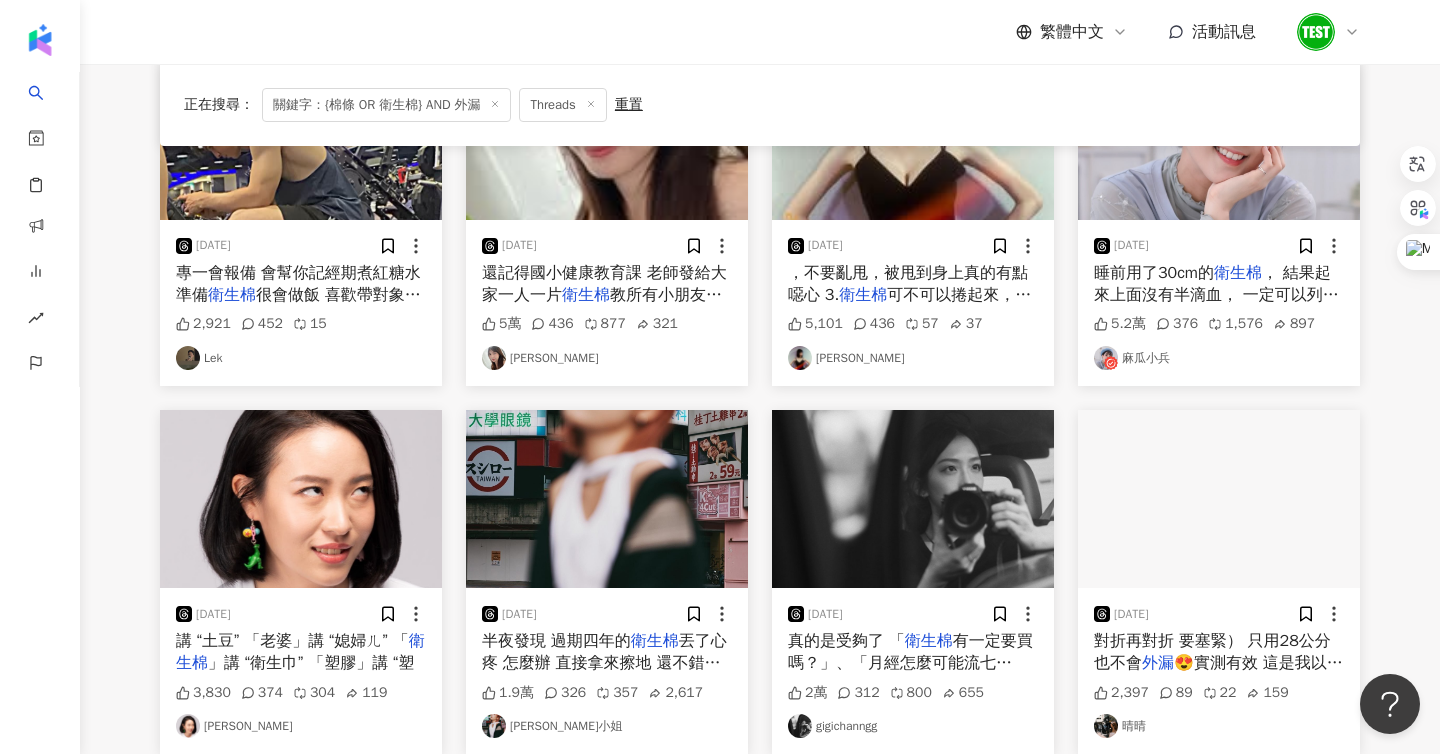 scroll, scrollTop: 0, scrollLeft: 0, axis: both 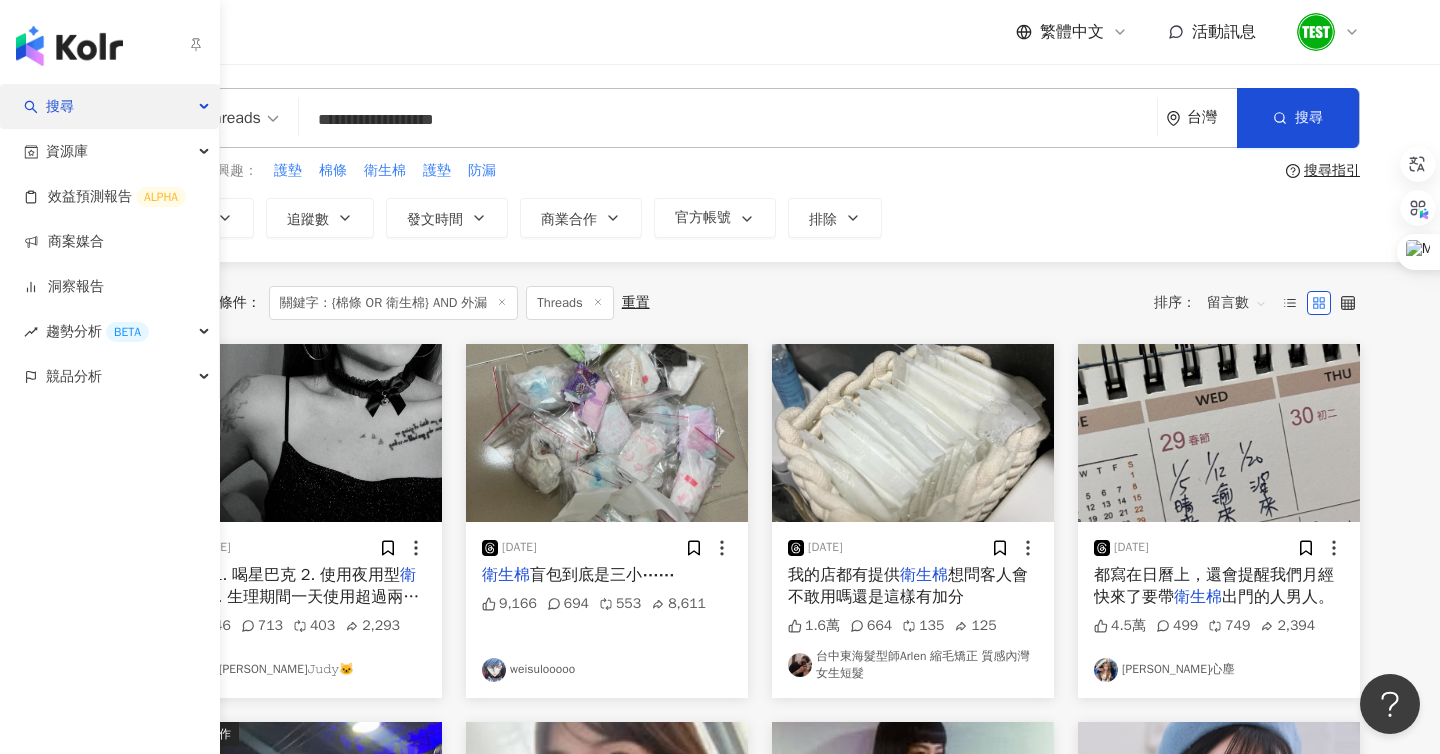 click on "搜尋" at bounding box center [60, 106] 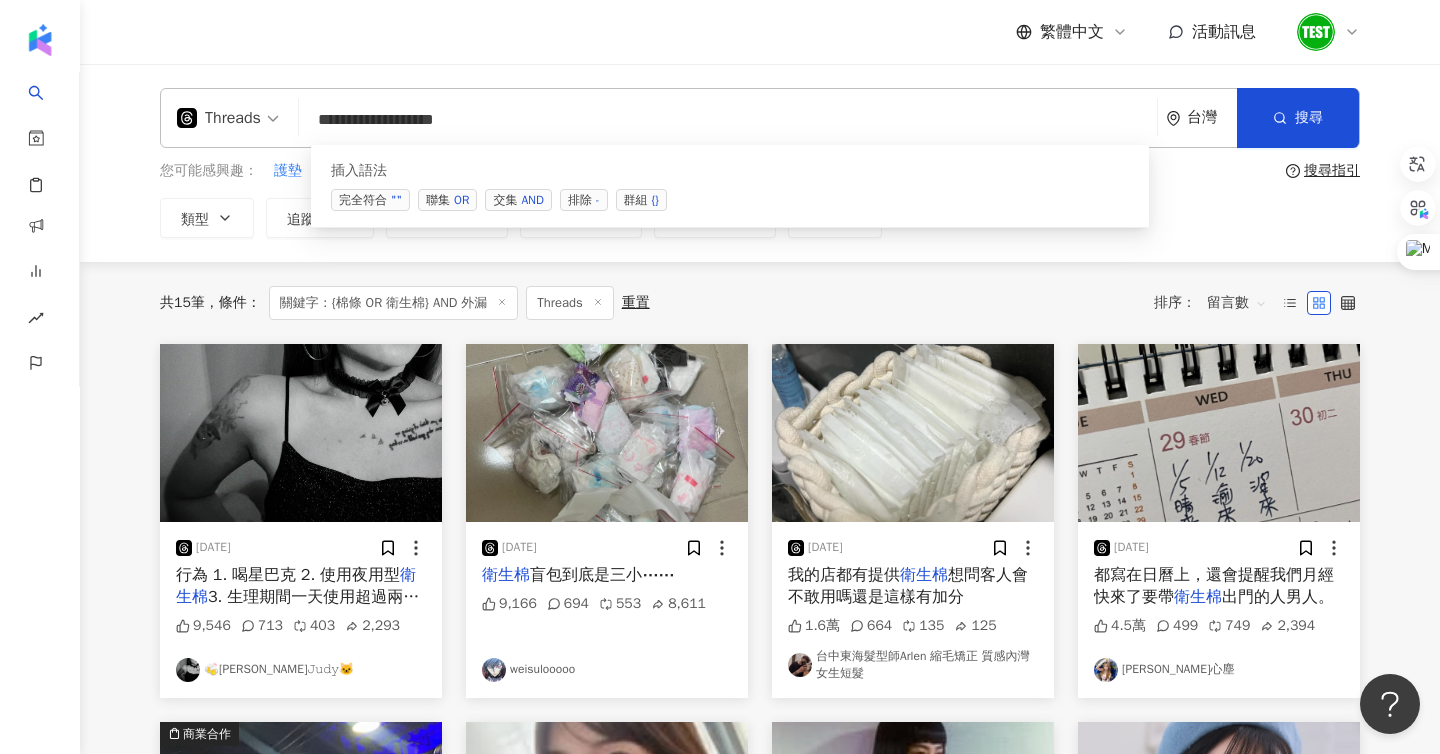 drag, startPoint x: 559, startPoint y: 107, endPoint x: 132, endPoint y: 101, distance: 427.04214 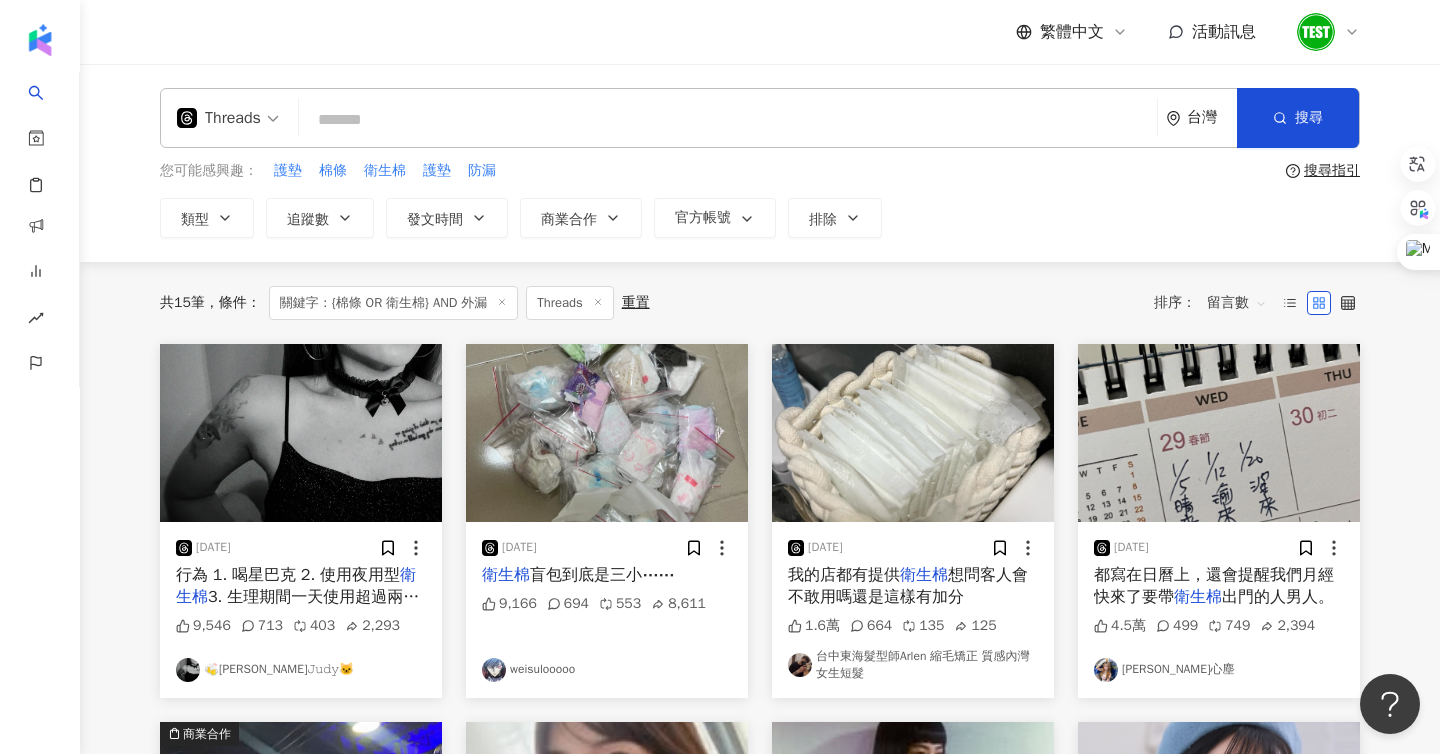 type 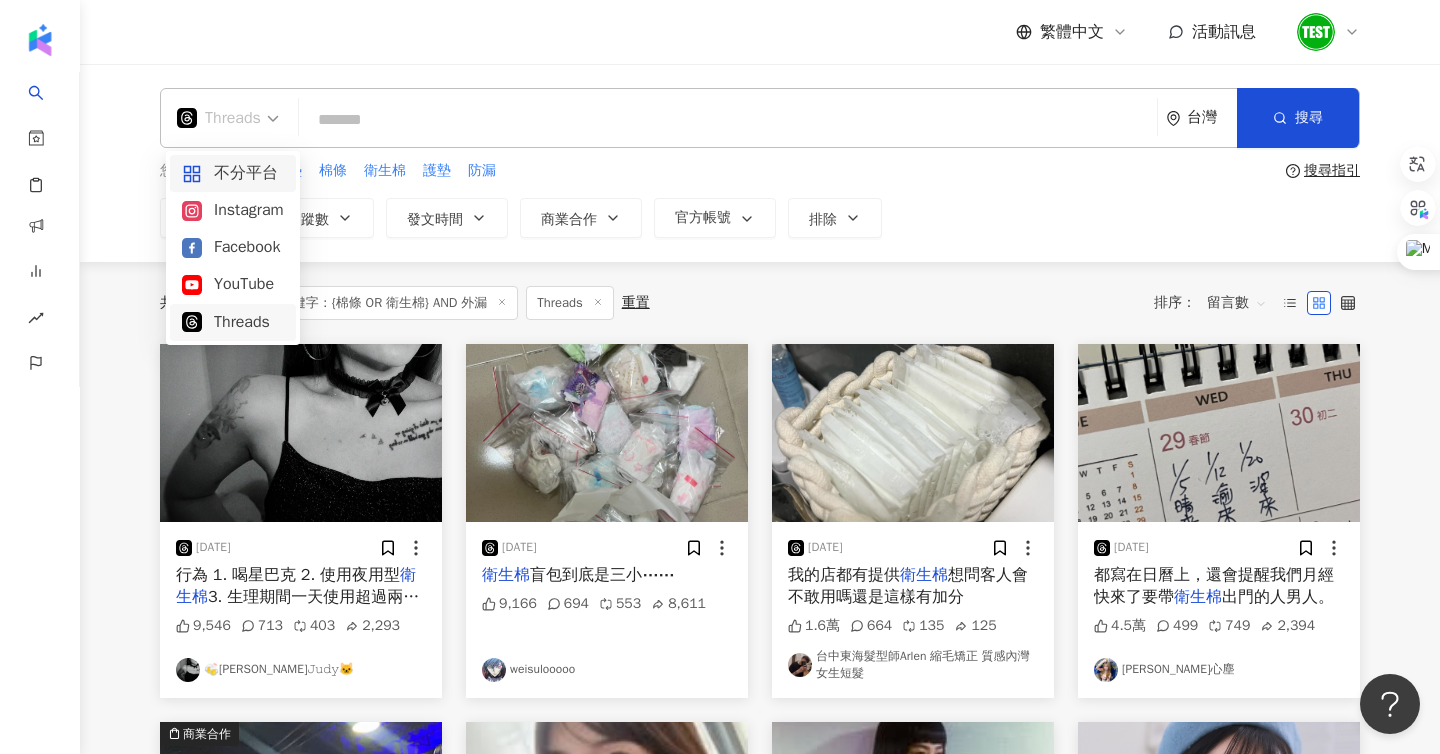 click on "不分平台" at bounding box center (233, 173) 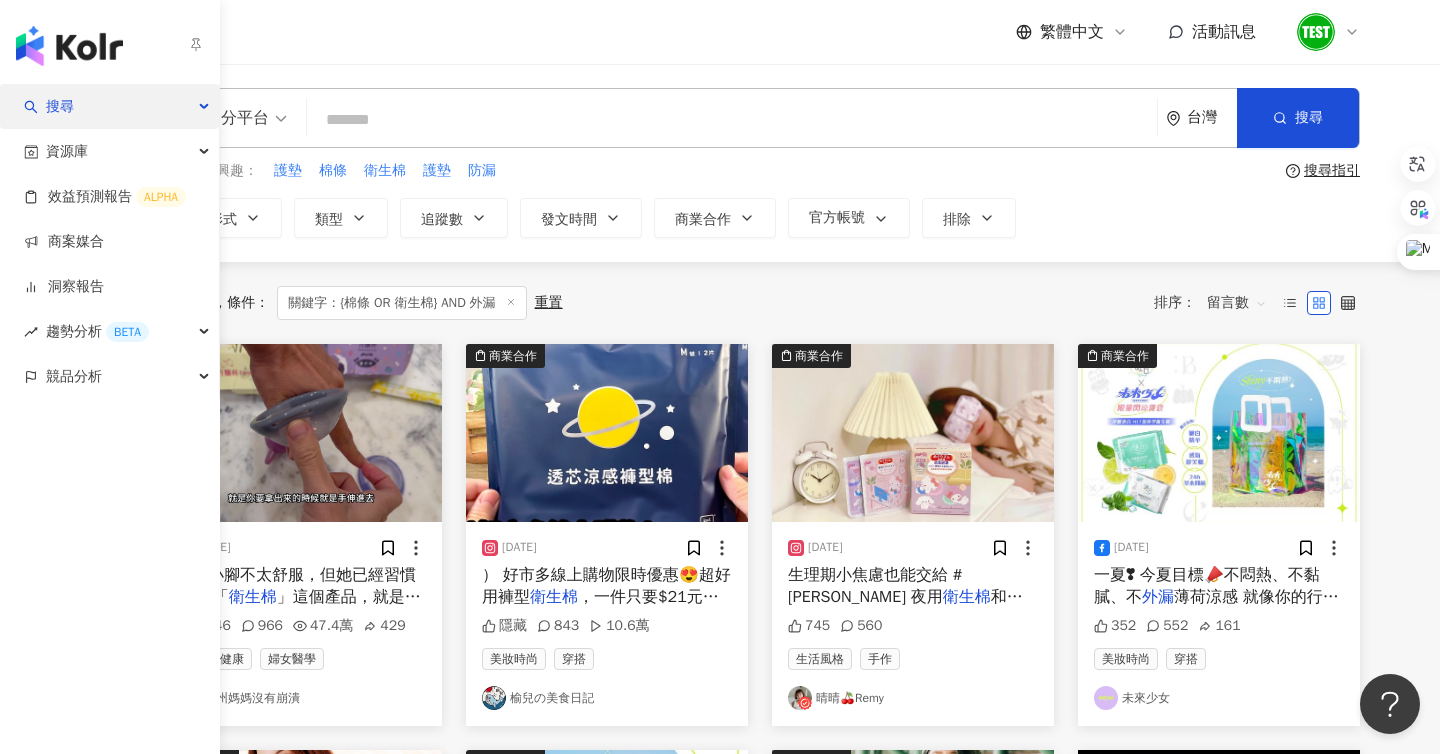 click on "搜尋" at bounding box center [60, 106] 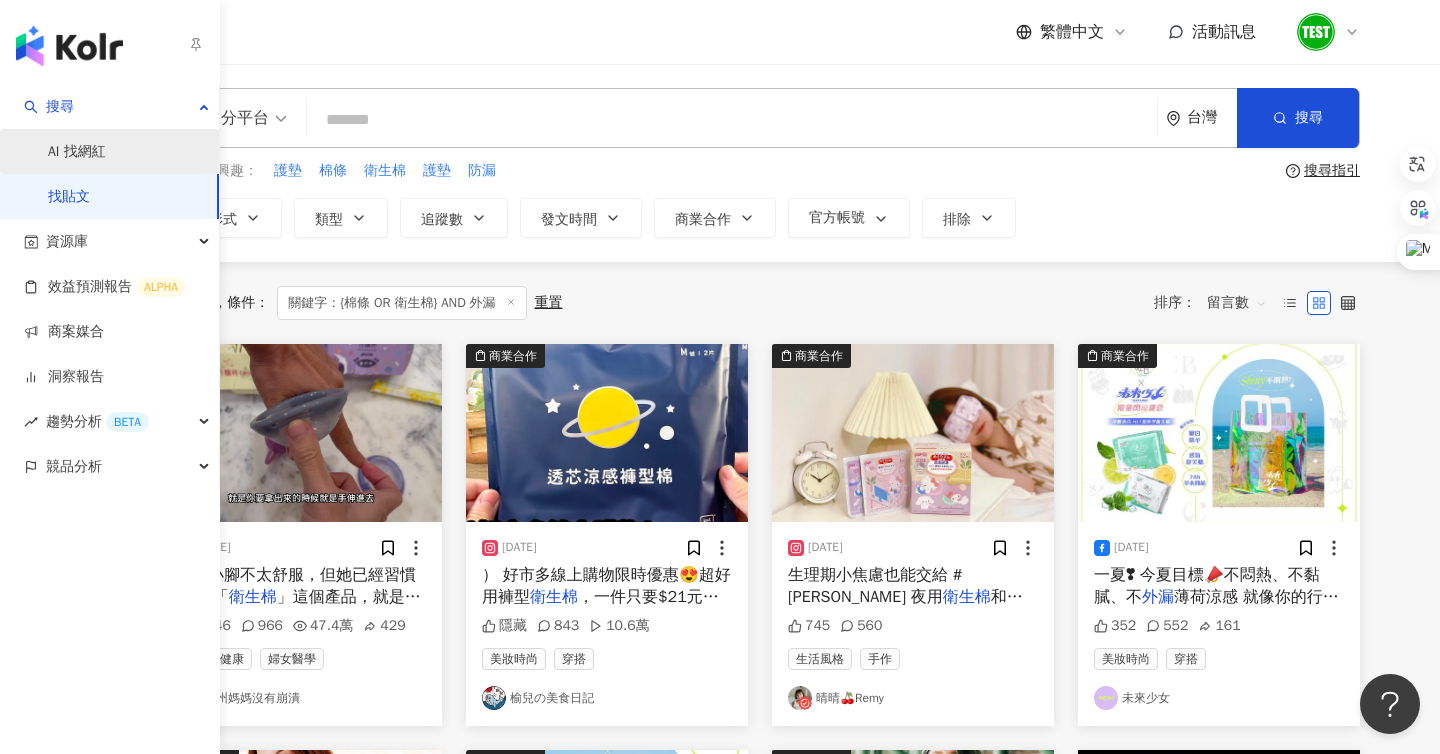 click on "AI 找網紅" at bounding box center [77, 152] 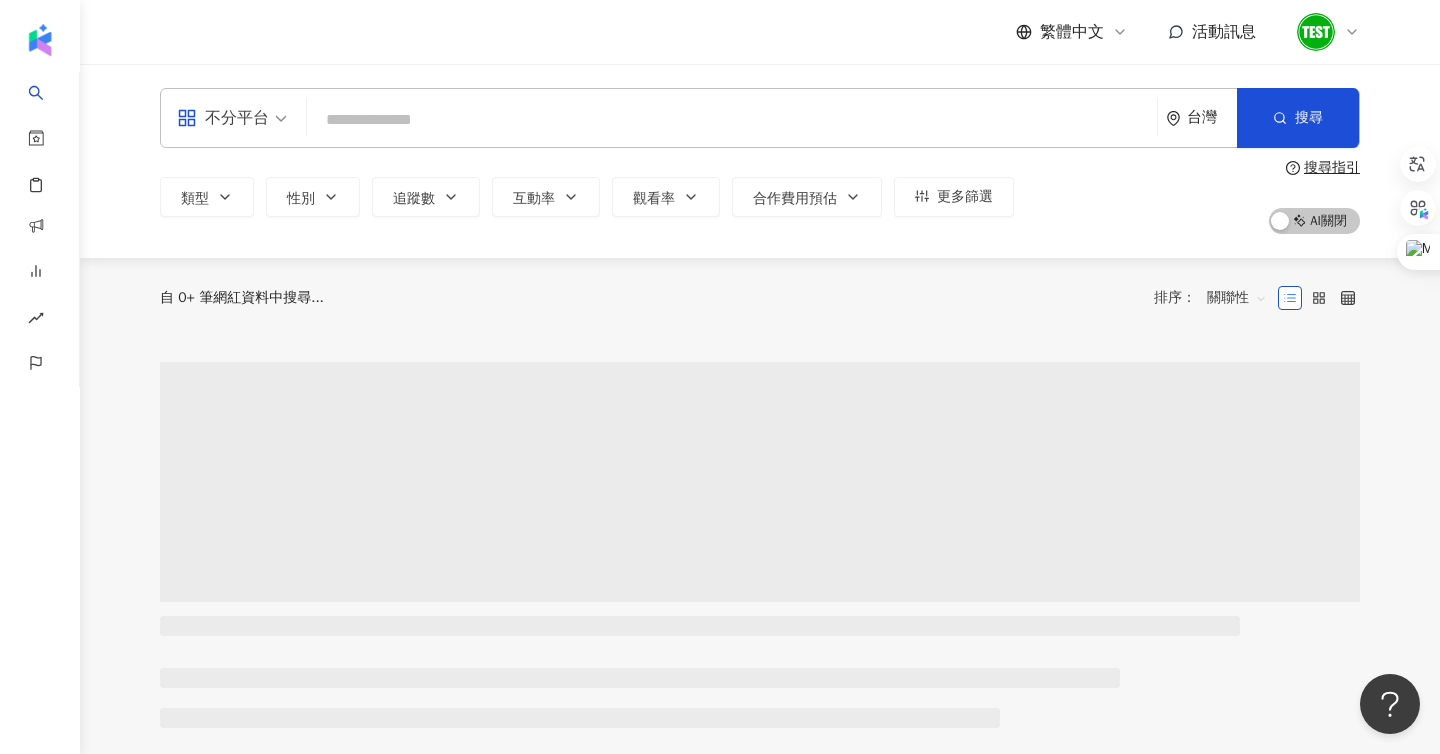 click at bounding box center [232, 105] 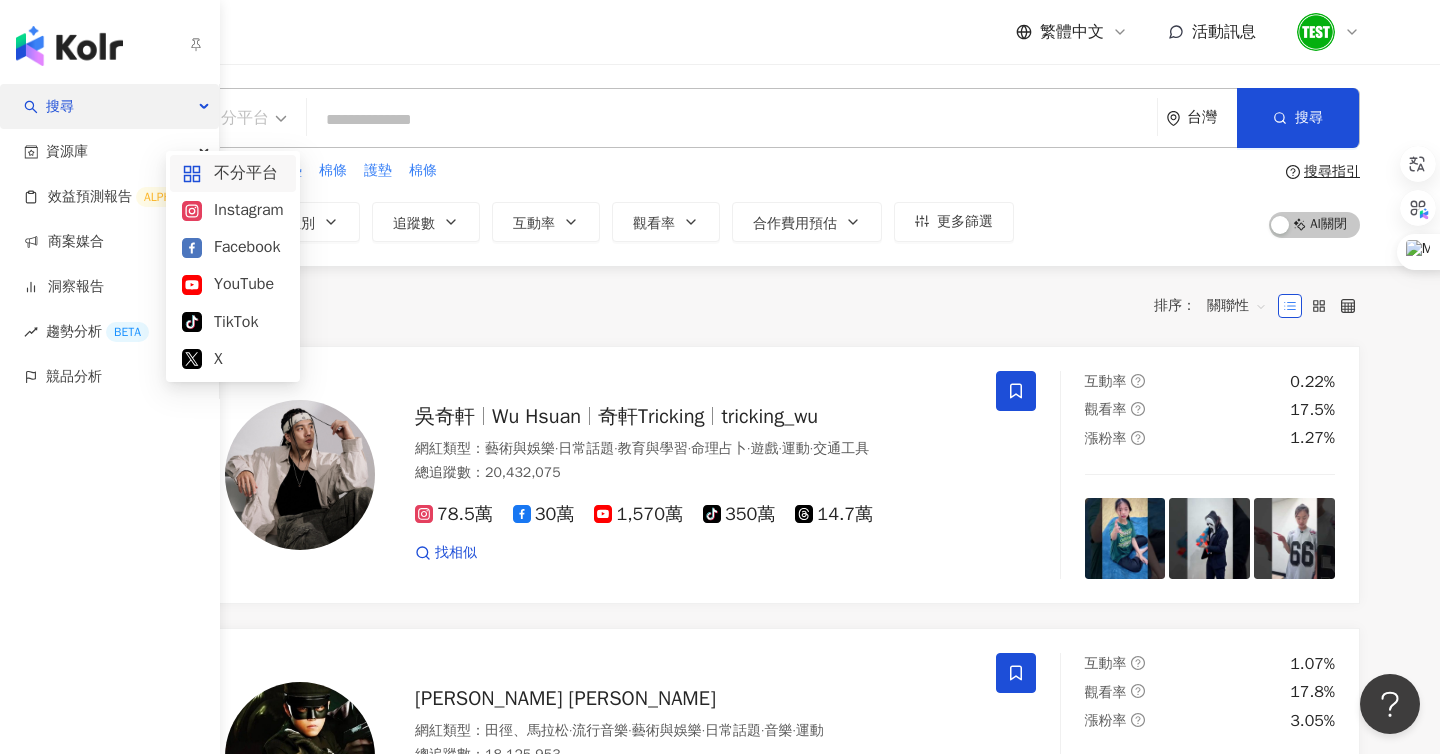 click on "搜尋" at bounding box center (109, 106) 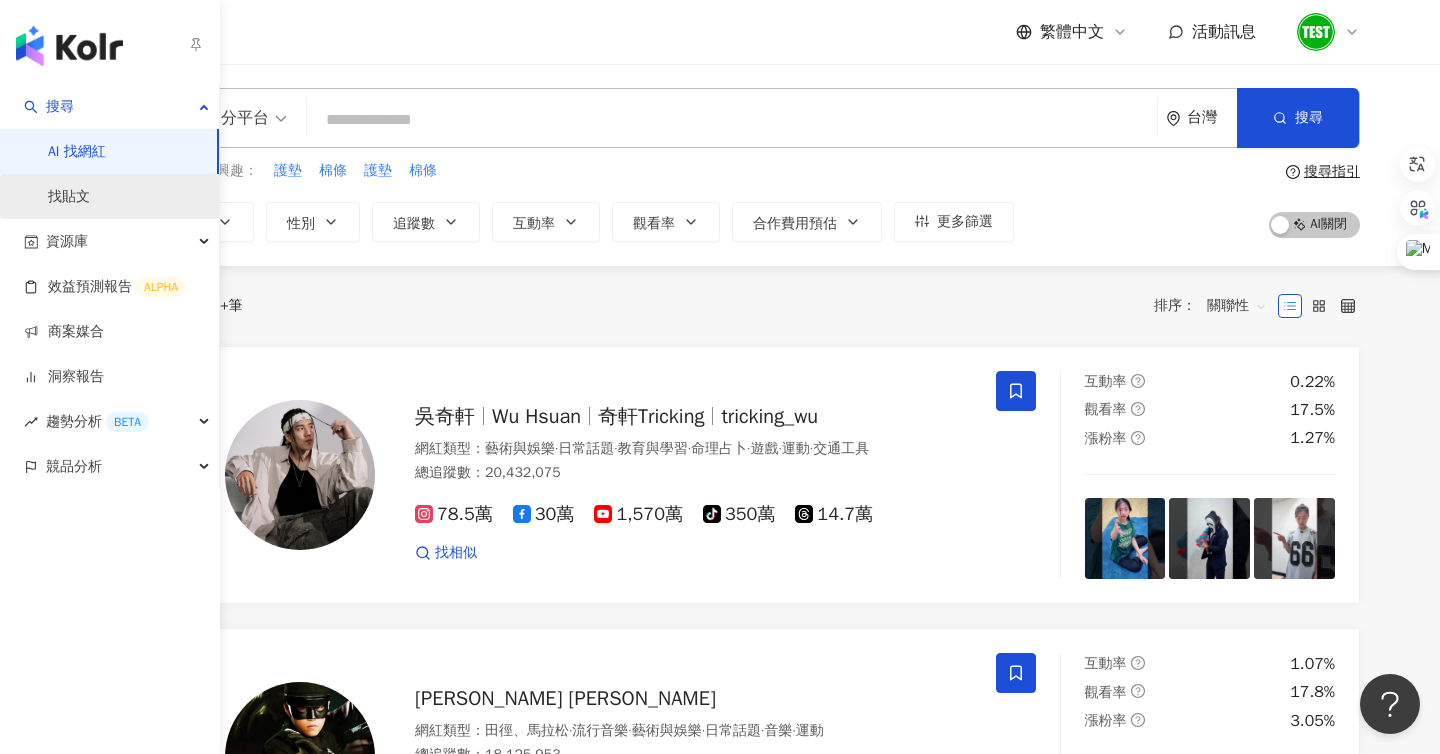 click on "找貼文" at bounding box center (69, 197) 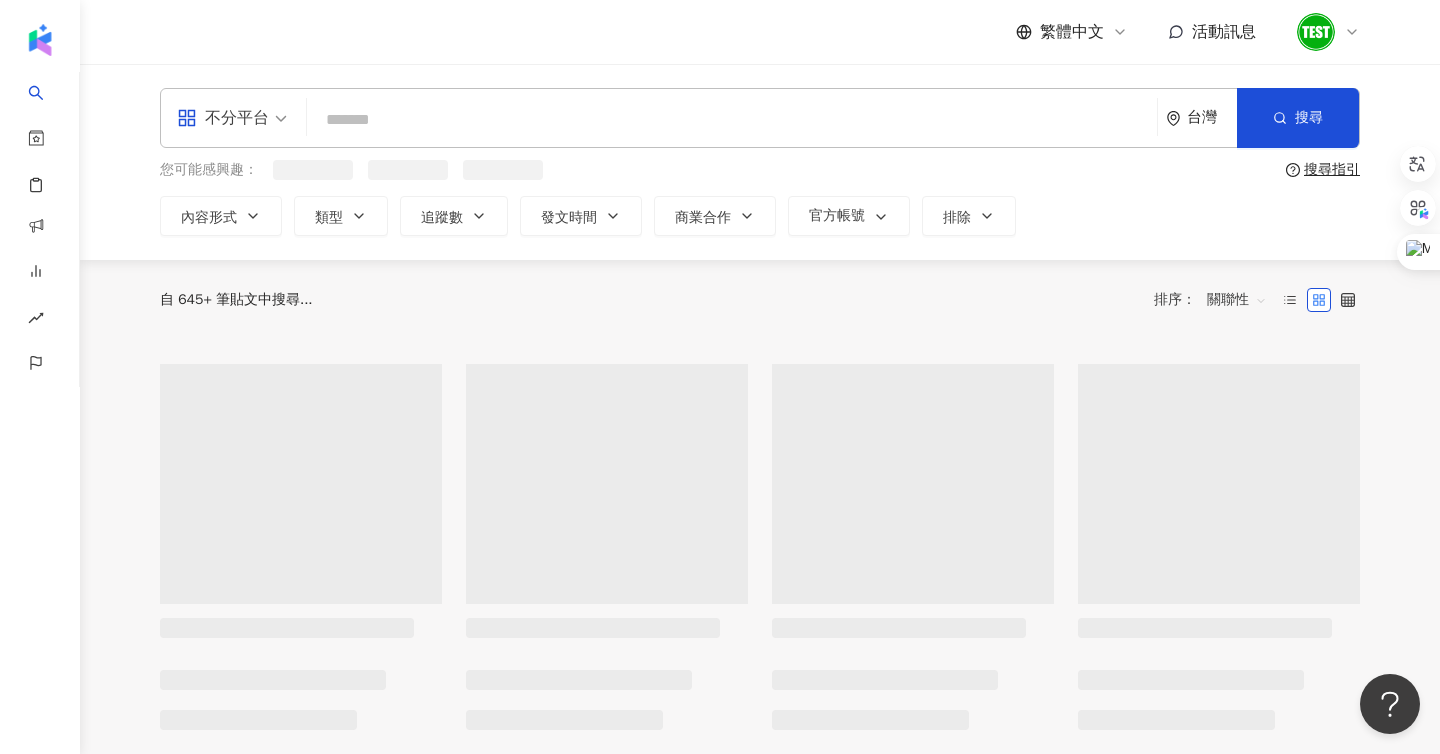 click on "不分平台" at bounding box center (223, 118) 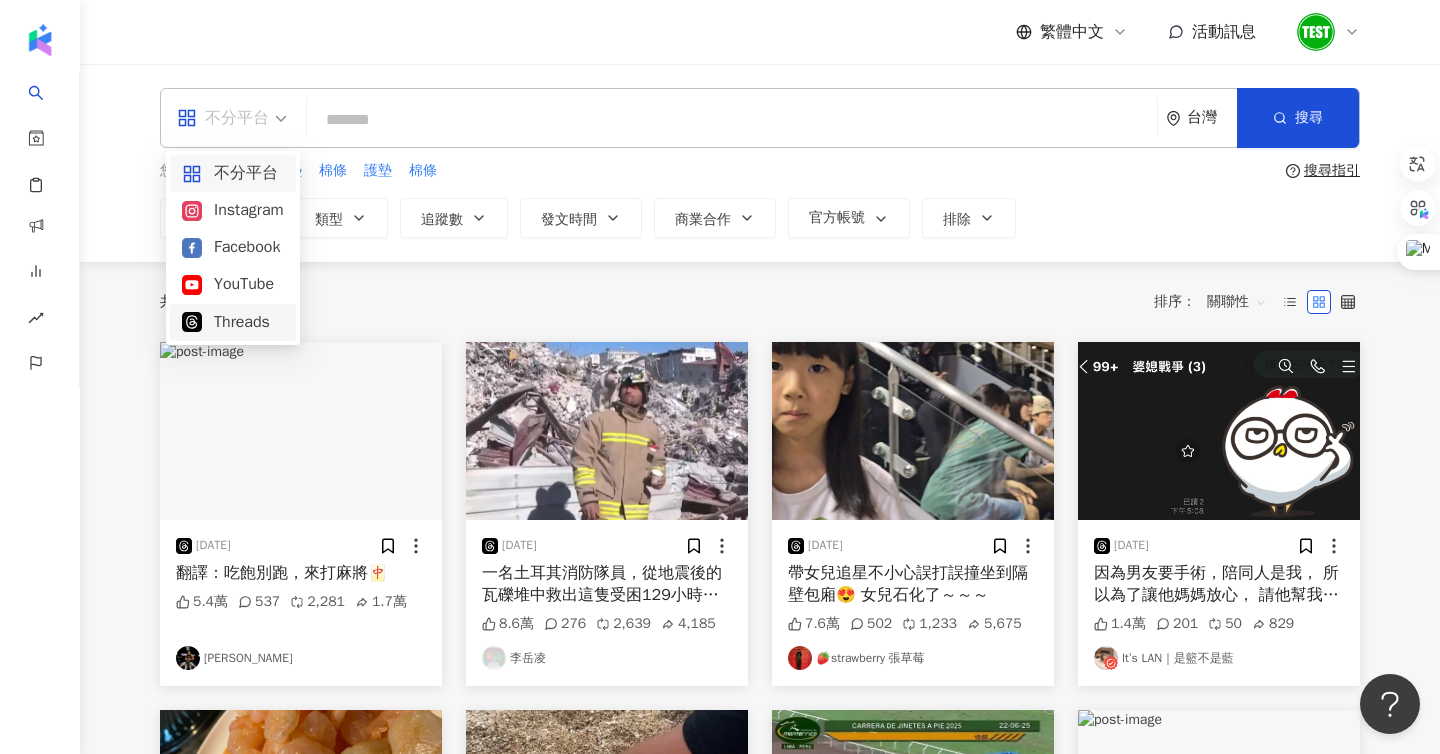 click on "Threads" at bounding box center [233, 322] 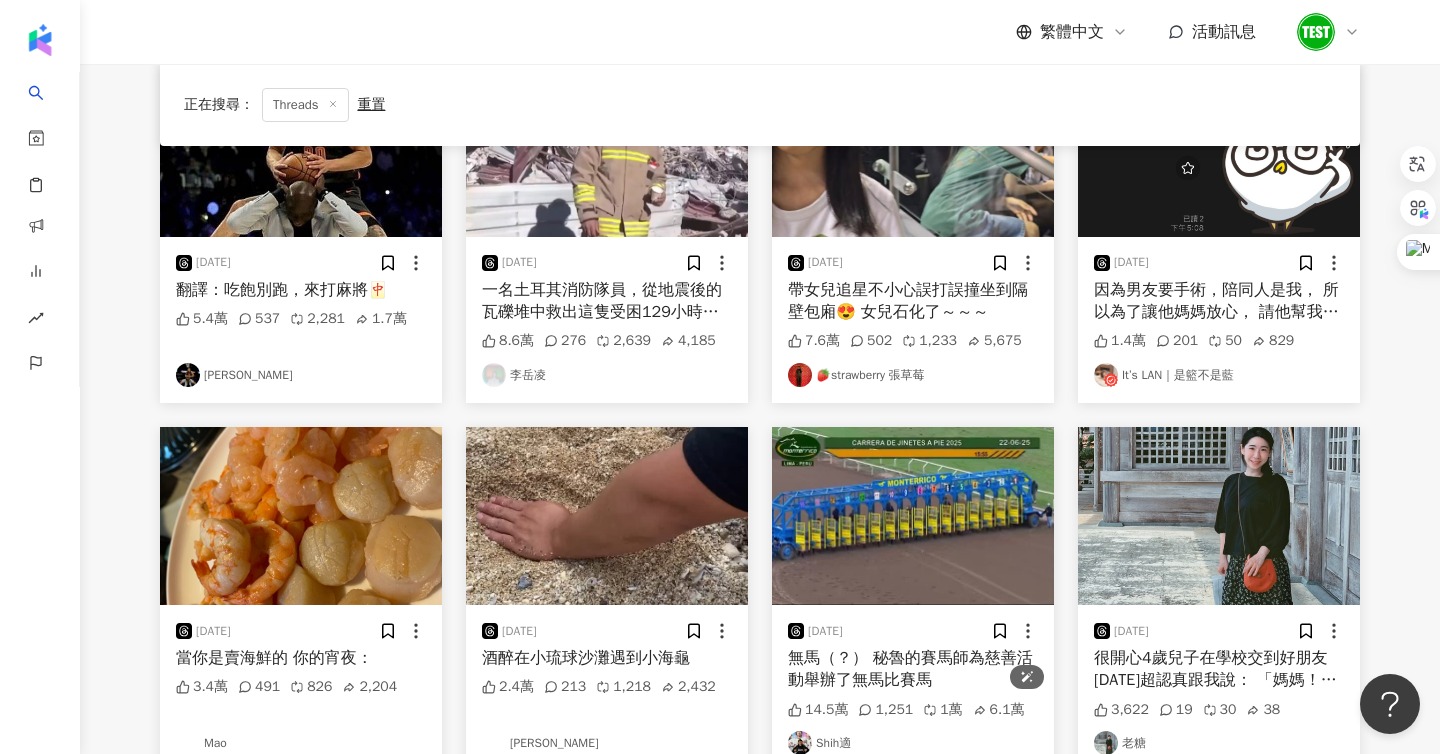scroll, scrollTop: 39, scrollLeft: 0, axis: vertical 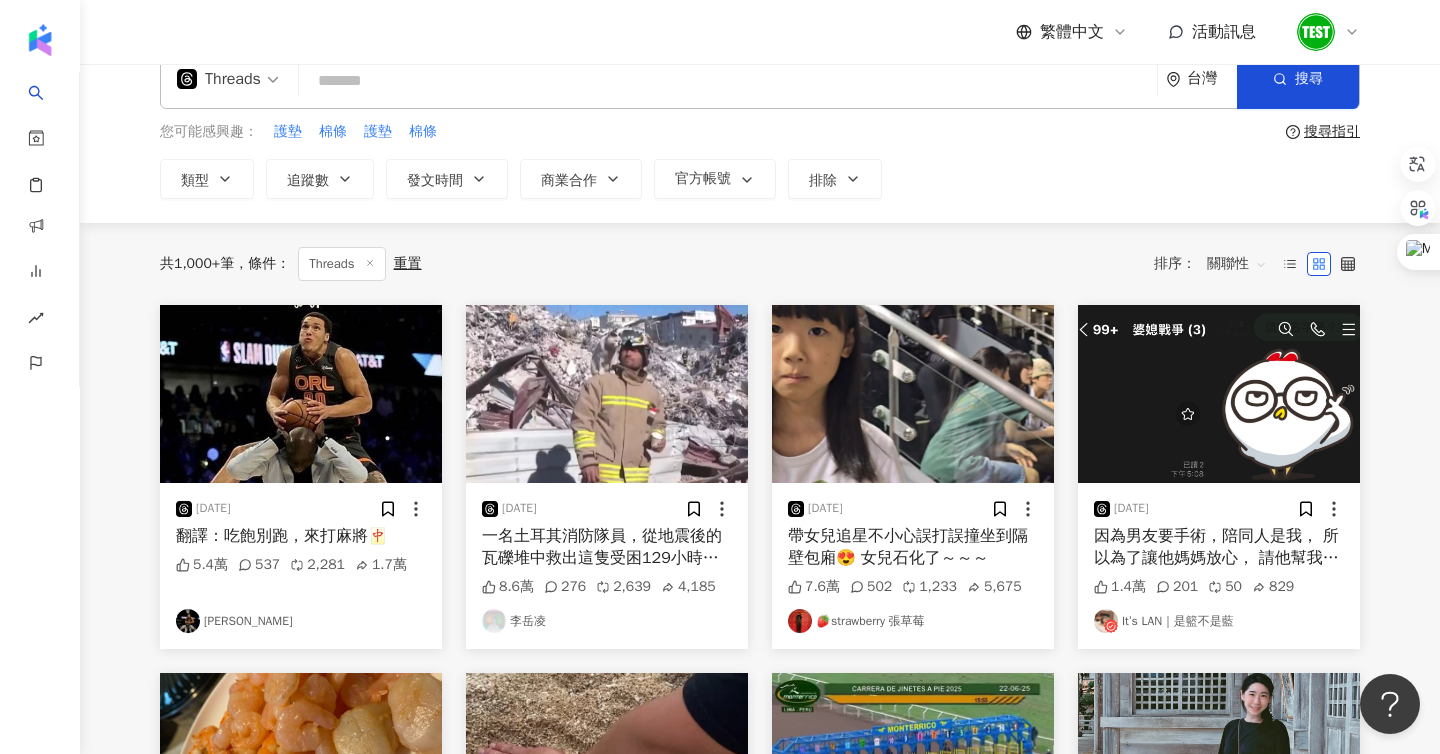 click at bounding box center (728, 80) 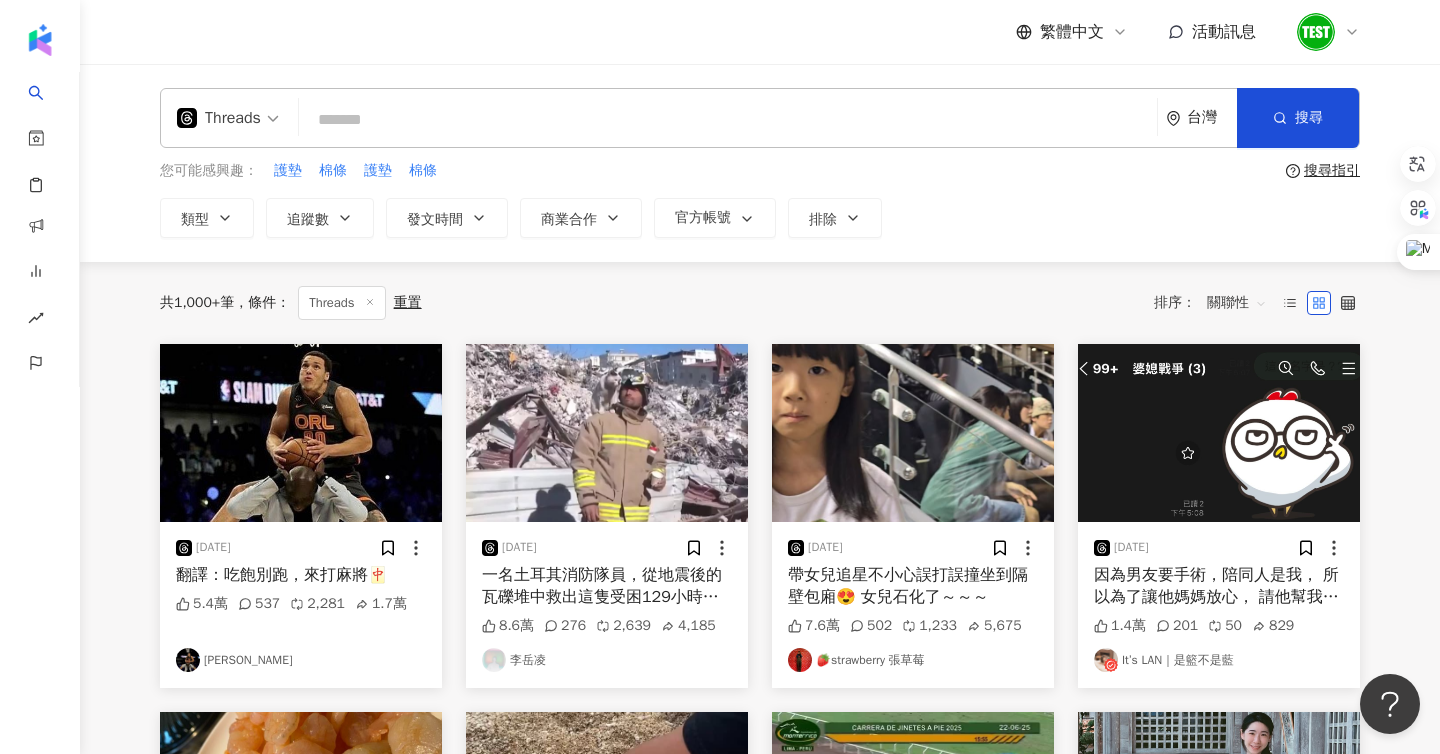 paste on "**********" 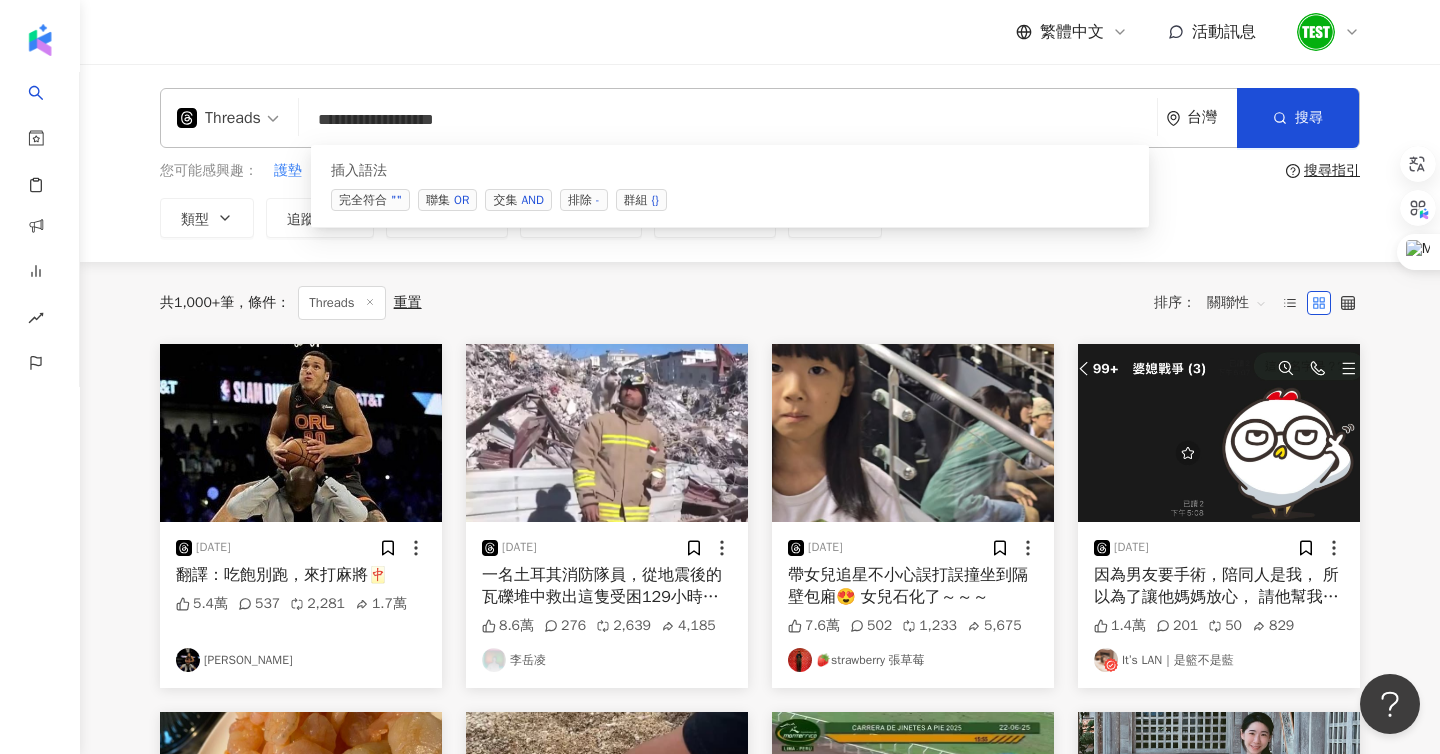 click on "**********" at bounding box center [728, 119] 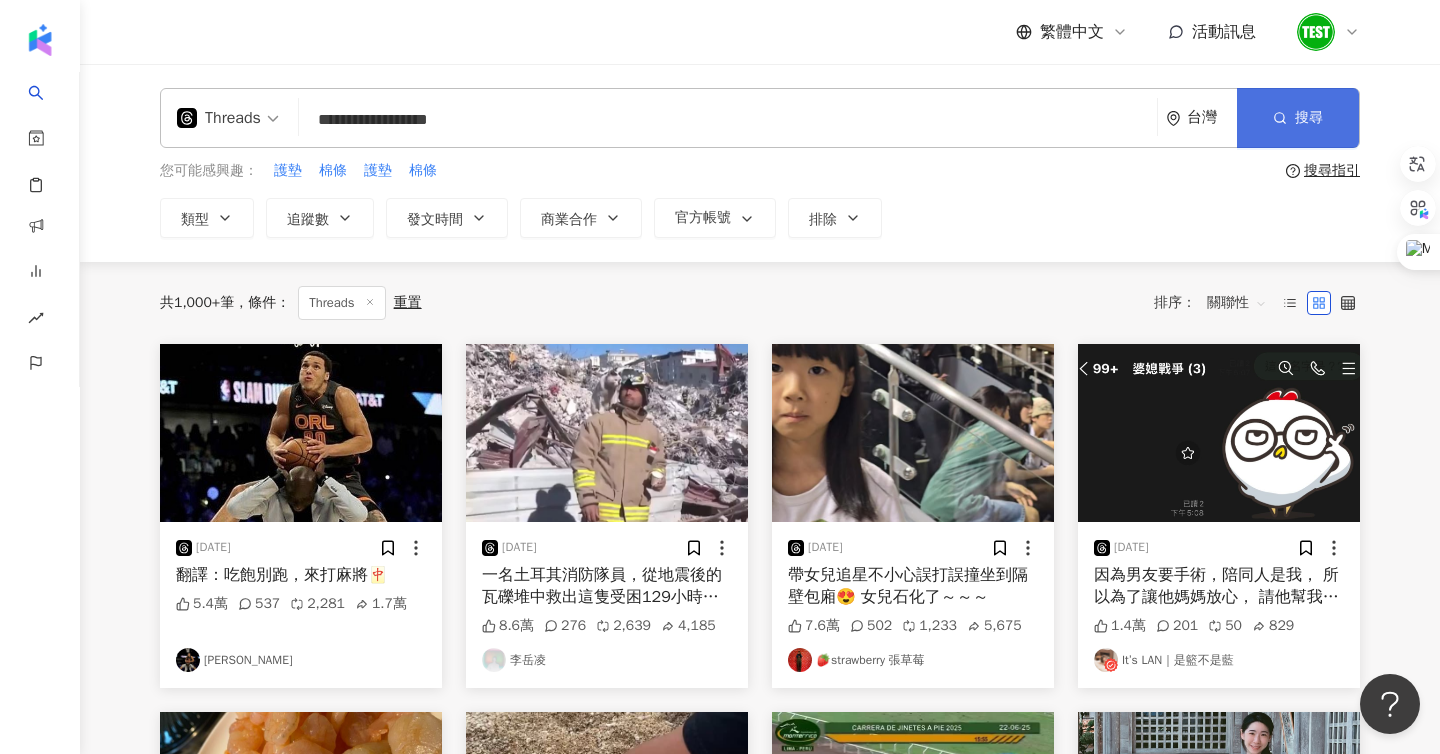 type on "**********" 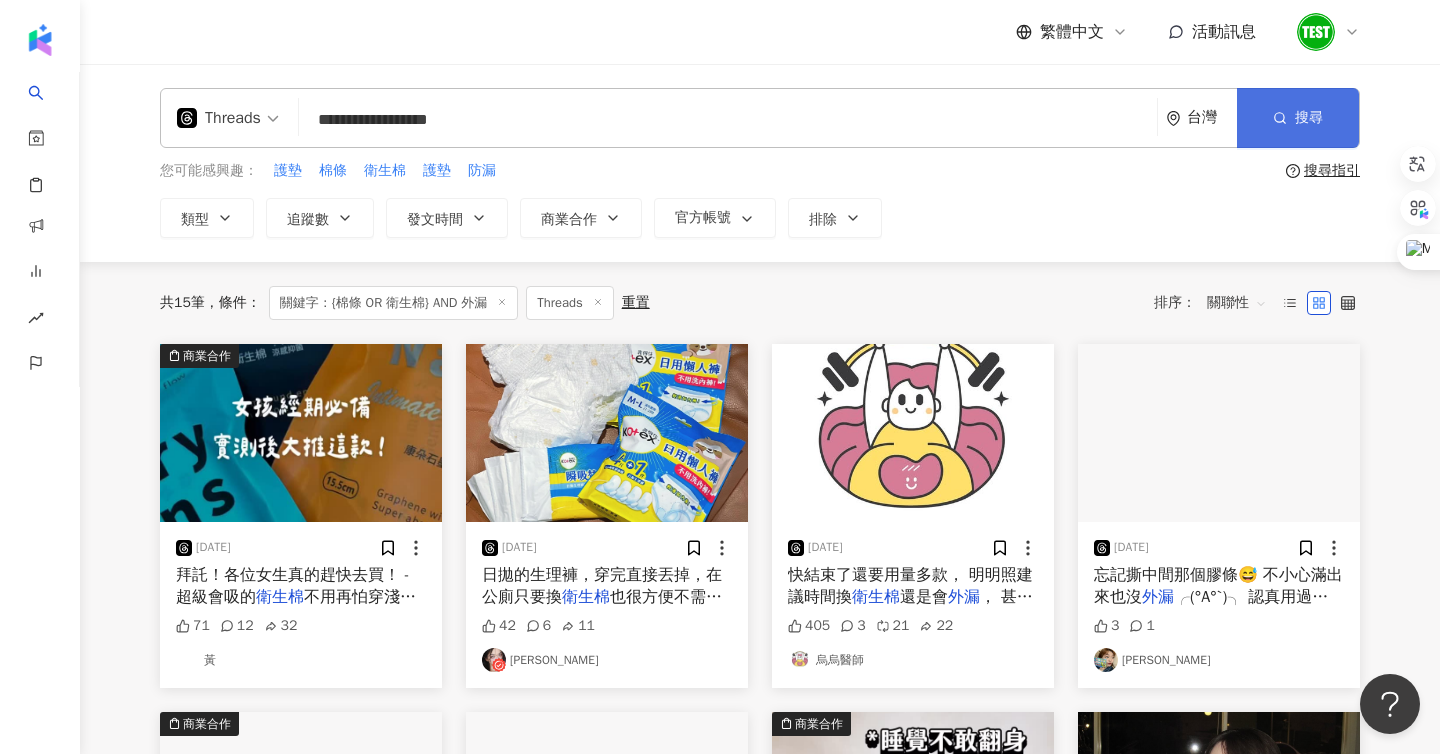 type 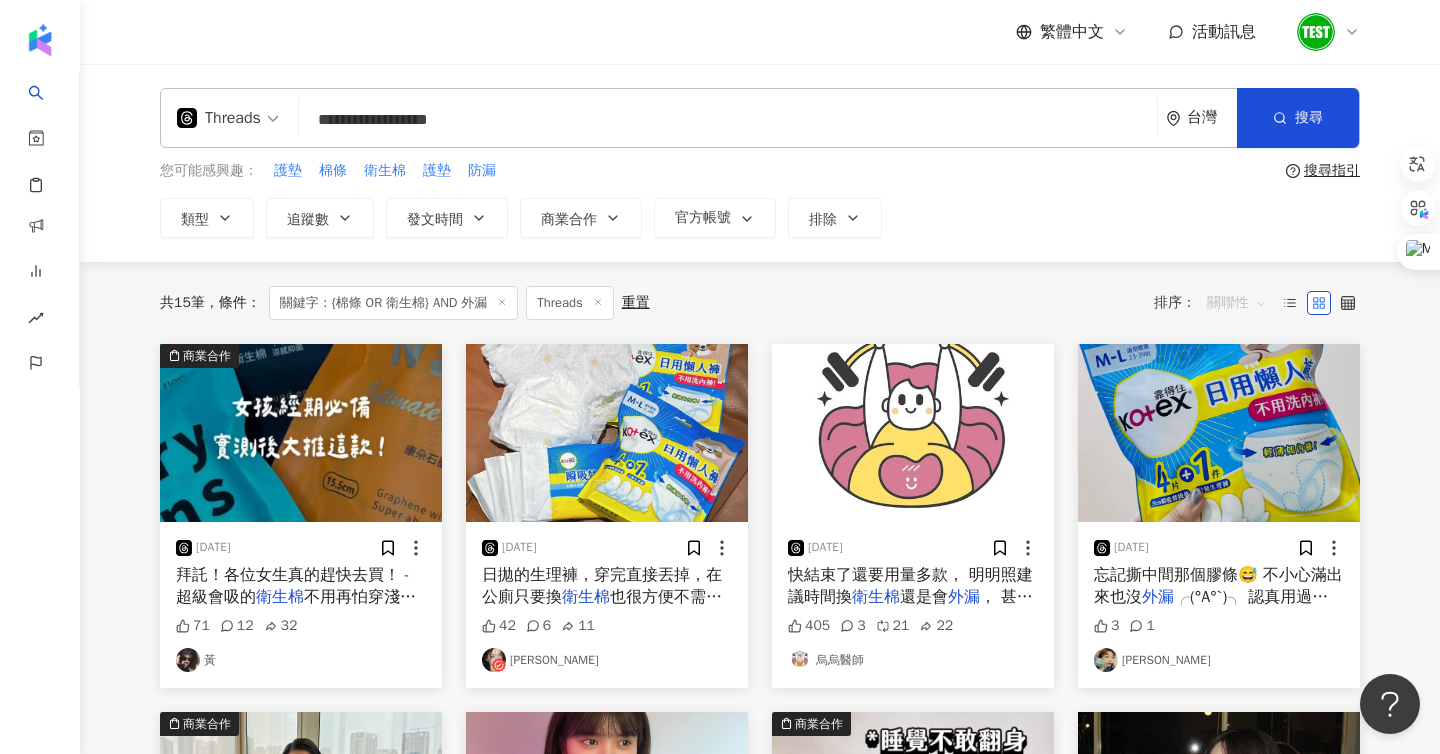 click on "關聯性" at bounding box center [1237, 303] 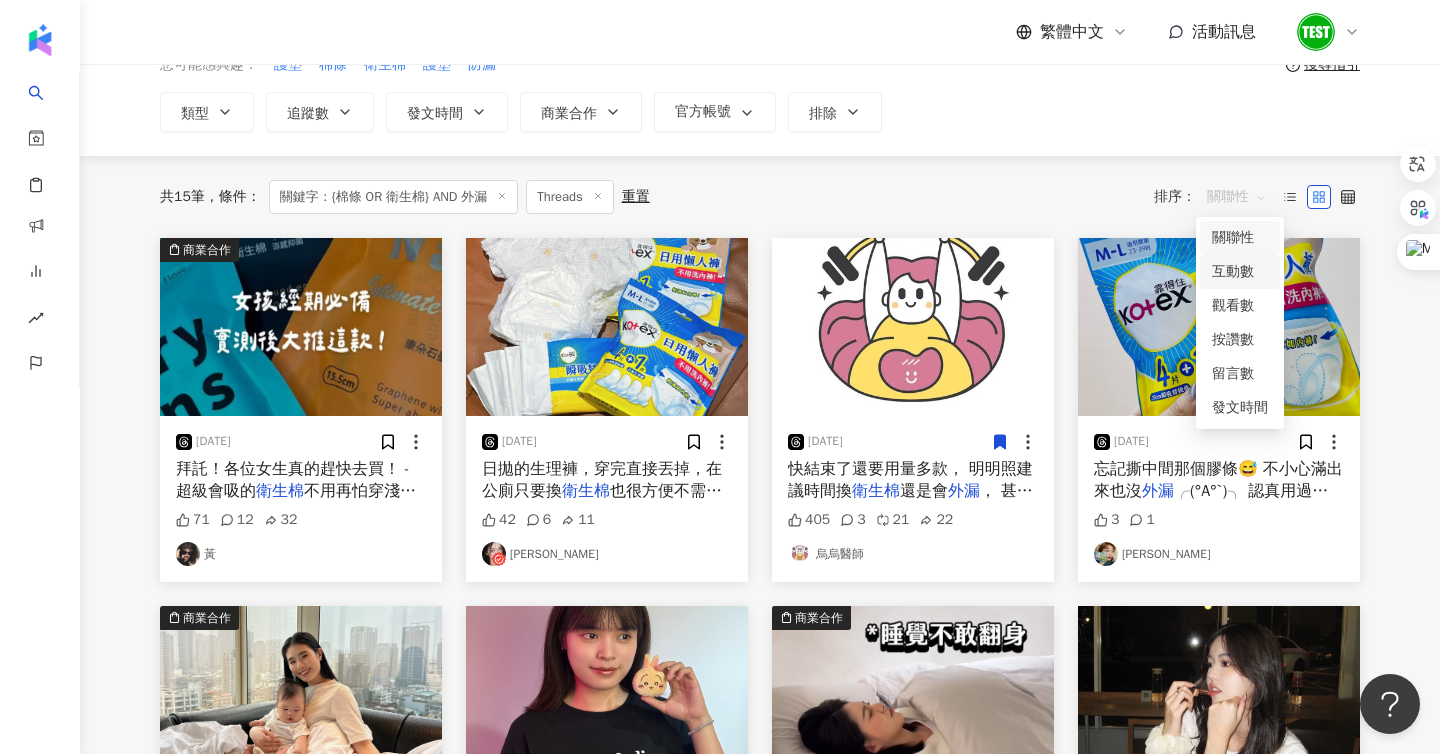 scroll, scrollTop: 0, scrollLeft: 0, axis: both 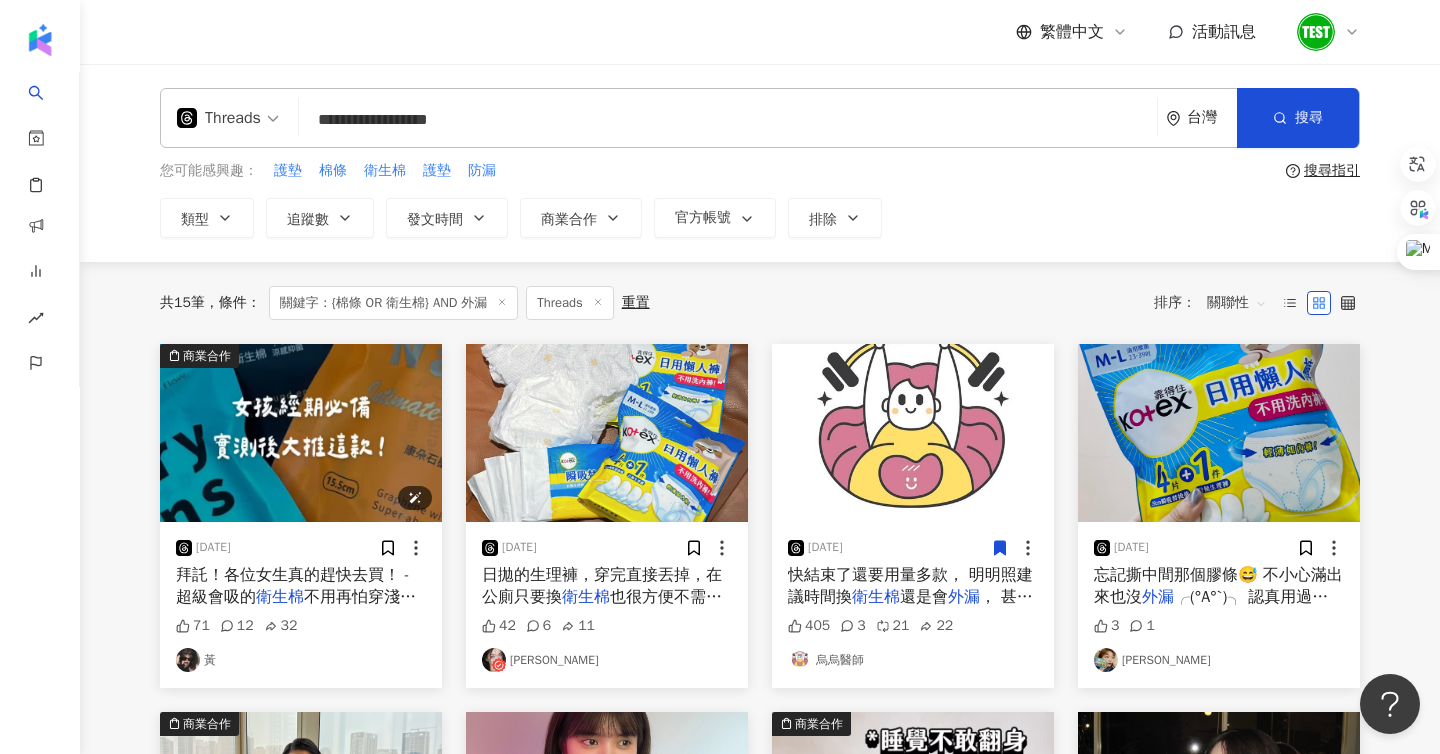 click at bounding box center [301, 433] 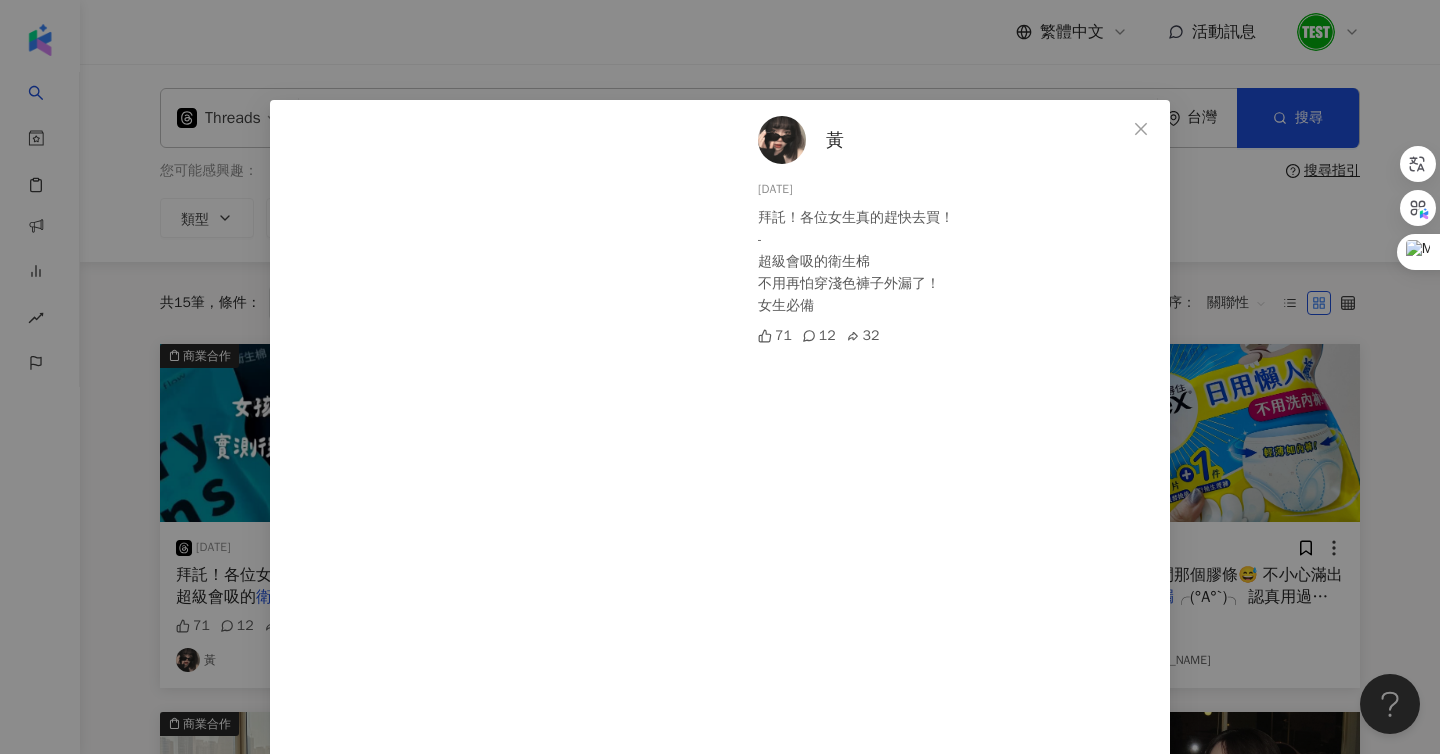 scroll, scrollTop: 103, scrollLeft: 0, axis: vertical 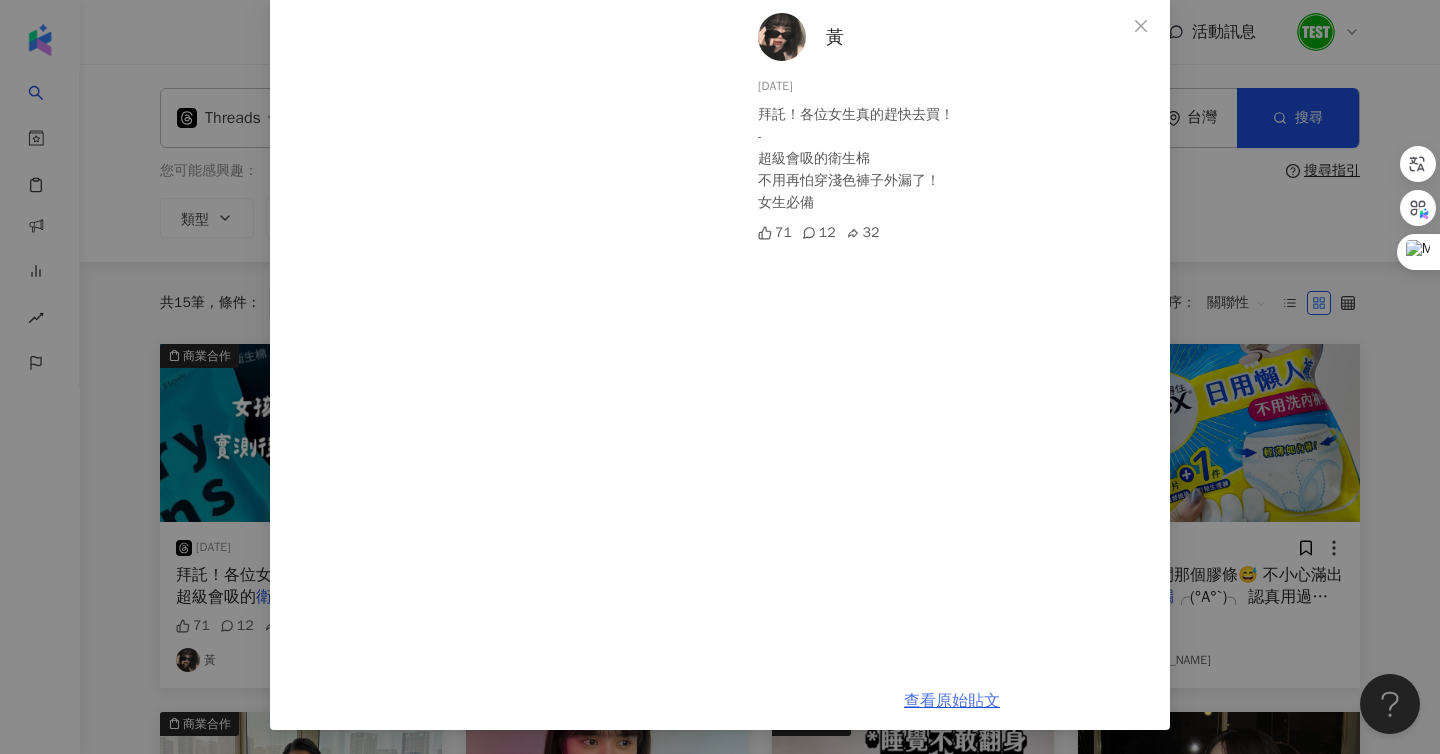 click on "查看原始貼文" at bounding box center [952, 701] 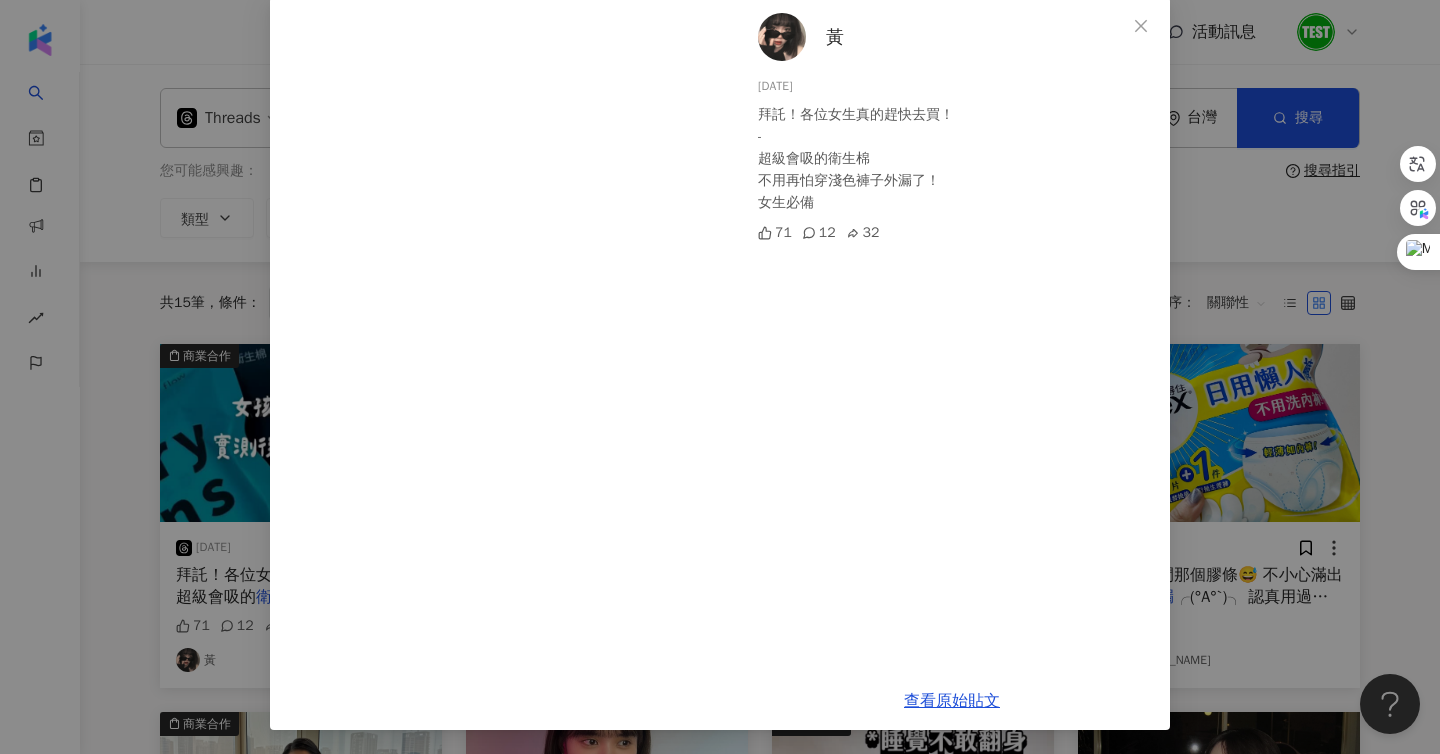 click on "黃 [DATE] 拜託！各位女生真的趕快去買！
-
超級會吸的衛生棉
不用再怕穿淺色褲子外漏了！
女生必備 71 12 32 查看原始貼文" at bounding box center [720, 377] 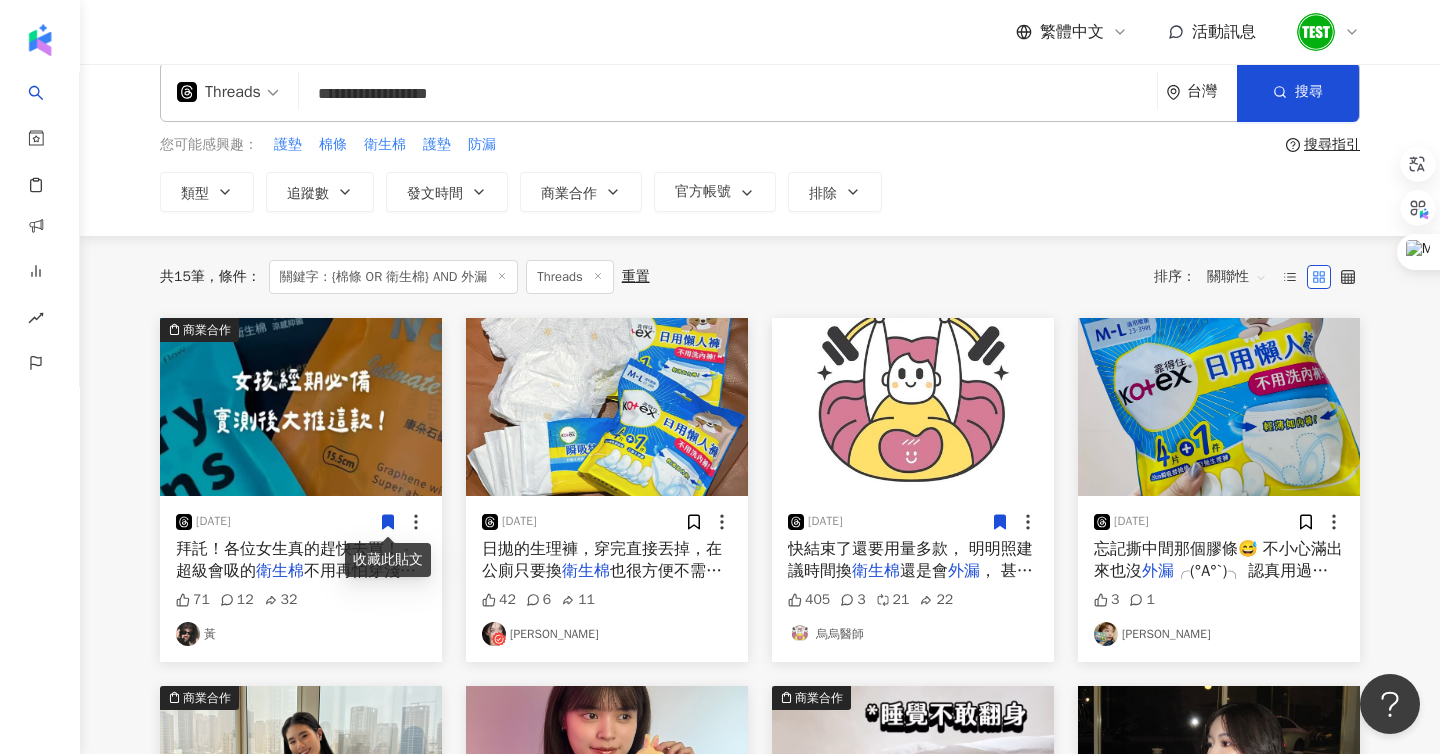 scroll, scrollTop: 0, scrollLeft: 0, axis: both 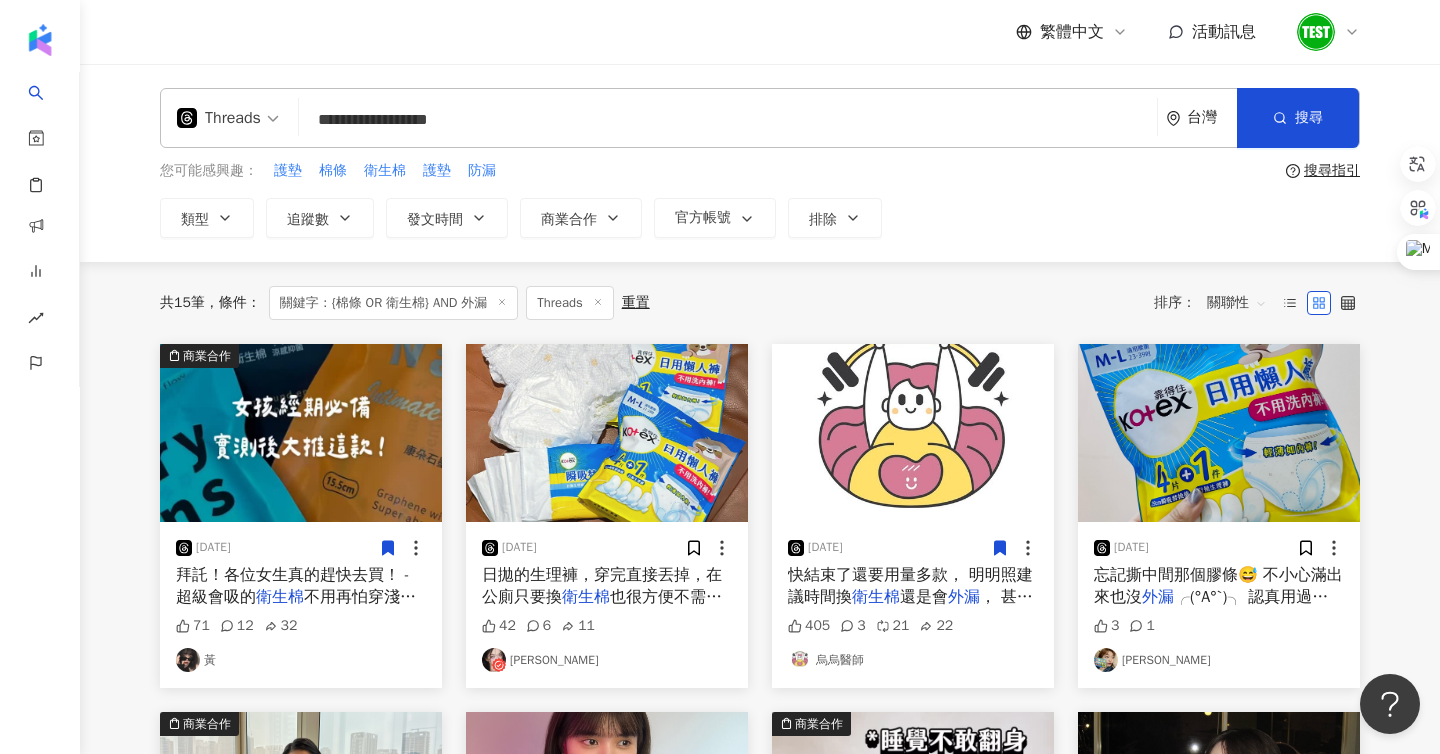 click on "關聯性" at bounding box center (1237, 303) 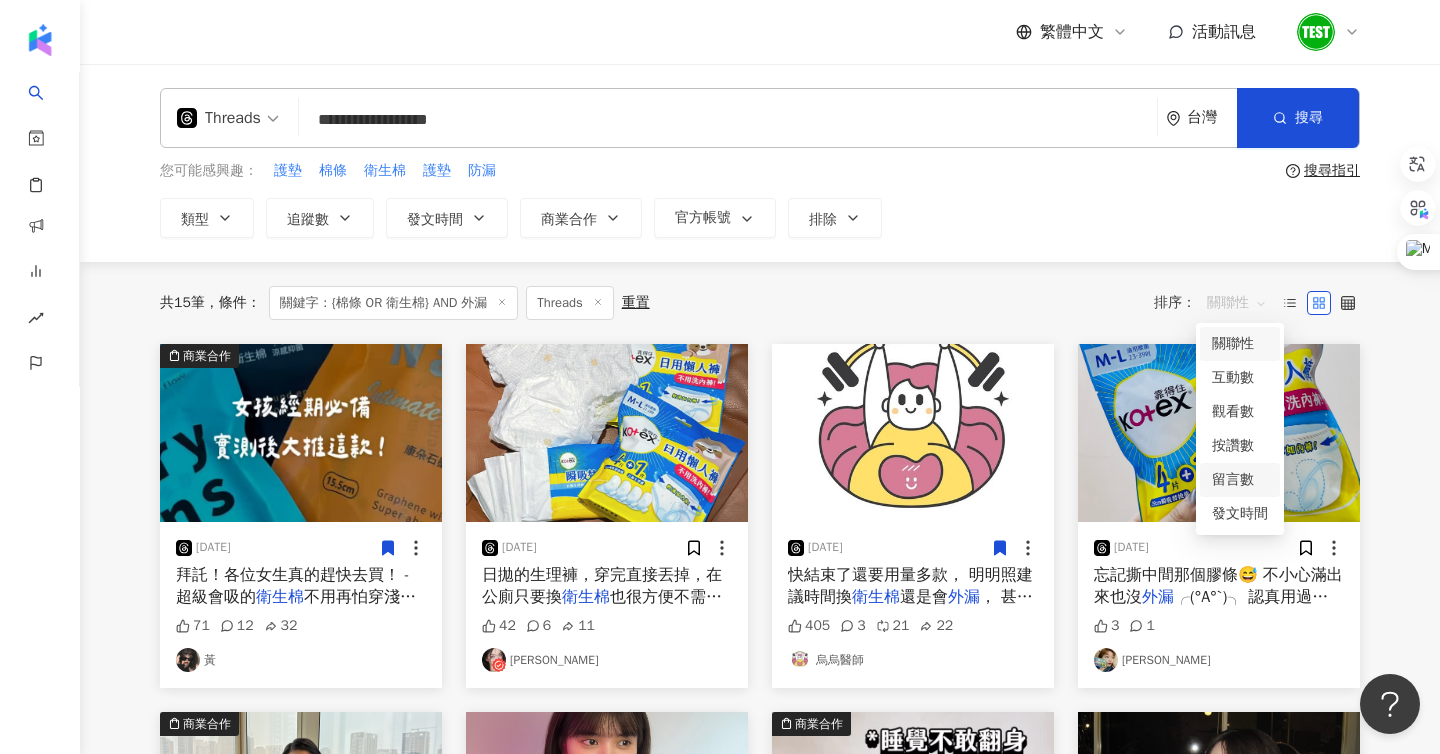 click on "留言數" at bounding box center [1240, 480] 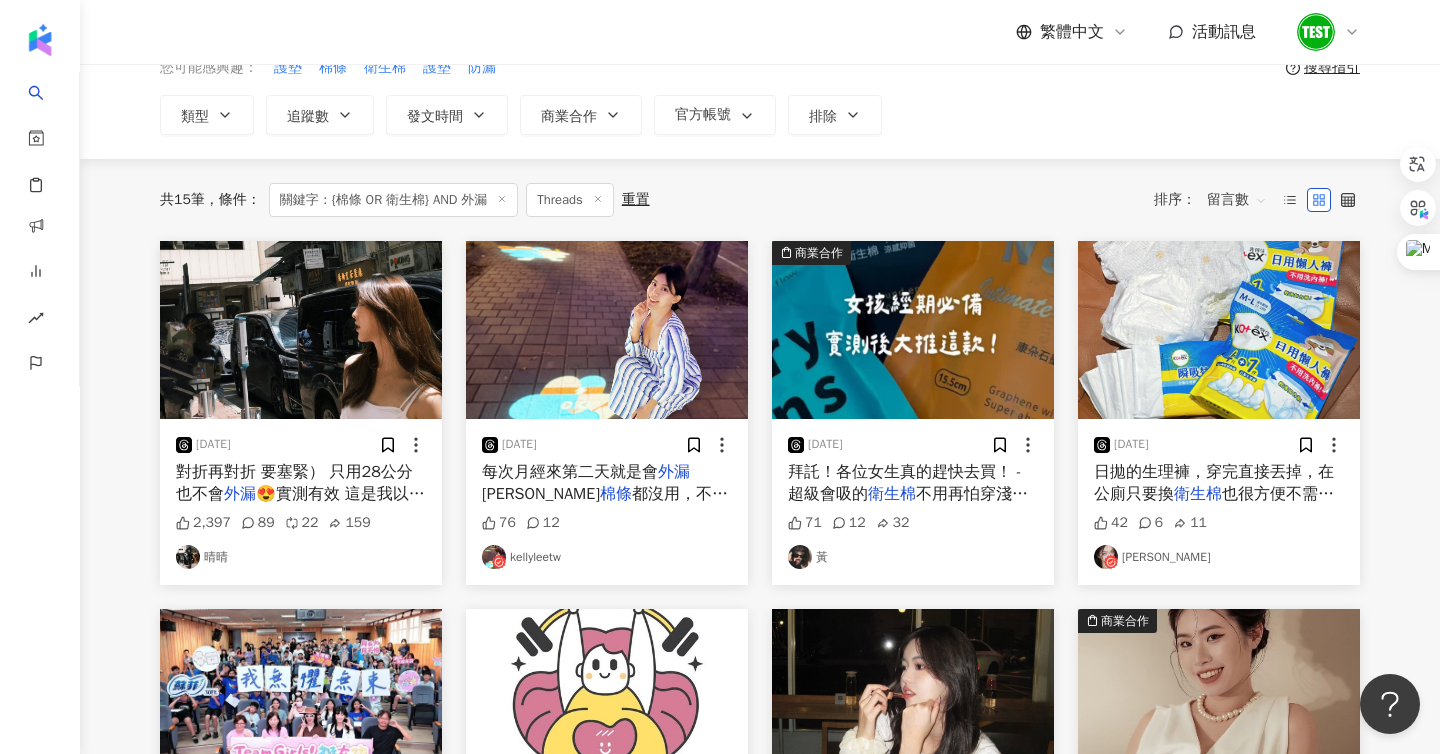 scroll, scrollTop: 131, scrollLeft: 0, axis: vertical 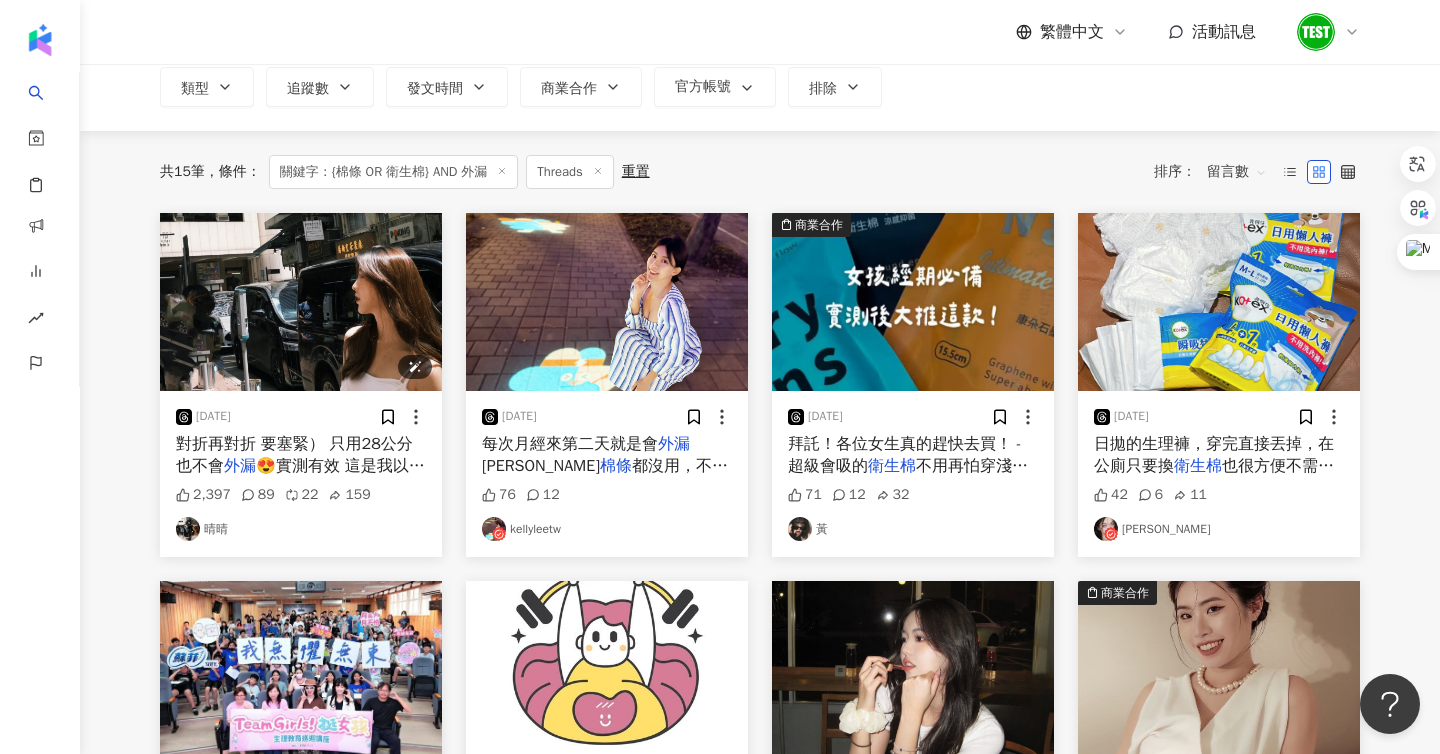 click at bounding box center [301, 302] 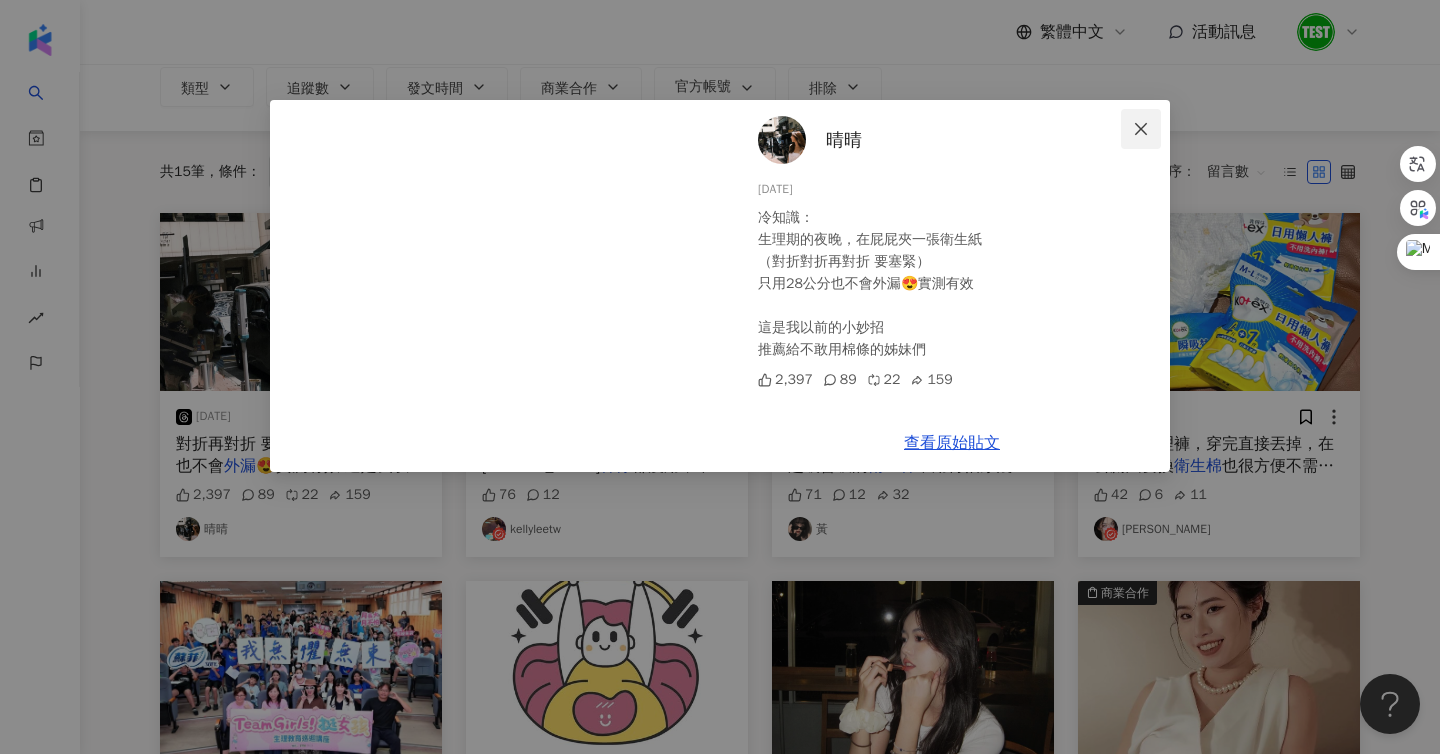 click 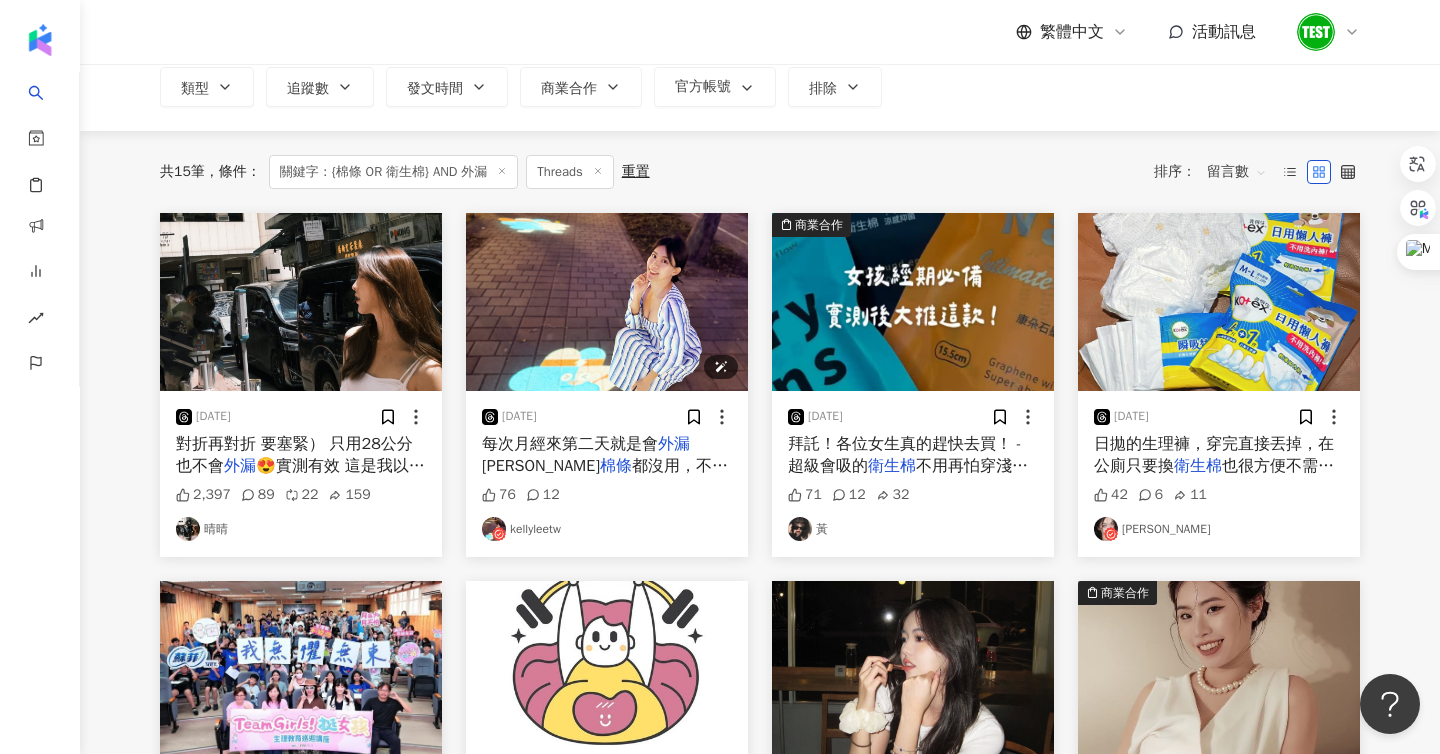 scroll, scrollTop: 0, scrollLeft: 0, axis: both 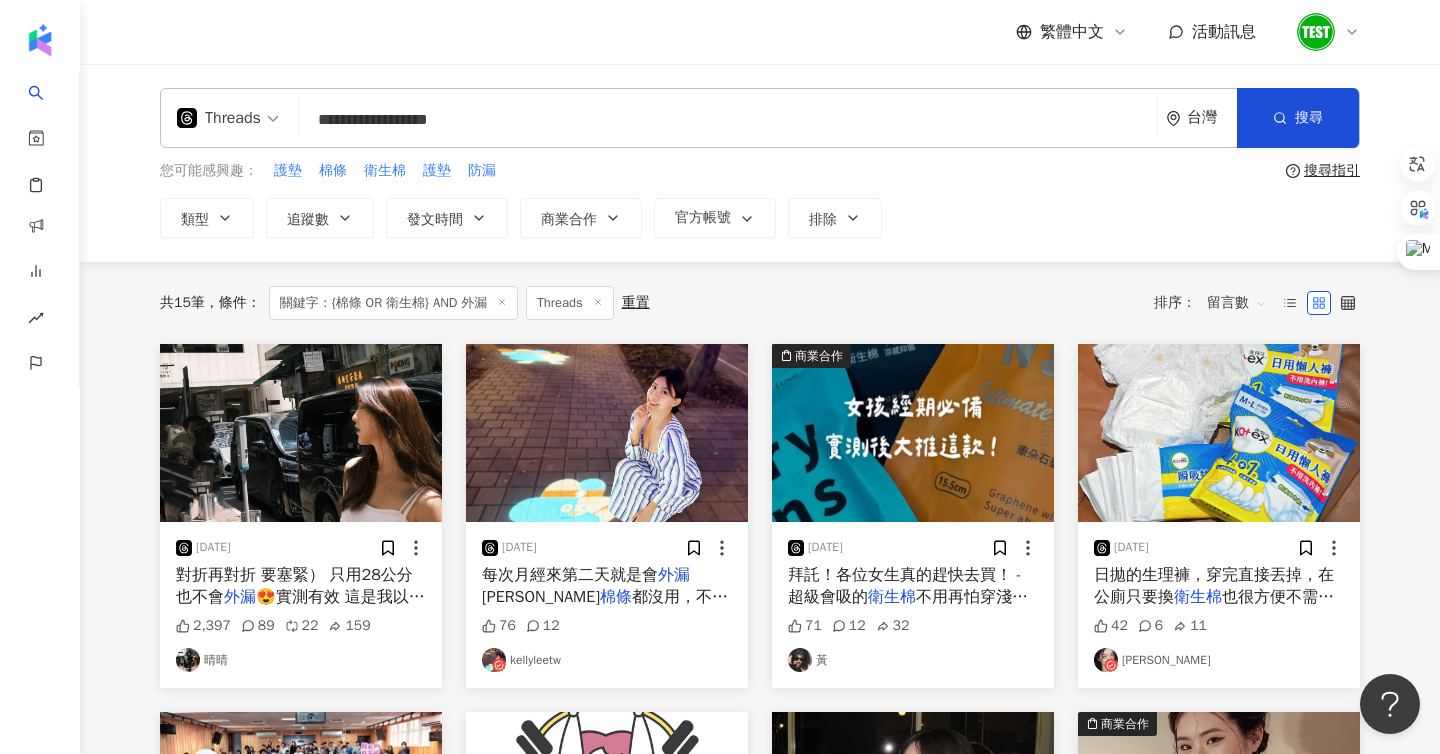 click on "**********" at bounding box center (728, 119) 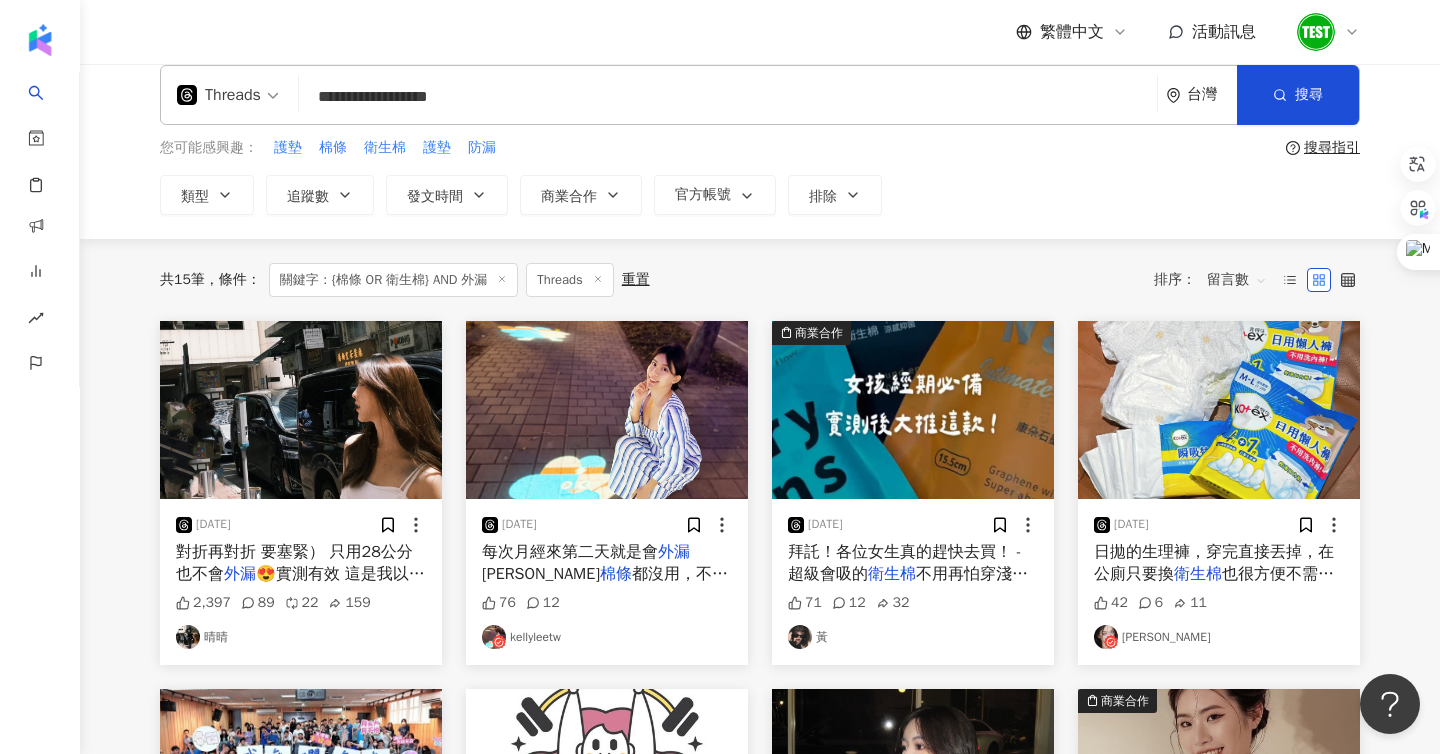 scroll, scrollTop: 0, scrollLeft: 0, axis: both 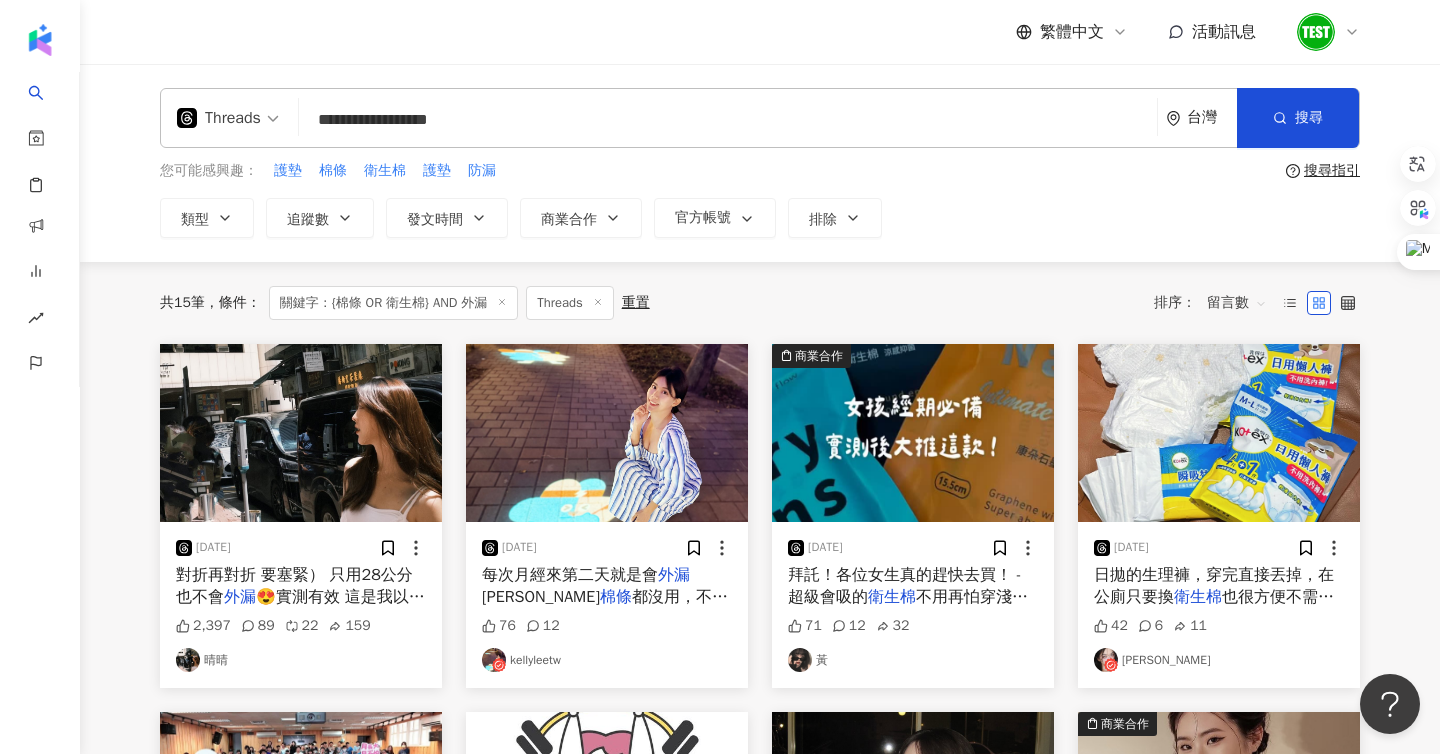 click at bounding box center (301, 433) 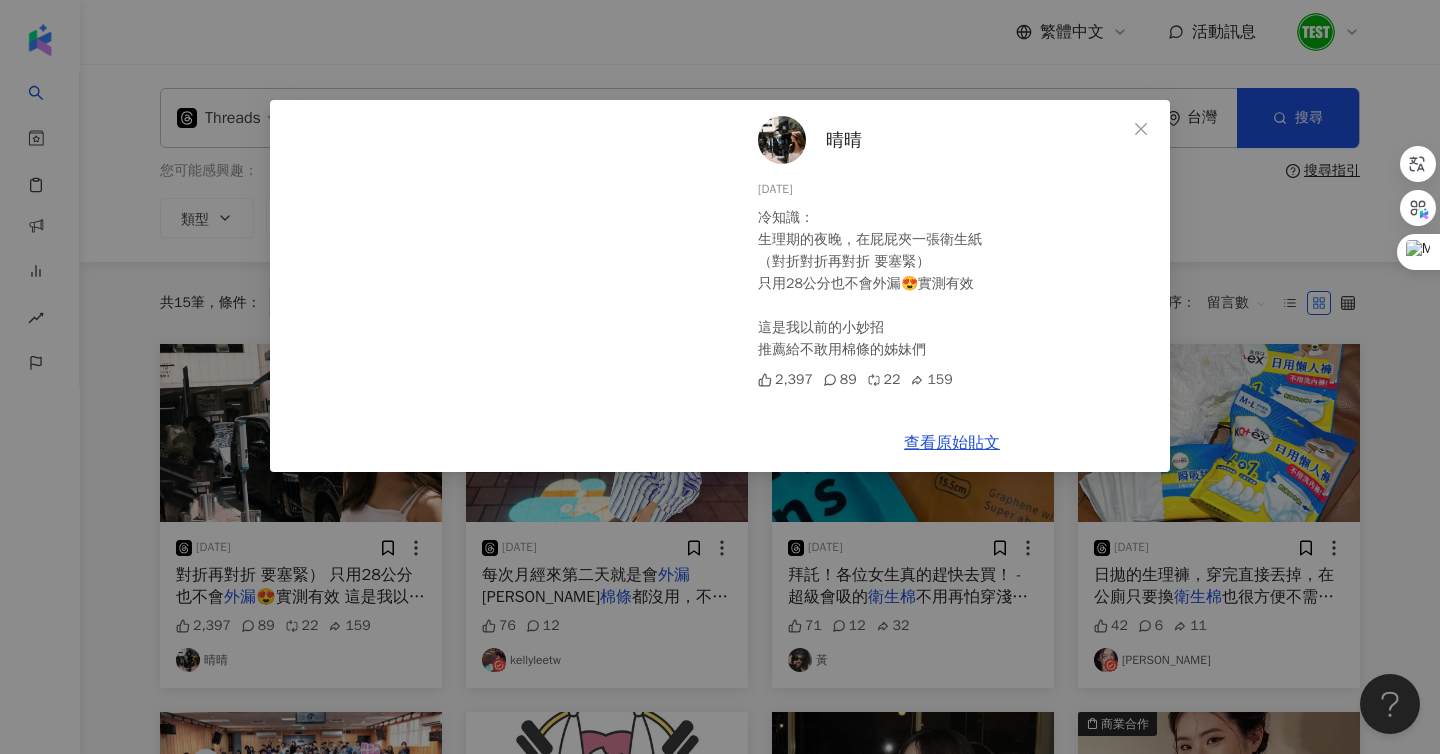 click on "晴晴" at bounding box center (844, 140) 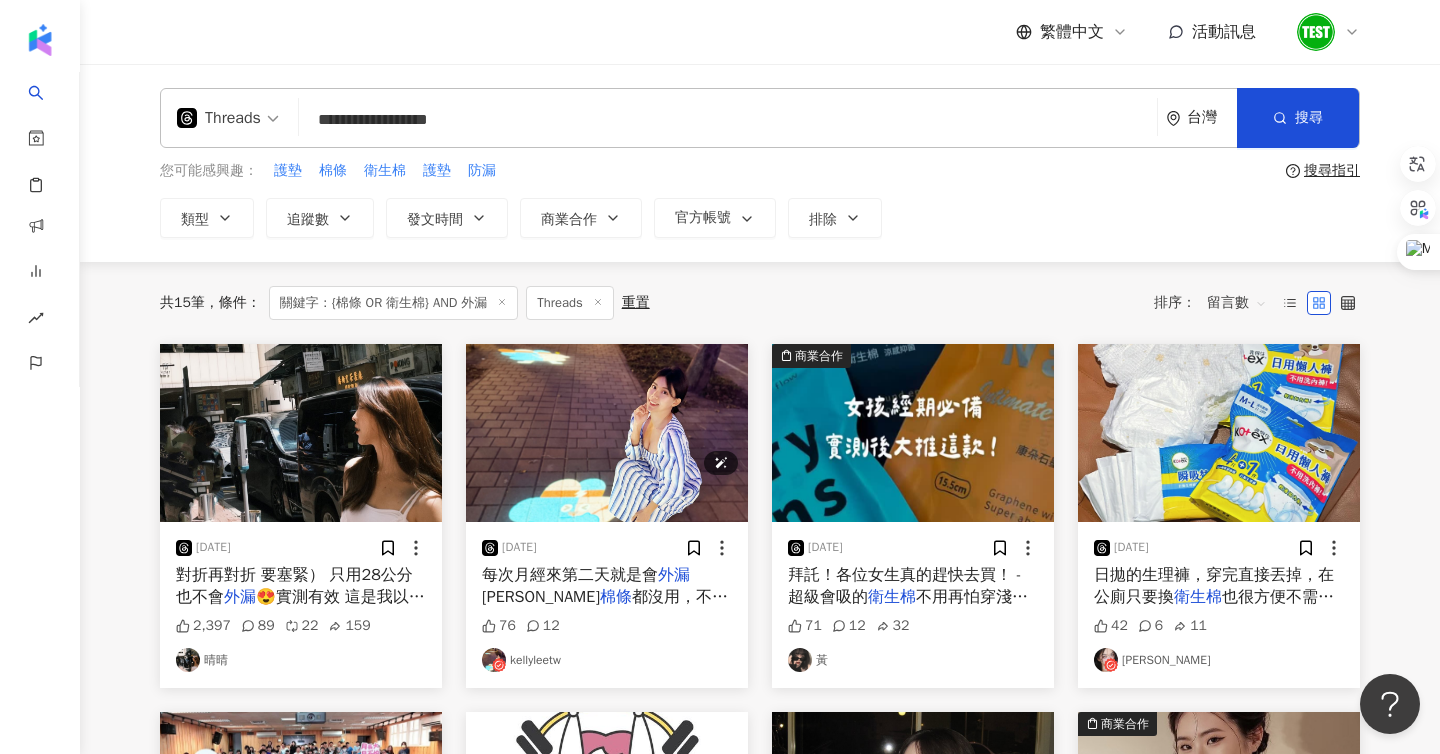 scroll, scrollTop: 88, scrollLeft: 0, axis: vertical 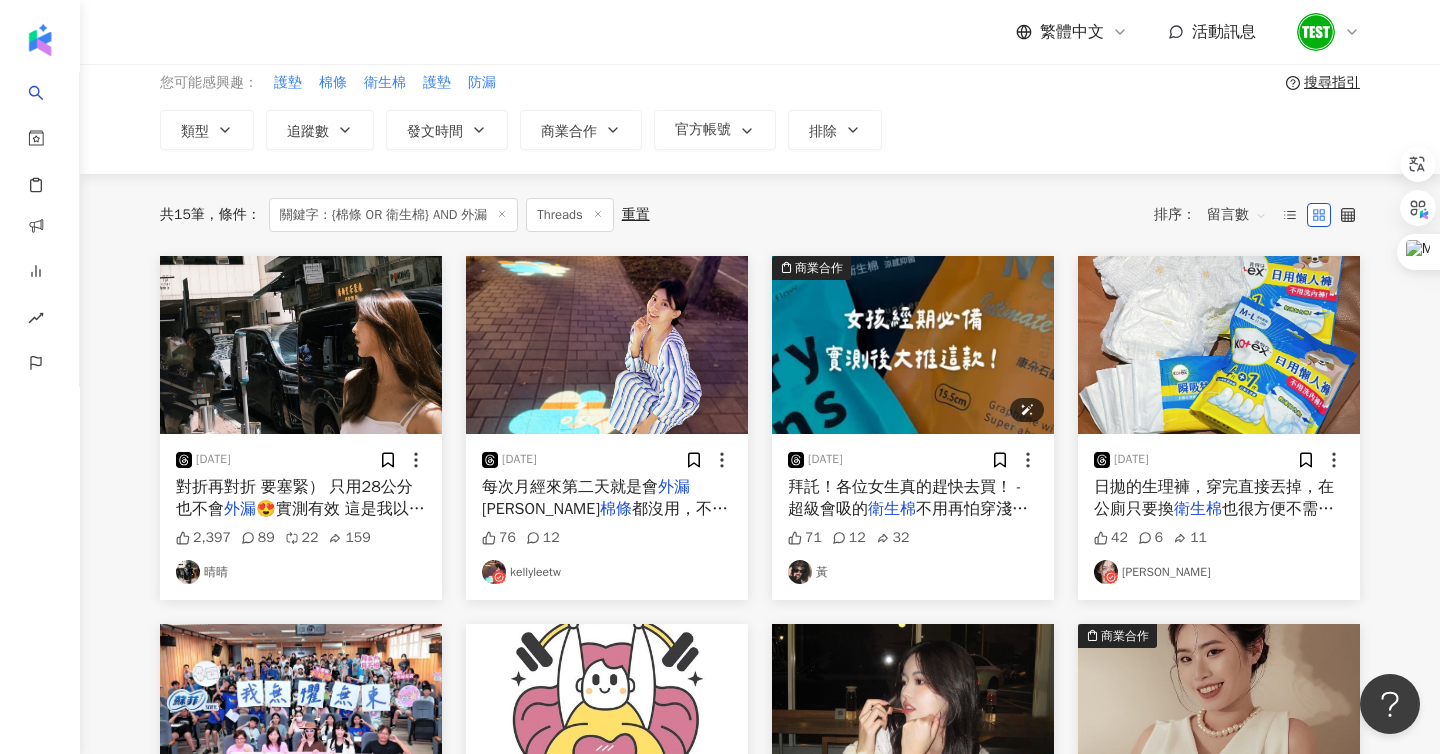click at bounding box center (913, 345) 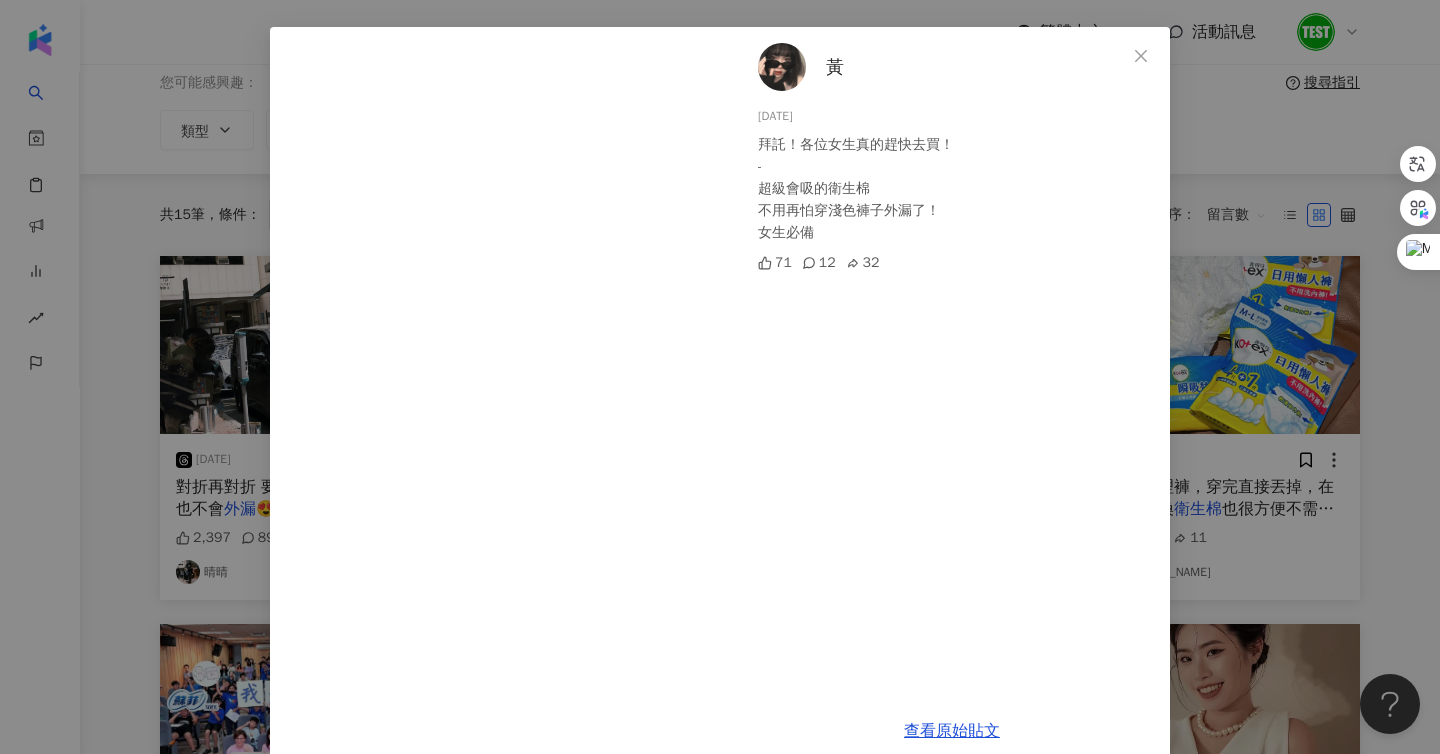 scroll, scrollTop: 76, scrollLeft: 0, axis: vertical 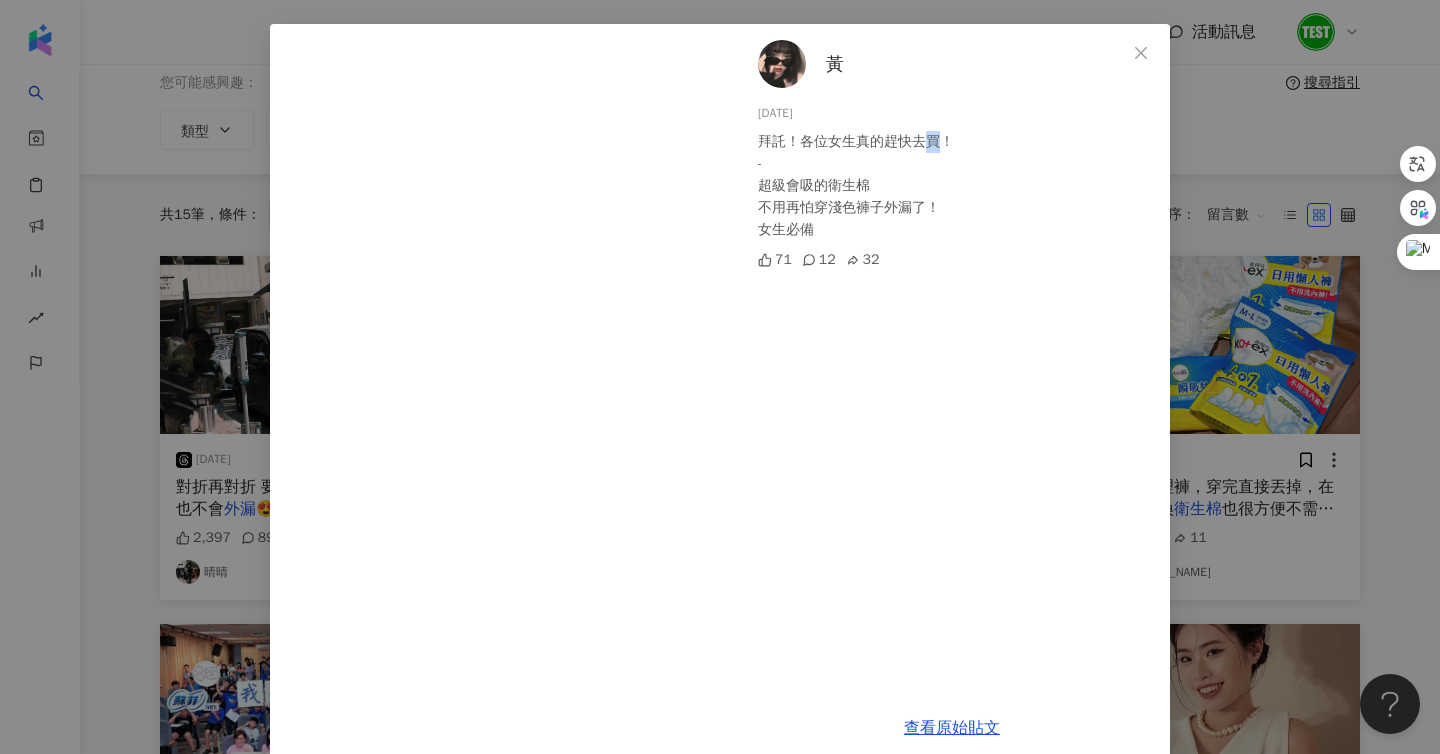 click on "拜託！各位女生真的趕快去買！
-
超級會吸的衛生棉
不用再怕穿淺色褲子外漏了！
女生必備" at bounding box center [956, 186] 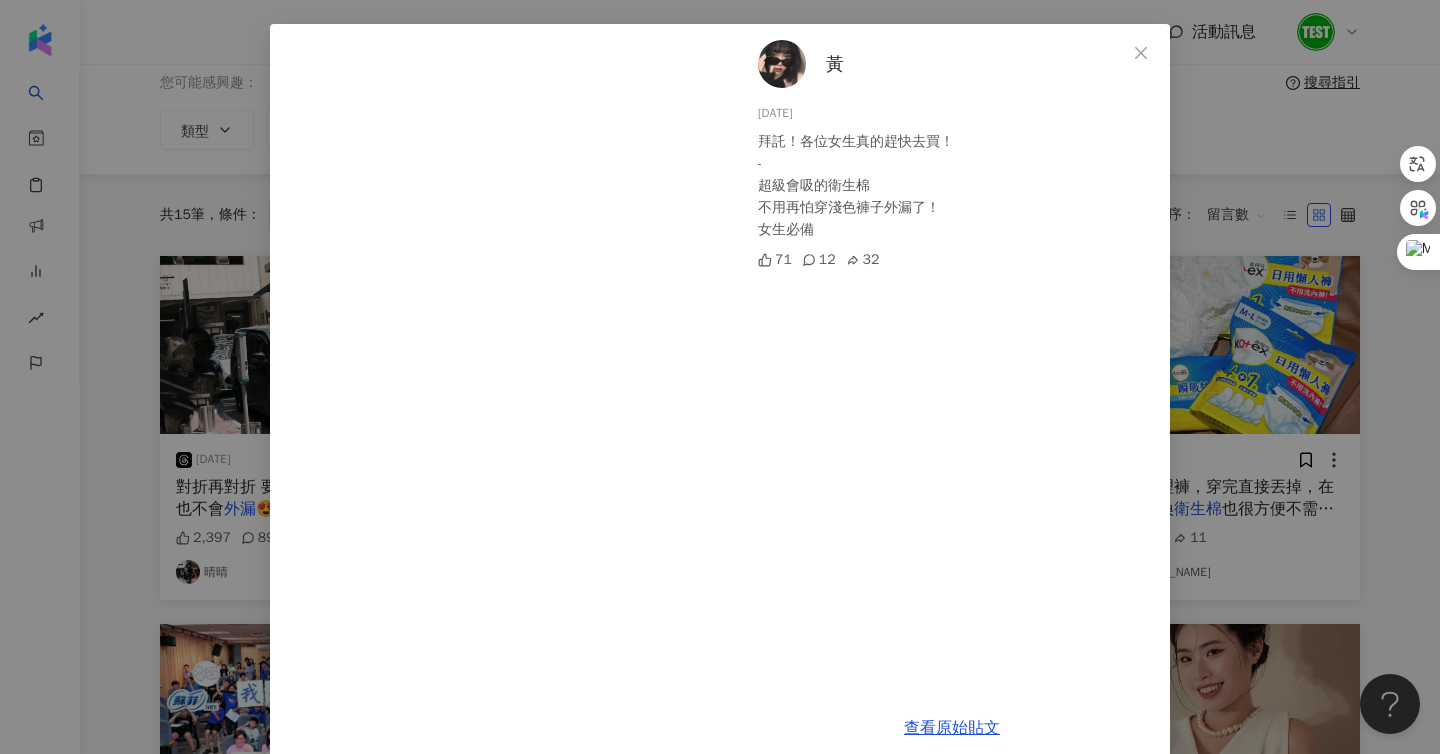 click on "拜託！各位女生真的趕快去買！
-
超級會吸的衛生棉
不用再怕穿淺色褲子外漏了！
女生必備" at bounding box center [956, 186] 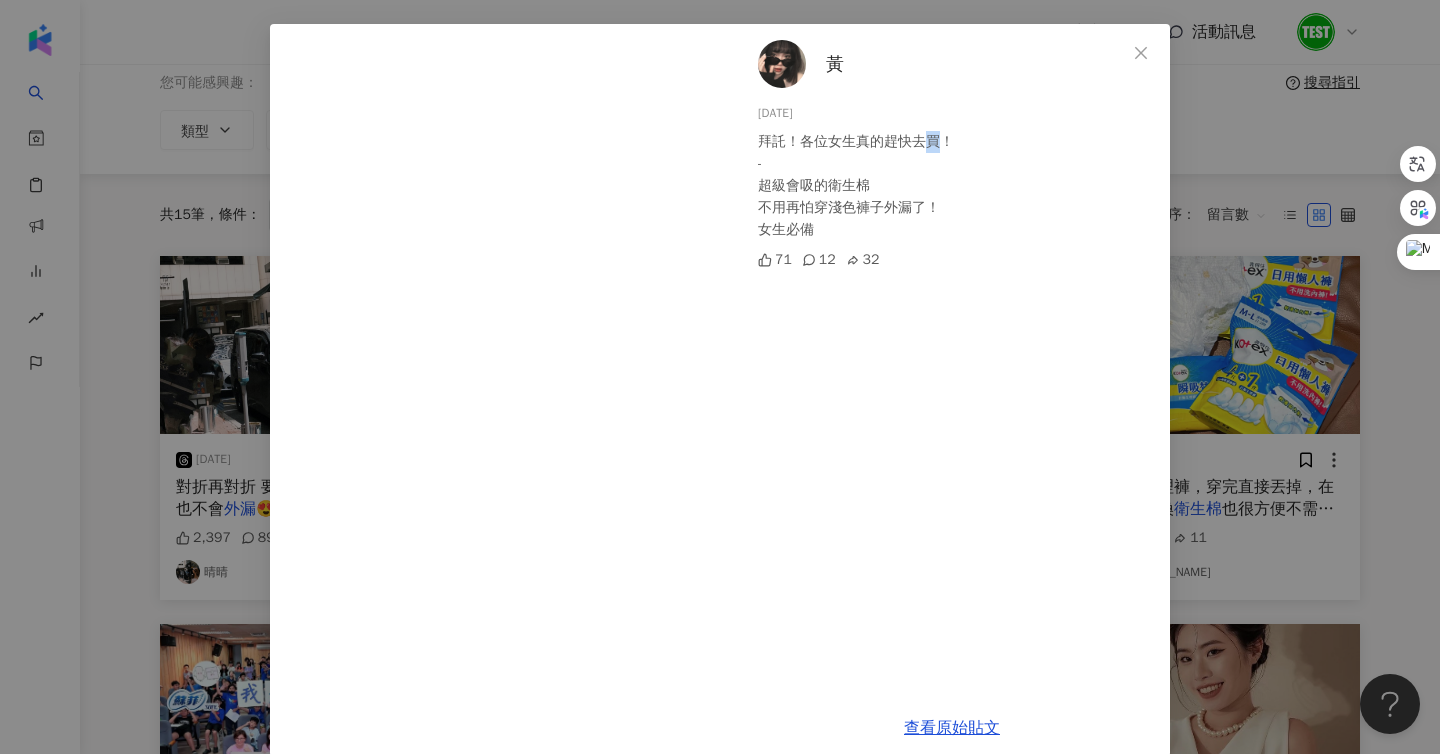 drag, startPoint x: 922, startPoint y: 137, endPoint x: 947, endPoint y: 140, distance: 25.179358 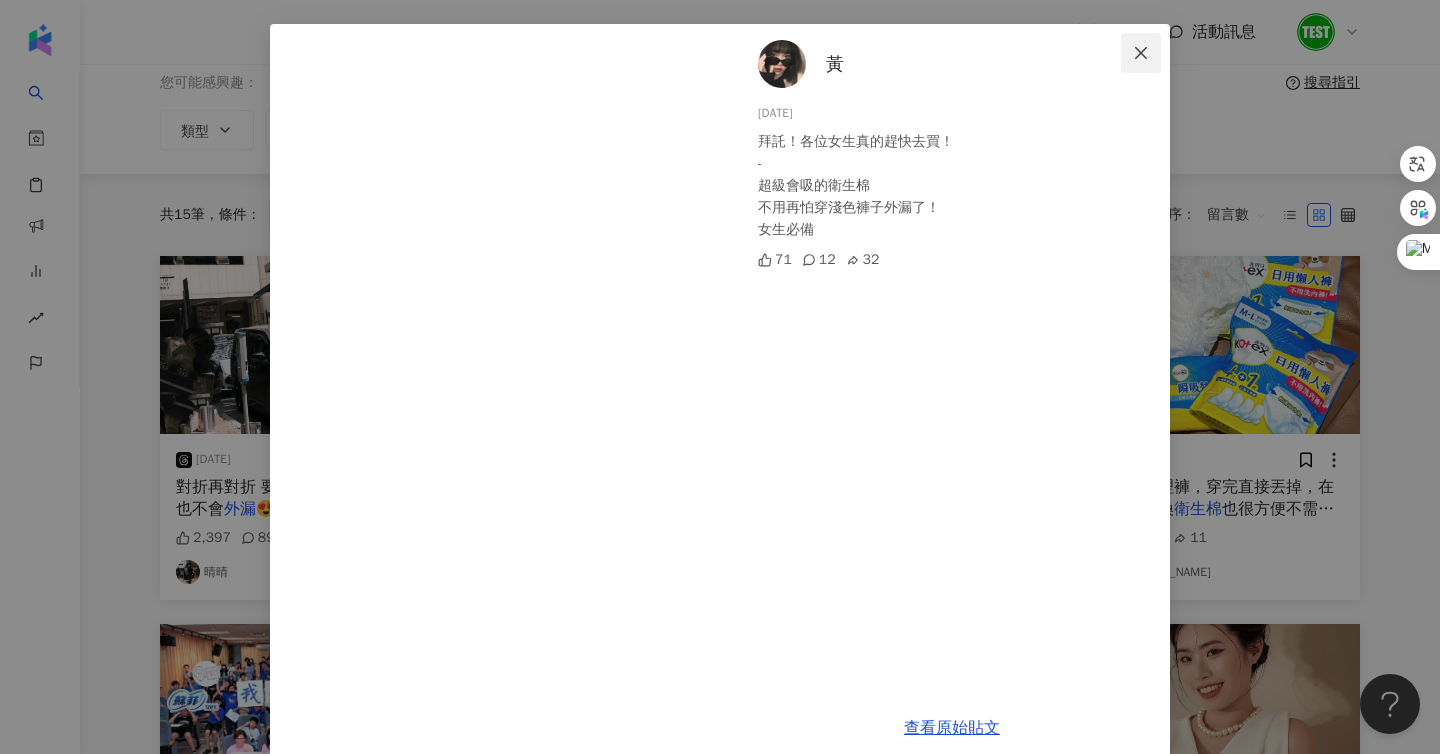 click 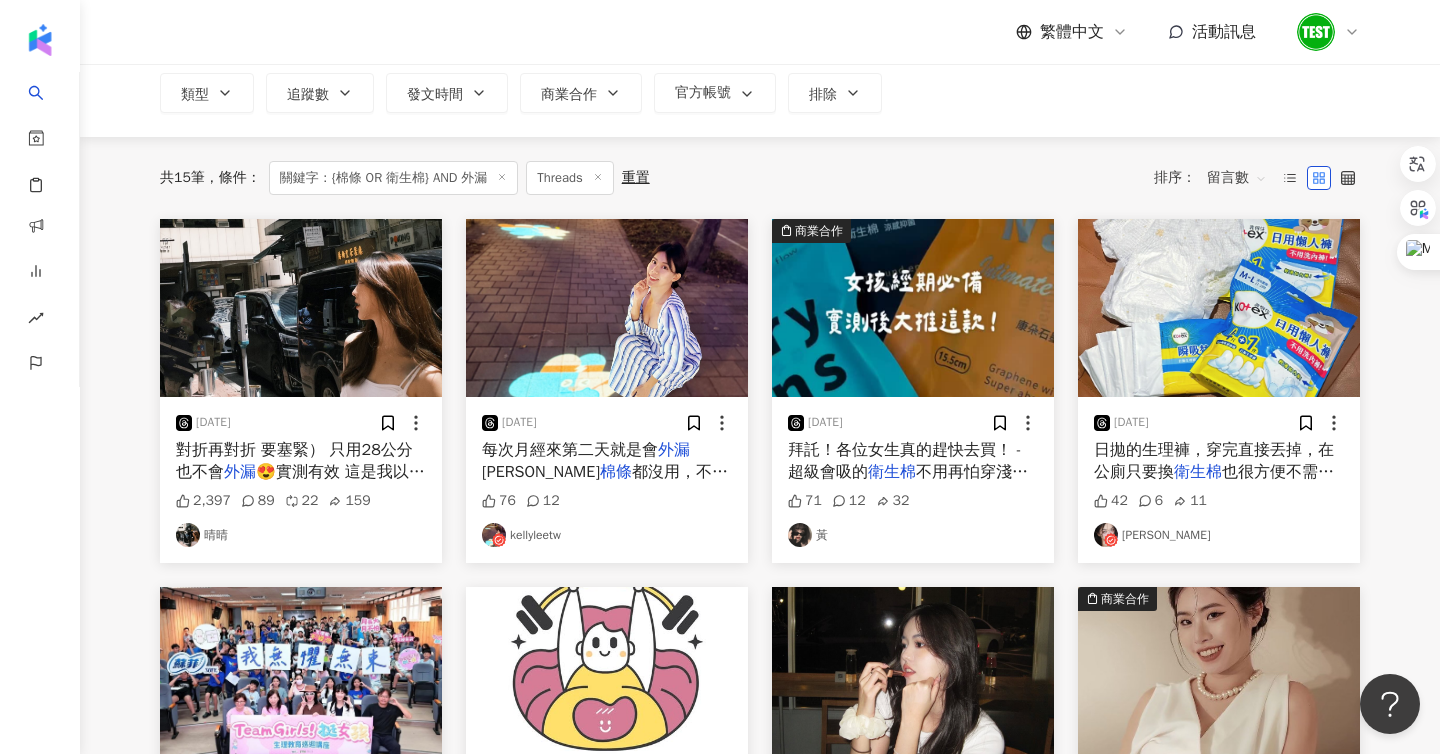 scroll, scrollTop: 126, scrollLeft: 0, axis: vertical 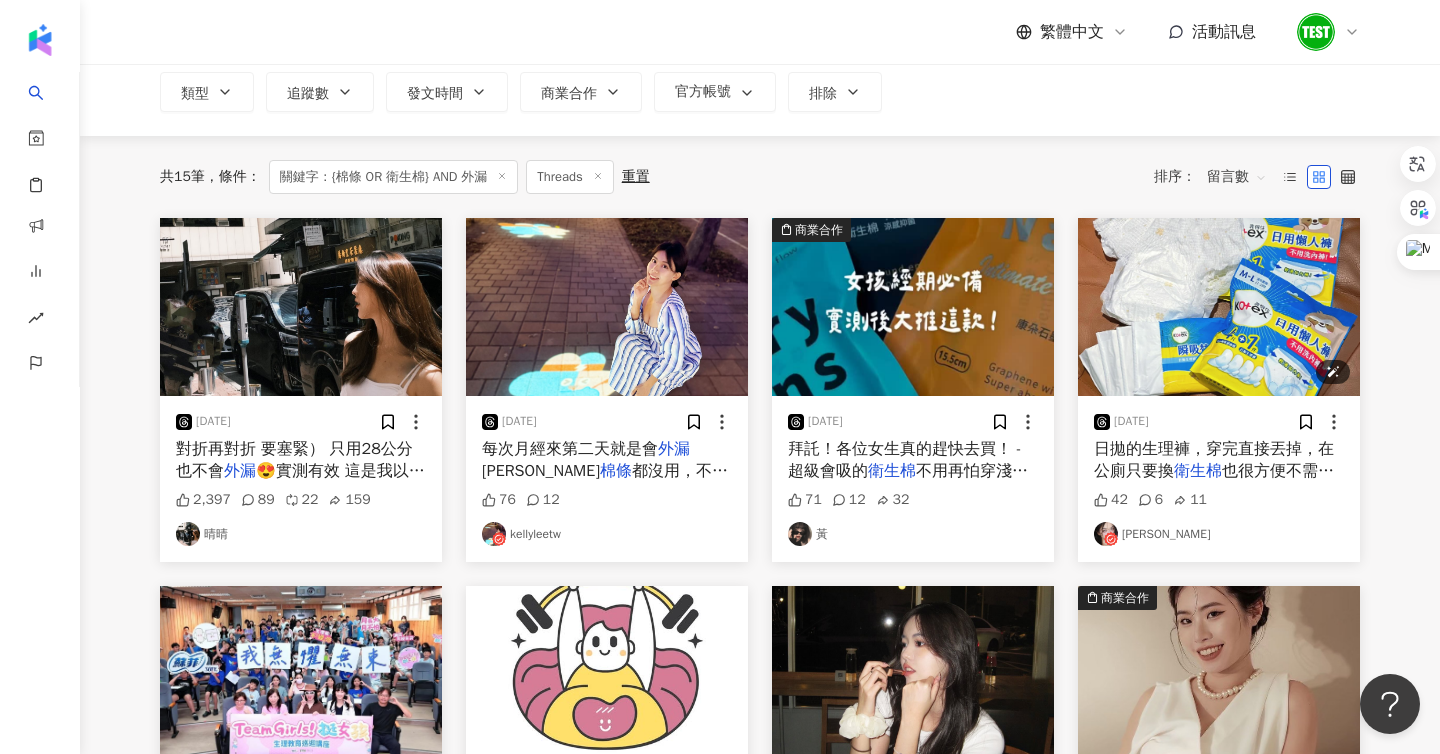 click at bounding box center (1219, 307) 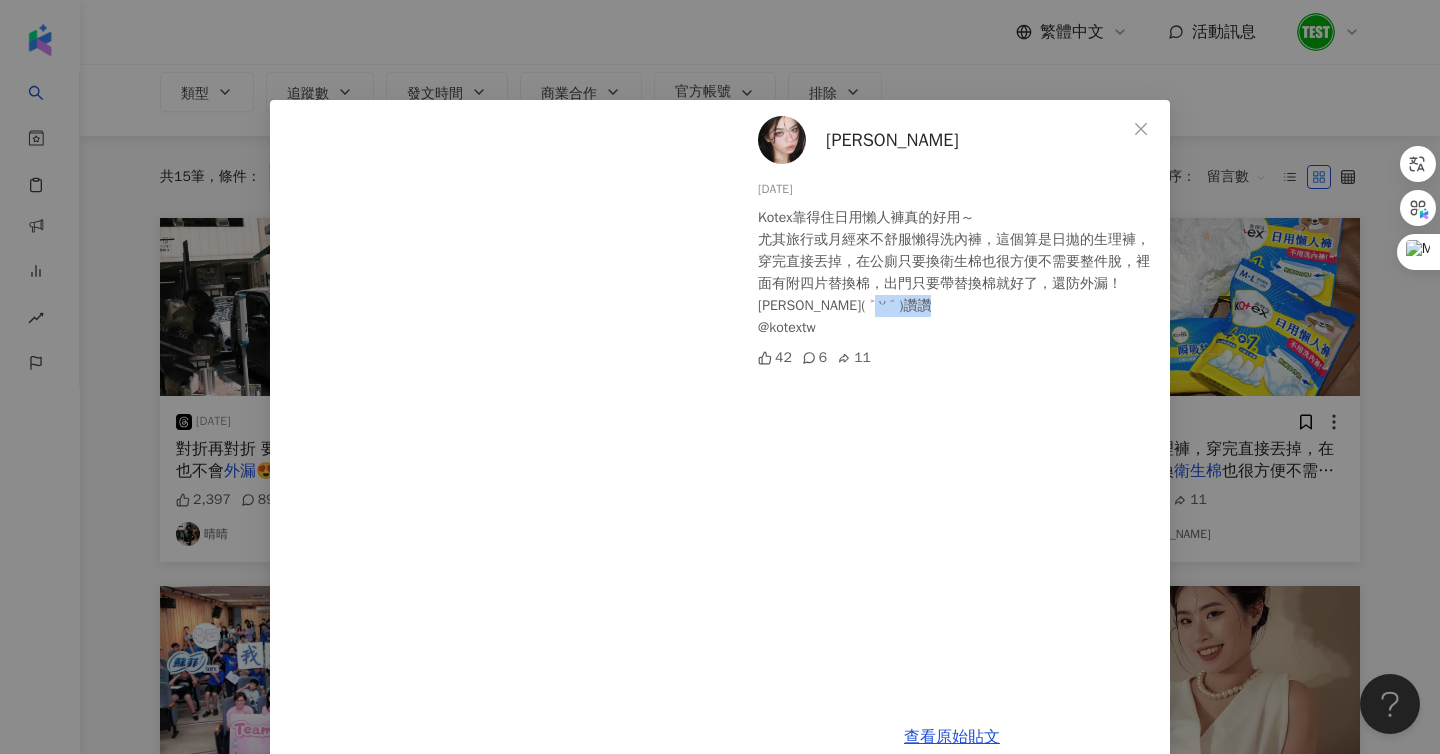 drag, startPoint x: 756, startPoint y: 326, endPoint x: 855, endPoint y: 326, distance: 99 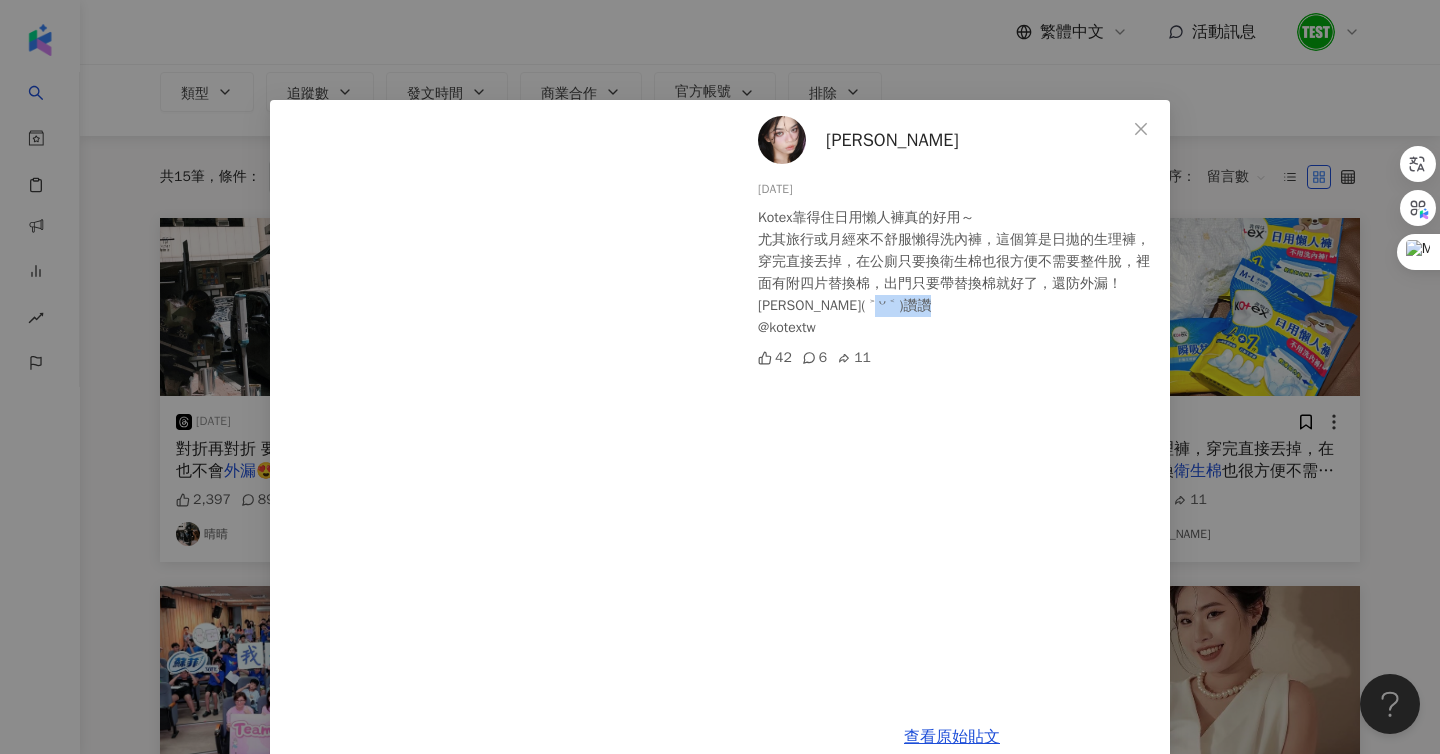 click on "[PERSON_NAME] [DATE] Kotex靠得住日用懶人褲真的好用～
尤其旅行或月經來不舒服懶得洗內褲，這個算是日拋的生理褲，穿完直接丟掉，在公廁只要換衛生棉也很方便不需要整件脫，裡面有附四片替換棉，出門只要帶替換棉就好了，還防外漏！
ദ്ദി( ˃ ᵕ ˂ )讚讚
@kotextw 42 6 11" at bounding box center (952, 404) 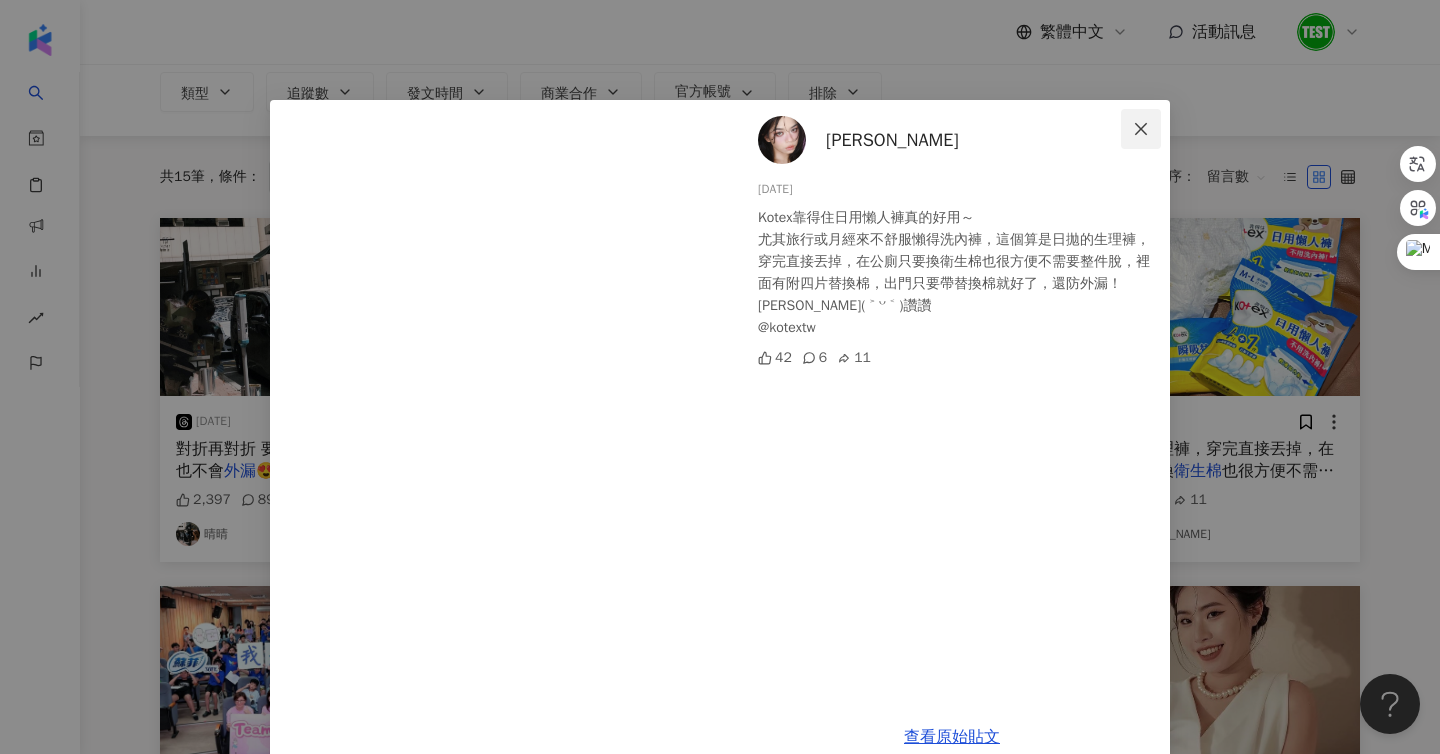 click 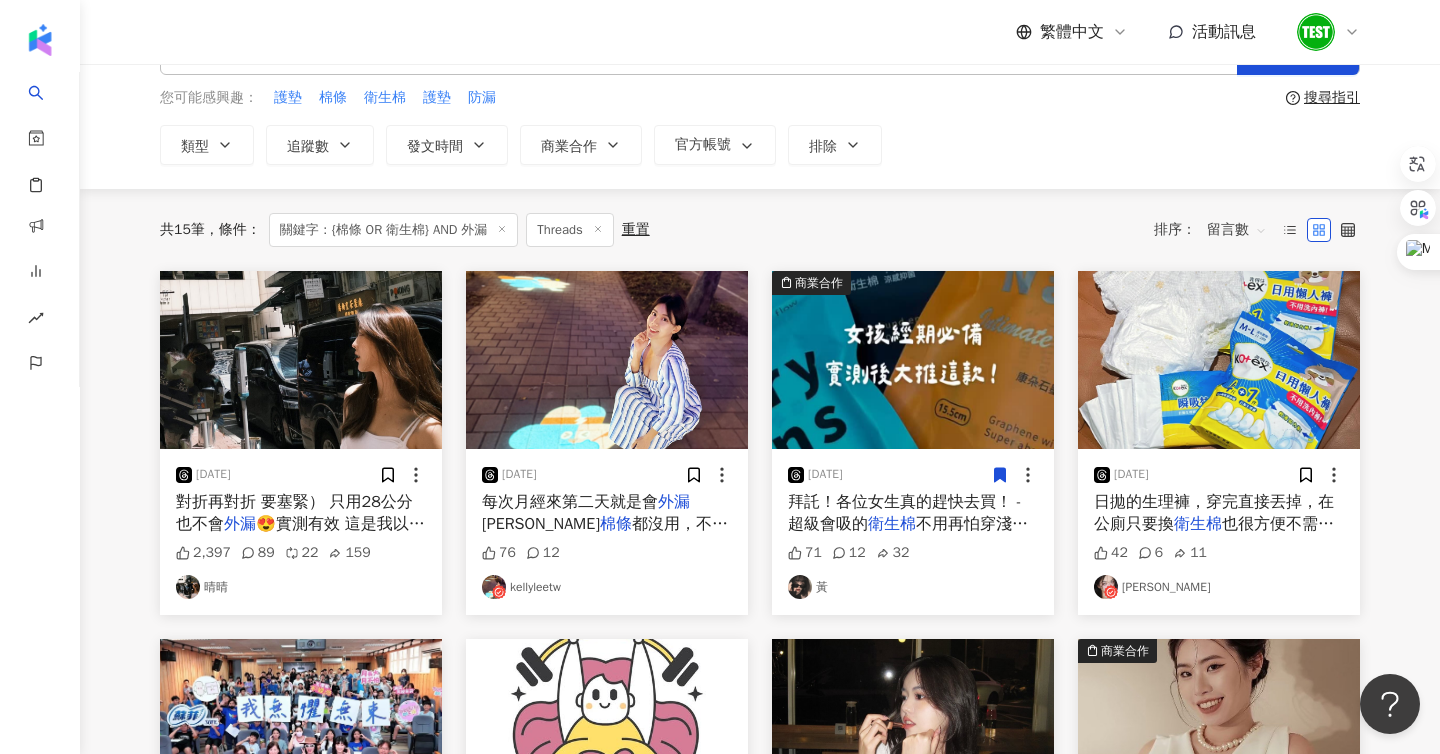 scroll, scrollTop: 0, scrollLeft: 0, axis: both 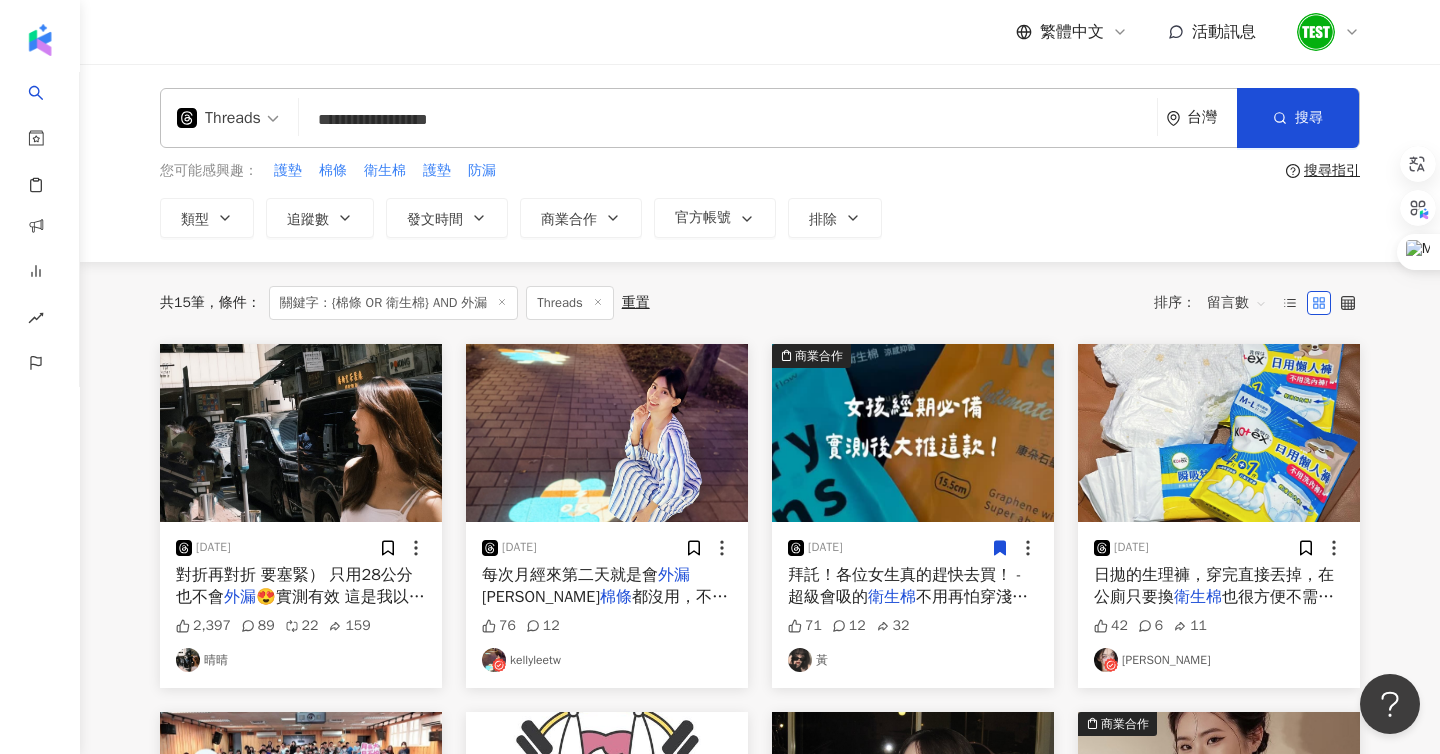 drag, startPoint x: 556, startPoint y: 112, endPoint x: 444, endPoint y: 117, distance: 112.11155 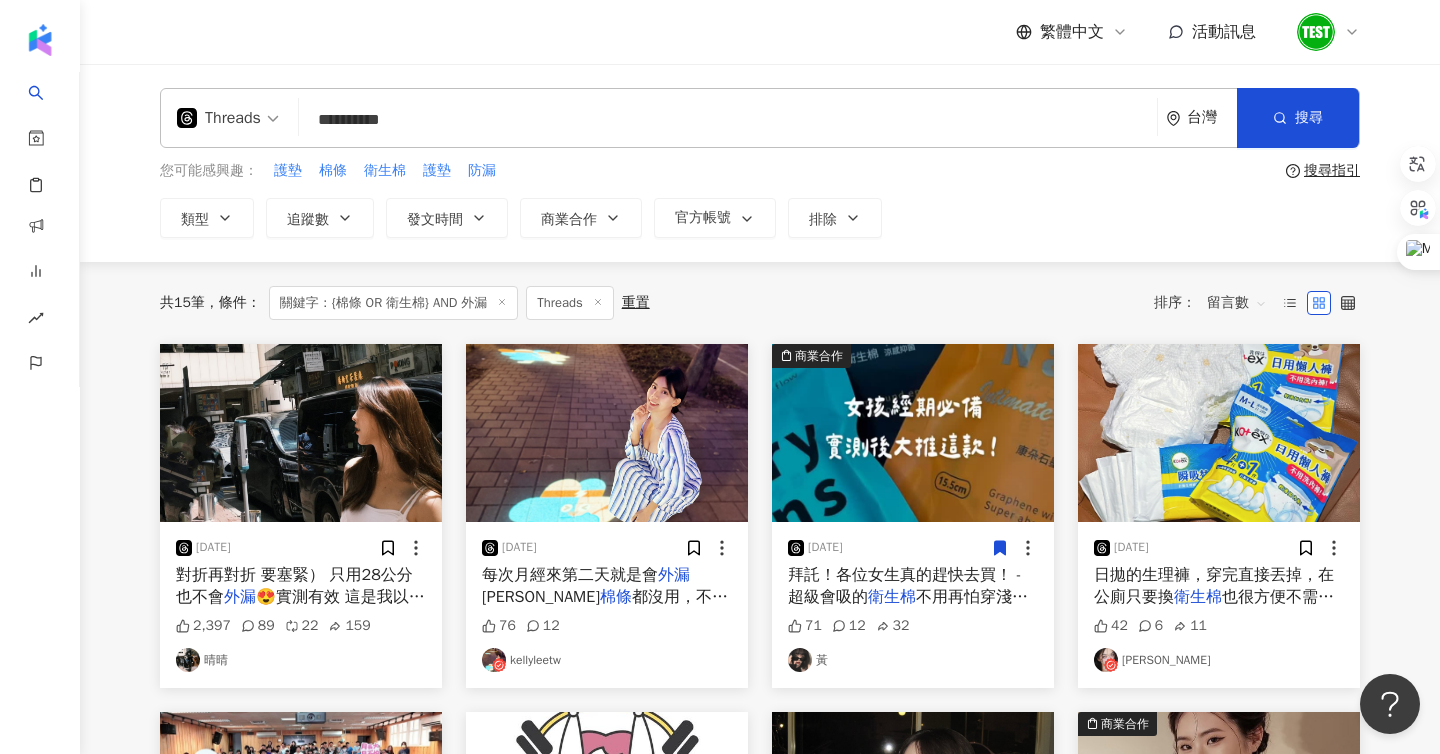 drag, startPoint x: 328, startPoint y: 116, endPoint x: 283, endPoint y: 116, distance: 45 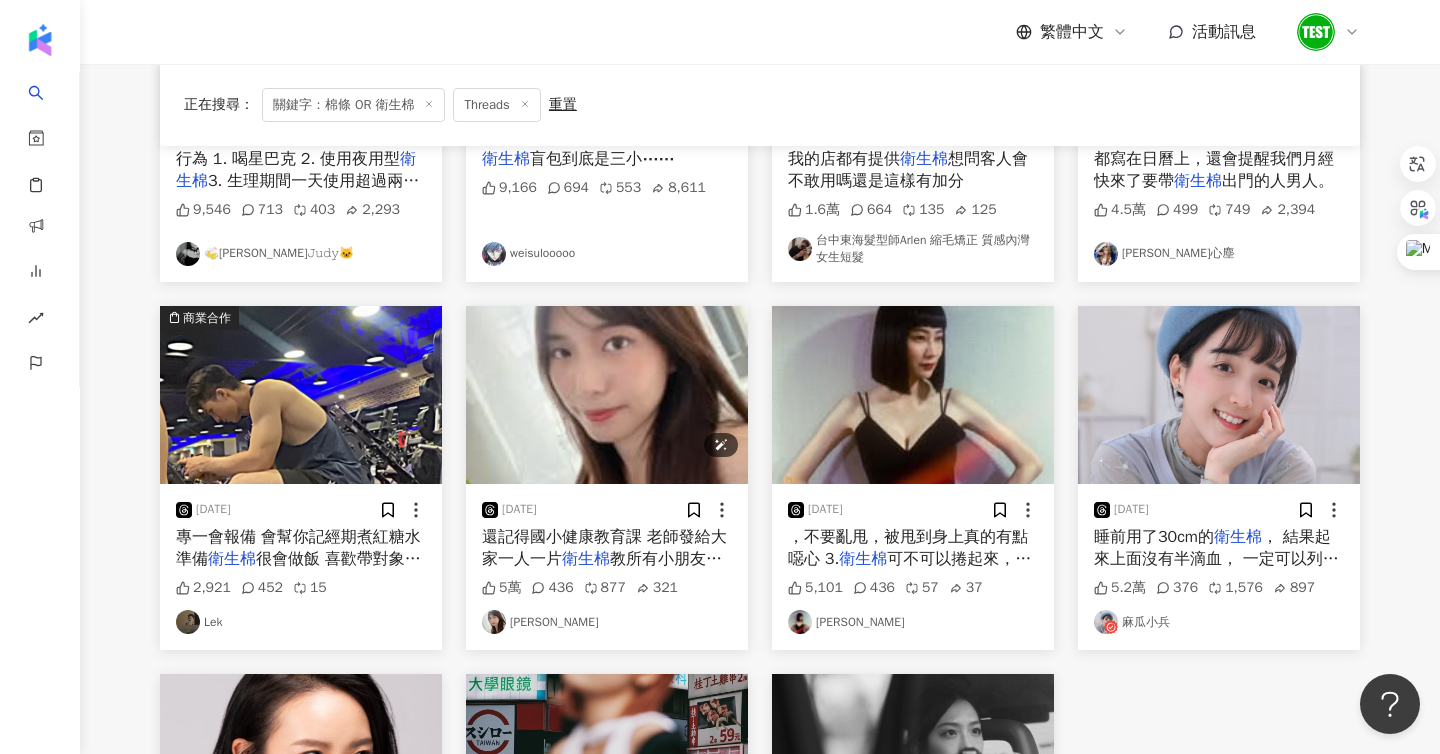scroll, scrollTop: 0, scrollLeft: 0, axis: both 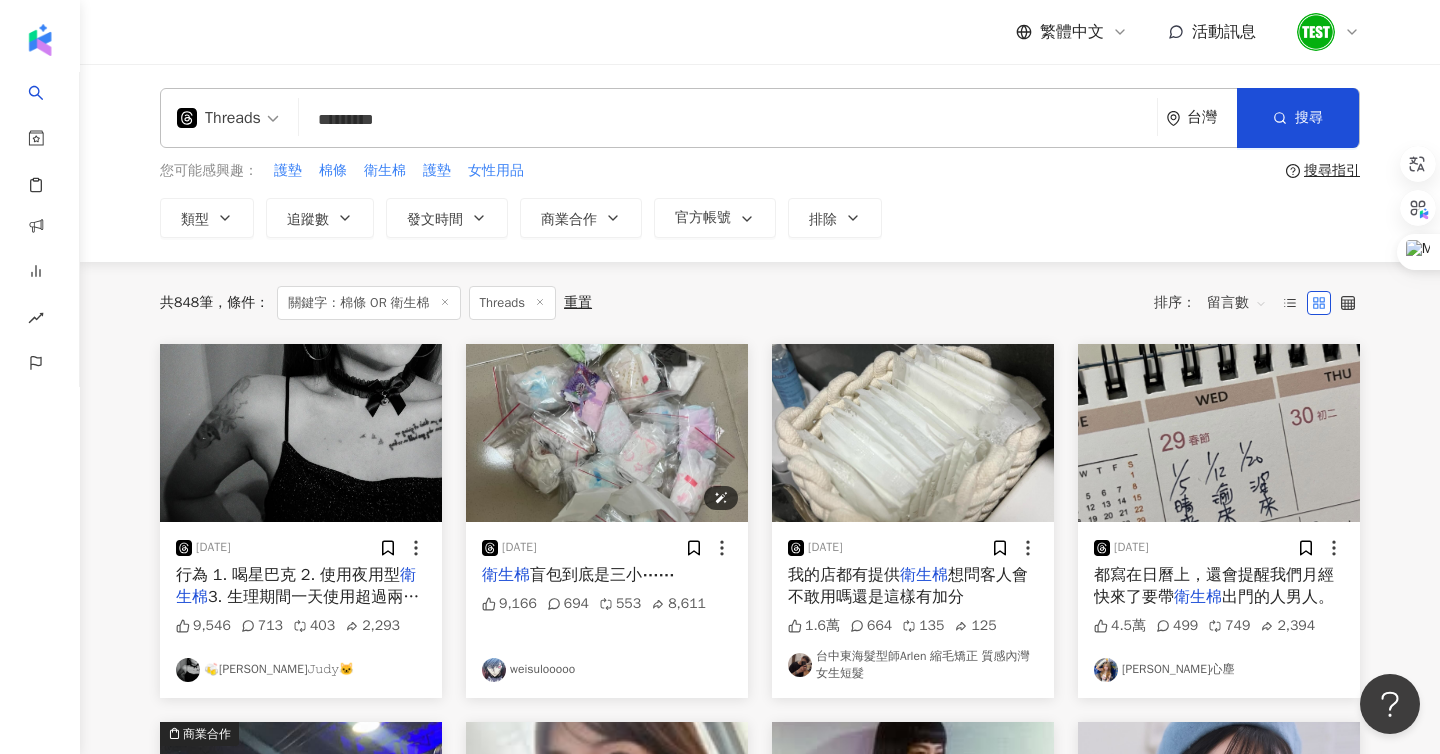 click at bounding box center [607, 433] 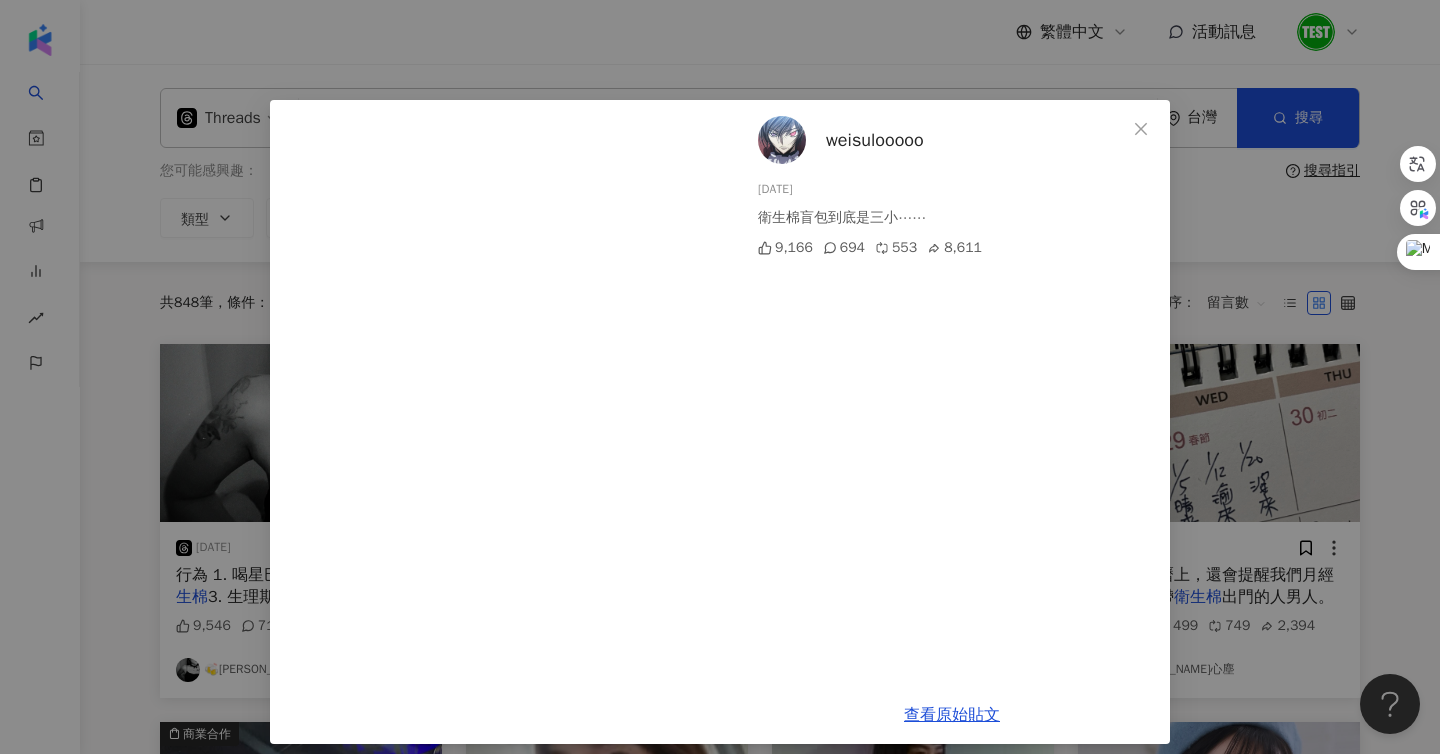scroll, scrollTop: 14, scrollLeft: 0, axis: vertical 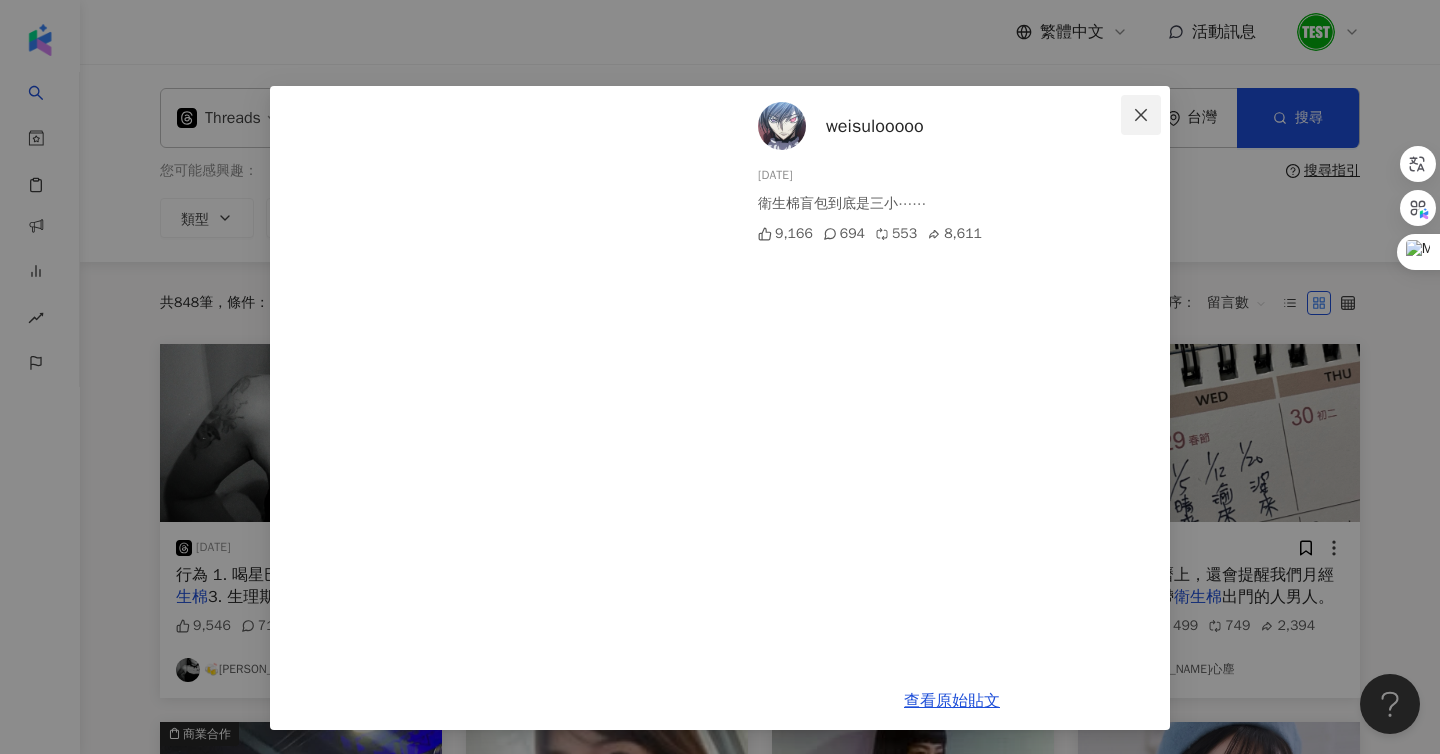 click 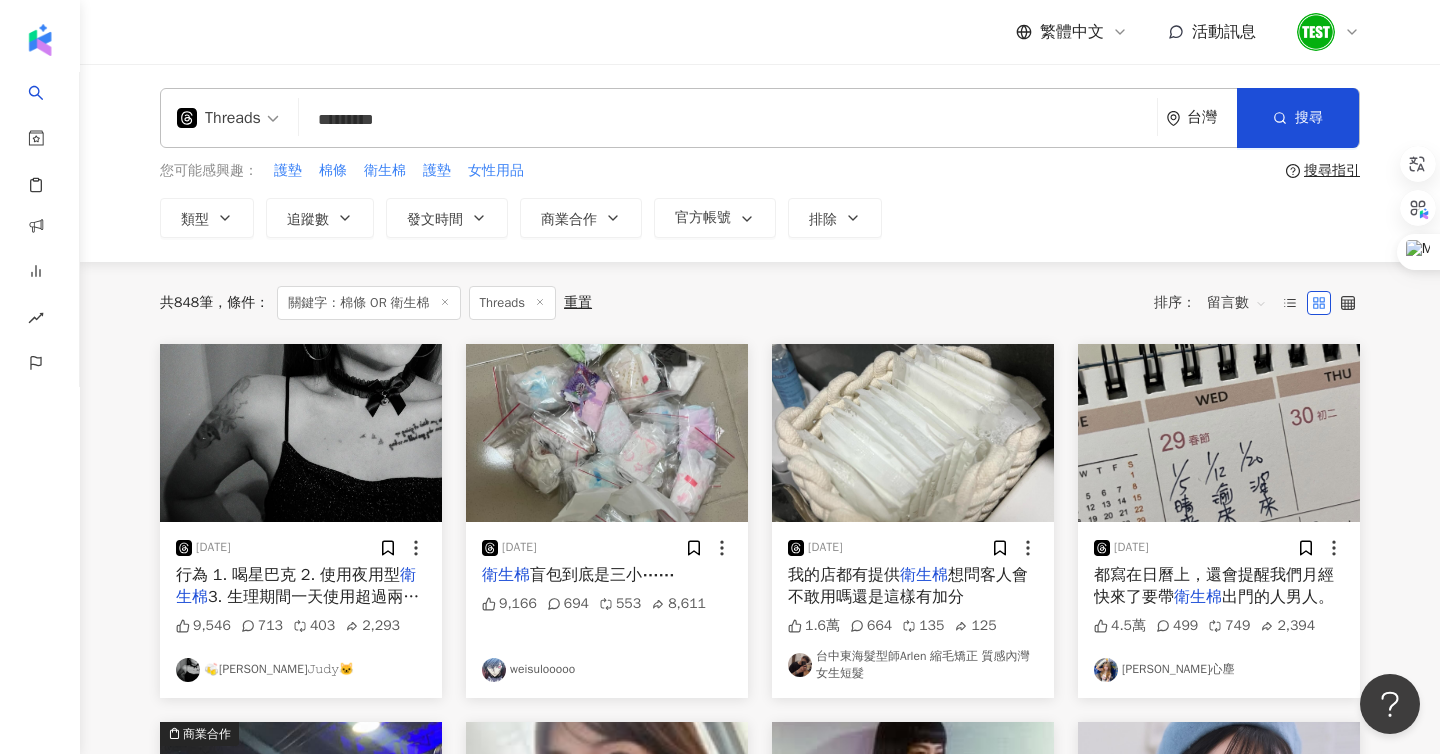 click on "*********" at bounding box center (728, 119) 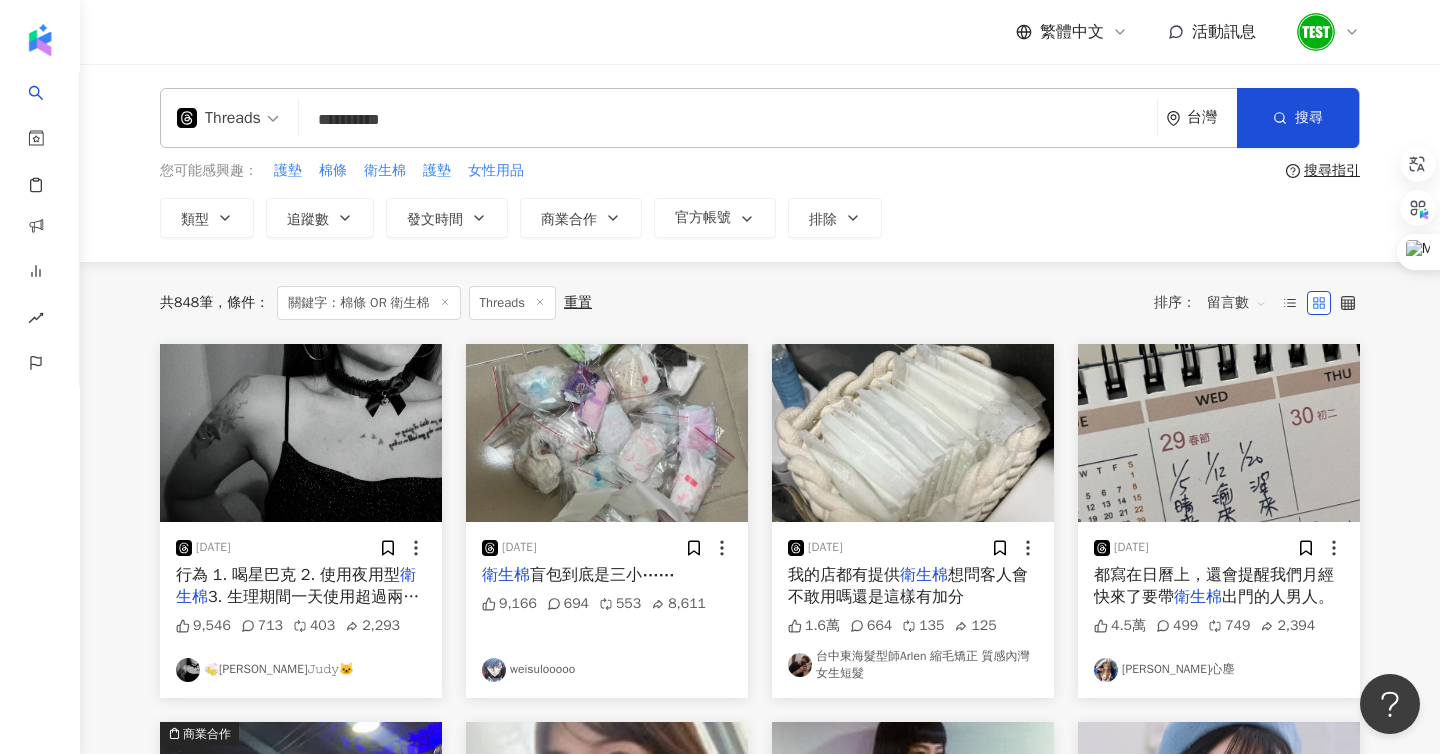 click on "**********" at bounding box center (728, 119) 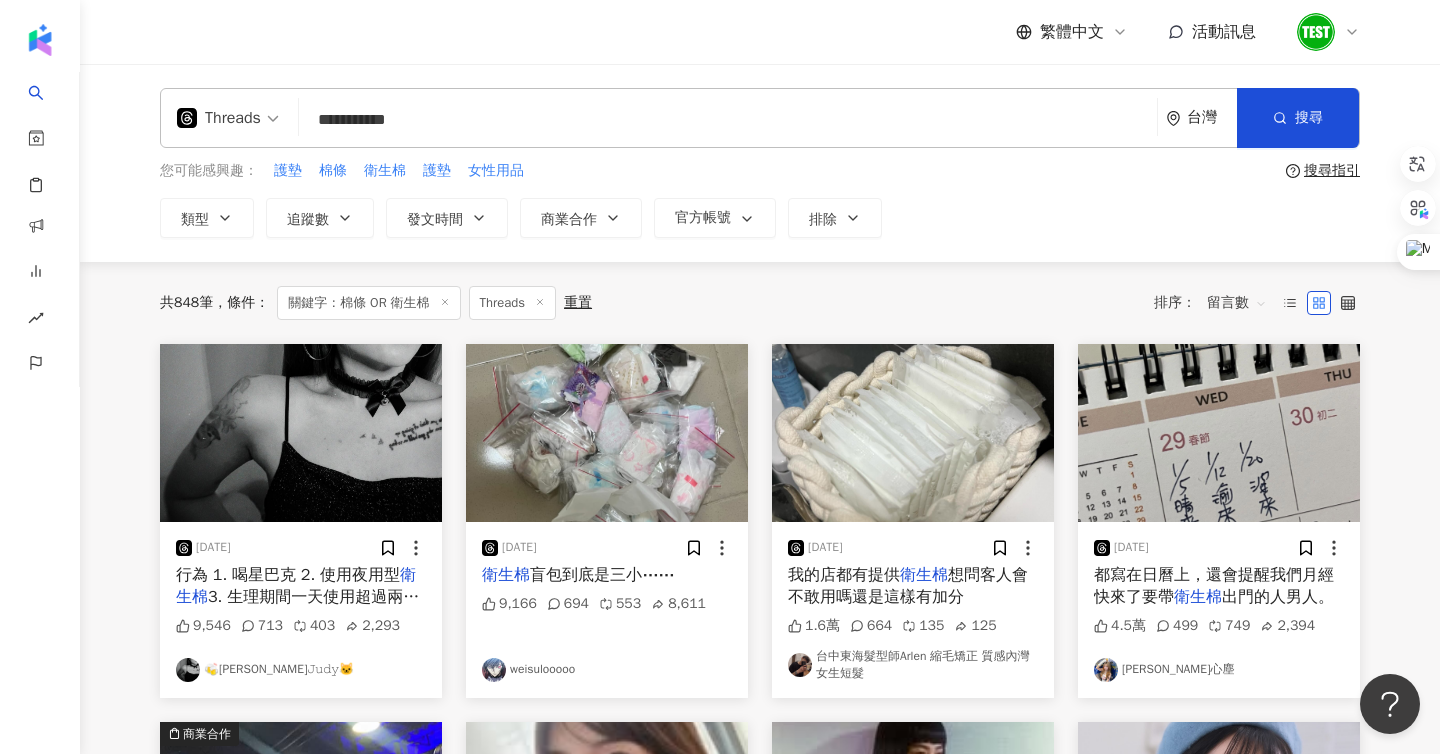 click on "**********" at bounding box center [728, 119] 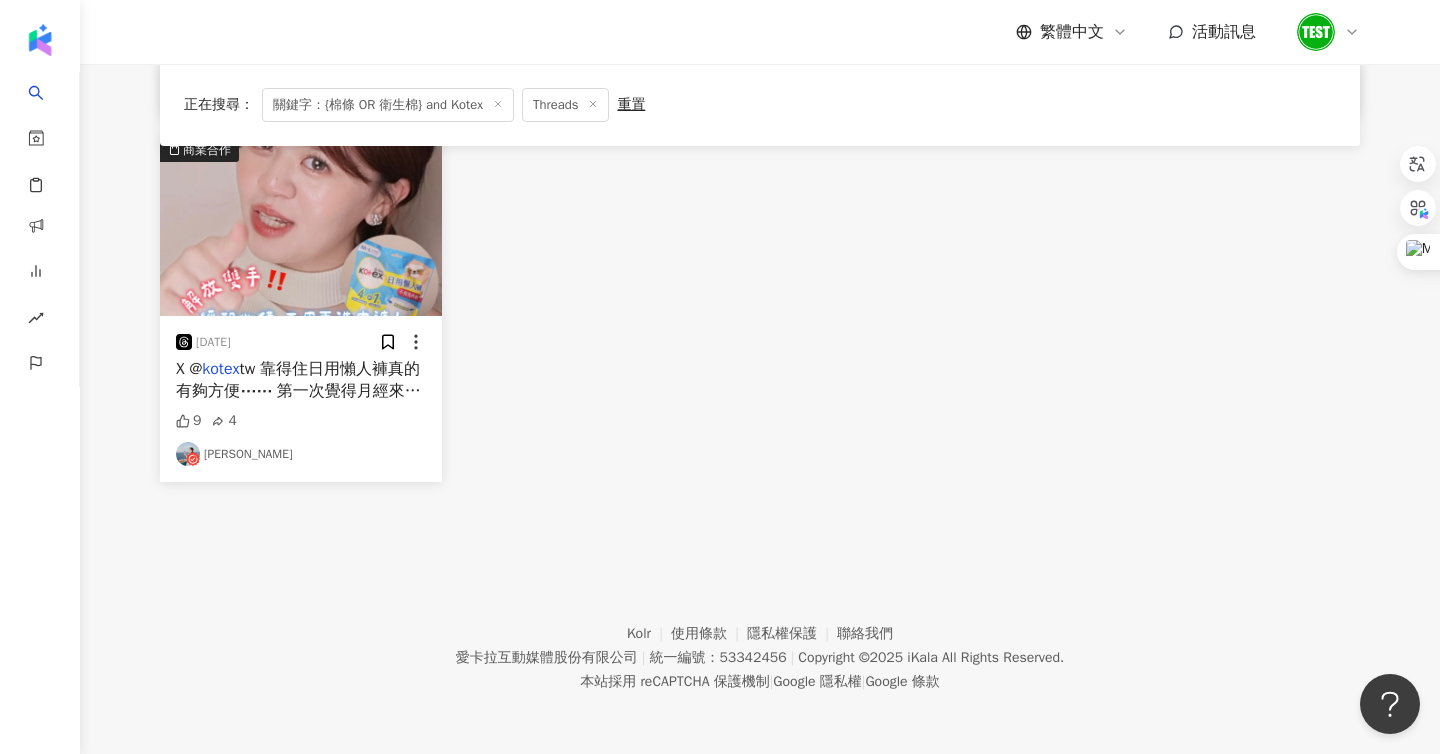 scroll, scrollTop: 0, scrollLeft: 0, axis: both 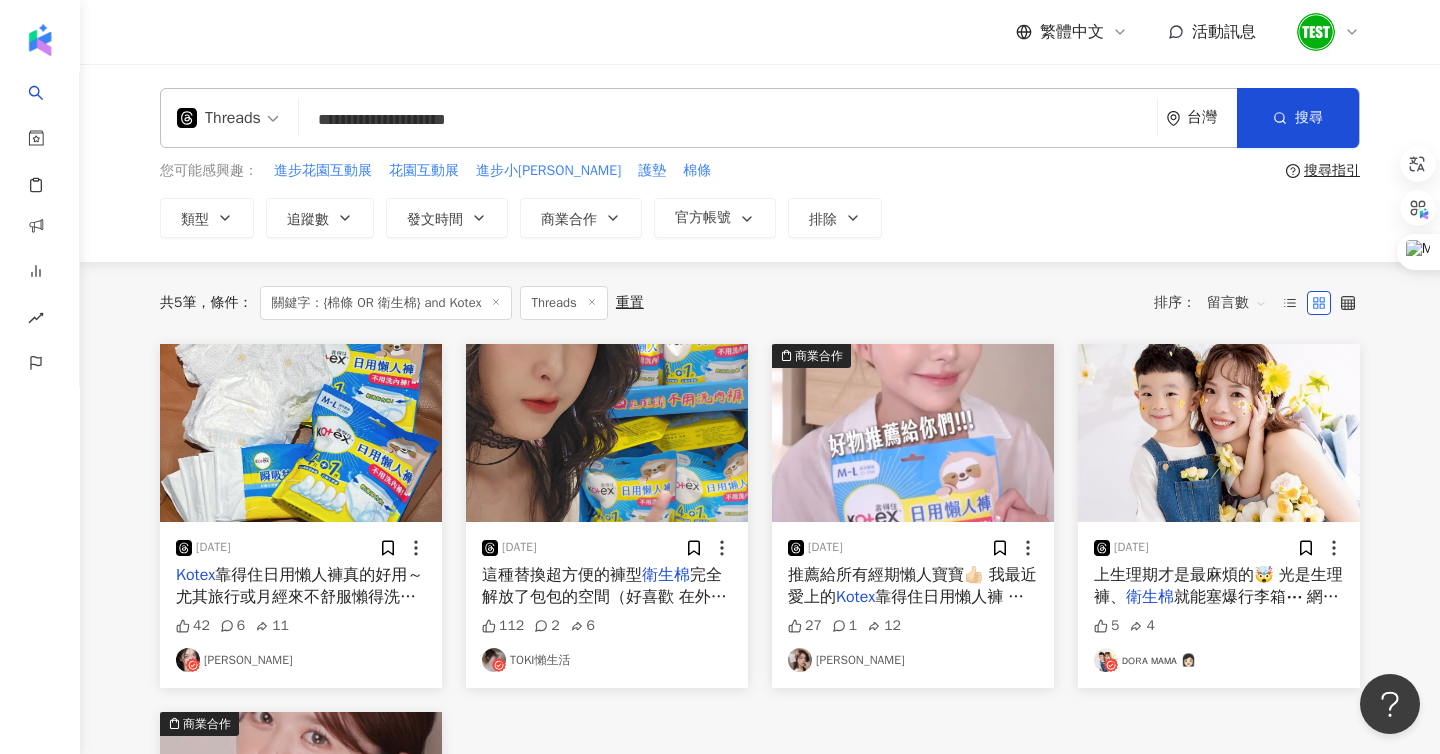 drag, startPoint x: 558, startPoint y: 110, endPoint x: 500, endPoint y: 122, distance: 59.22837 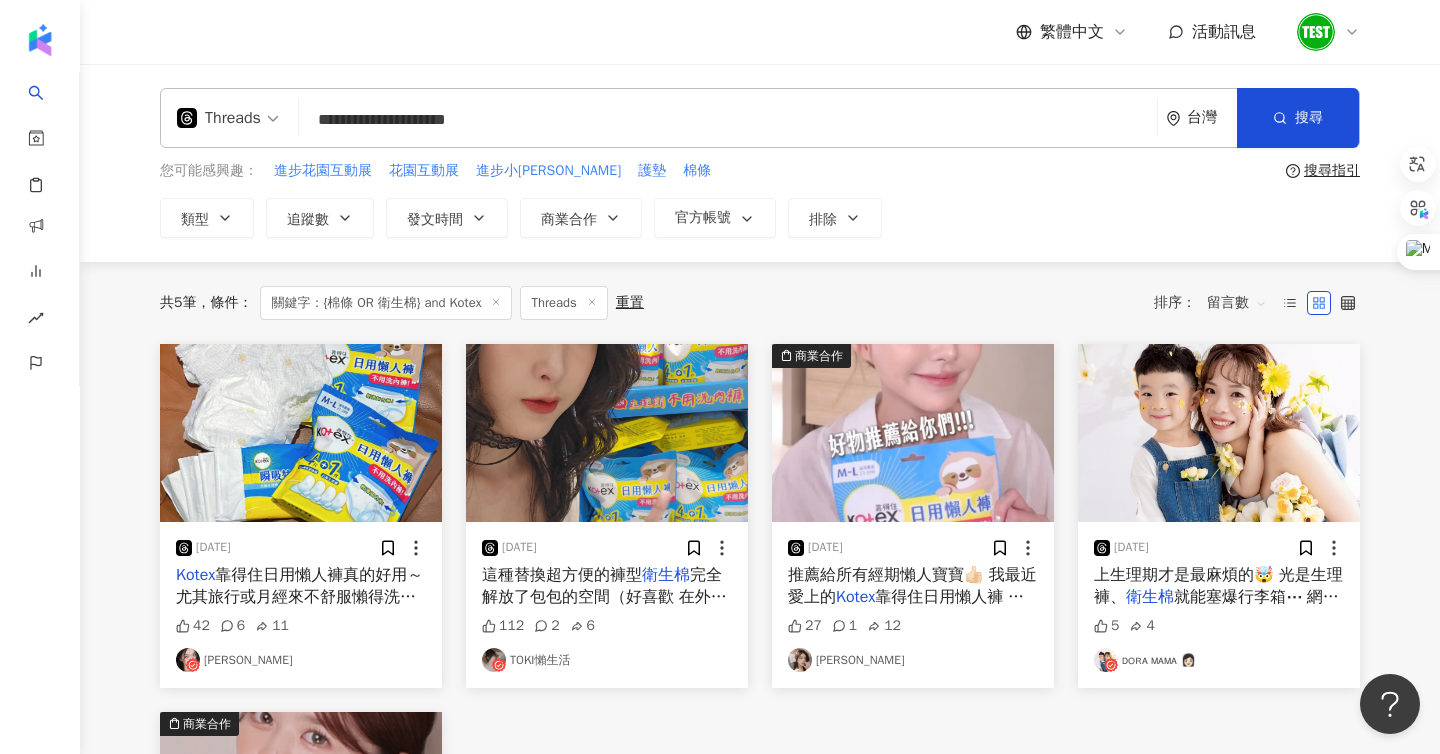 click on "**********" at bounding box center [728, 119] 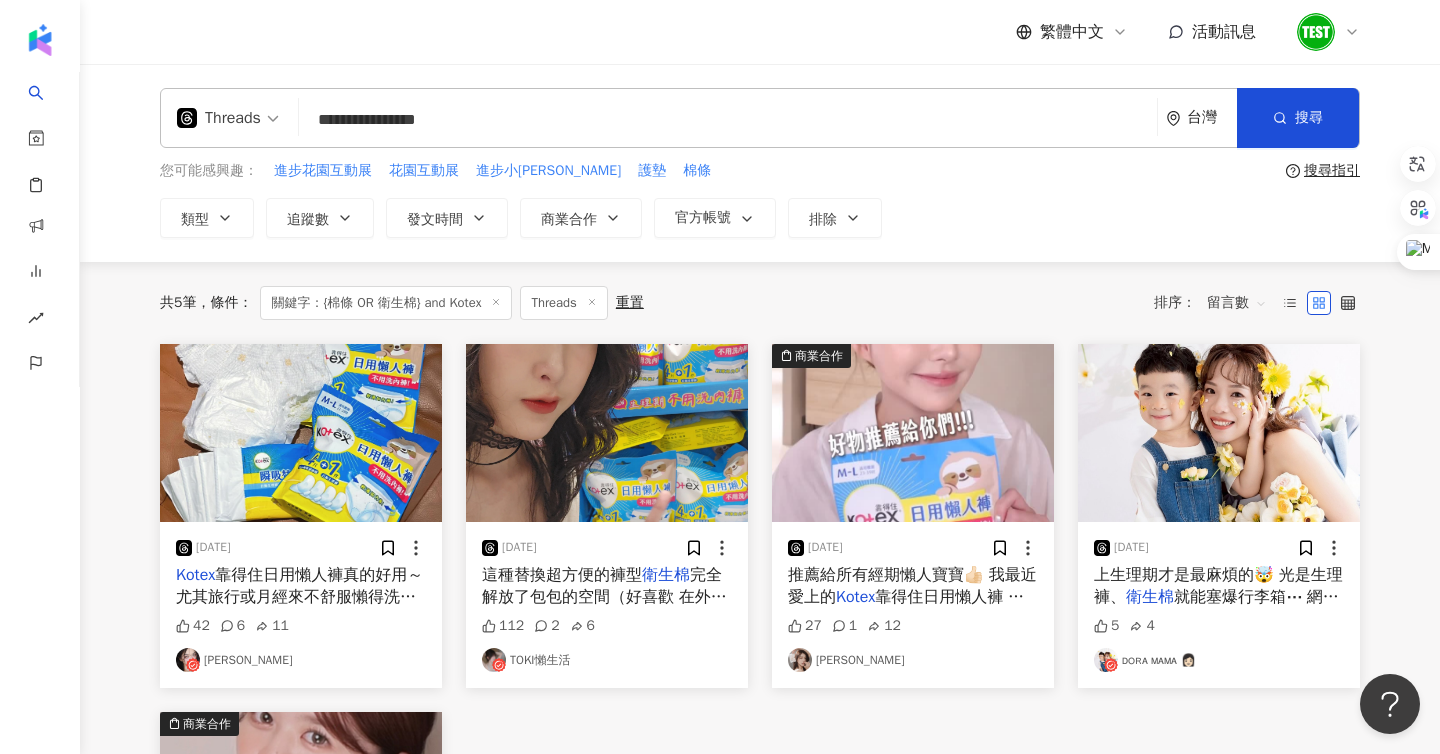type on "**********" 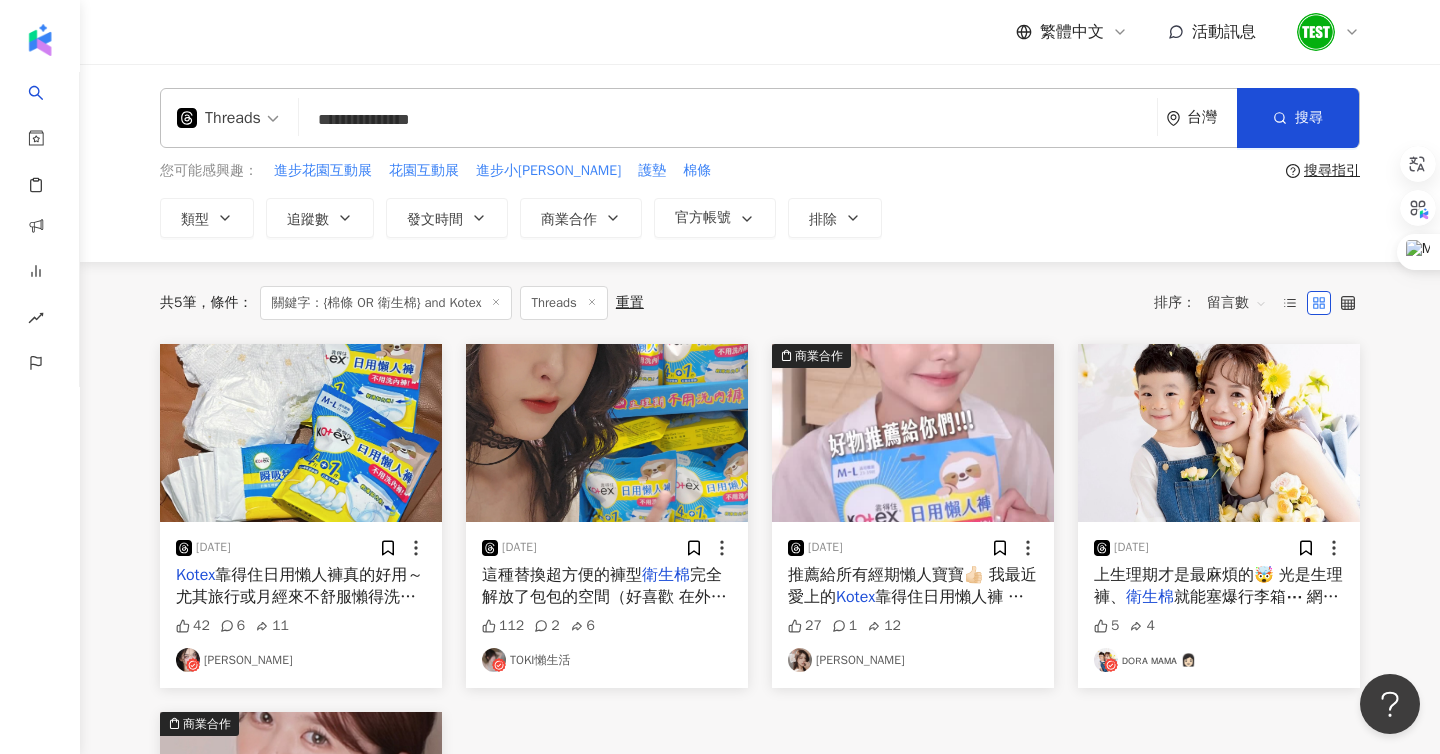 drag, startPoint x: 515, startPoint y: 127, endPoint x: 230, endPoint y: 127, distance: 285 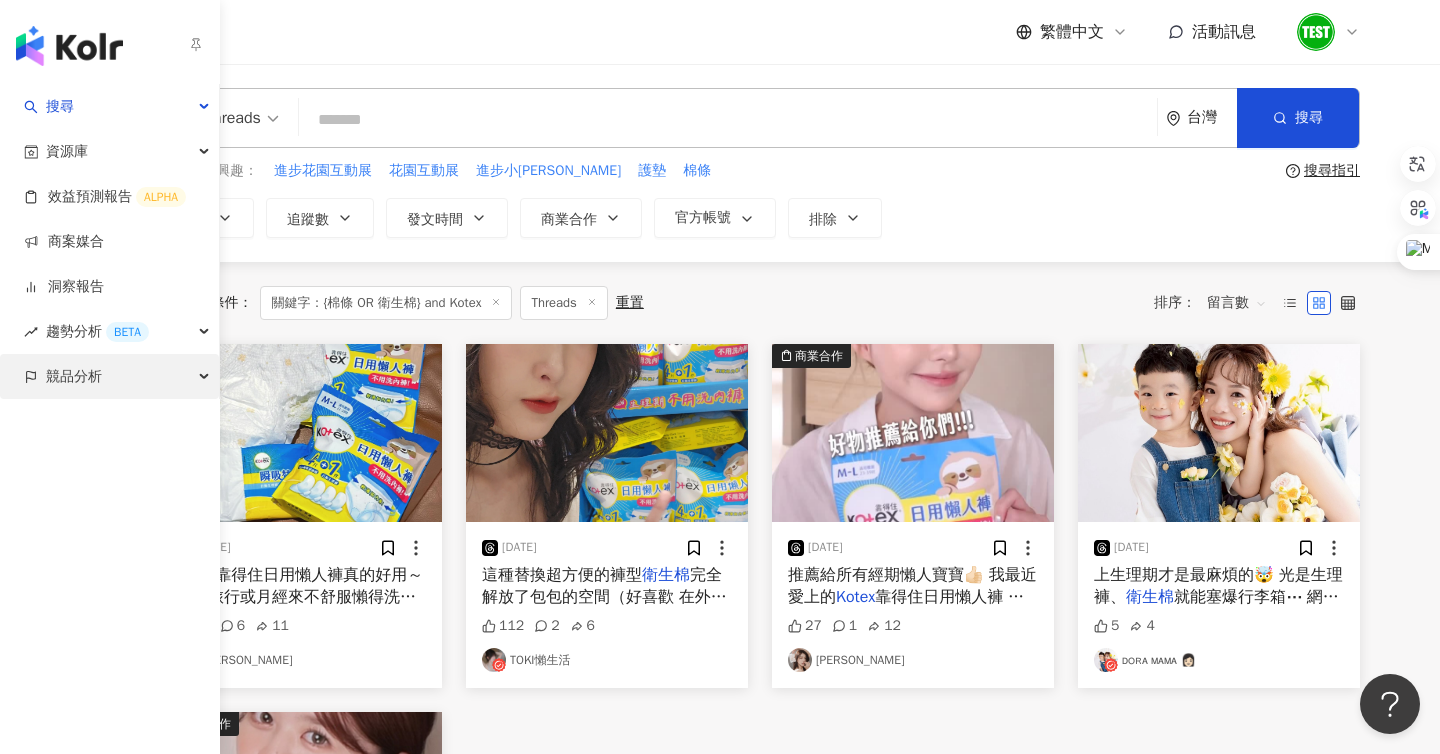 type 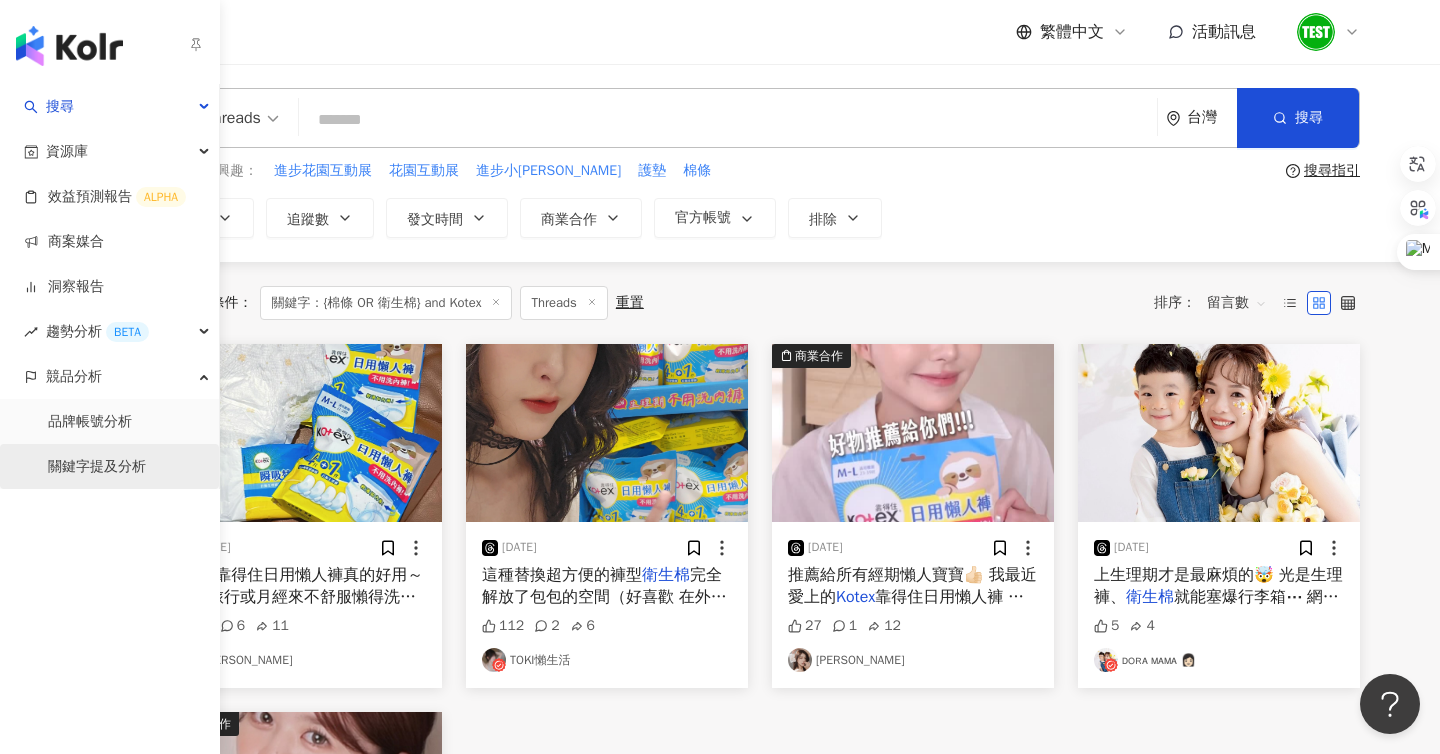 click on "關鍵字提及分析" at bounding box center [97, 467] 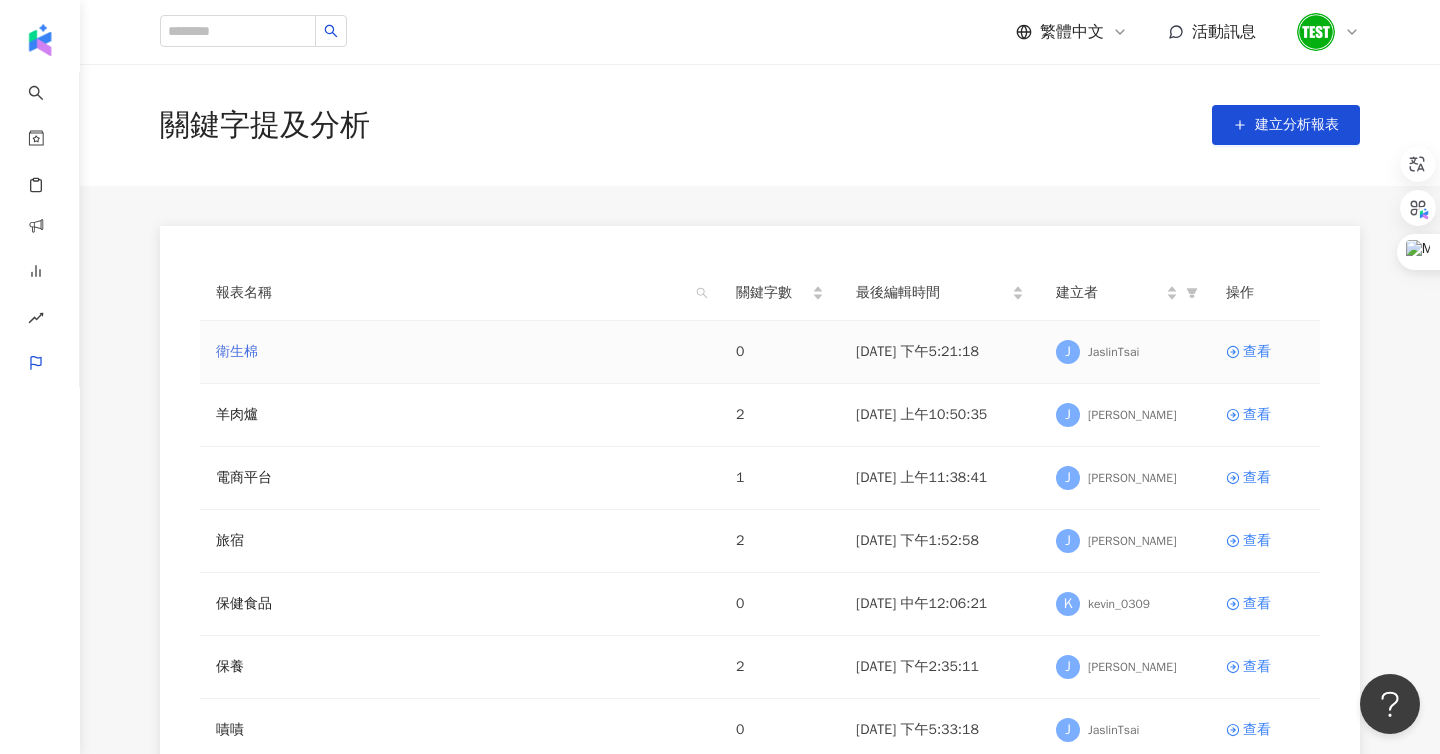 click on "衛生棉" at bounding box center (237, 352) 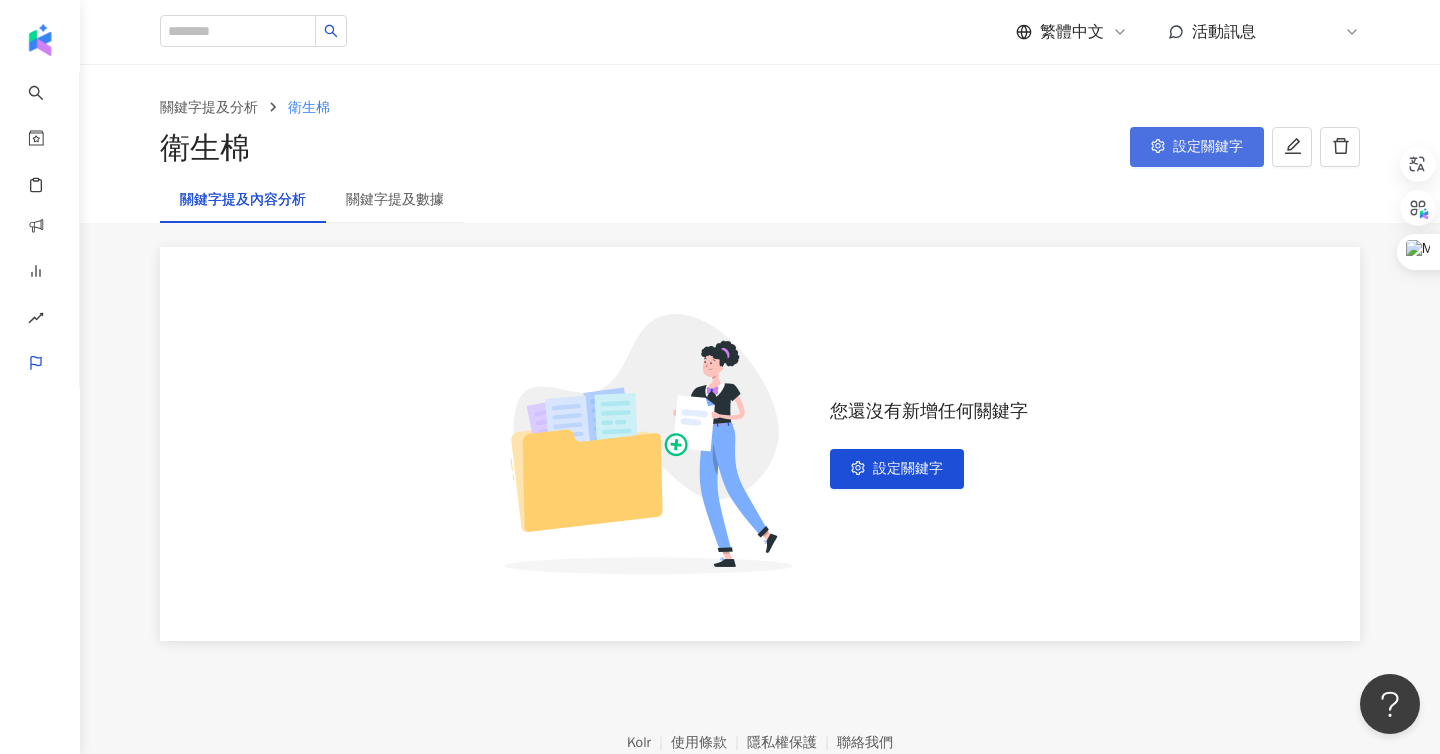 click on "設定關鍵字" at bounding box center (1208, 147) 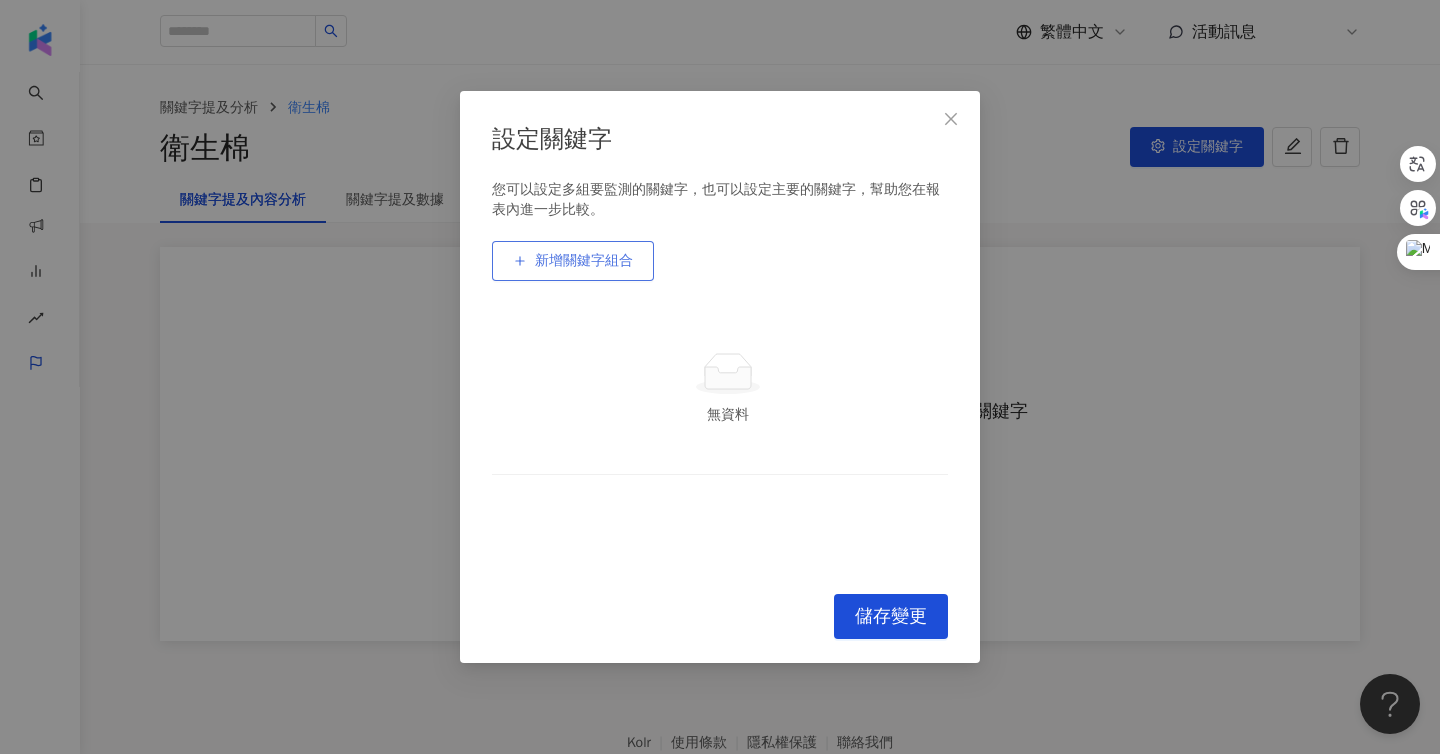 click on "新增關鍵字組合" at bounding box center (584, 261) 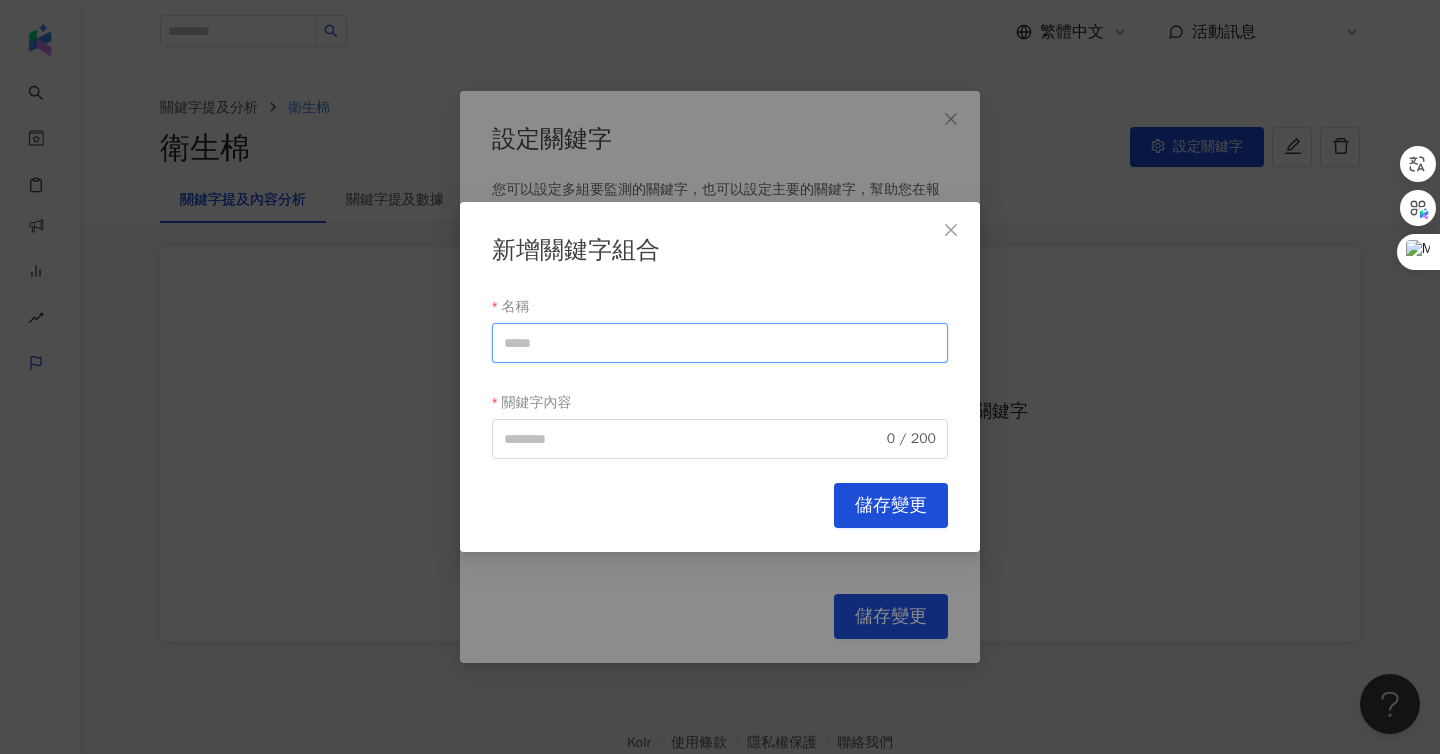 click on "名稱" at bounding box center (720, 343) 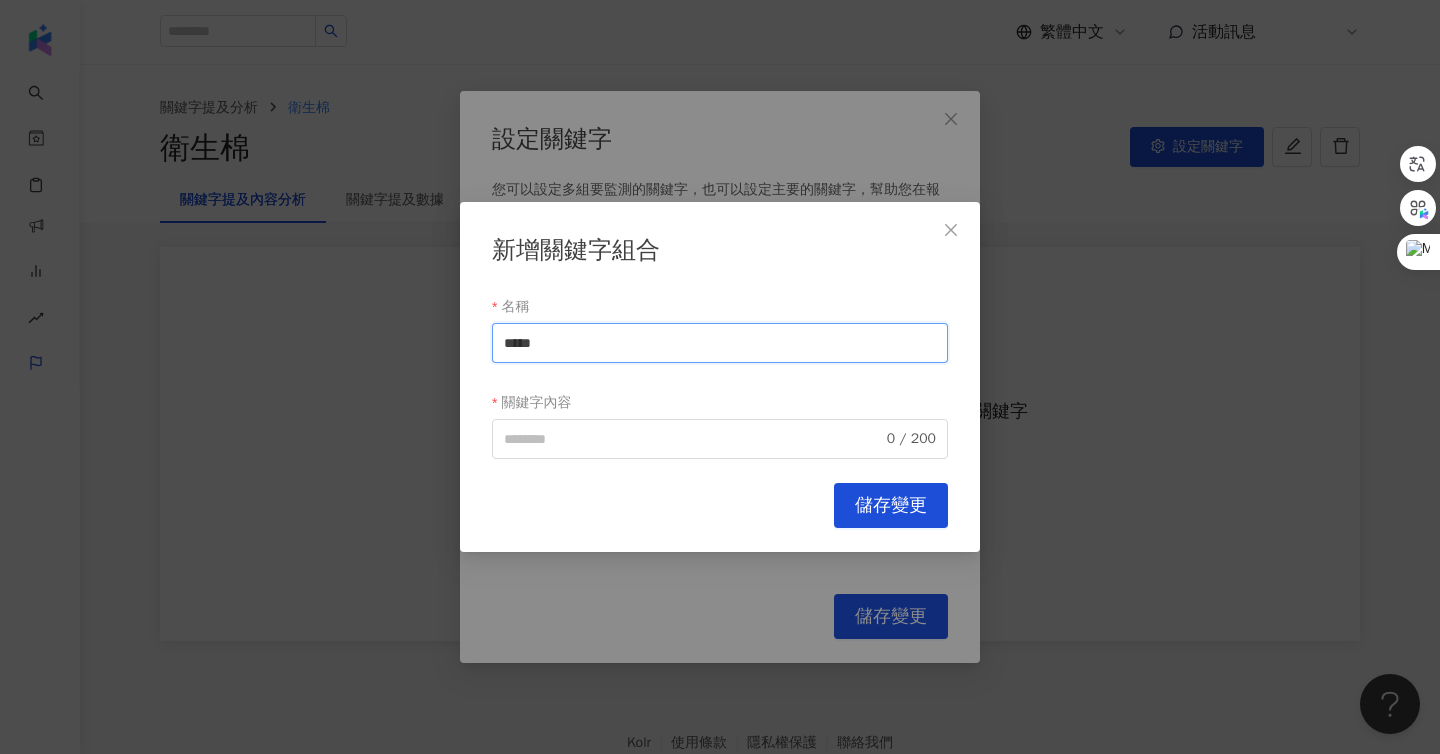 drag, startPoint x: 622, startPoint y: 350, endPoint x: 412, endPoint y: 350, distance: 210 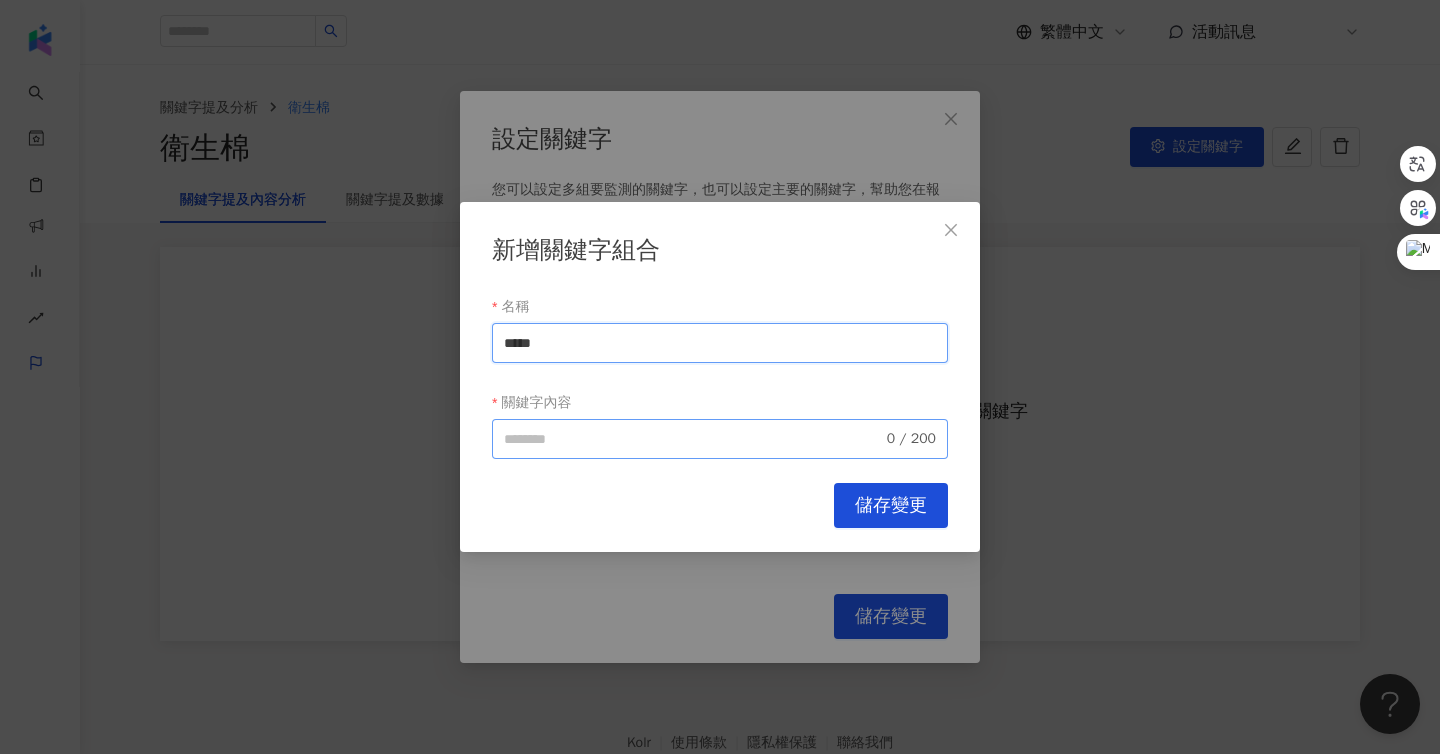 click on "0 / 200" at bounding box center (720, 439) 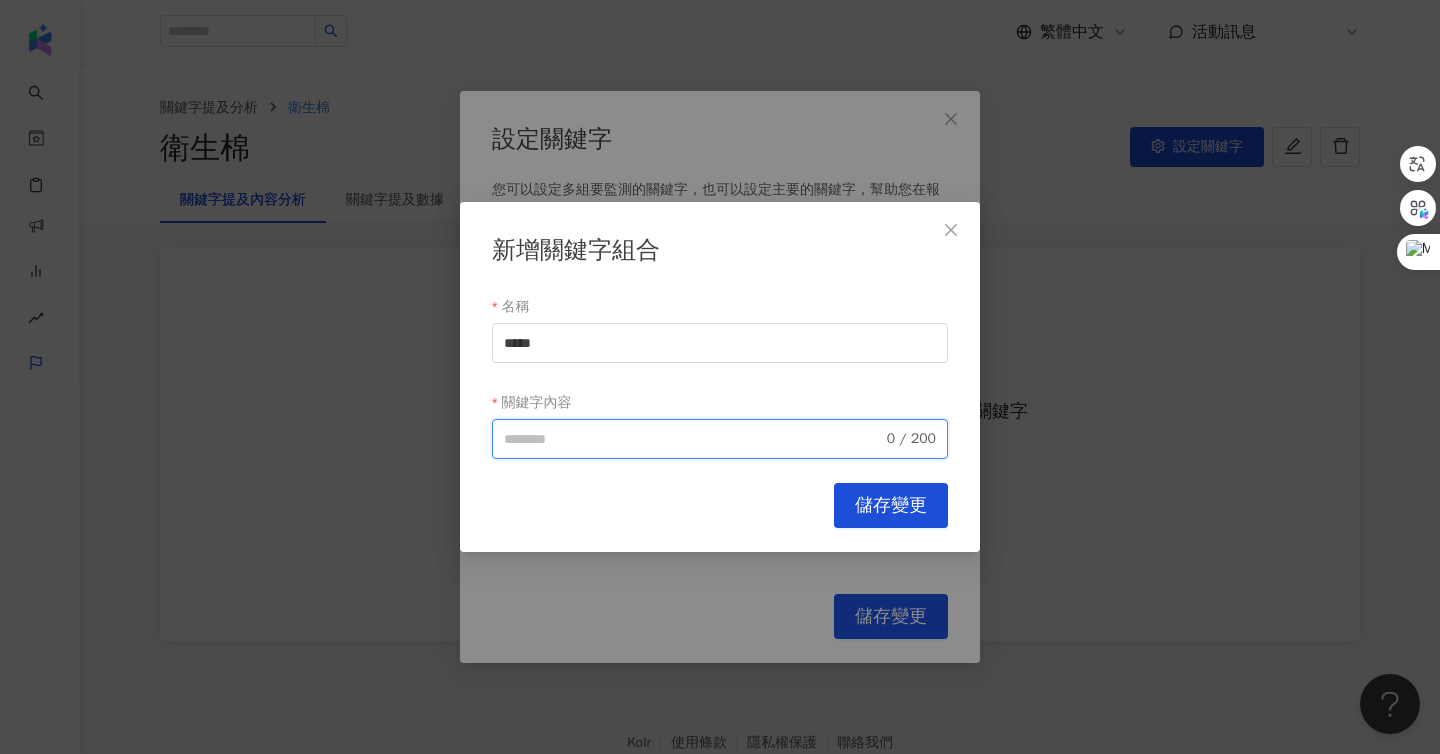 paste on "*****" 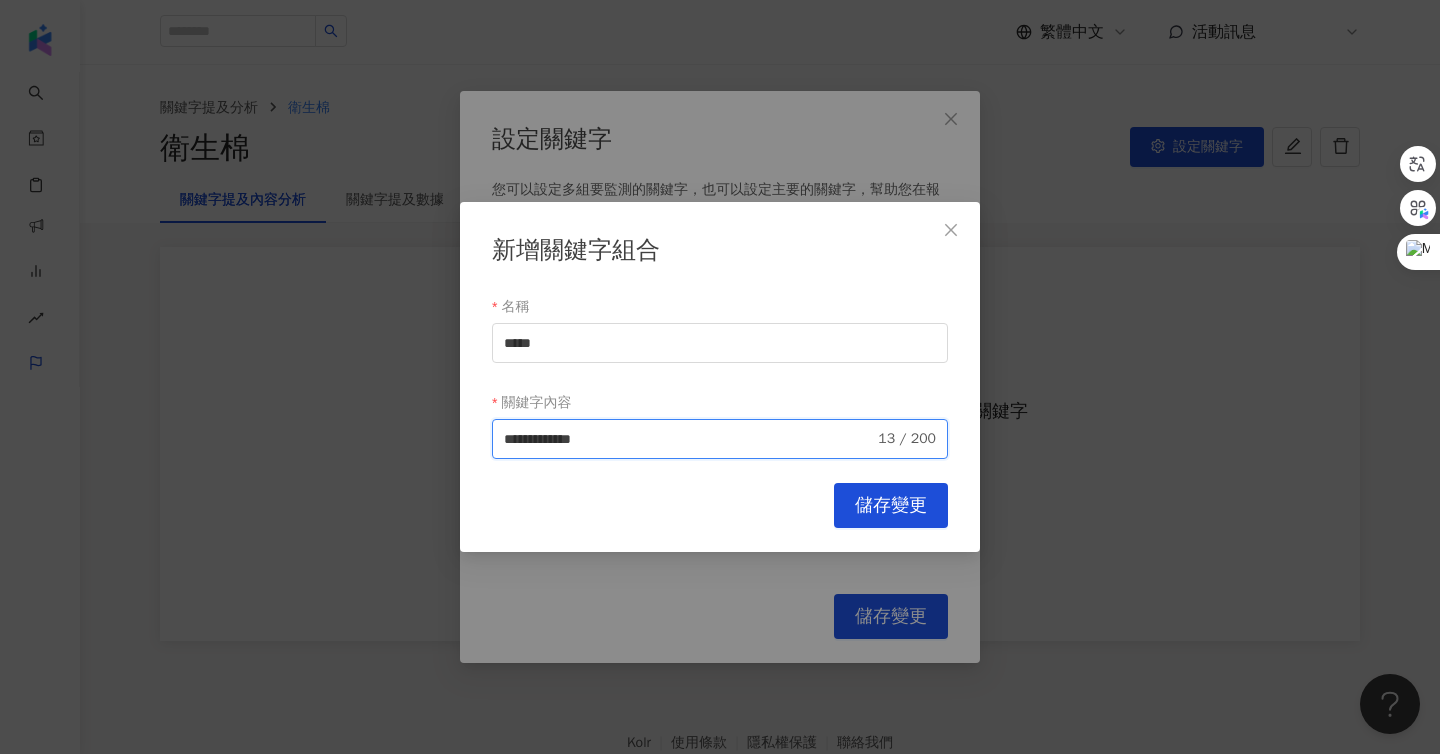 click on "**********" at bounding box center (720, 439) 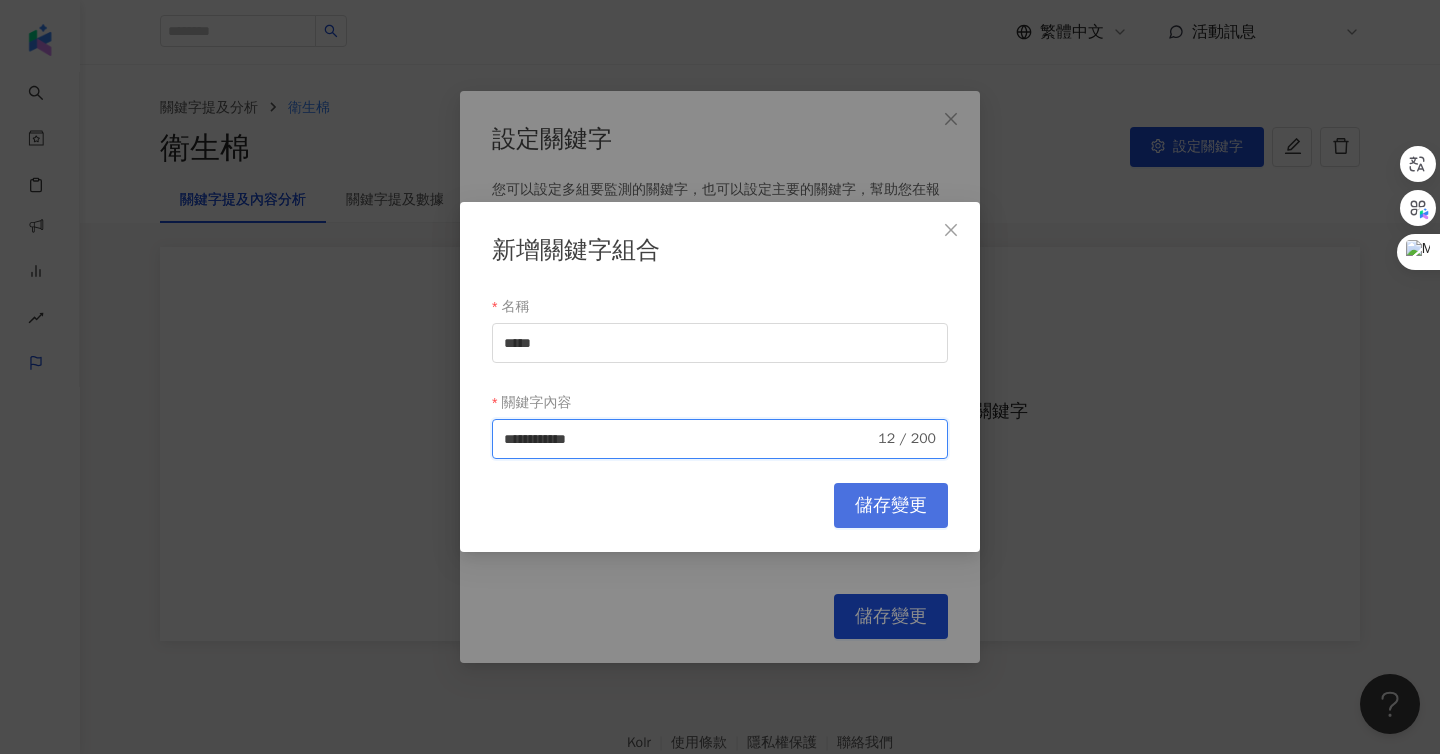 type on "**********" 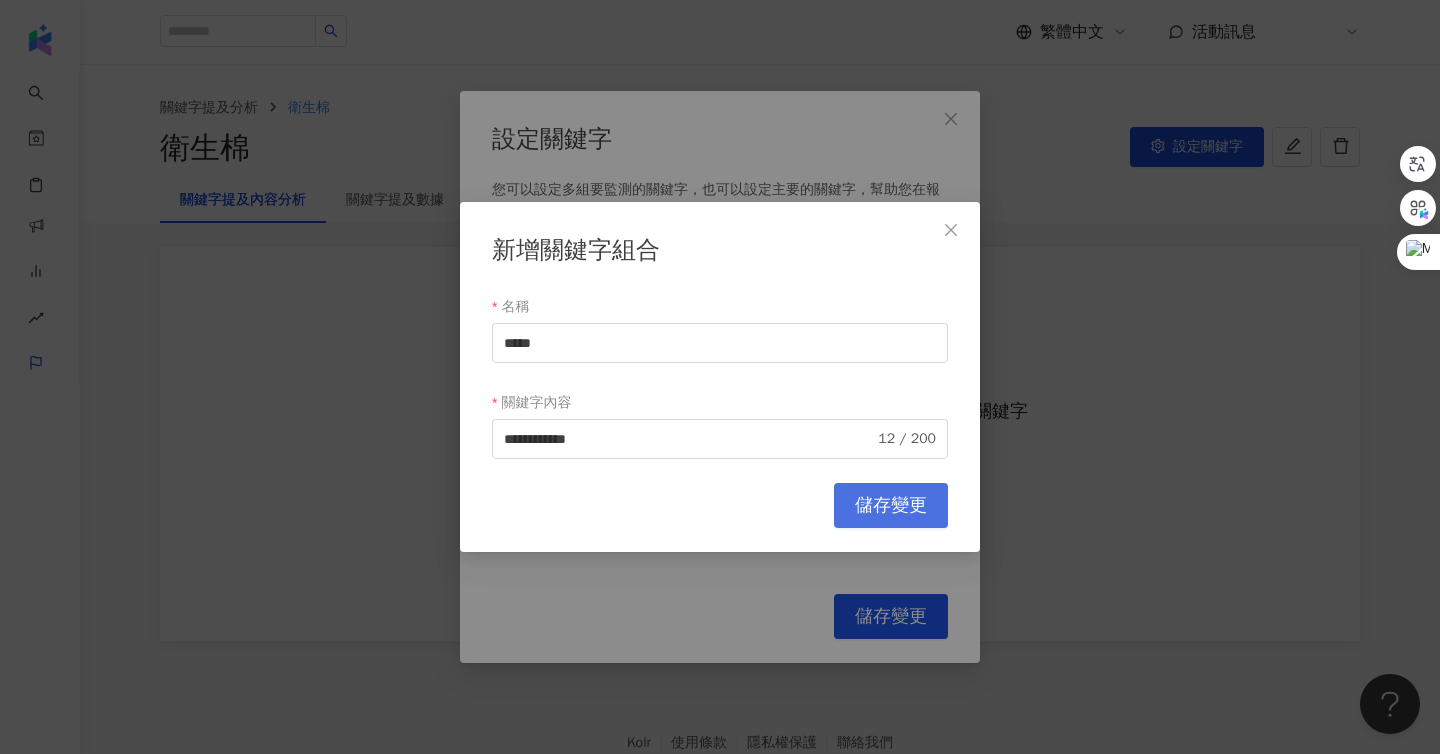 click on "儲存變更" at bounding box center (891, 506) 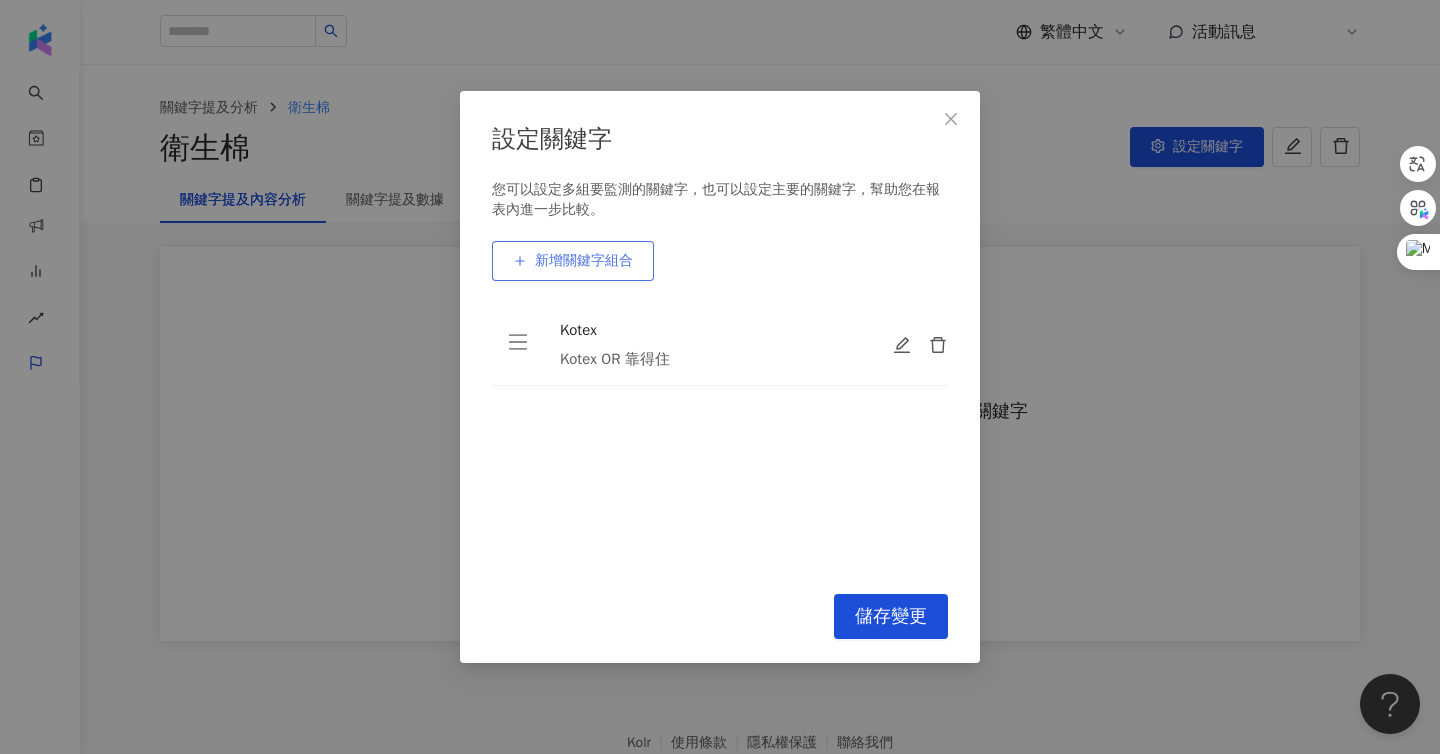 click on "新增關鍵字組合" at bounding box center [573, 261] 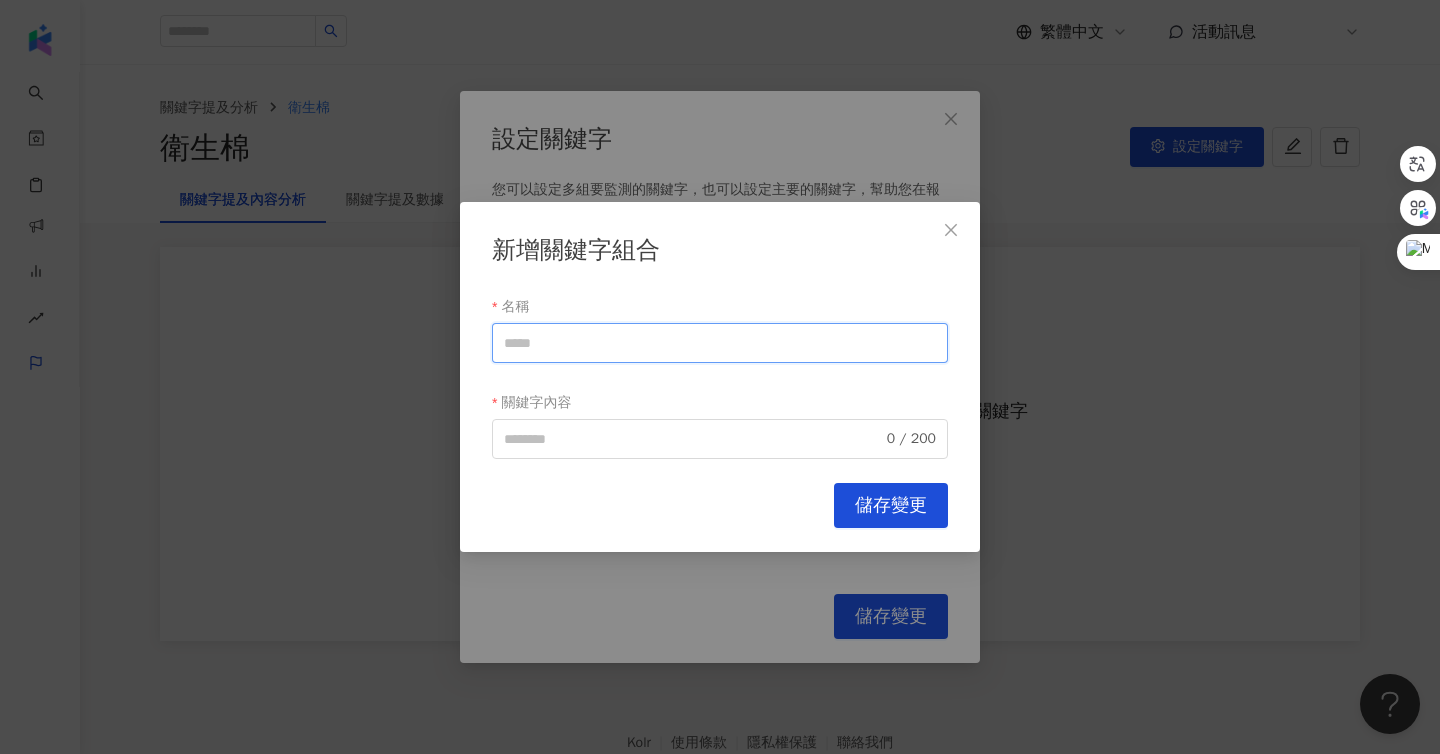 click on "名稱" at bounding box center [720, 343] 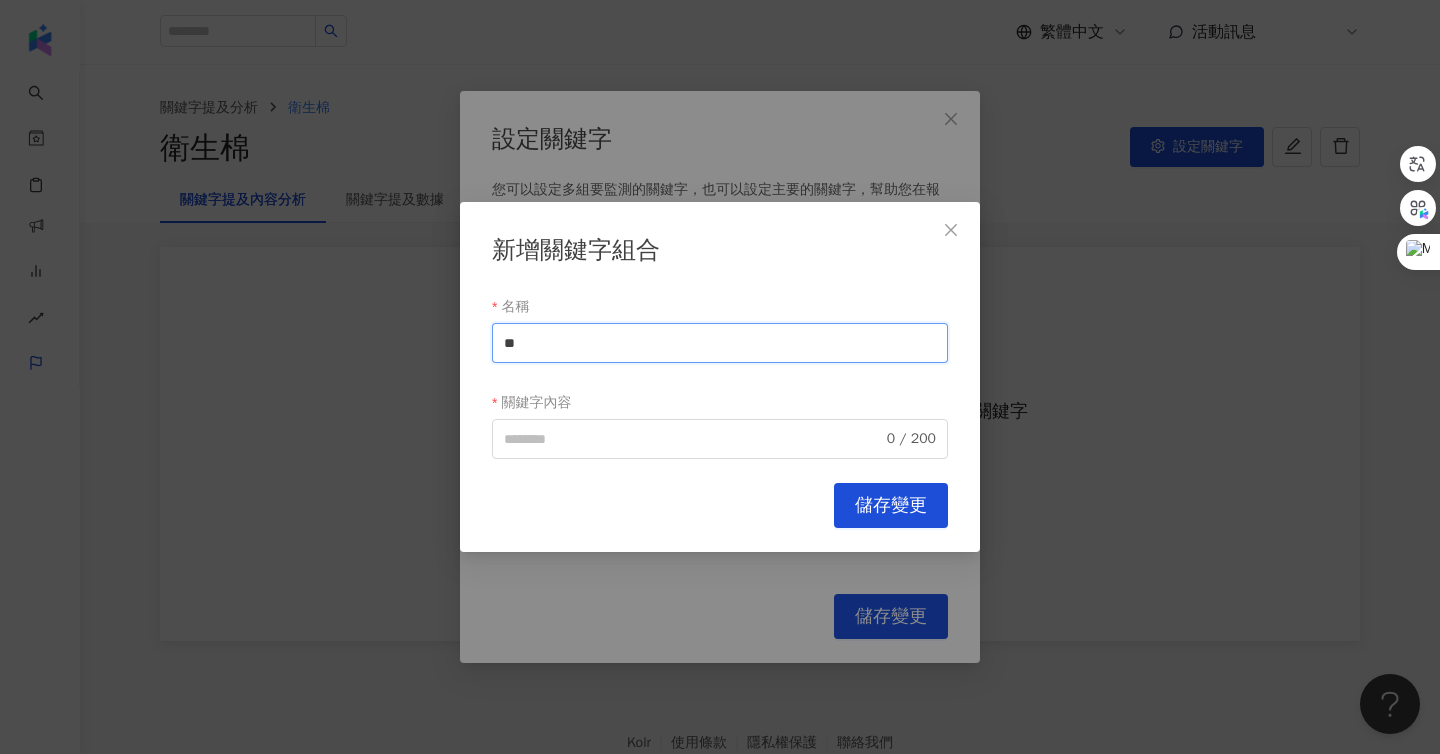 type on "*" 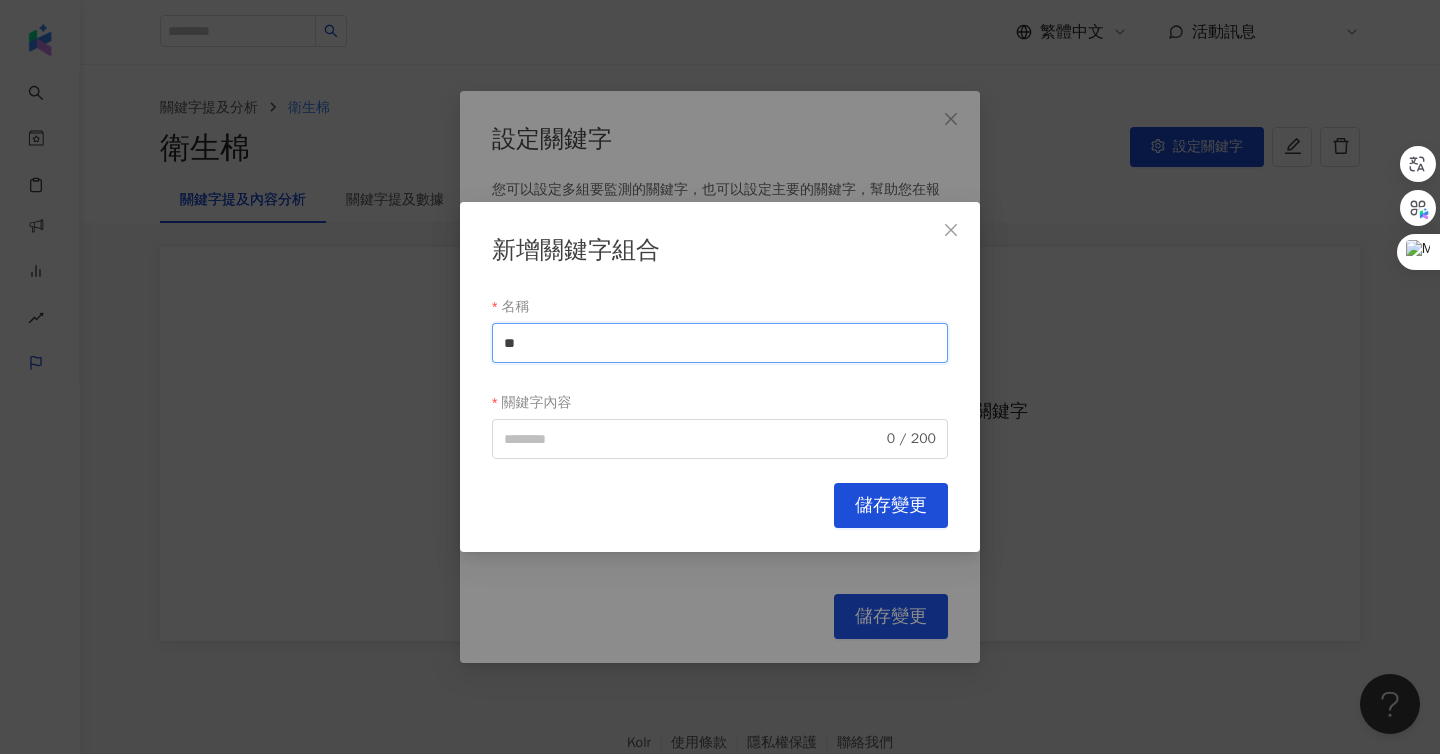drag, startPoint x: 567, startPoint y: 335, endPoint x: 407, endPoint y: 335, distance: 160 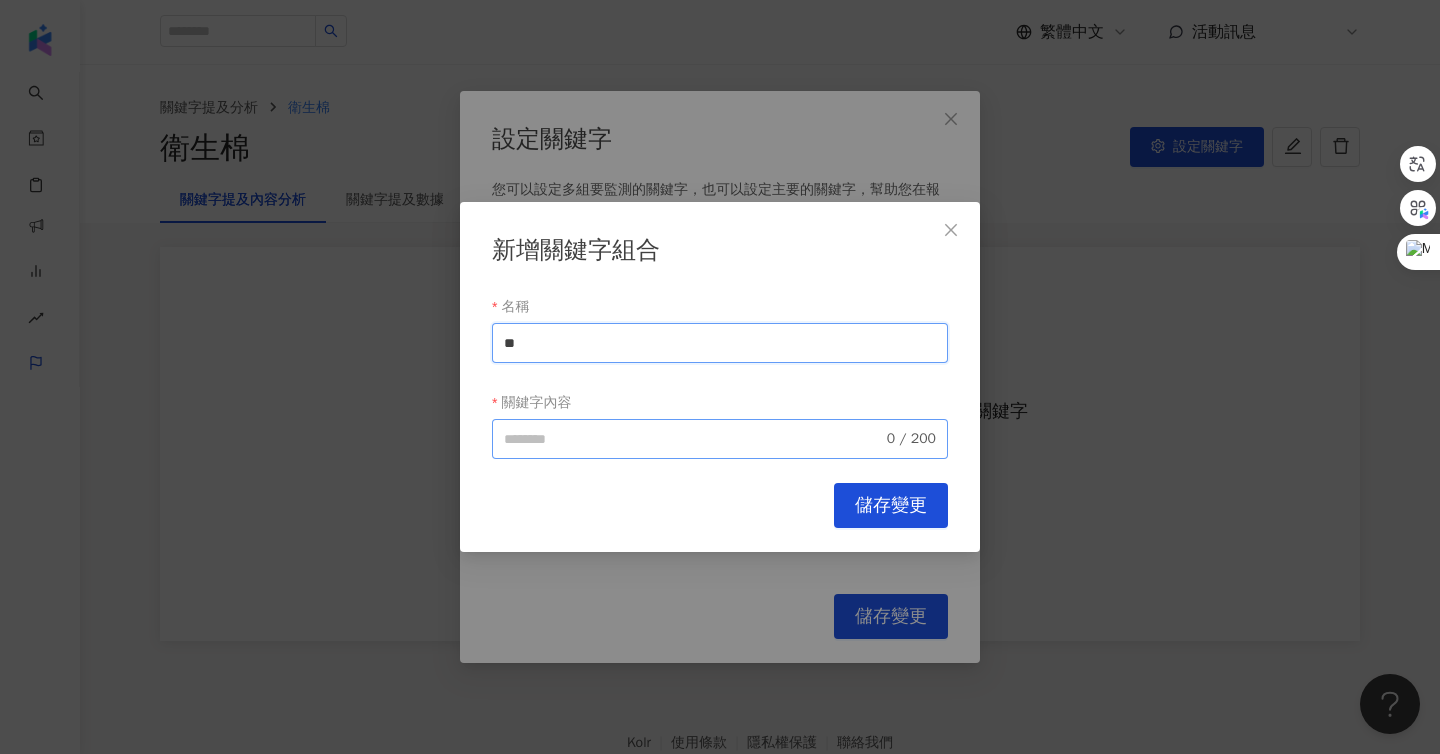 click on "0 / 200" at bounding box center (720, 439) 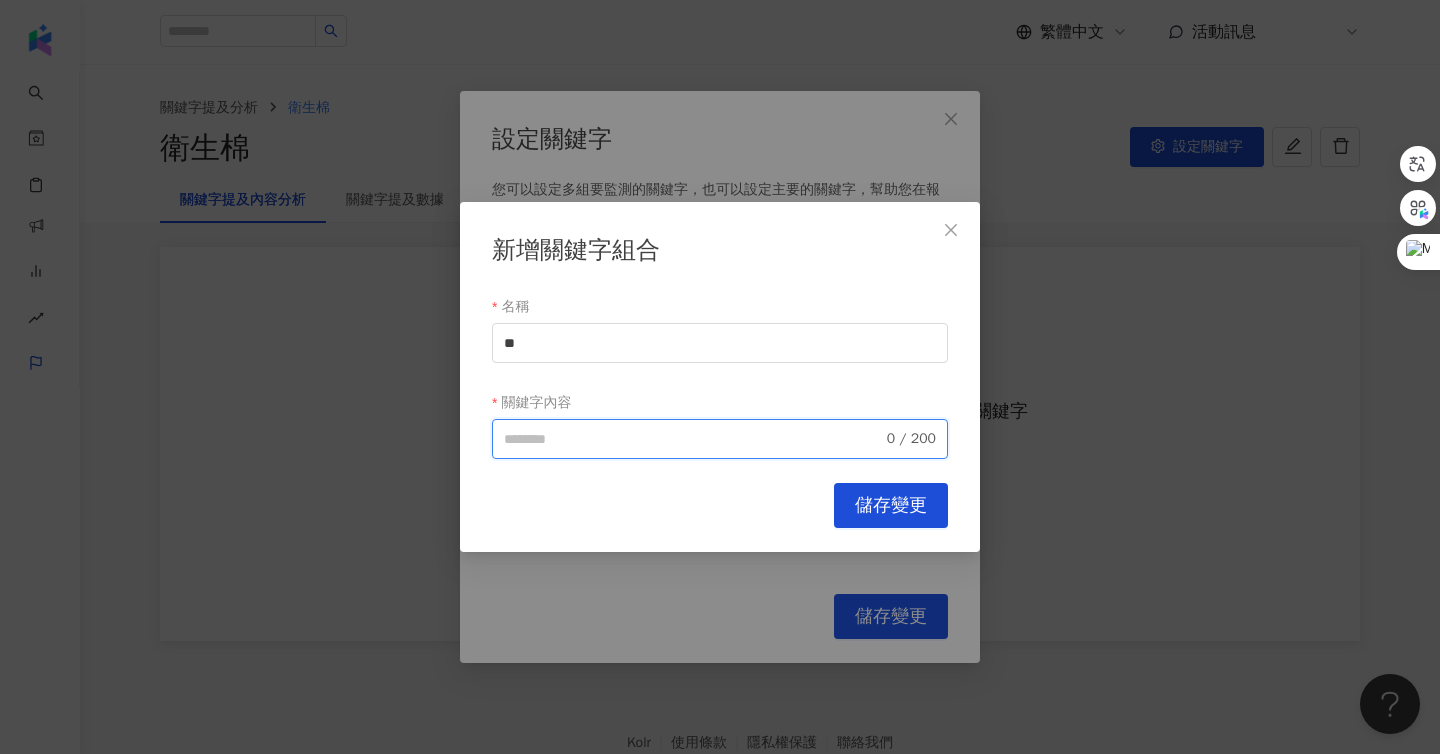 paste on "**" 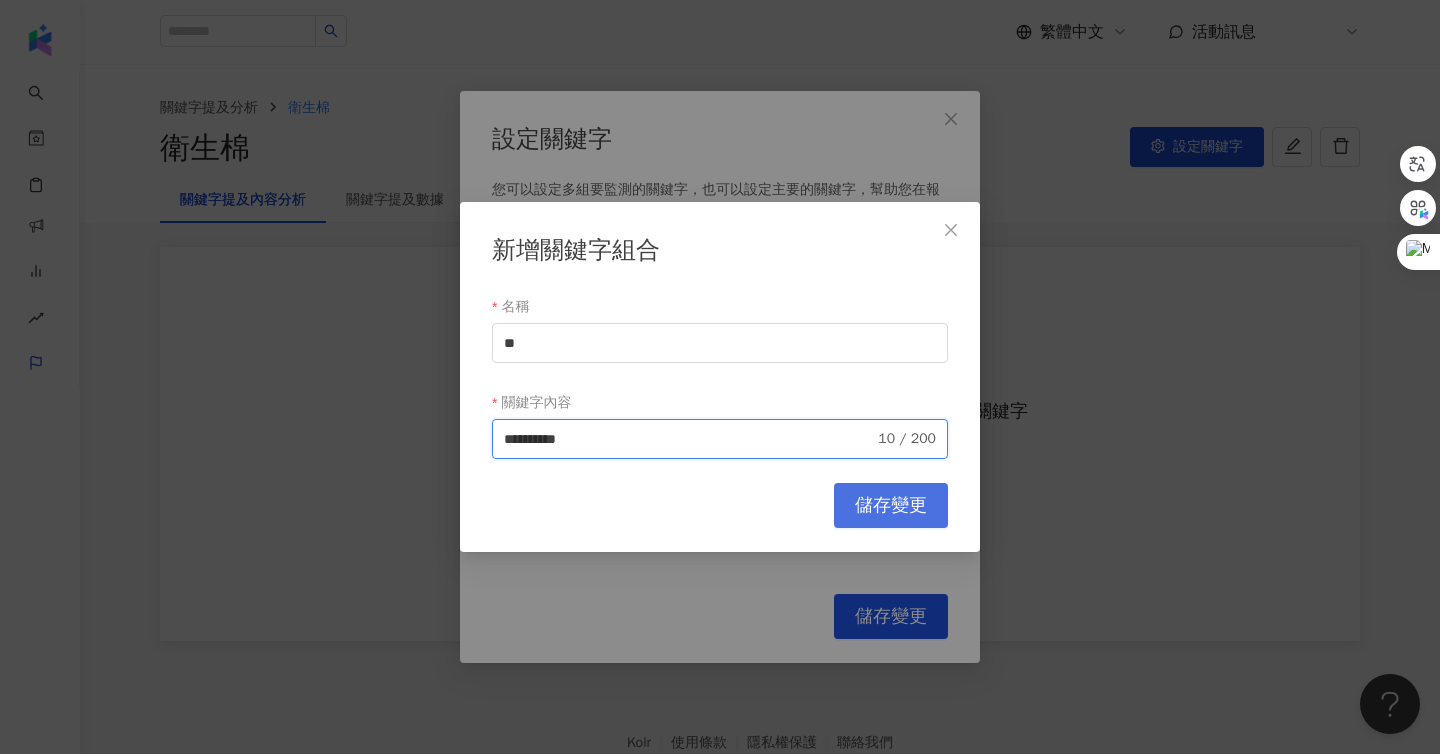 type on "**********" 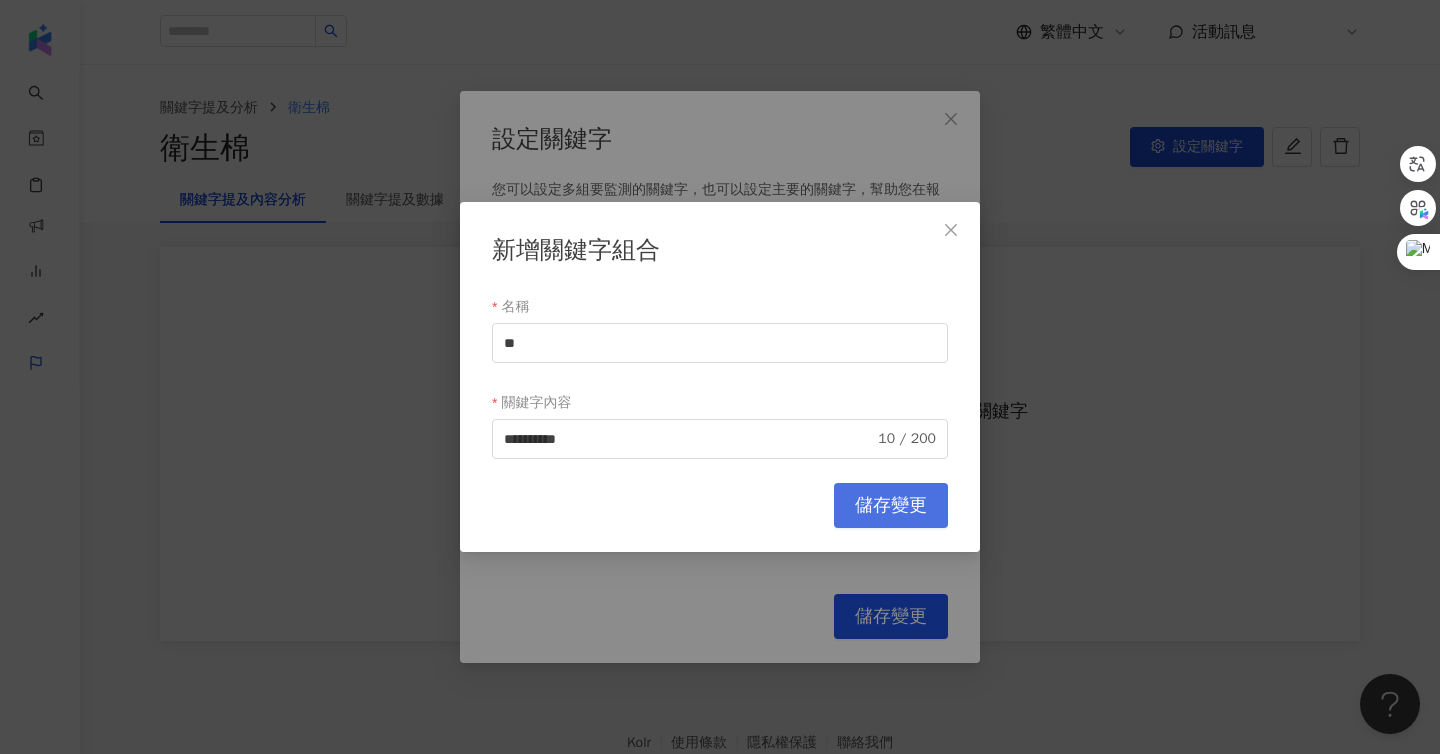 click on "儲存變更" at bounding box center (891, 506) 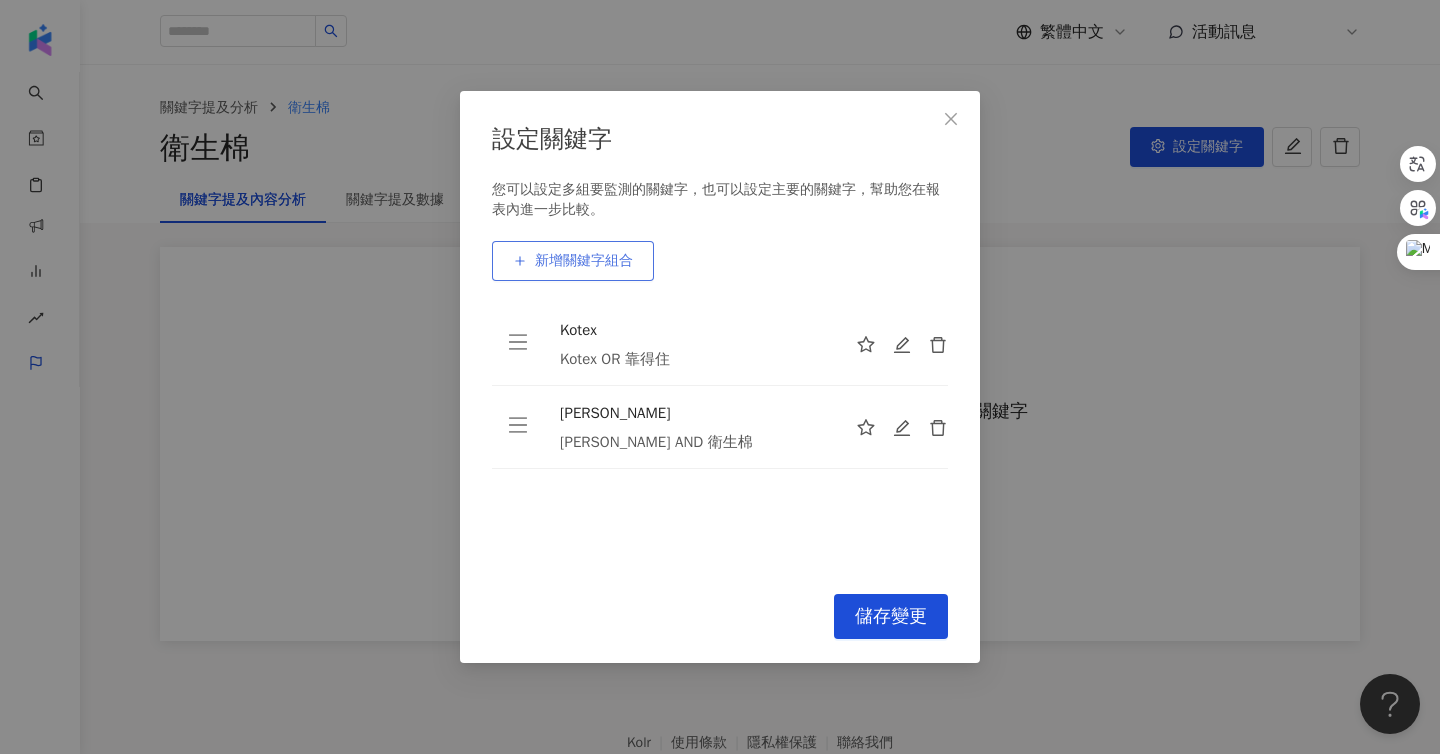 click on "新增關鍵字組合" at bounding box center [584, 261] 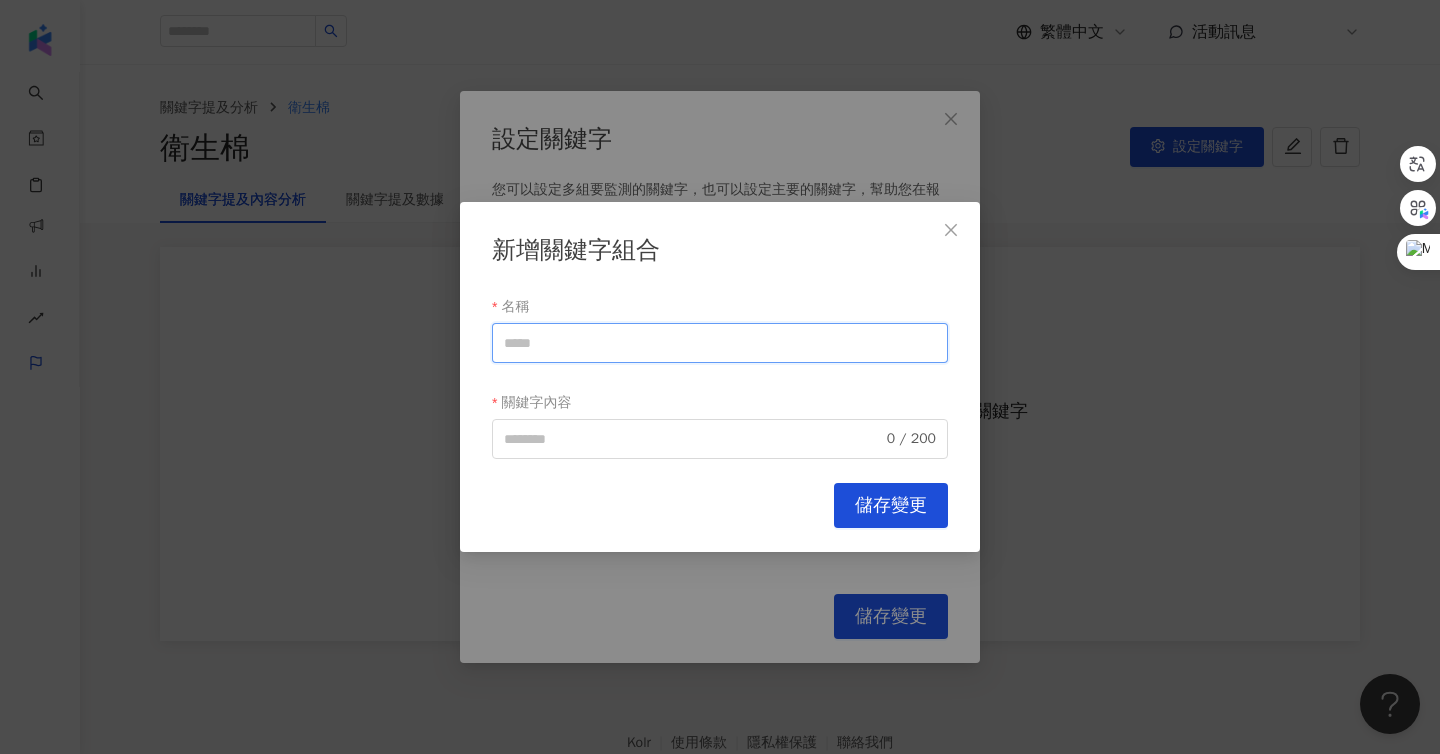 click on "名稱" at bounding box center (720, 343) 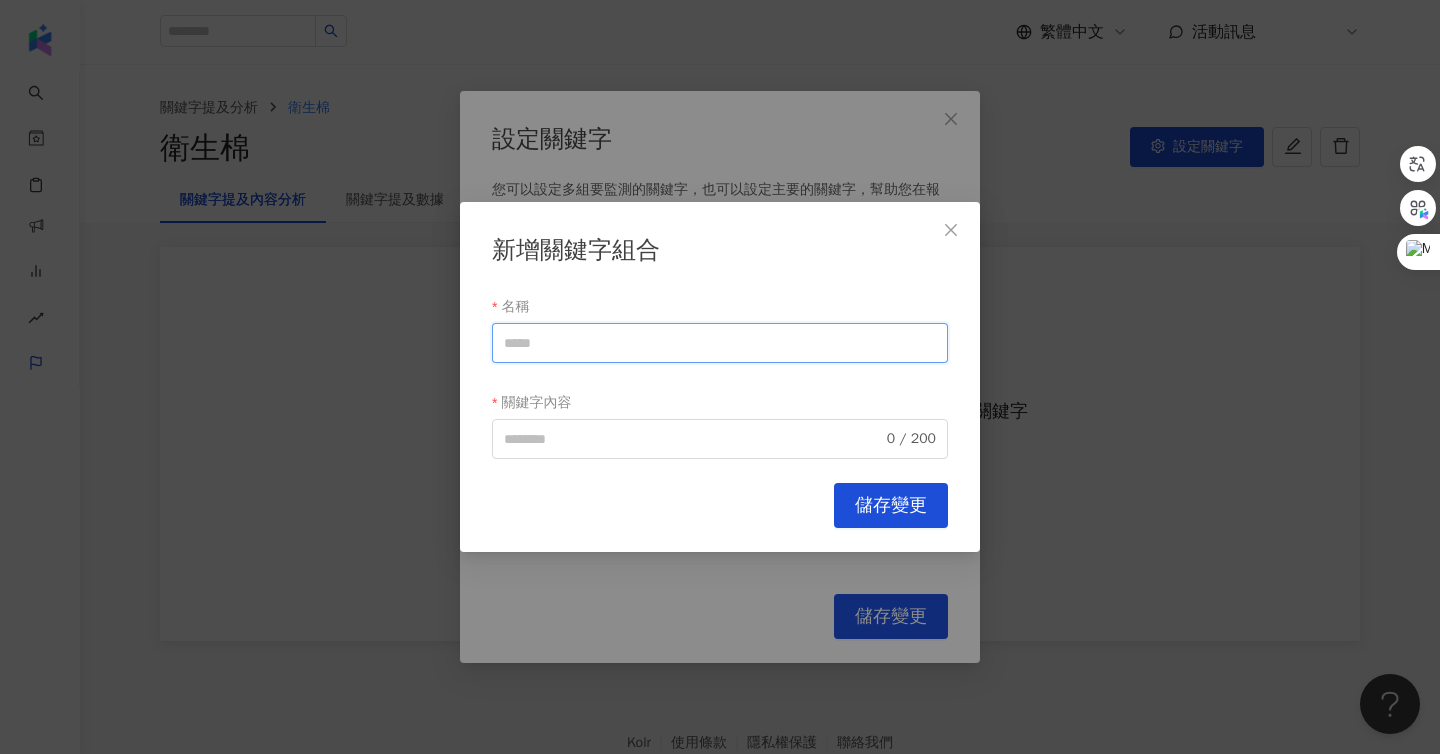 click on "名稱" at bounding box center [720, 343] 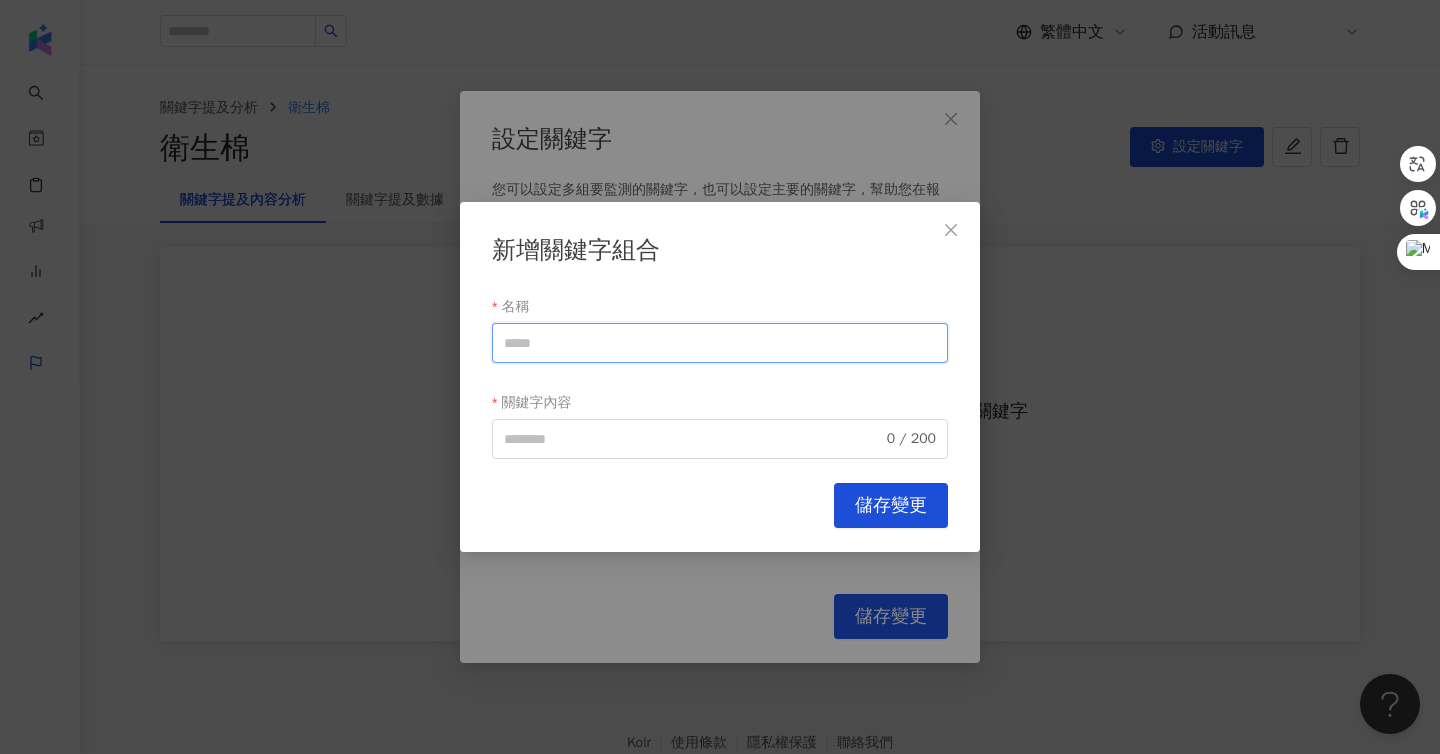 click on "名稱" at bounding box center (720, 343) 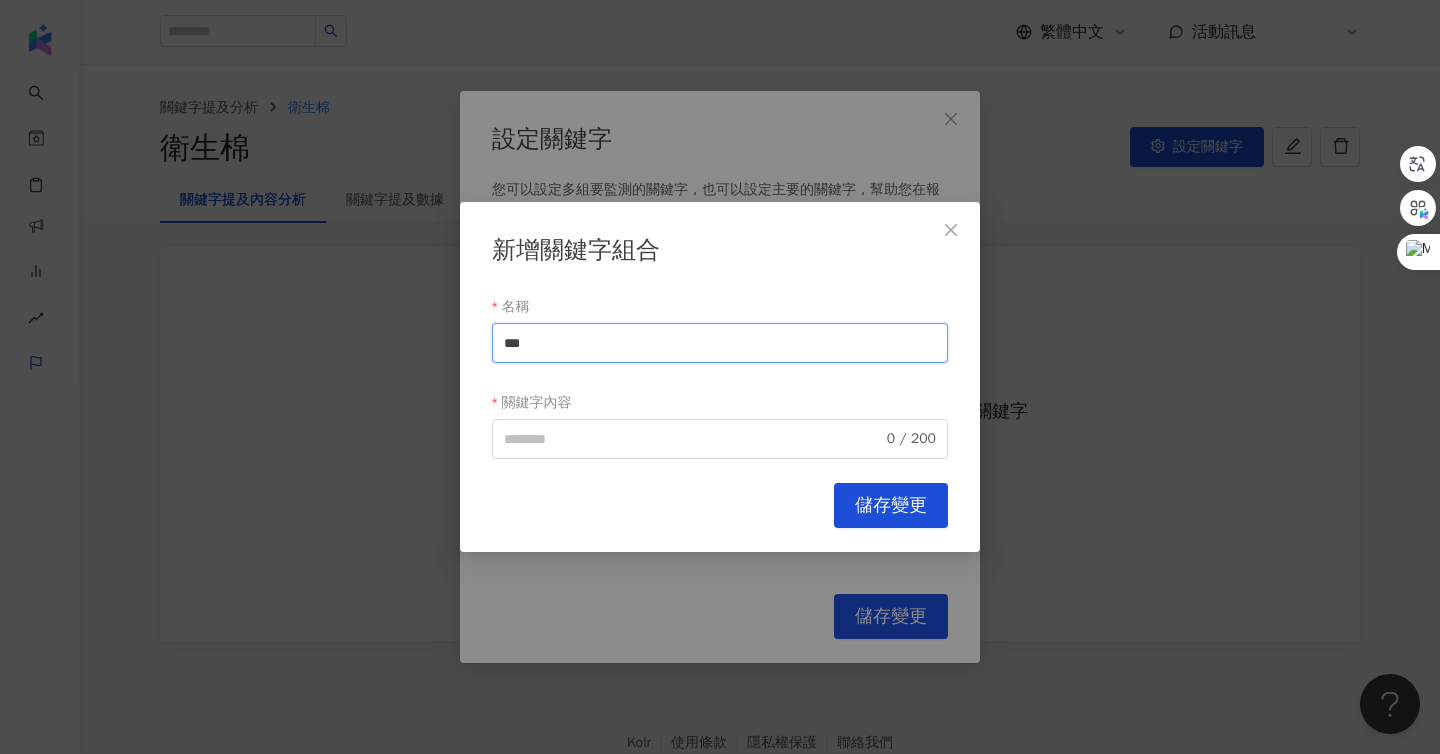 type on "**" 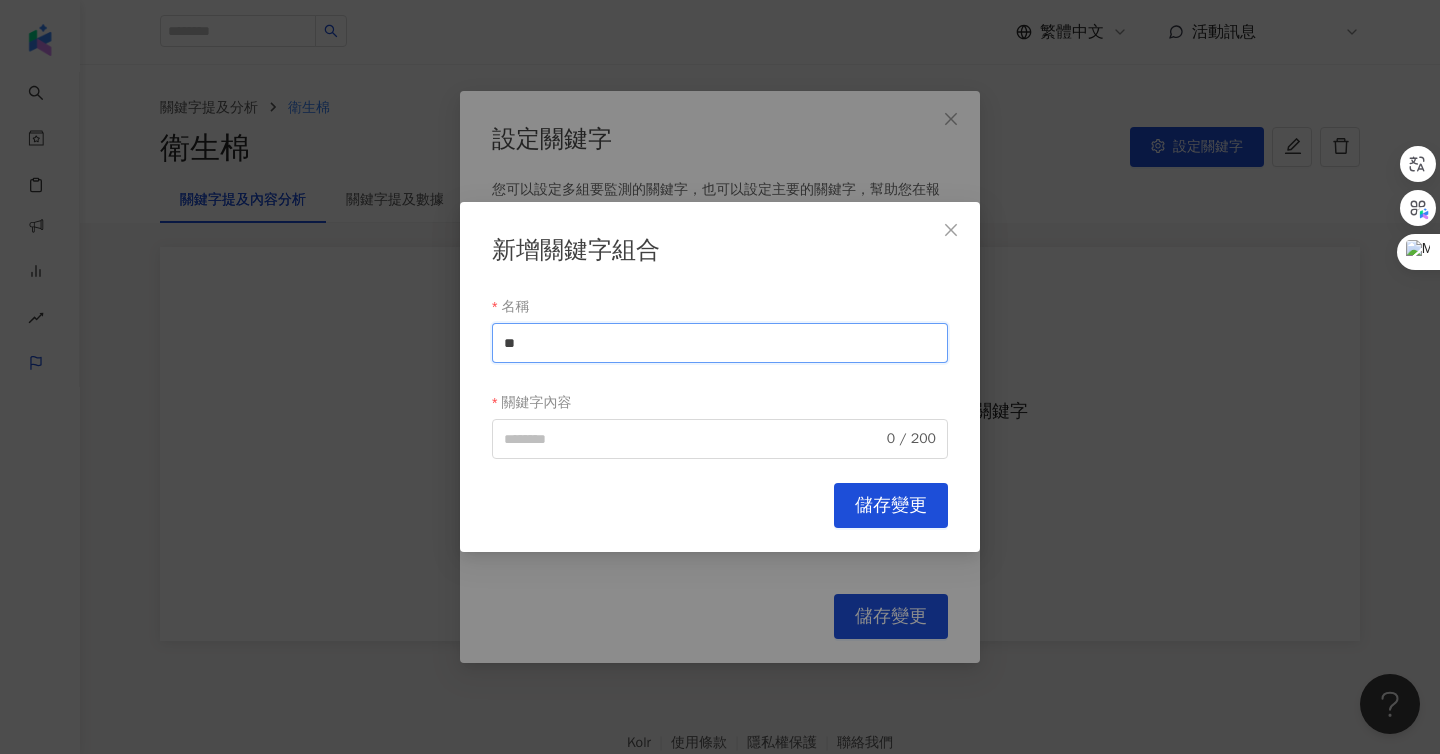 drag, startPoint x: 633, startPoint y: 351, endPoint x: 433, endPoint y: 351, distance: 200 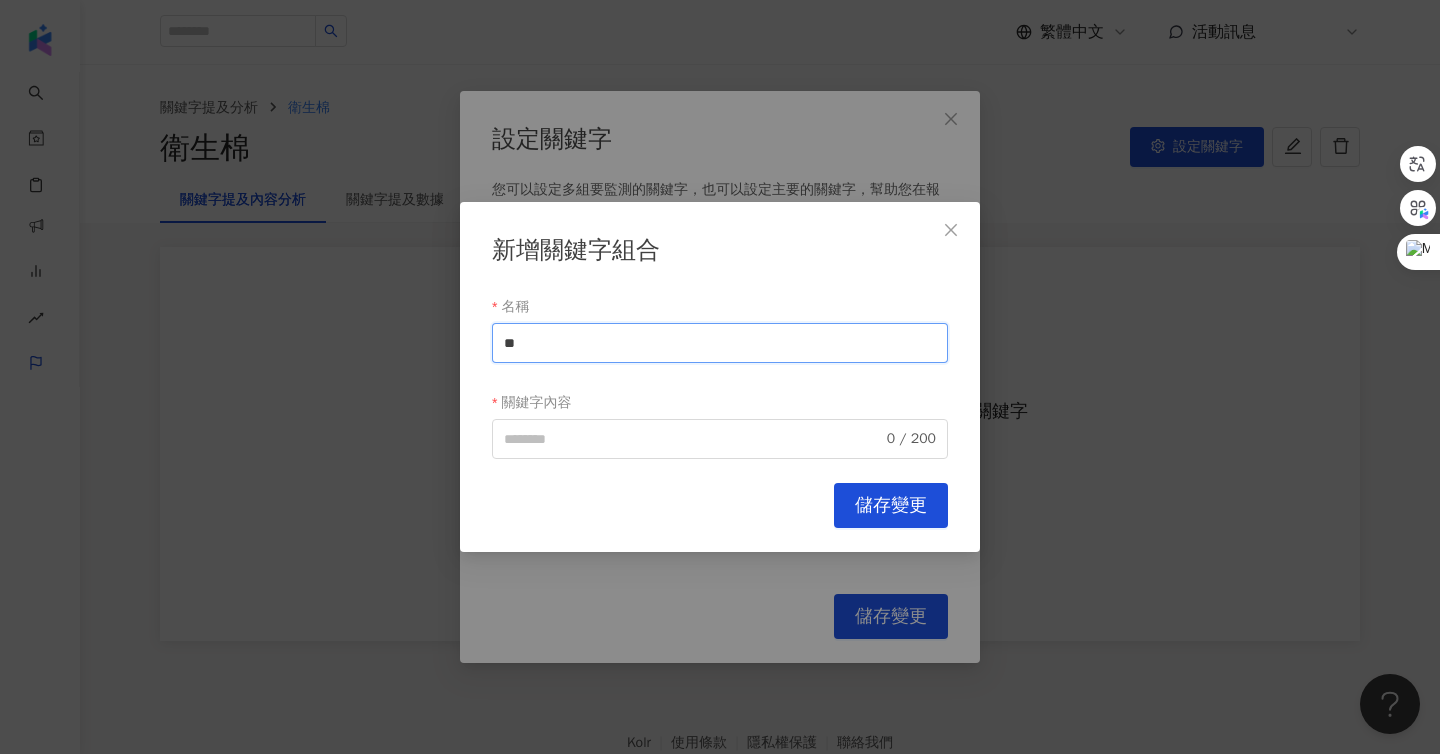 drag, startPoint x: 541, startPoint y: 340, endPoint x: 471, endPoint y: 340, distance: 70 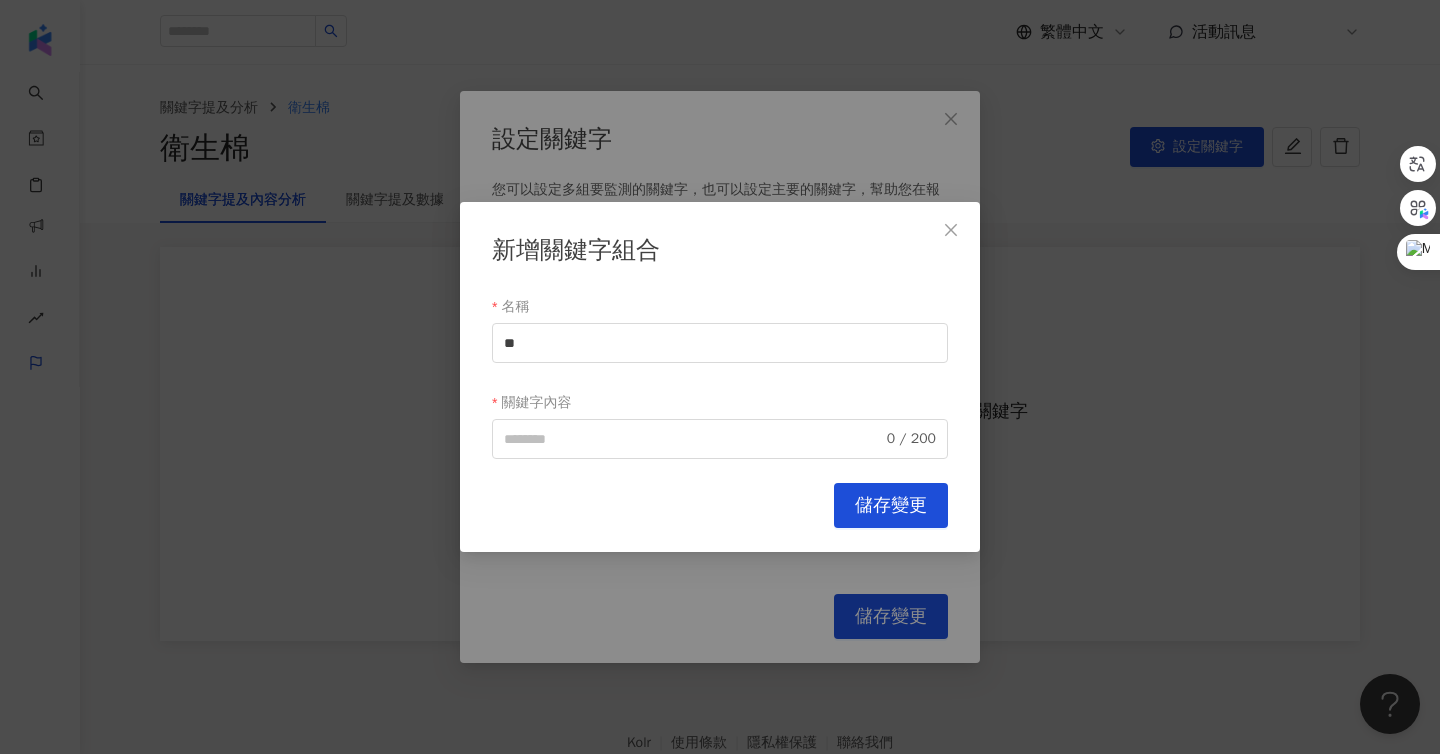 click on "新增關鍵字組合 名稱 ** 關鍵字內容 0 / 200 Cancel 儲存變更" at bounding box center (720, 377) 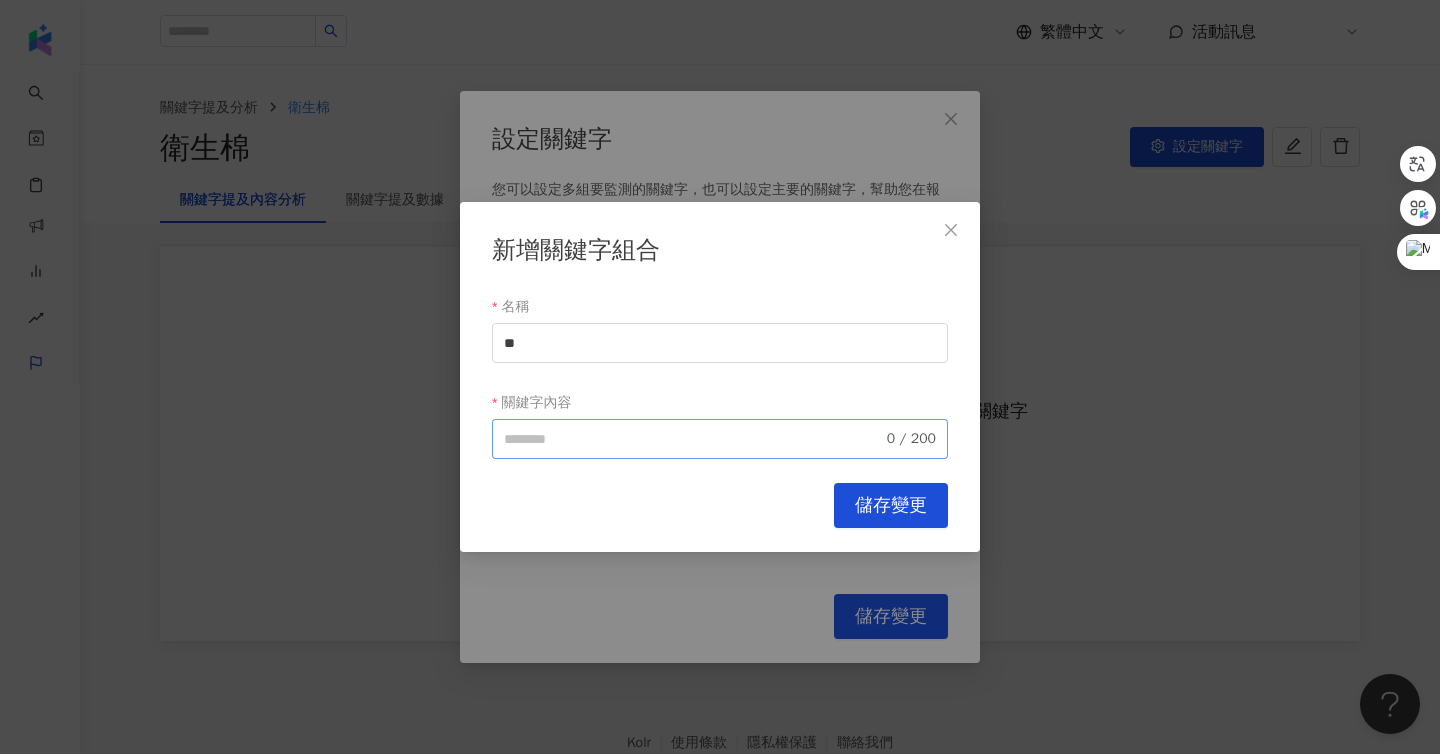 click on "0 / 200" at bounding box center [720, 439] 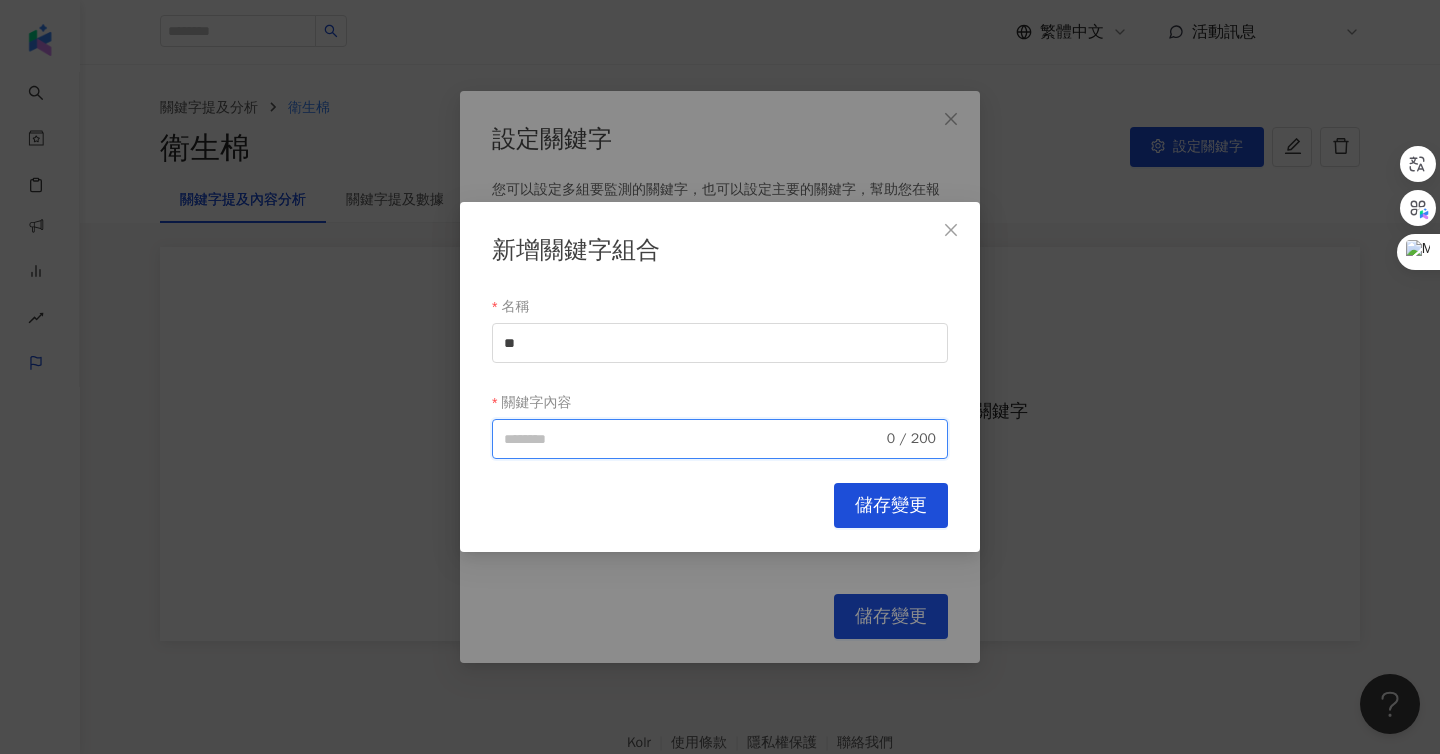 paste on "**" 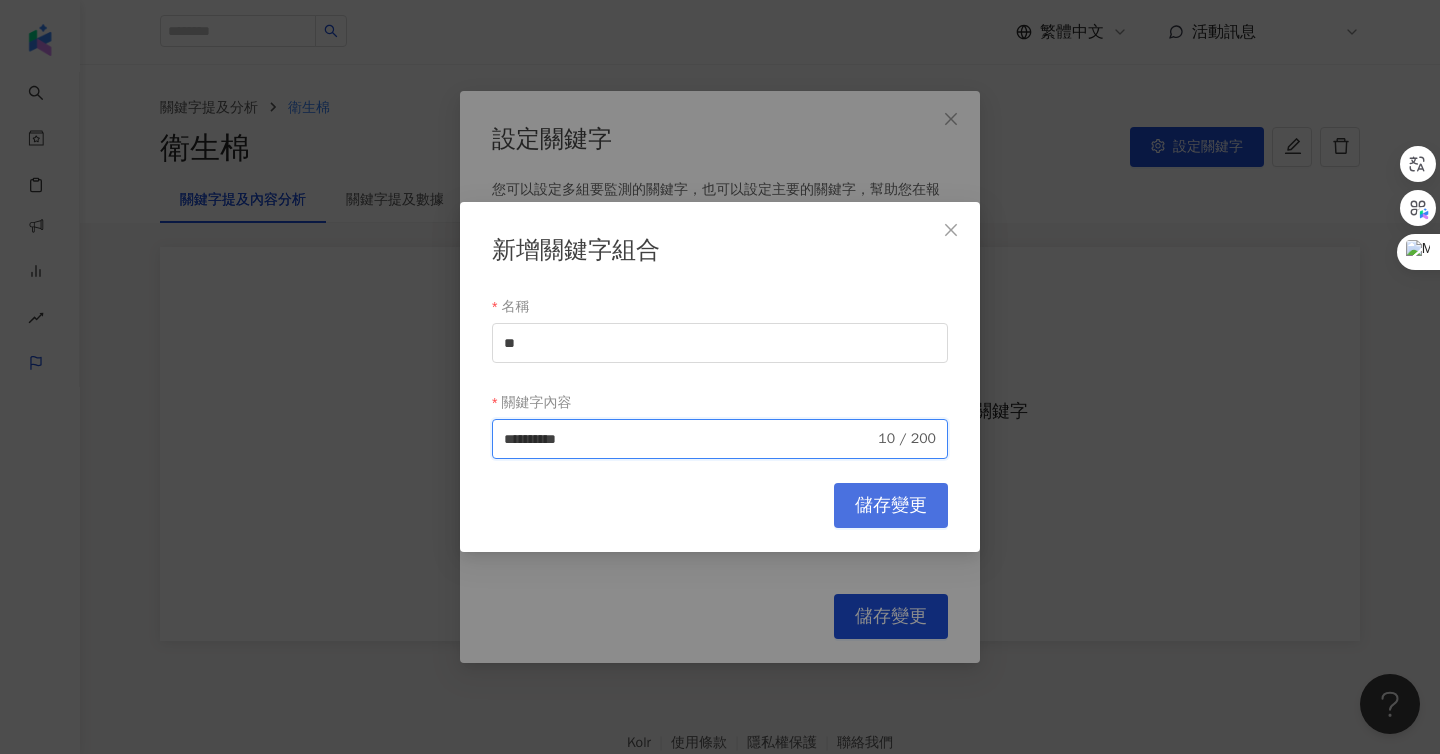 type on "**********" 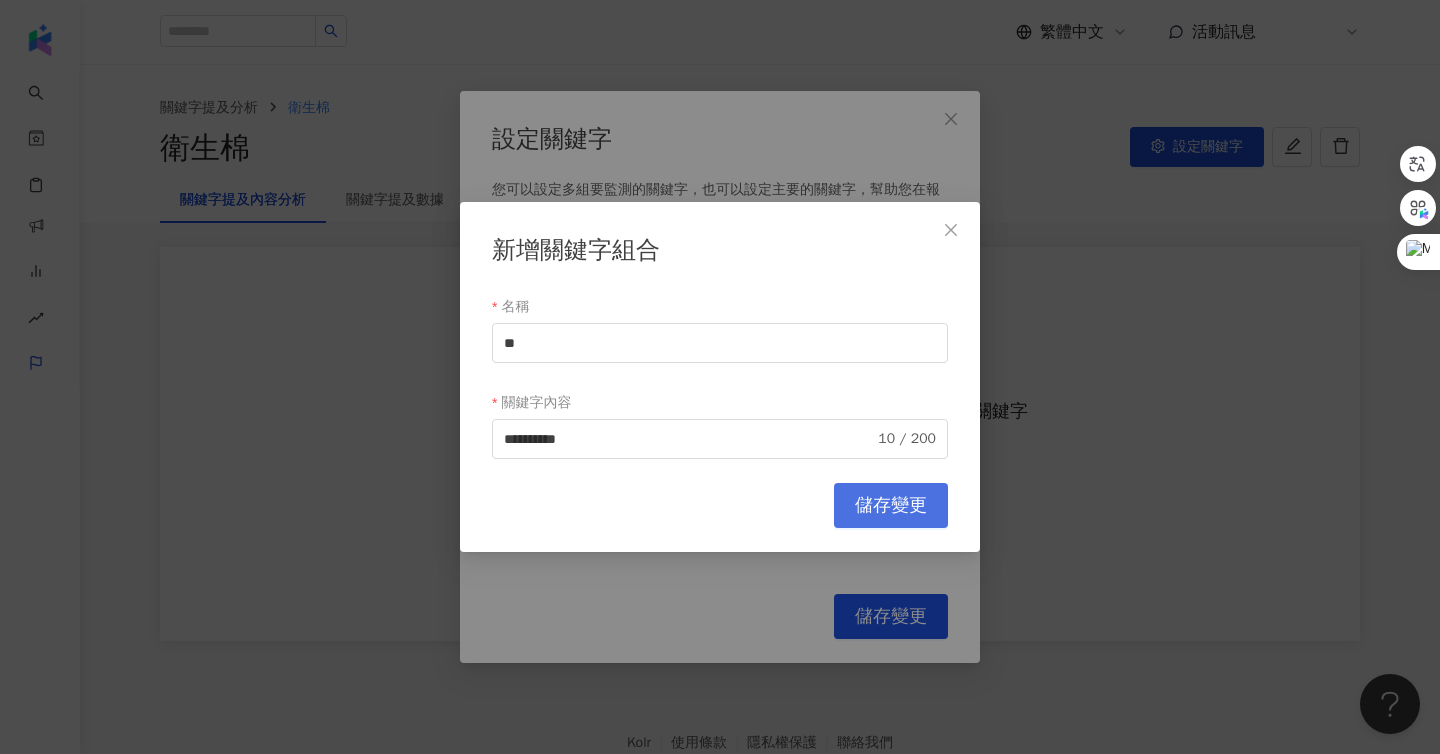 click on "儲存變更" at bounding box center [891, 505] 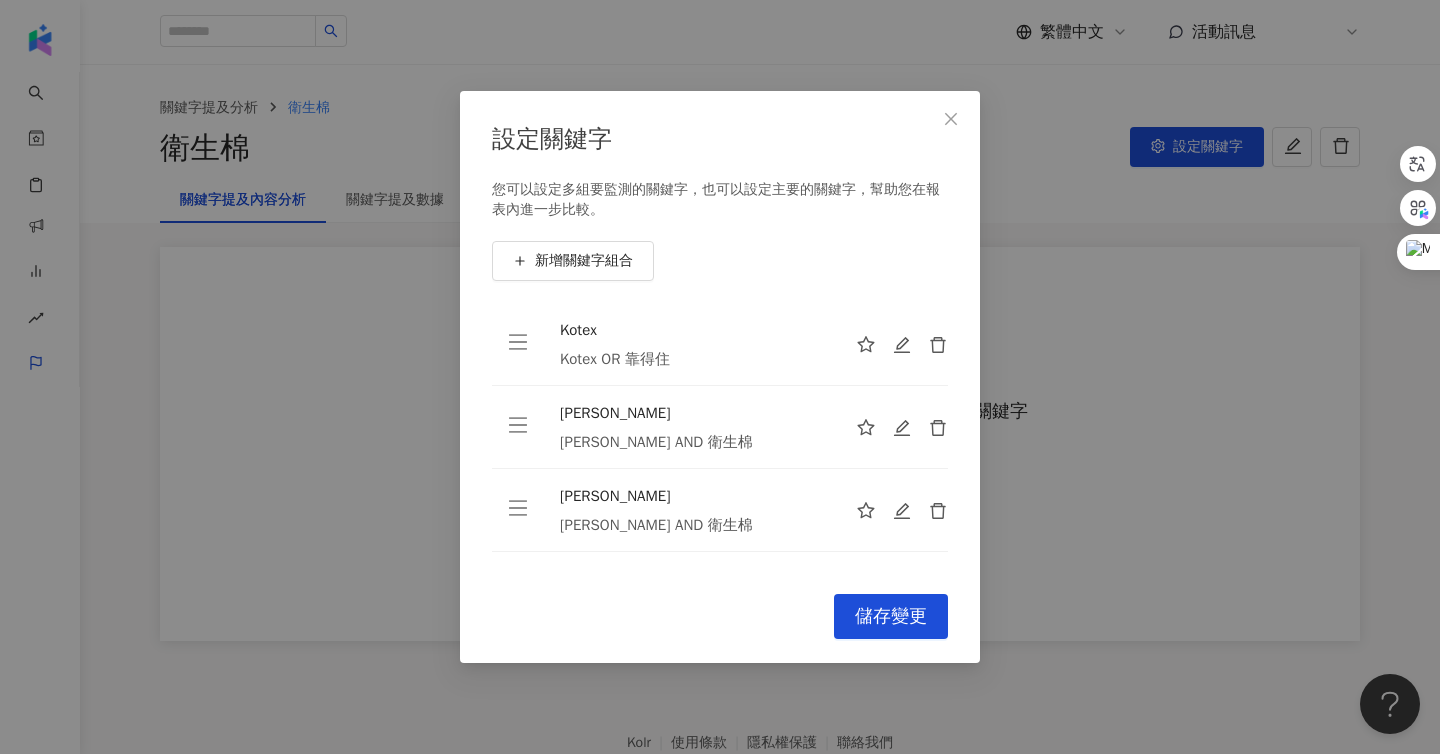 click on "您可以設定多組要監測的關鍵字，也可以設定主要的關鍵字，幫助您在報表內進一步比較。 新增關鍵字組合 Kotex Kotex OR 靠得住 [PERSON_NAME] AND 衛生棉 [PERSON_NAME] [PERSON_NAME] AND 衛生棉
To pick up a draggable item, press the space bar.
While dragging, use the arrow keys to move the item.
Press space again to drop the item in its new position, or press escape to cancel." at bounding box center [720, 375] 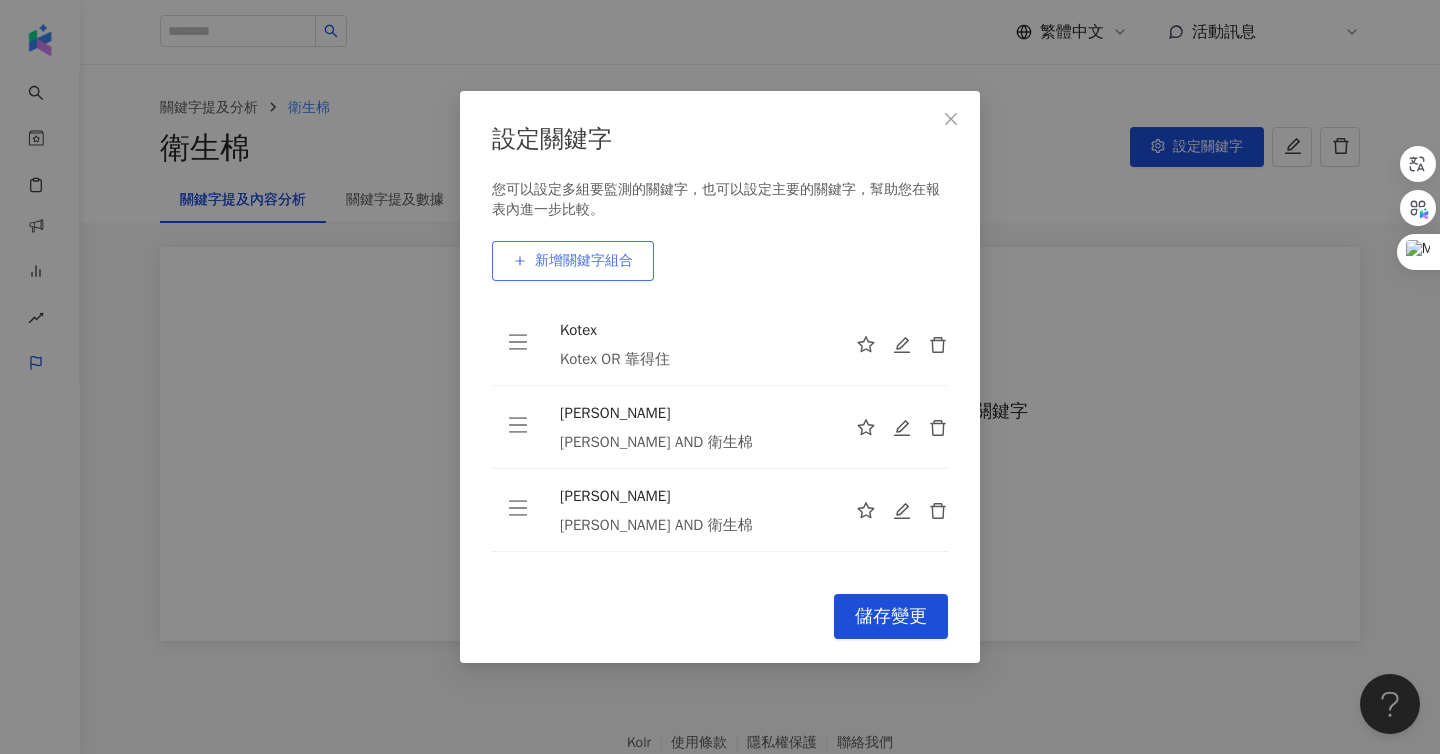 click on "新增關鍵字組合" at bounding box center [584, 261] 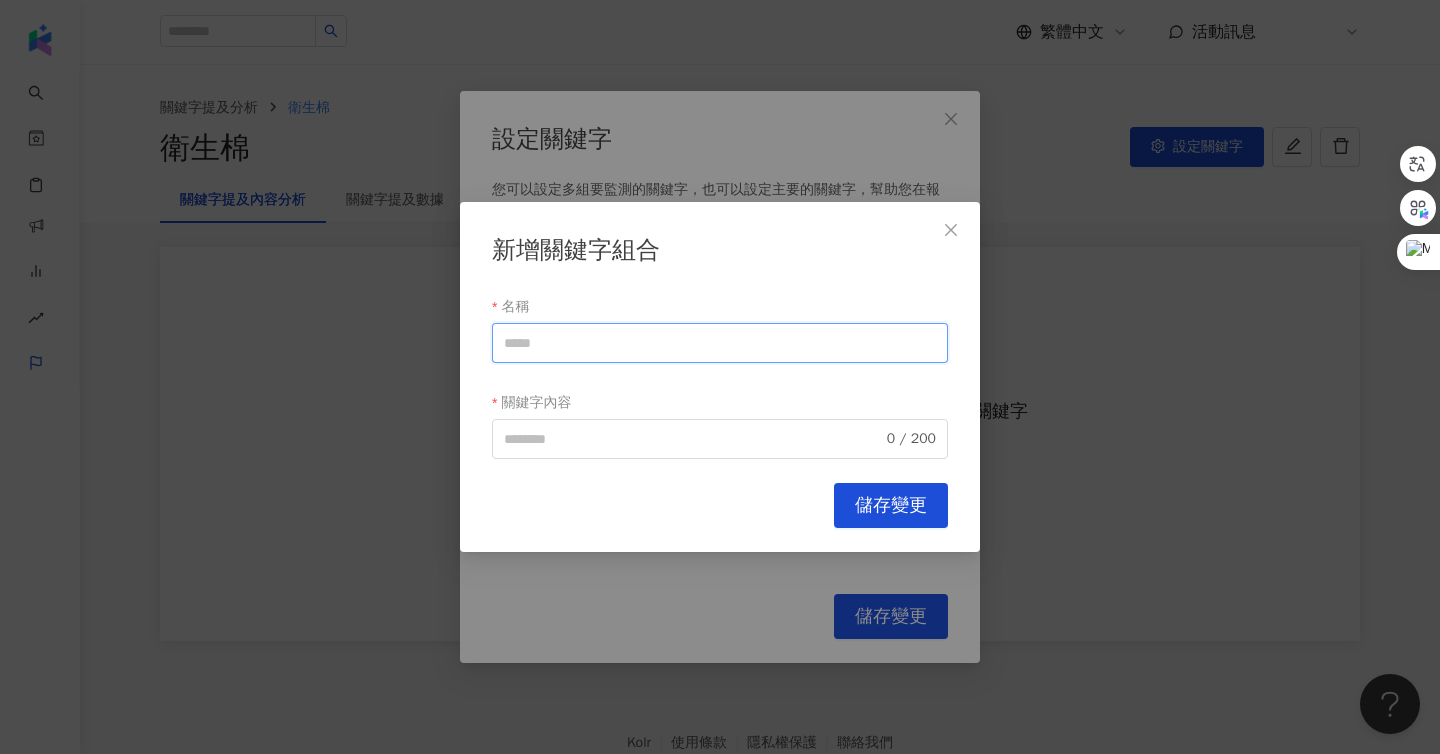 click on "名稱" at bounding box center [720, 343] 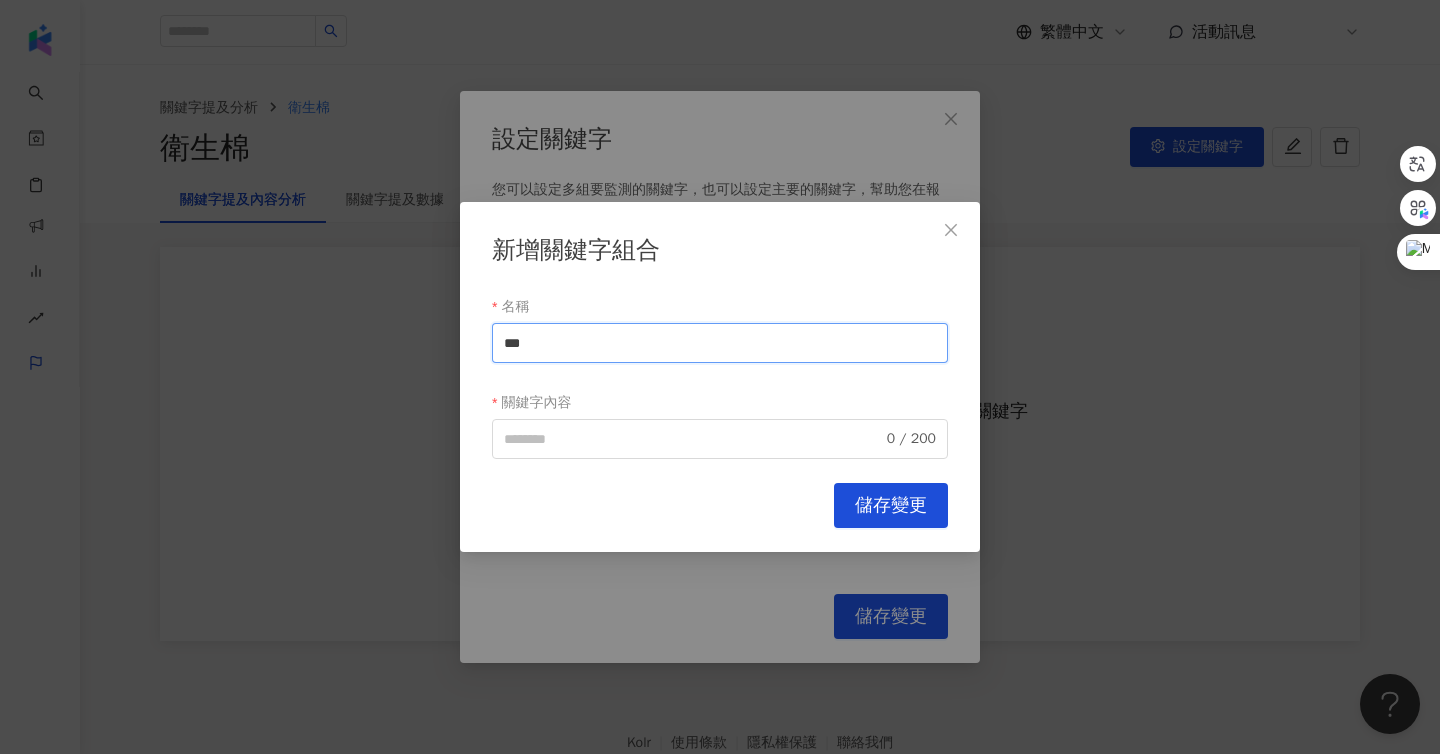 drag, startPoint x: 610, startPoint y: 336, endPoint x: 452, endPoint y: 336, distance: 158 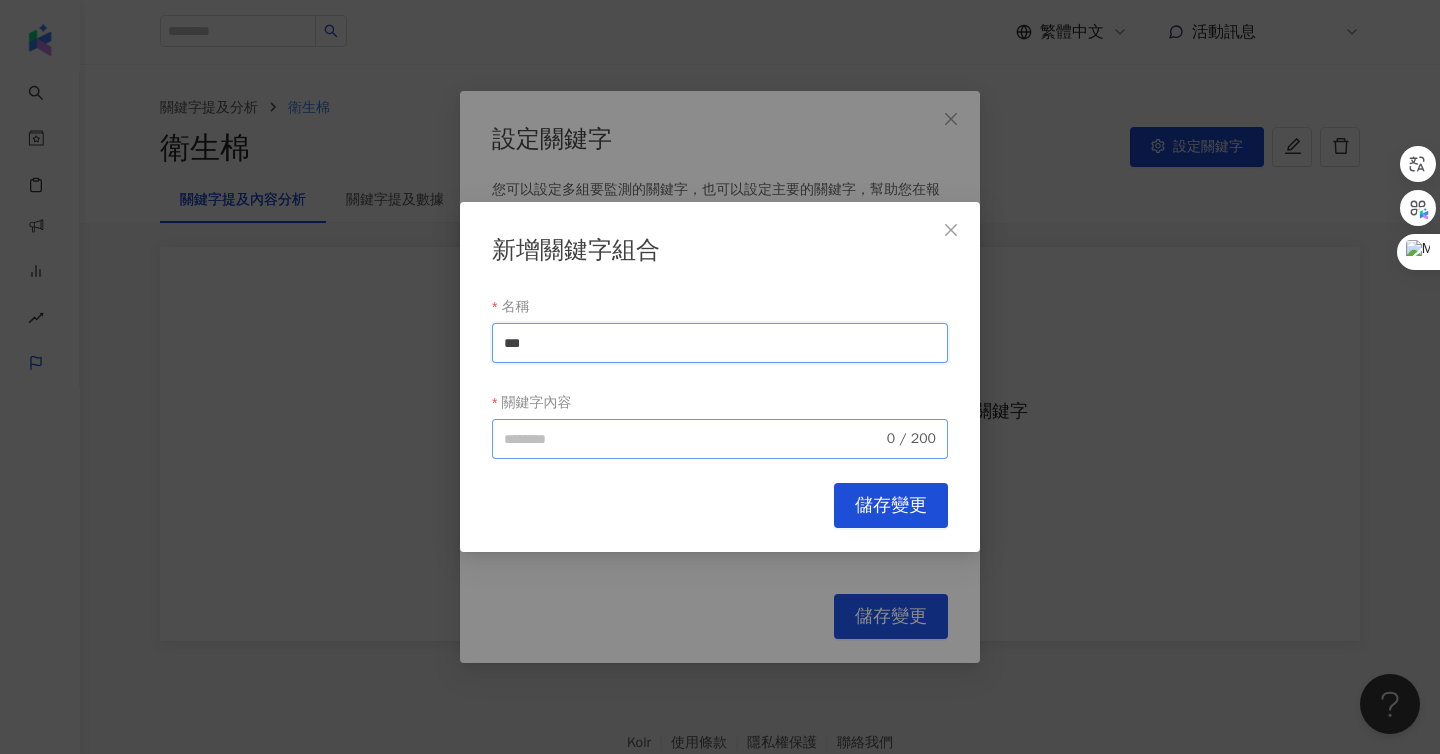 type on "***" 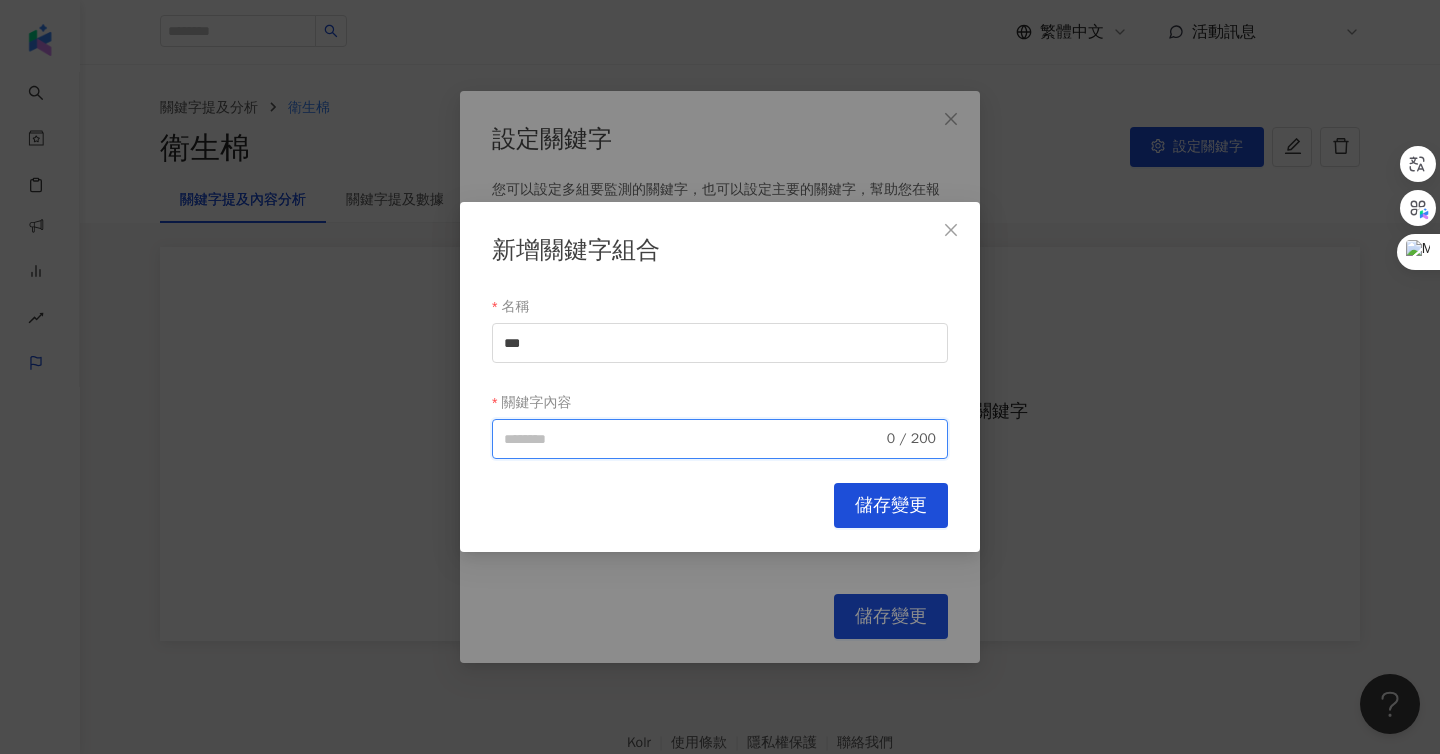 click on "關鍵字內容" at bounding box center (693, 439) 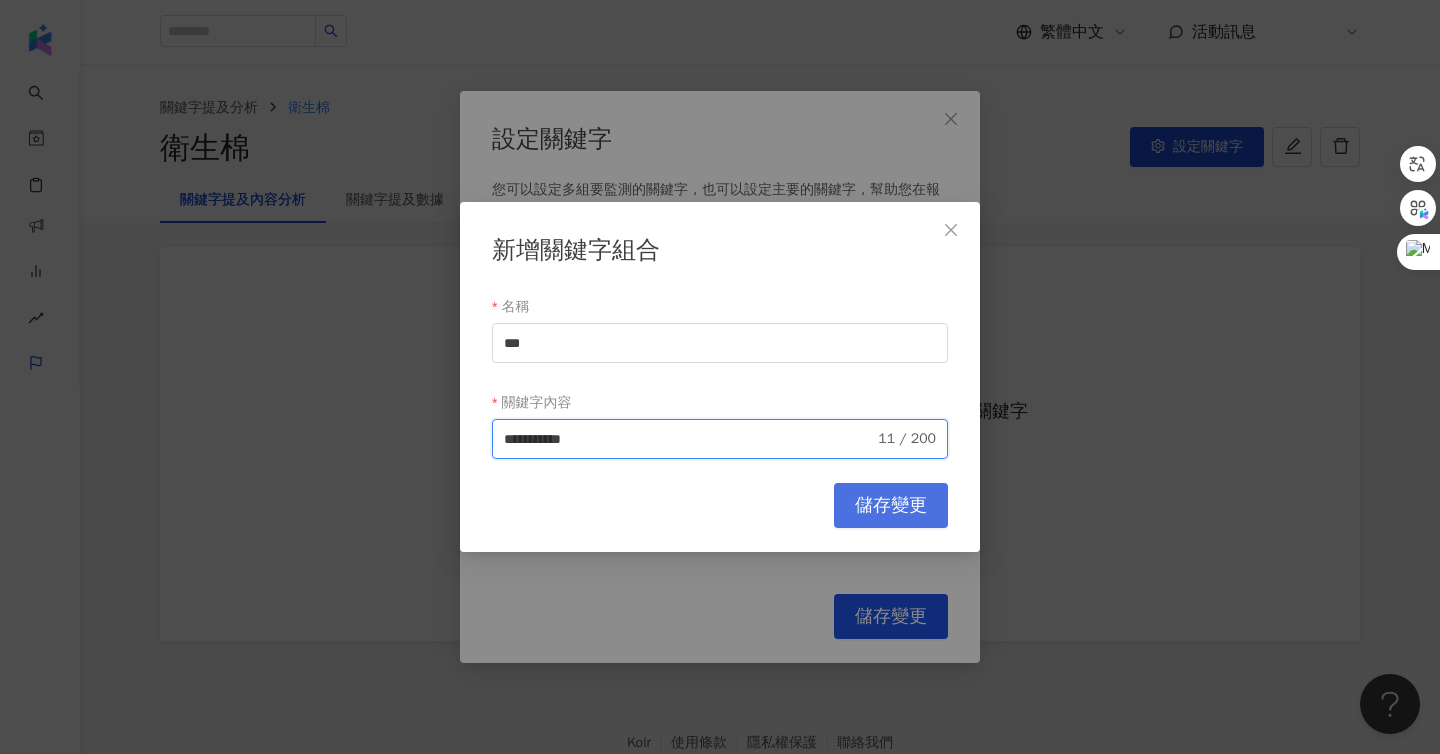 type on "**********" 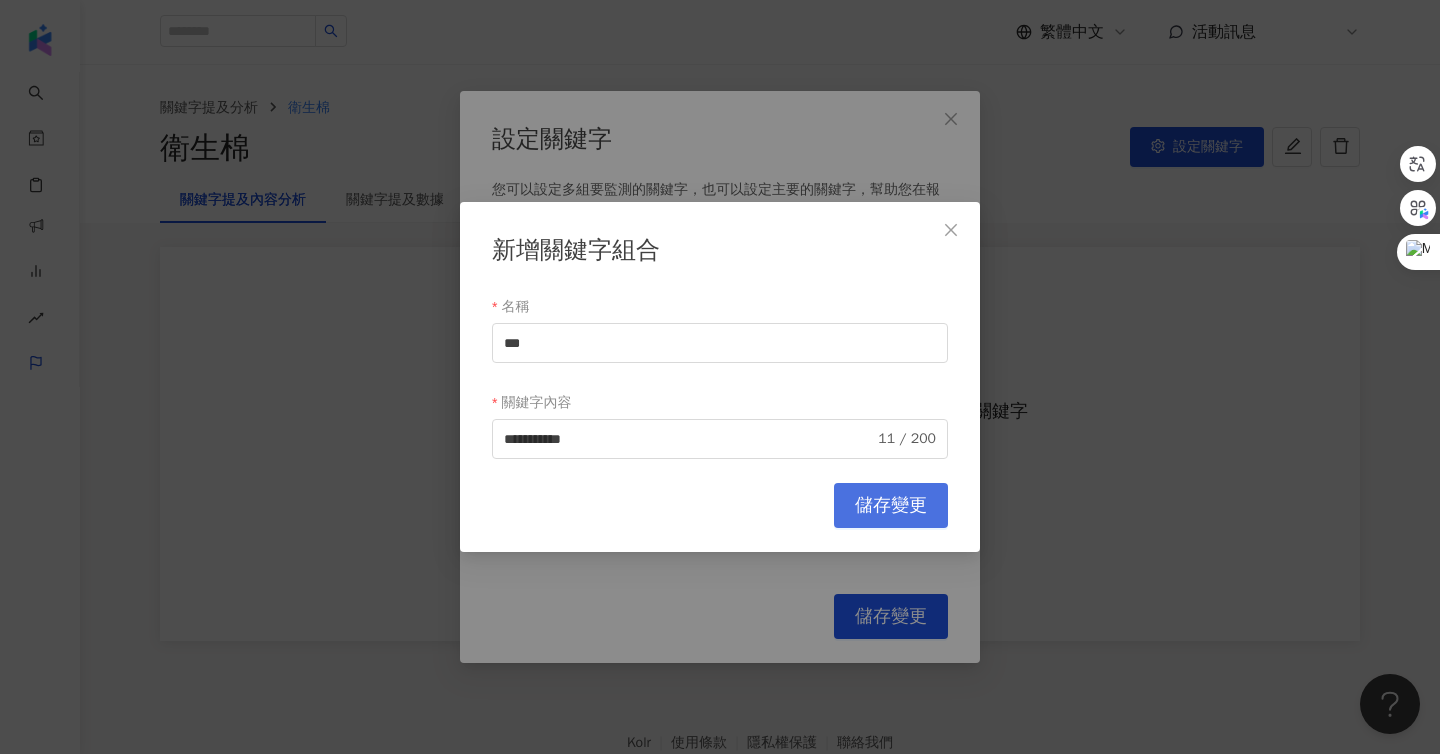 click on "儲存變更" at bounding box center (891, 506) 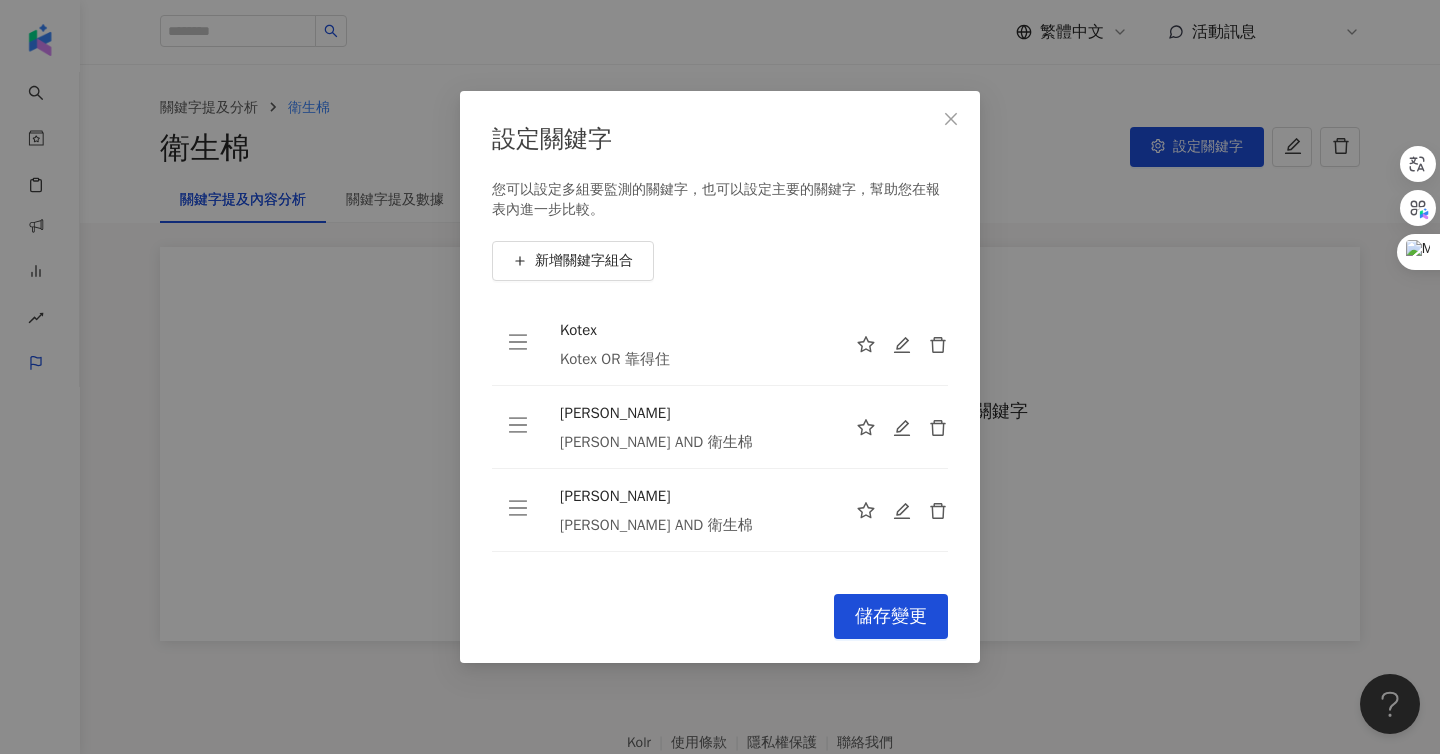scroll, scrollTop: 8, scrollLeft: 0, axis: vertical 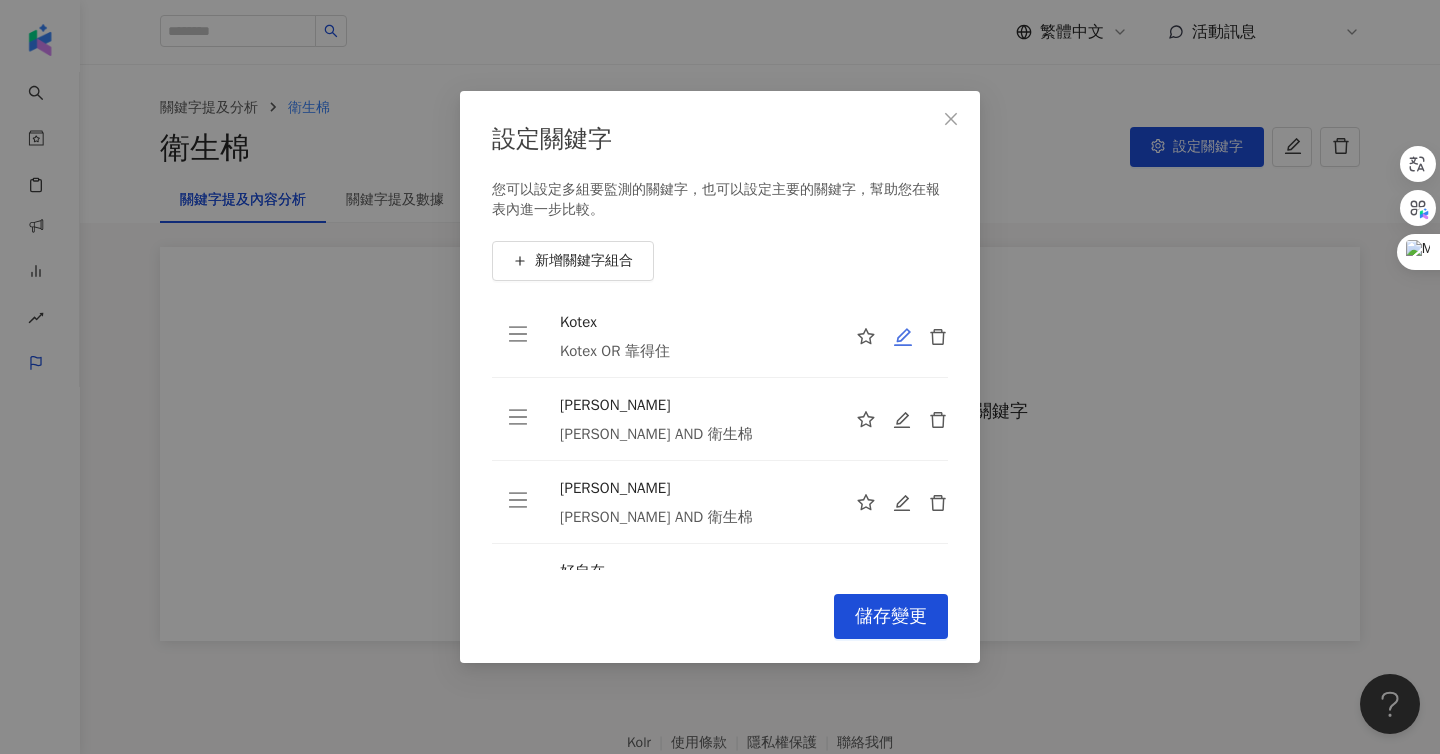 click 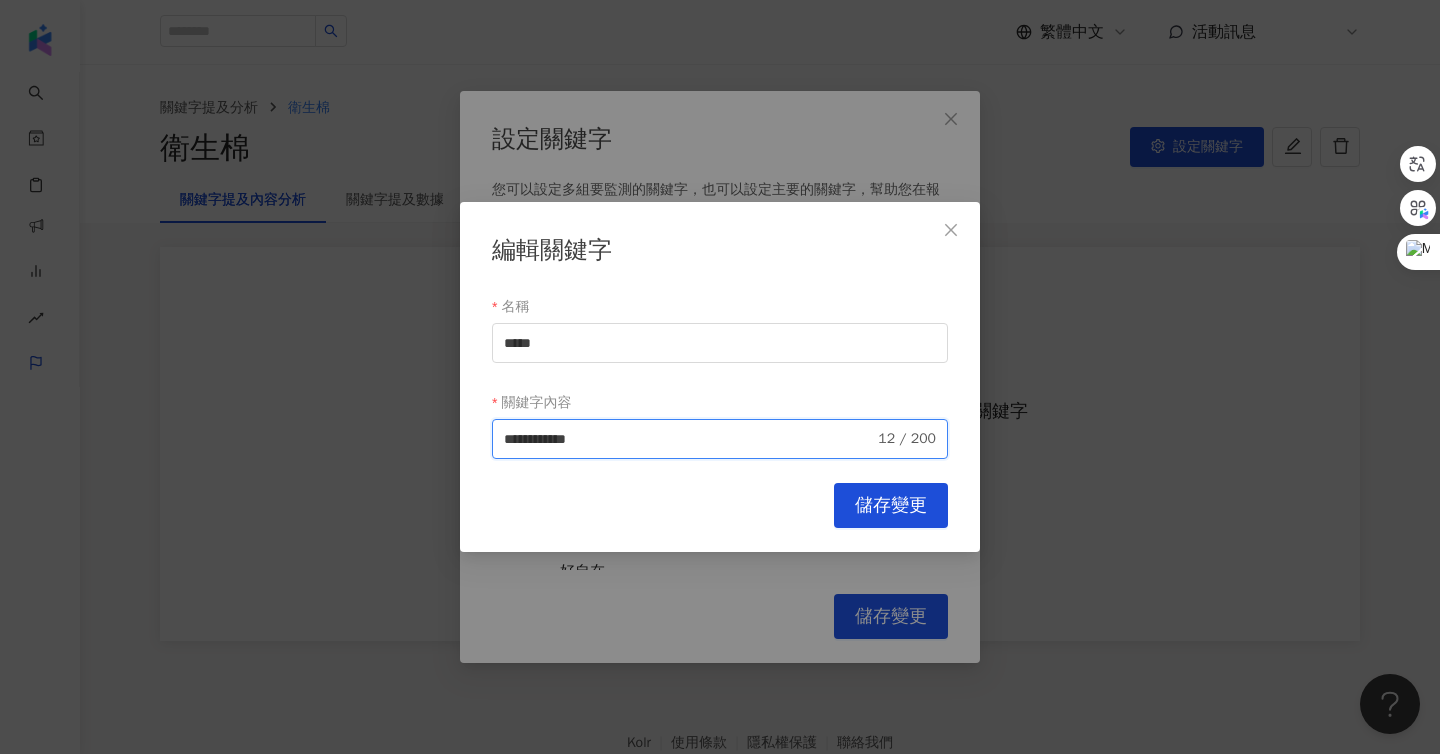 click on "**********" at bounding box center [689, 439] 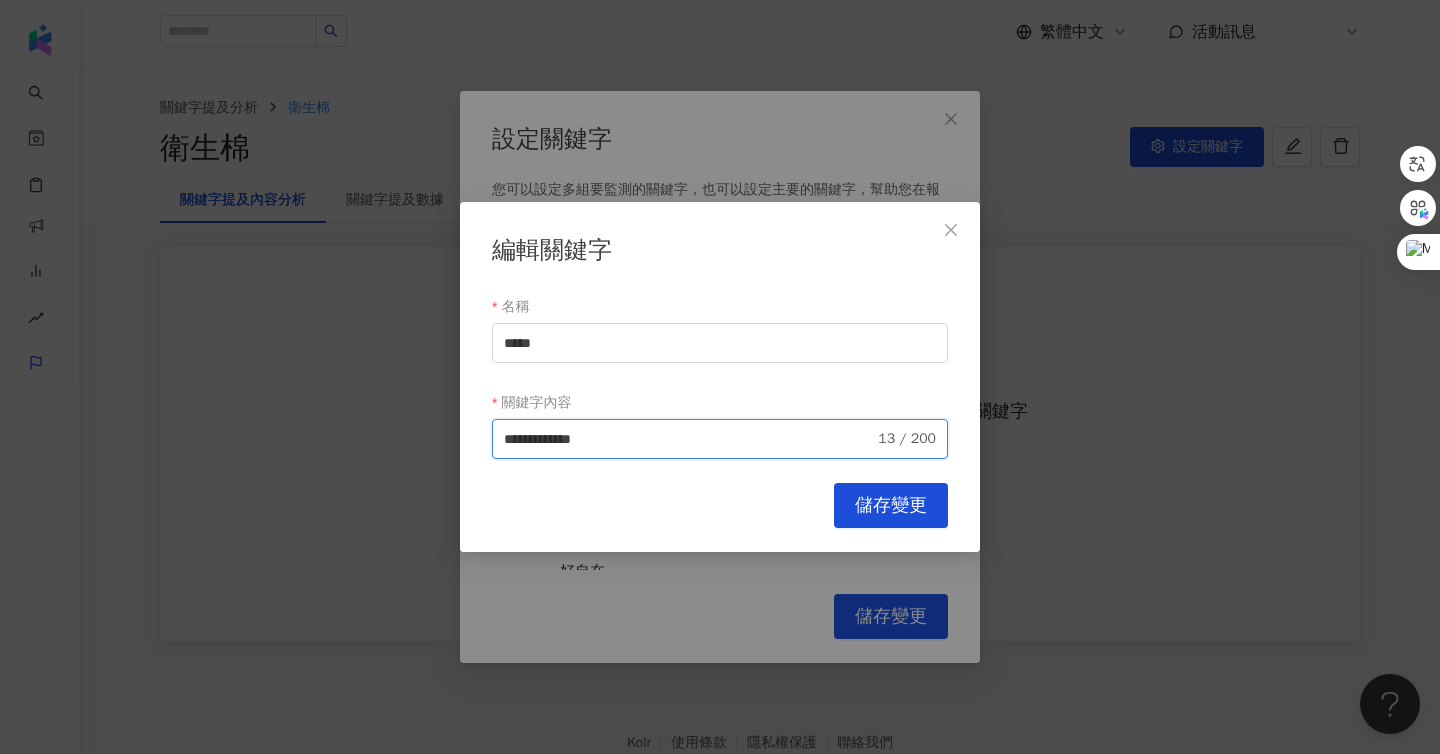 click on "**********" at bounding box center [720, 439] 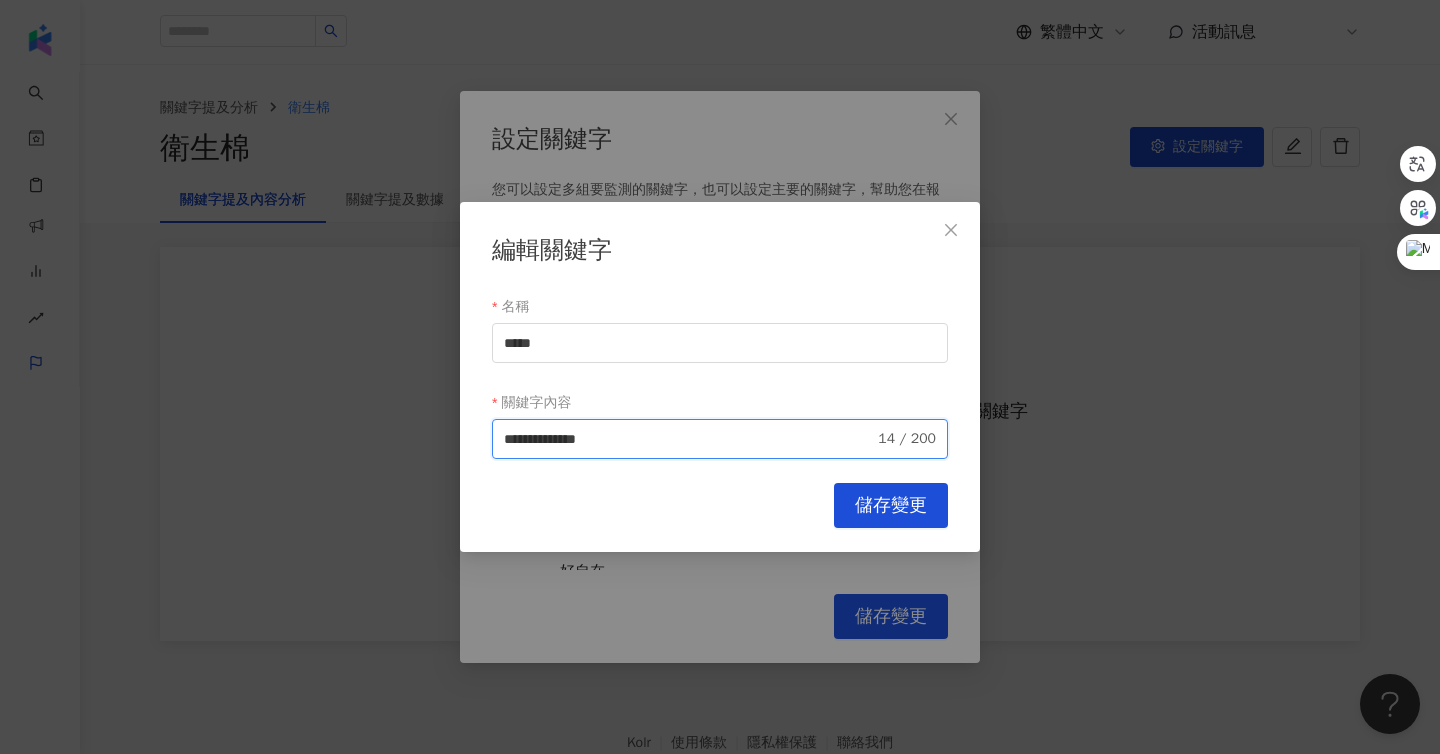 click on "**********" at bounding box center (689, 439) 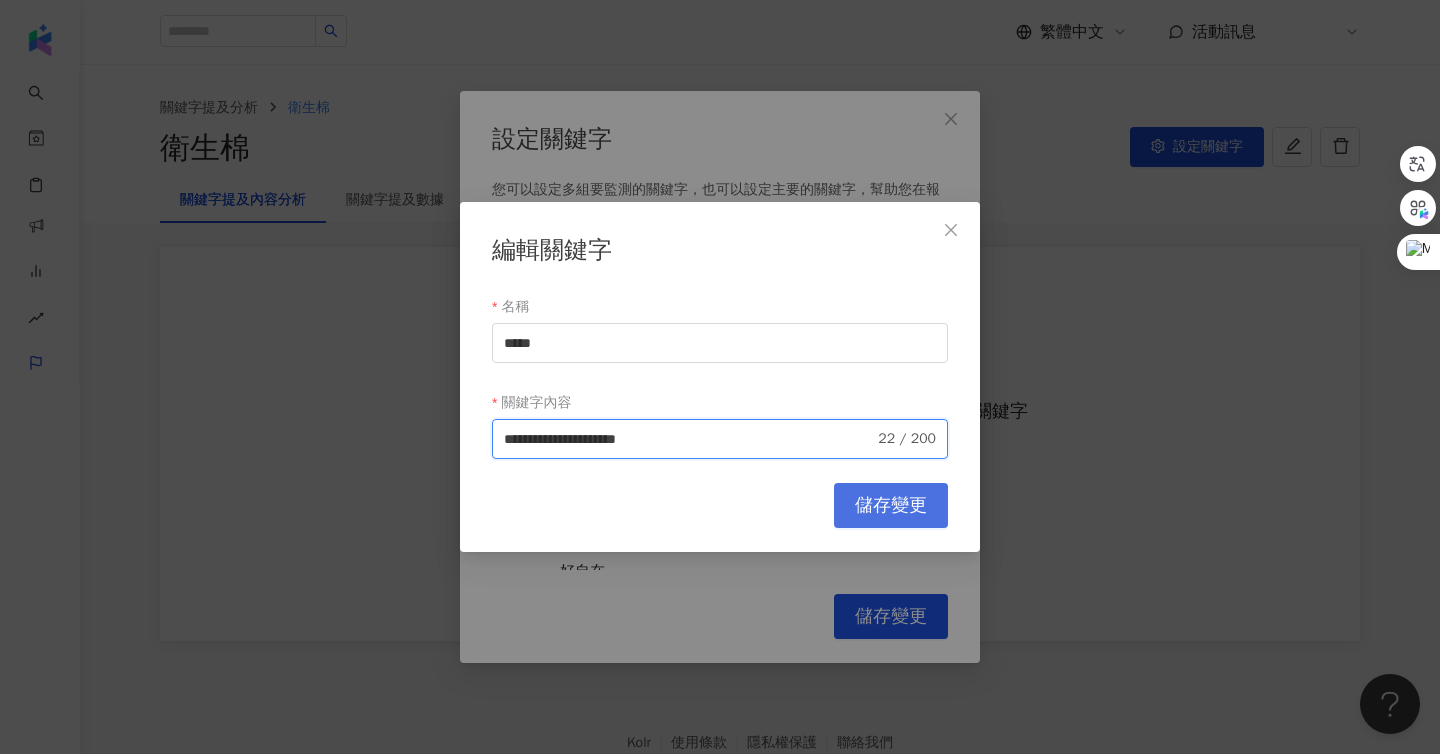 type on "**********" 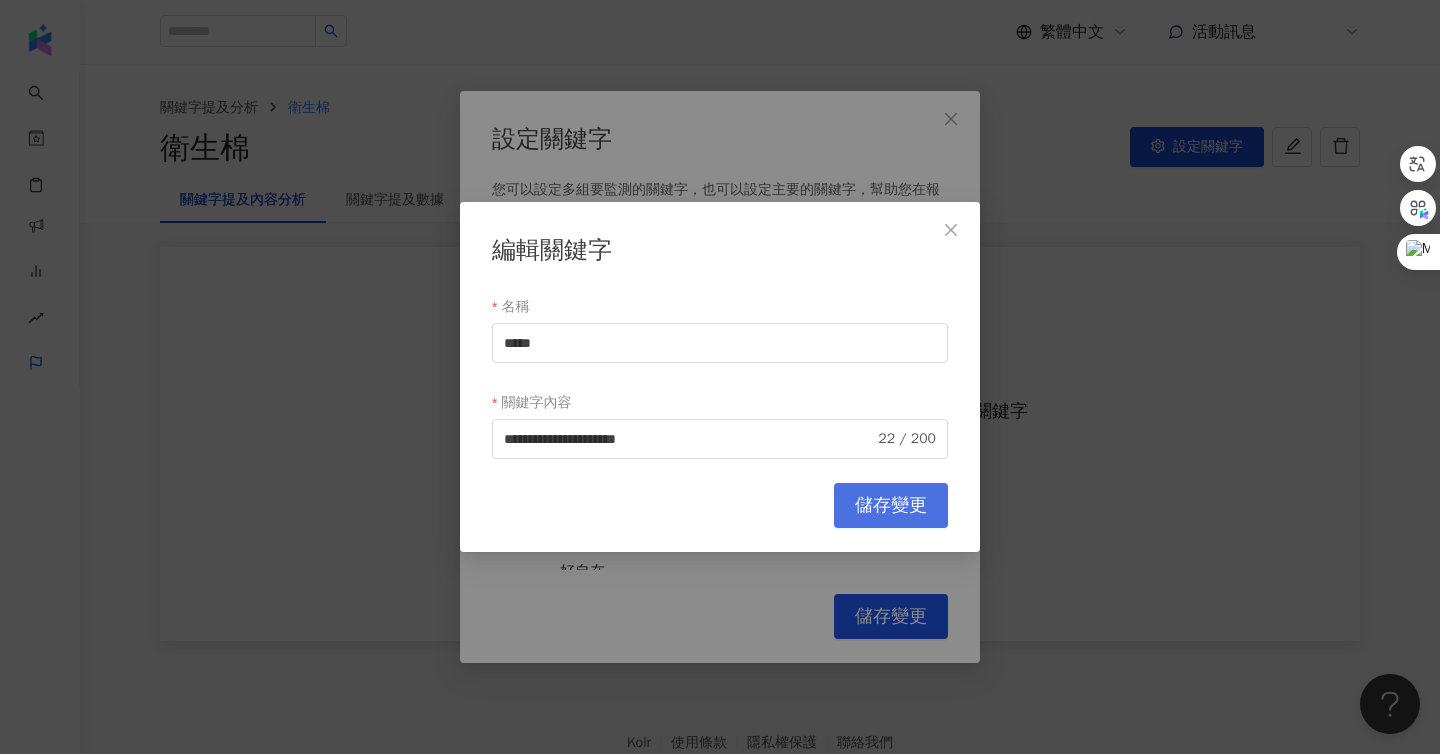 click on "儲存變更" at bounding box center (891, 505) 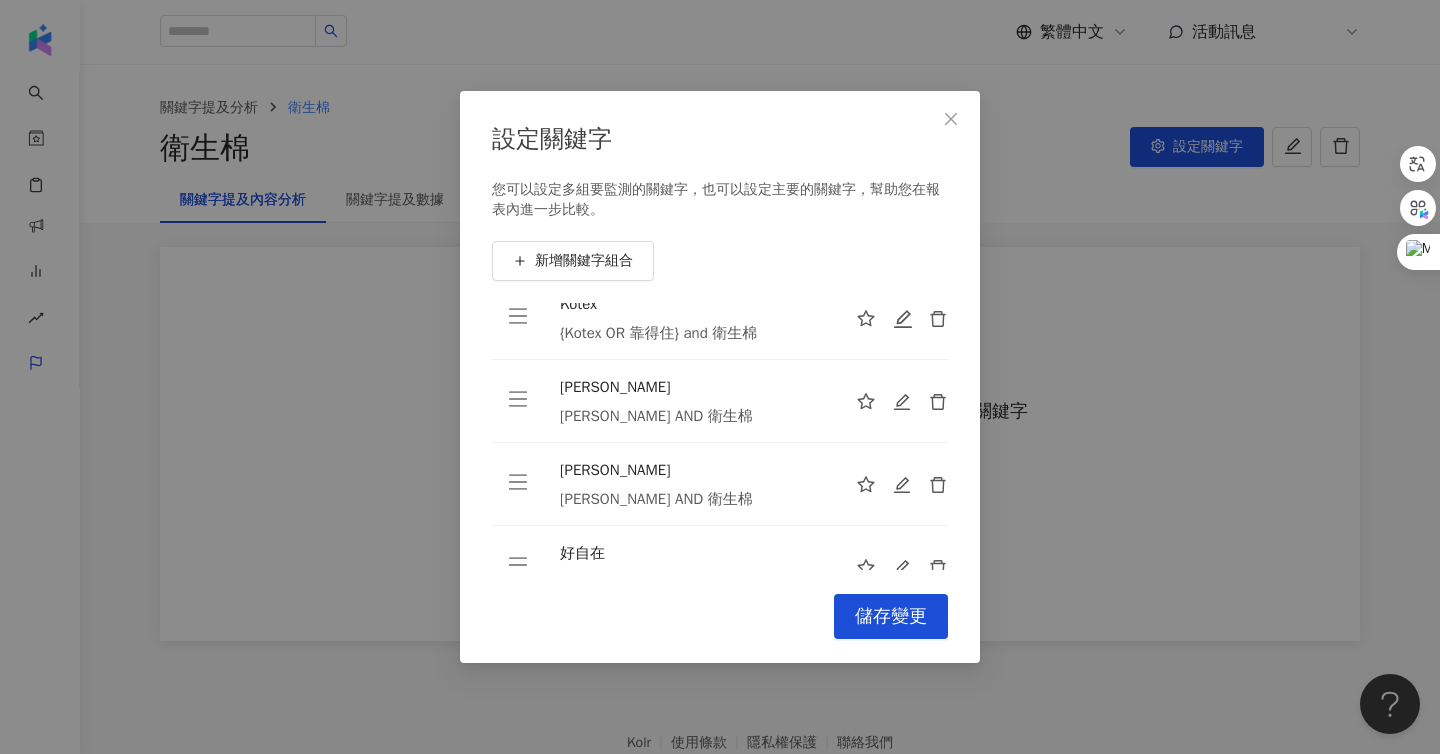 scroll, scrollTop: 0, scrollLeft: 0, axis: both 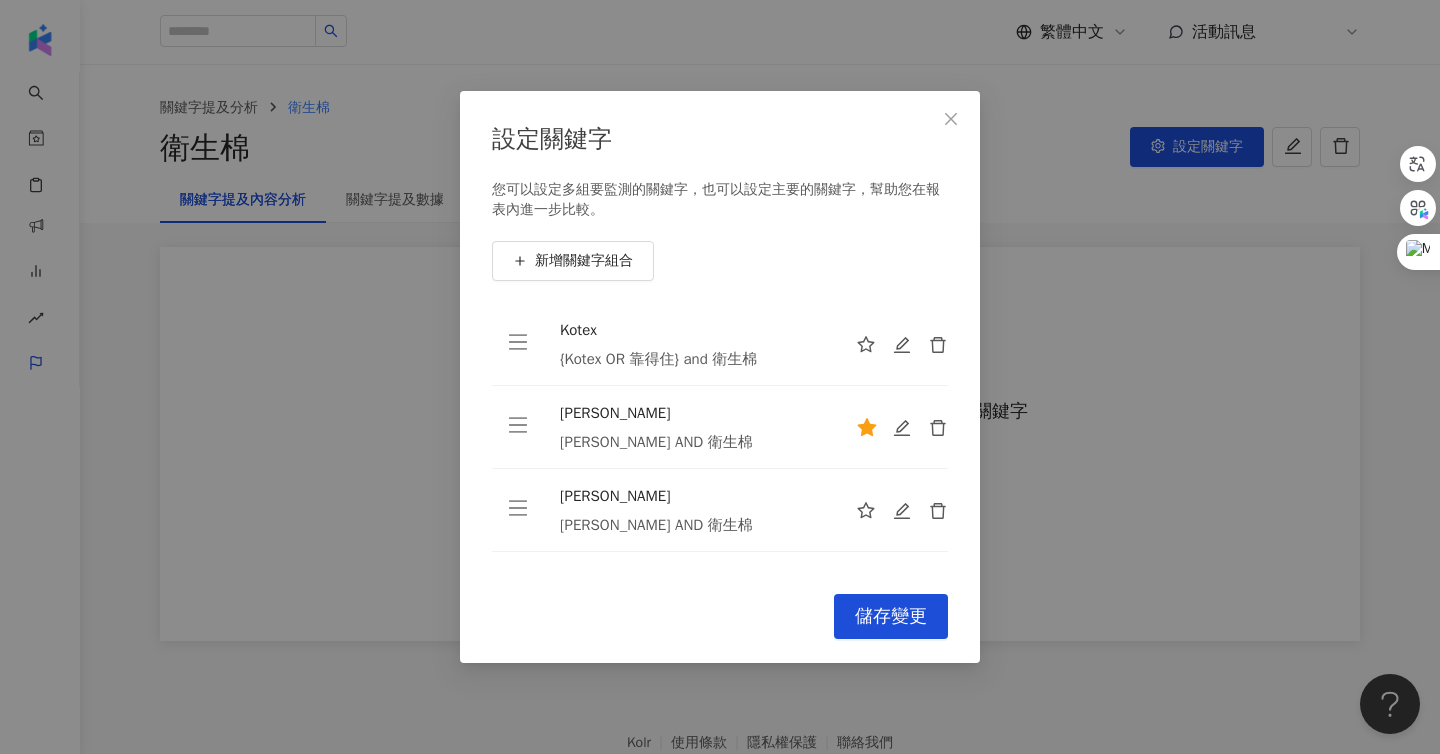 click 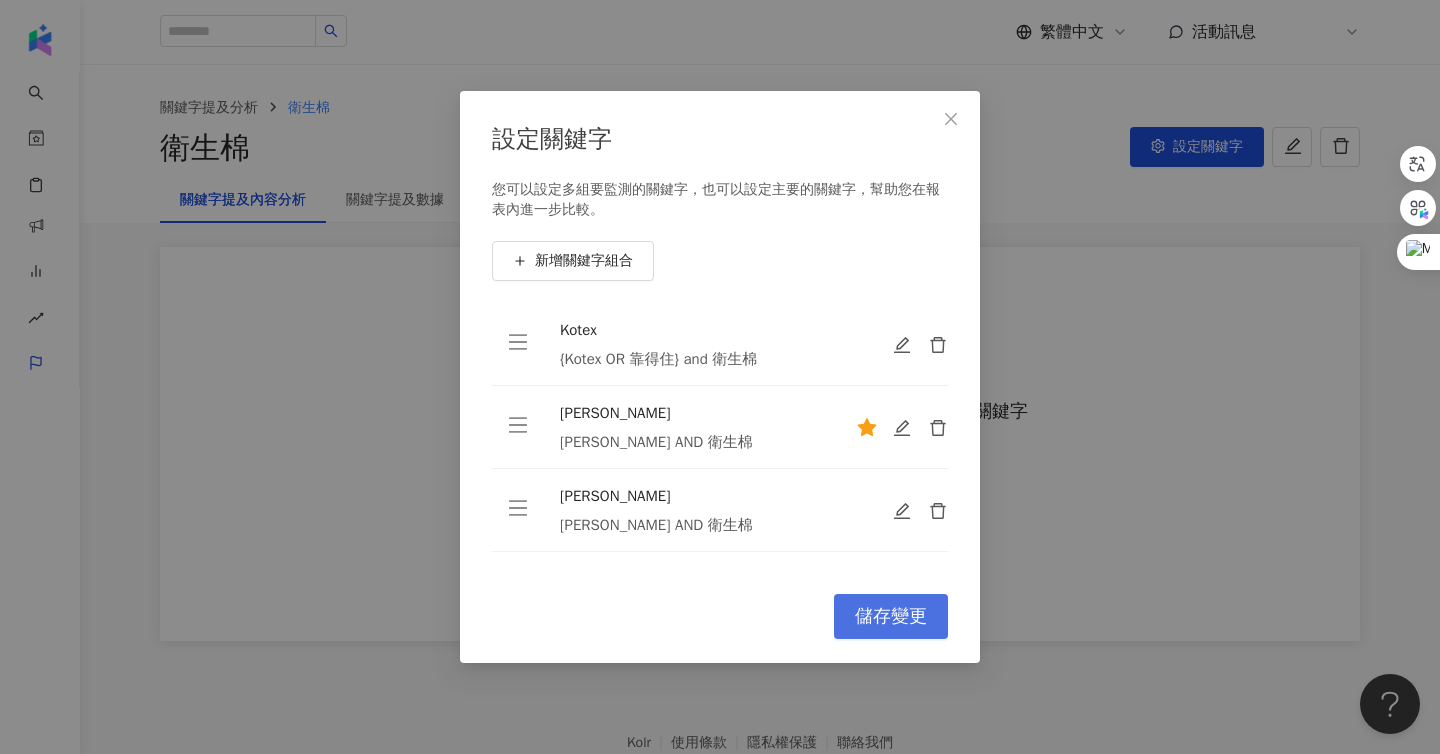 click on "儲存變更" at bounding box center (891, 617) 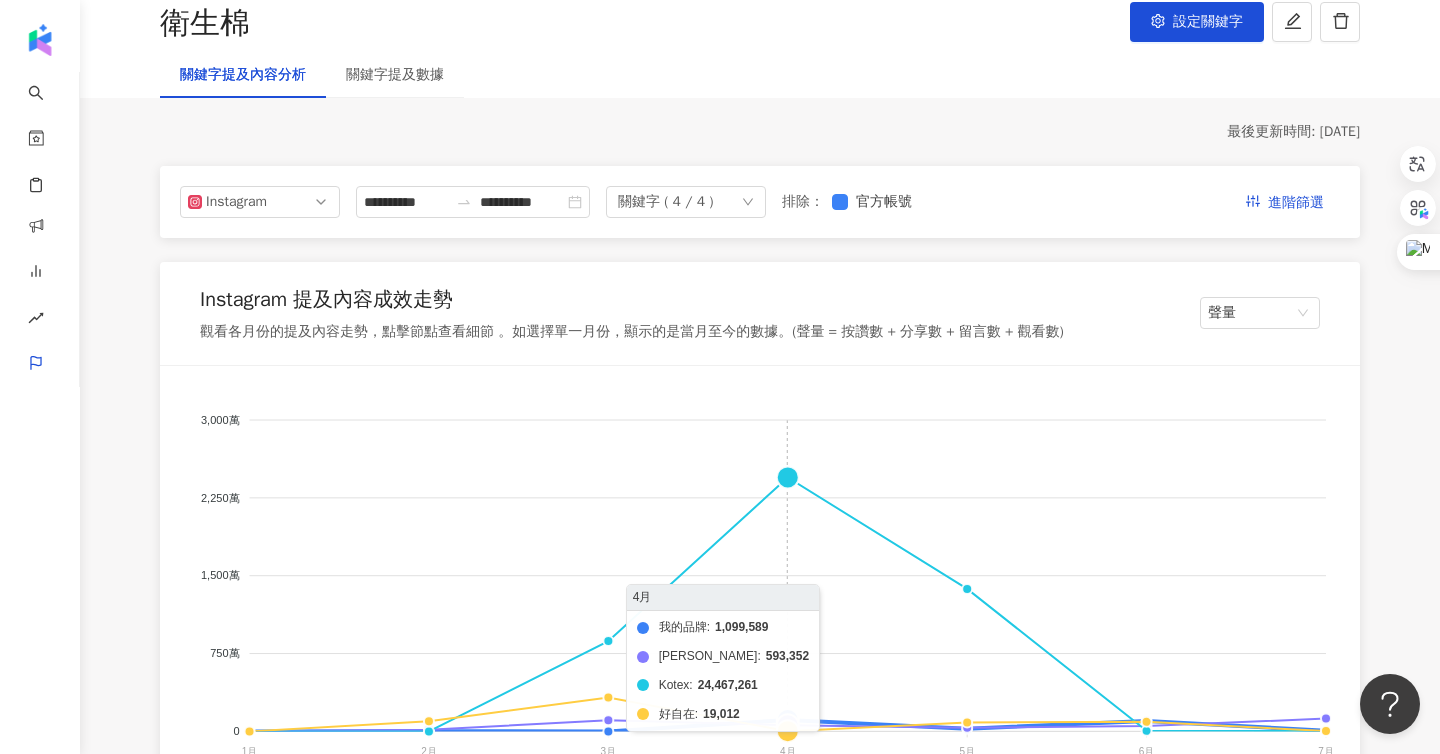 scroll, scrollTop: 23, scrollLeft: 0, axis: vertical 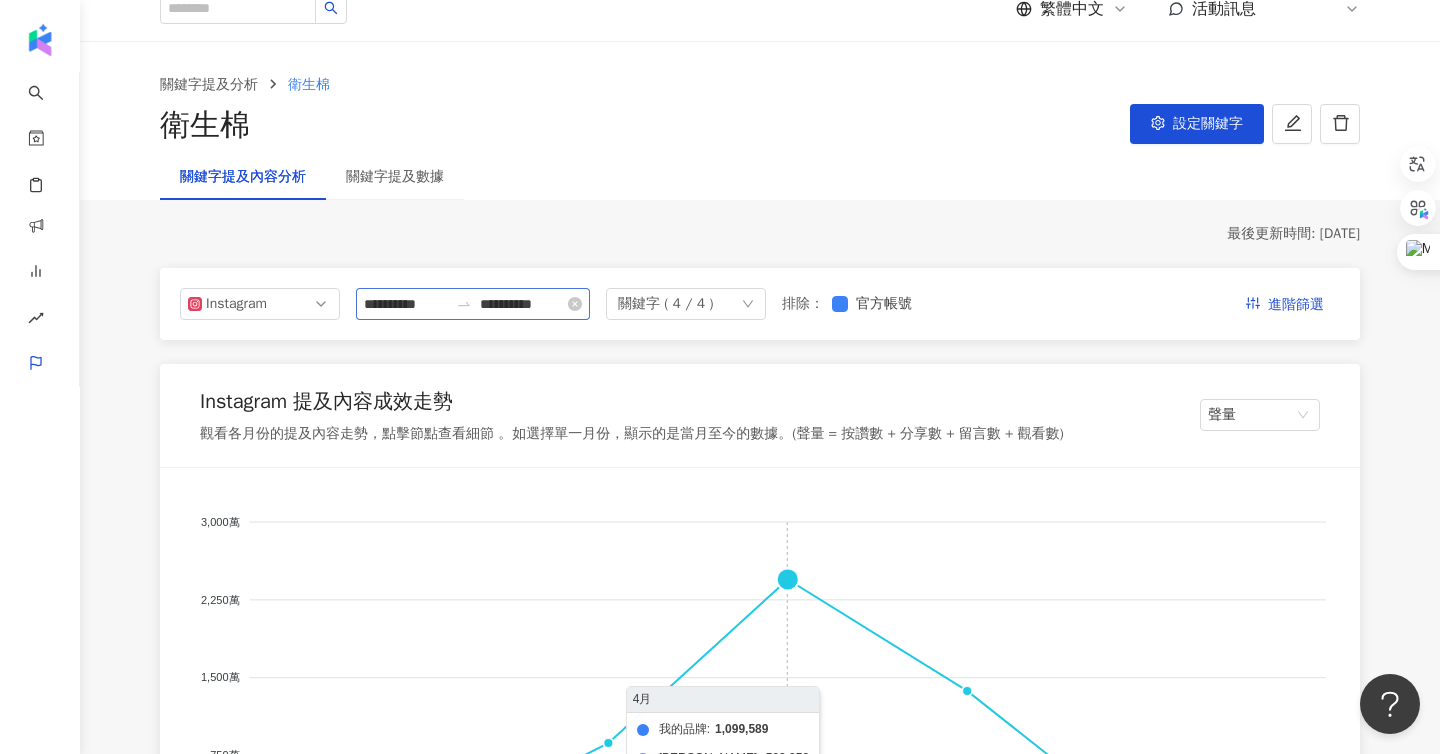 click on "**********" at bounding box center (473, 304) 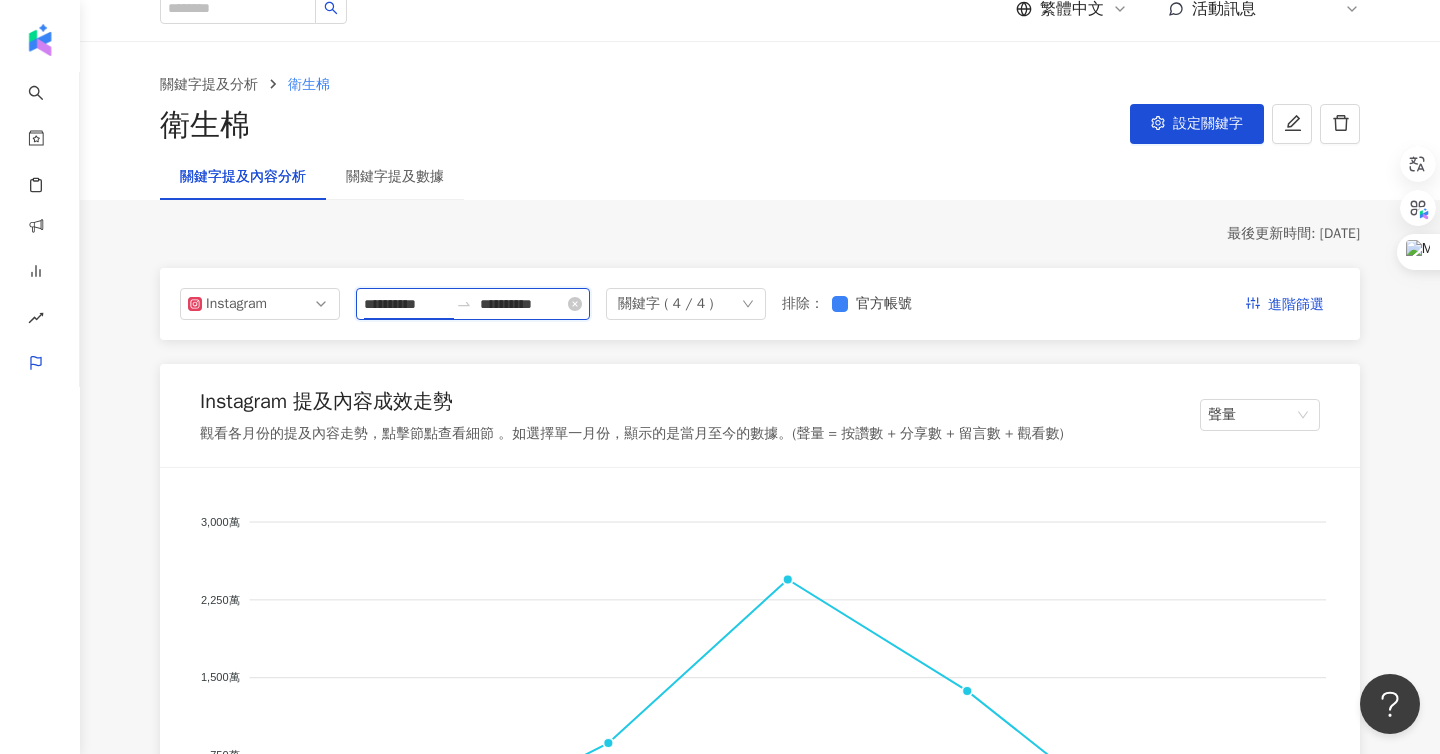 click at bounding box center (464, 304) 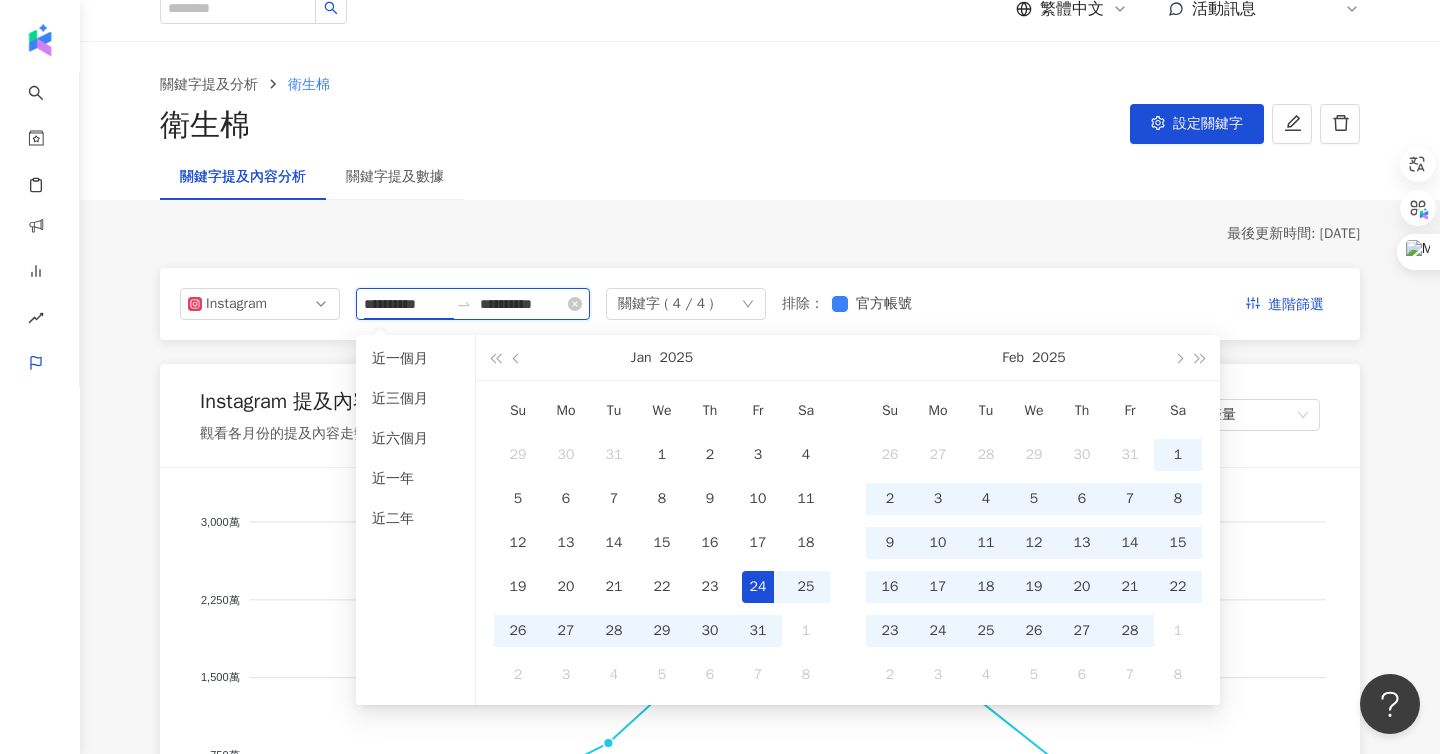 click on "**********" at bounding box center (473, 304) 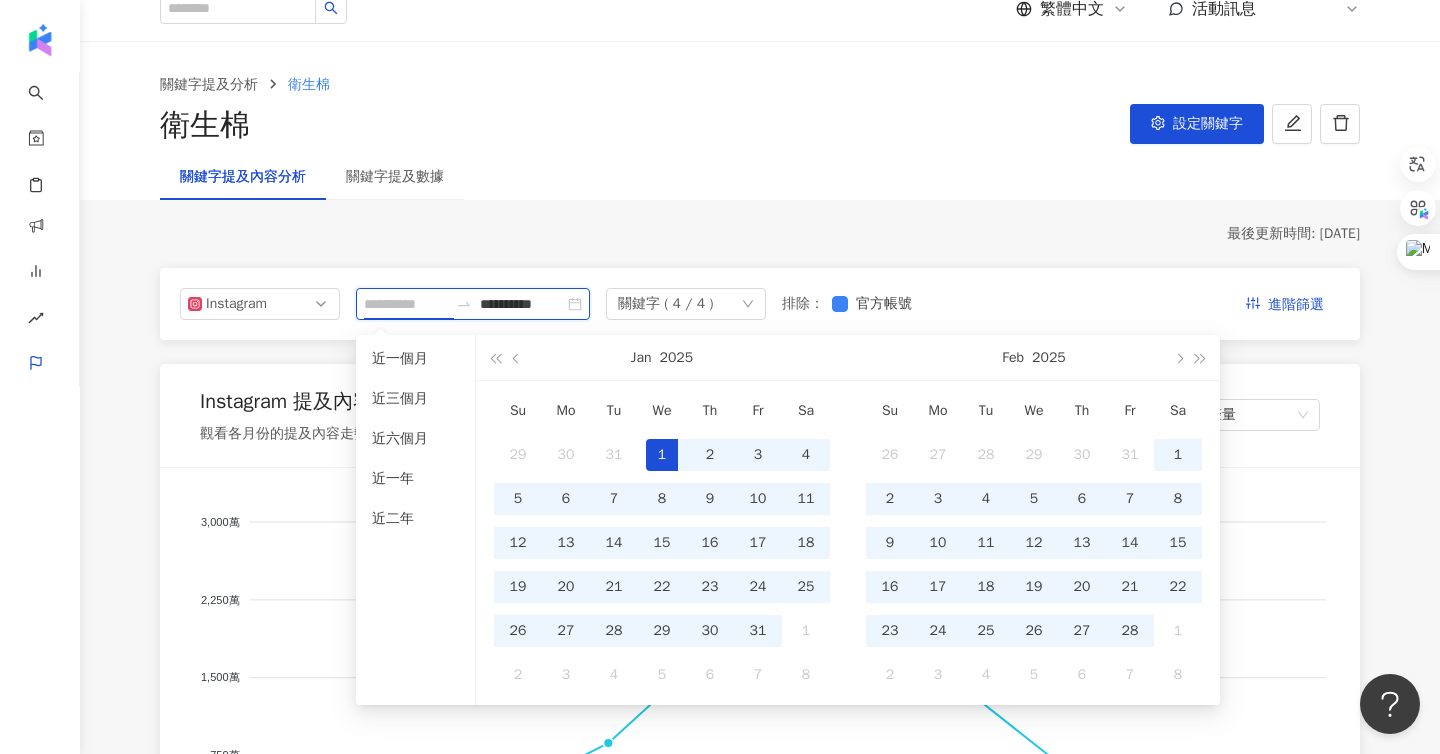 type on "**********" 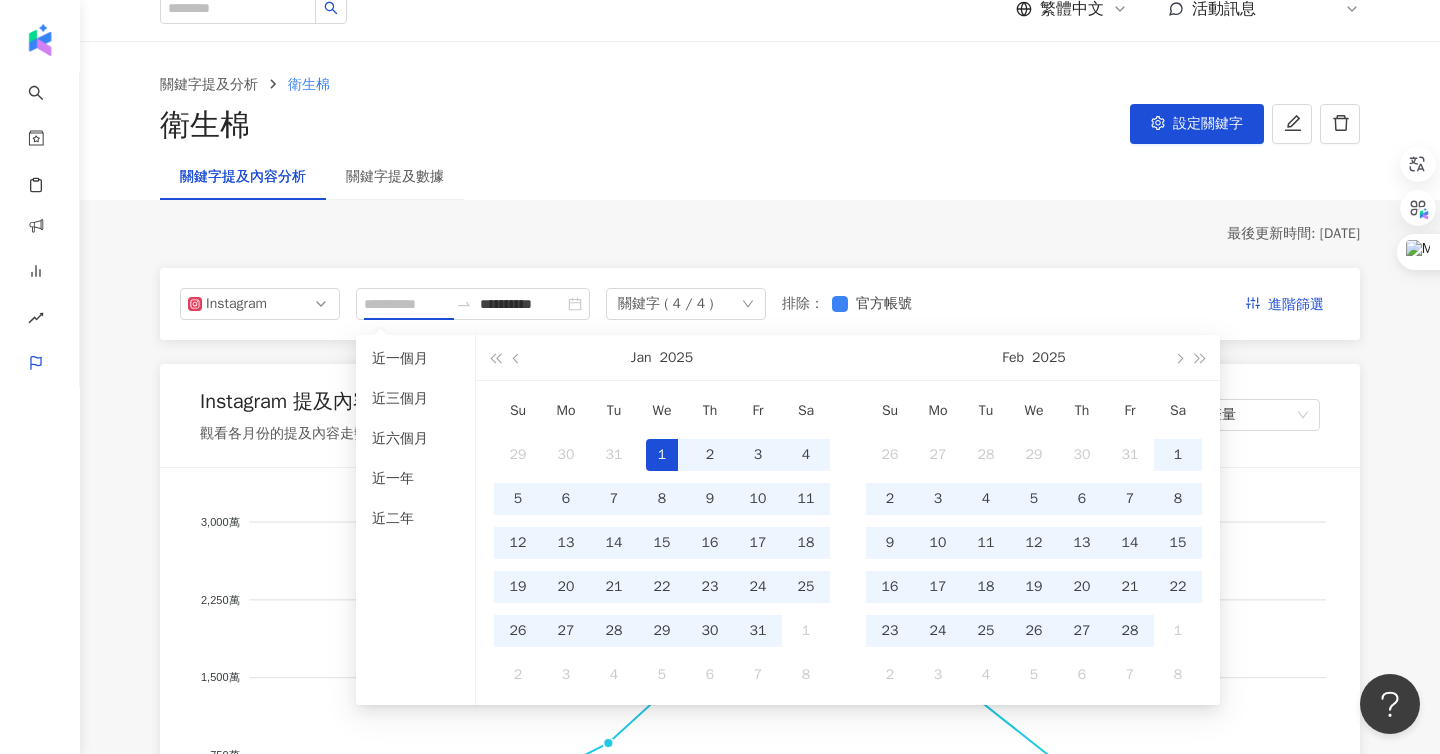 click on "1" at bounding box center (662, 455) 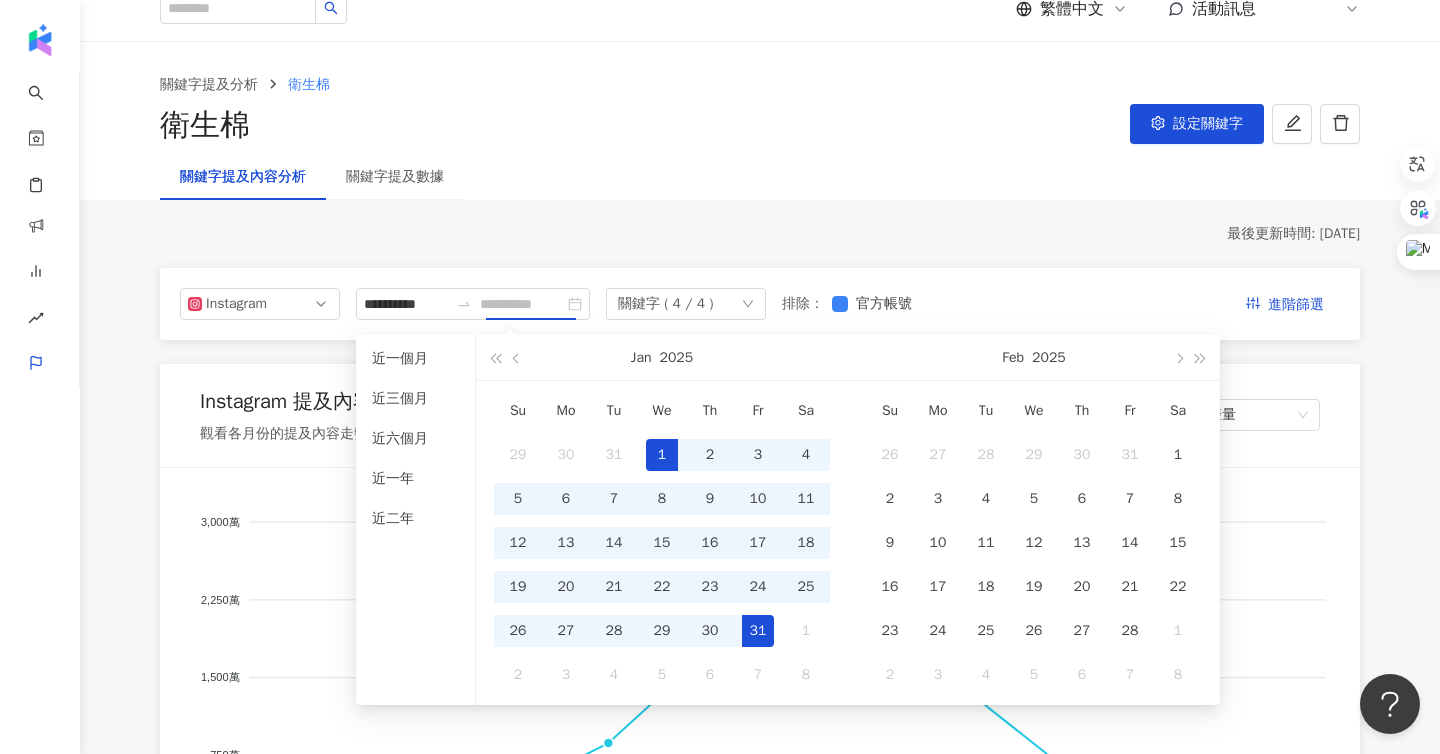 click on "31" at bounding box center [758, 631] 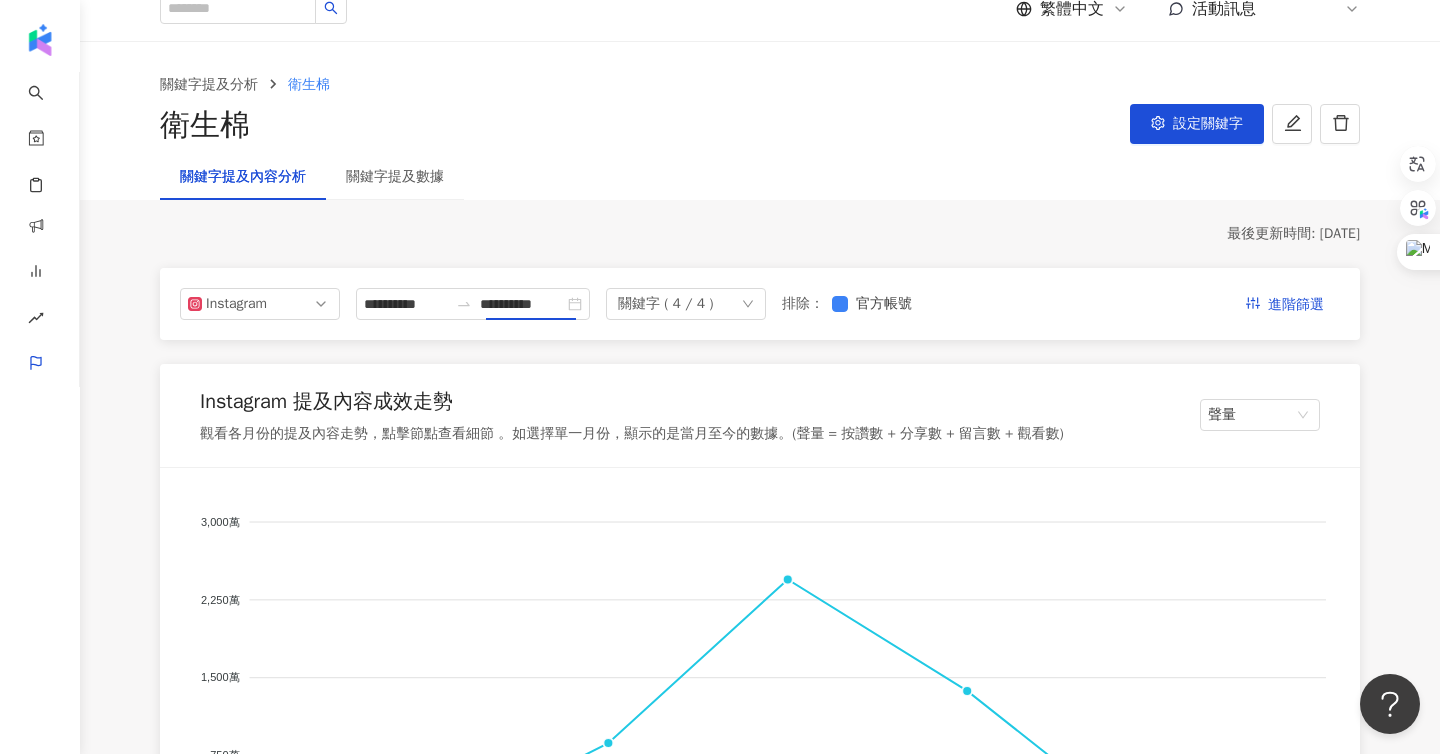type on "**********" 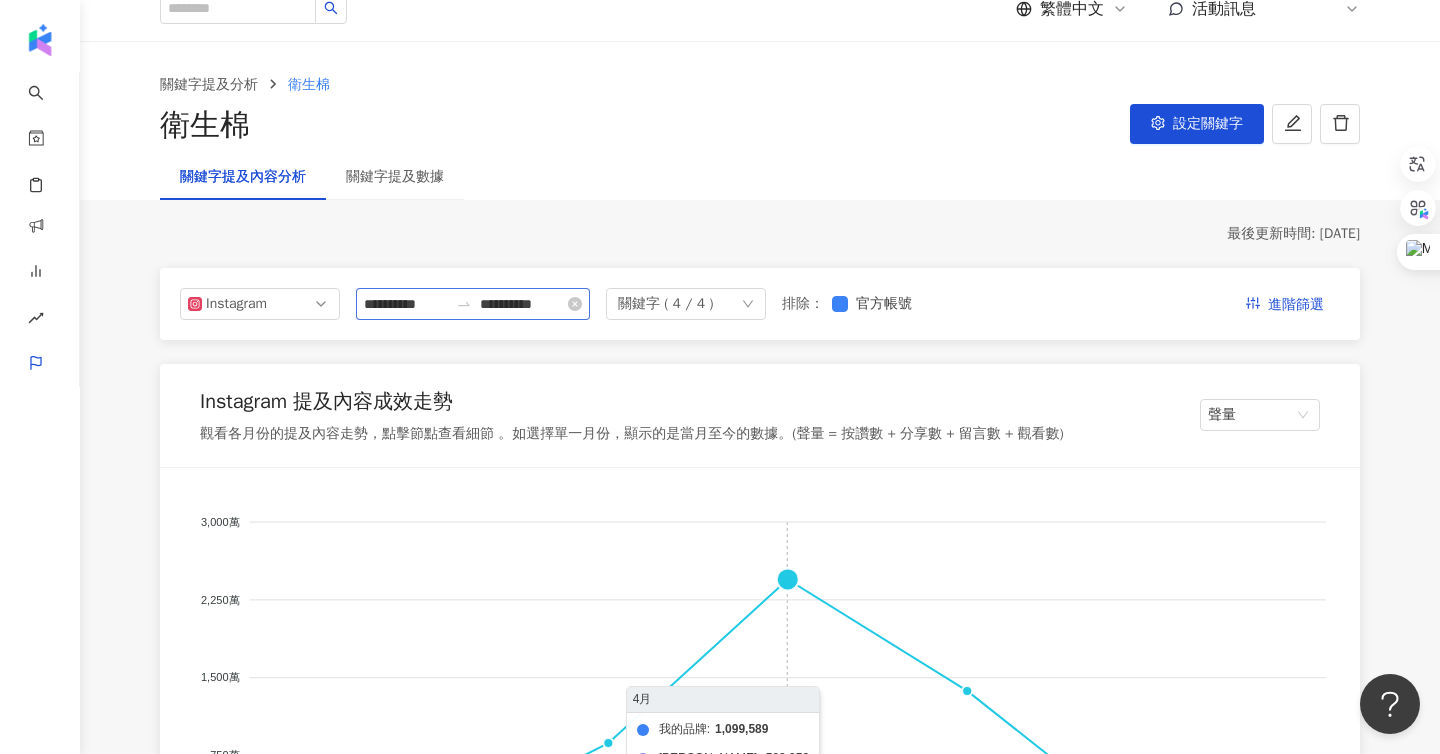 click 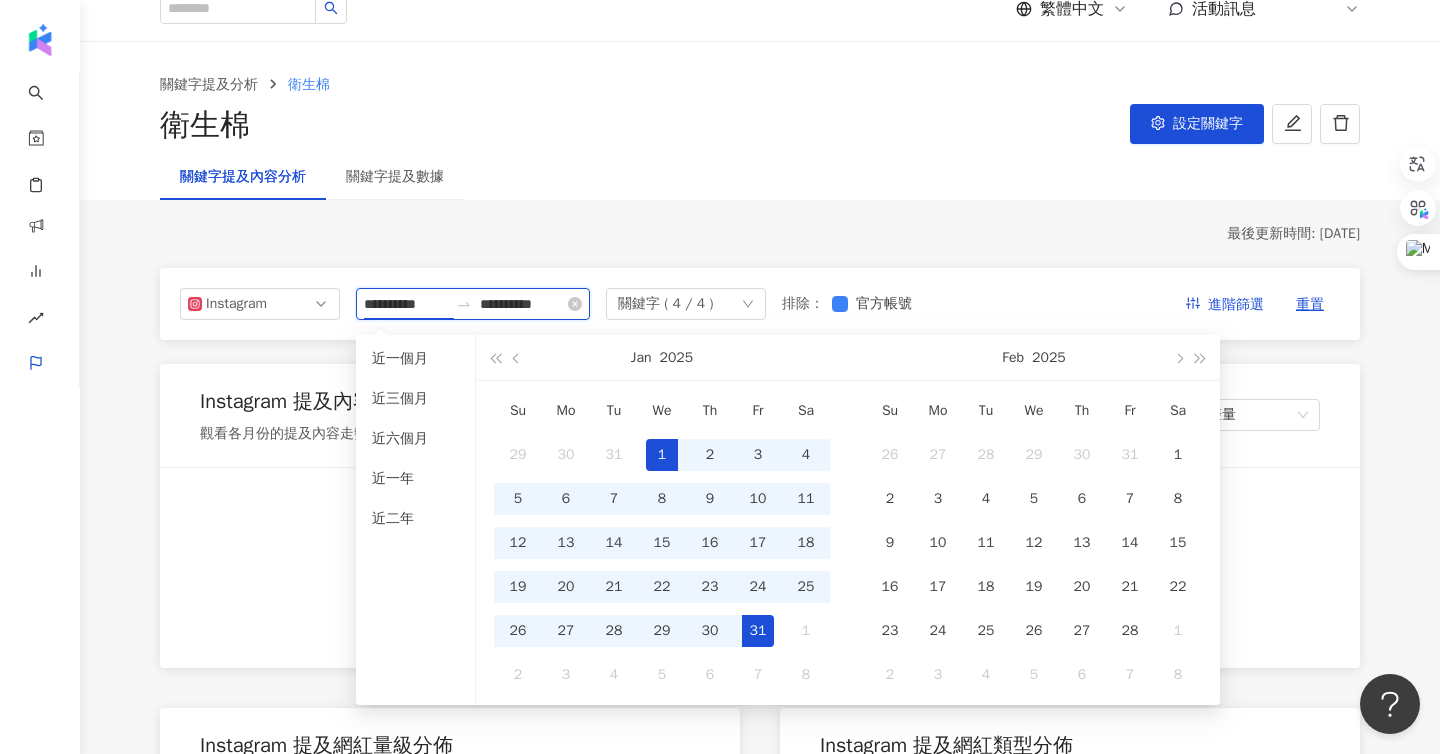 click on "**********" at bounding box center [406, 304] 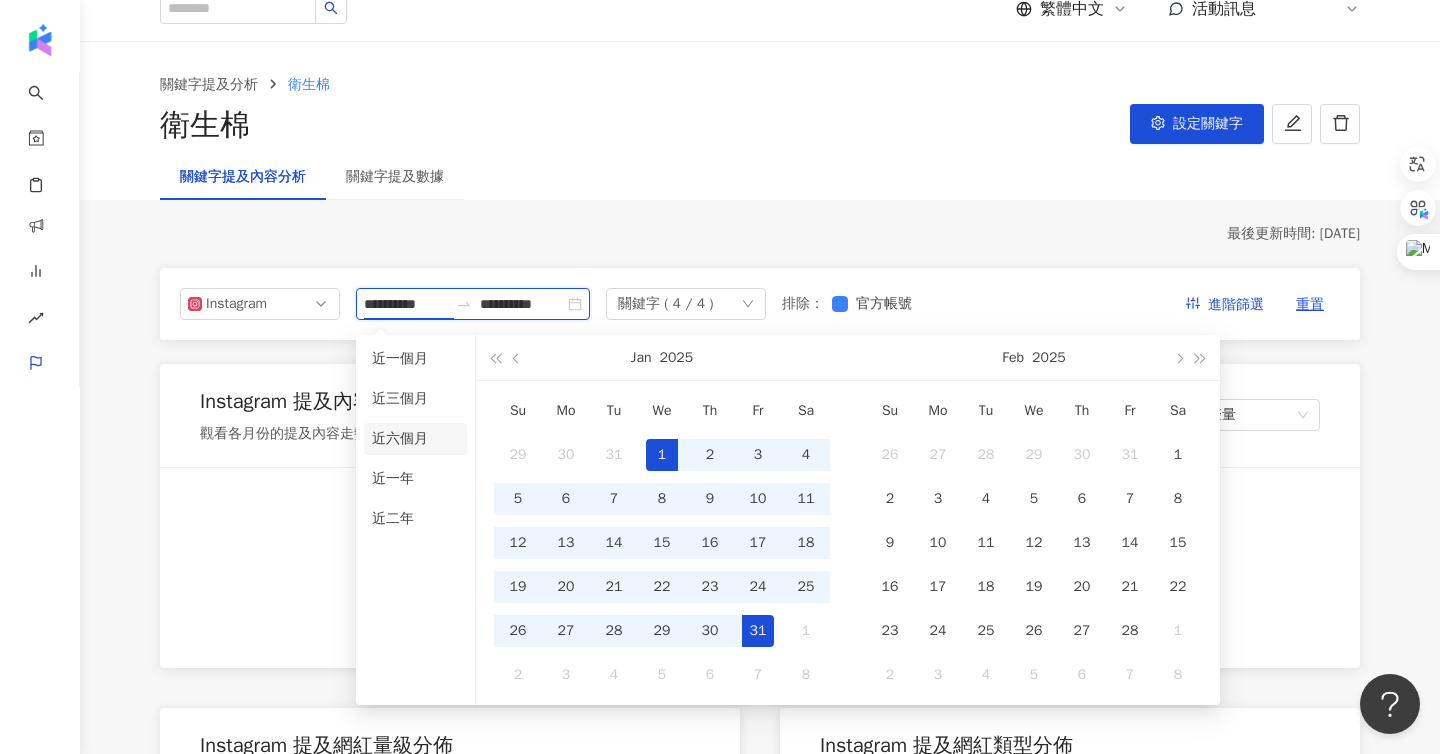 type on "**********" 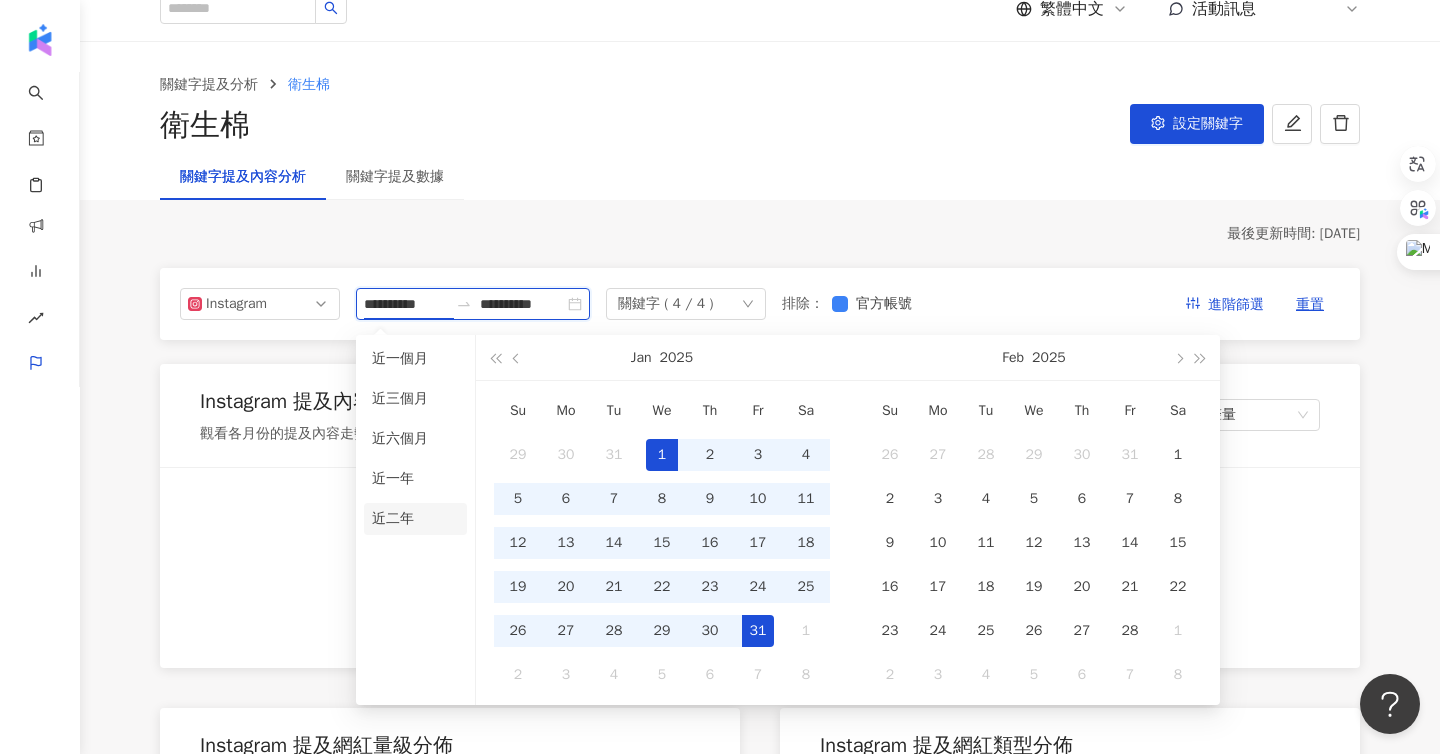 type on "**********" 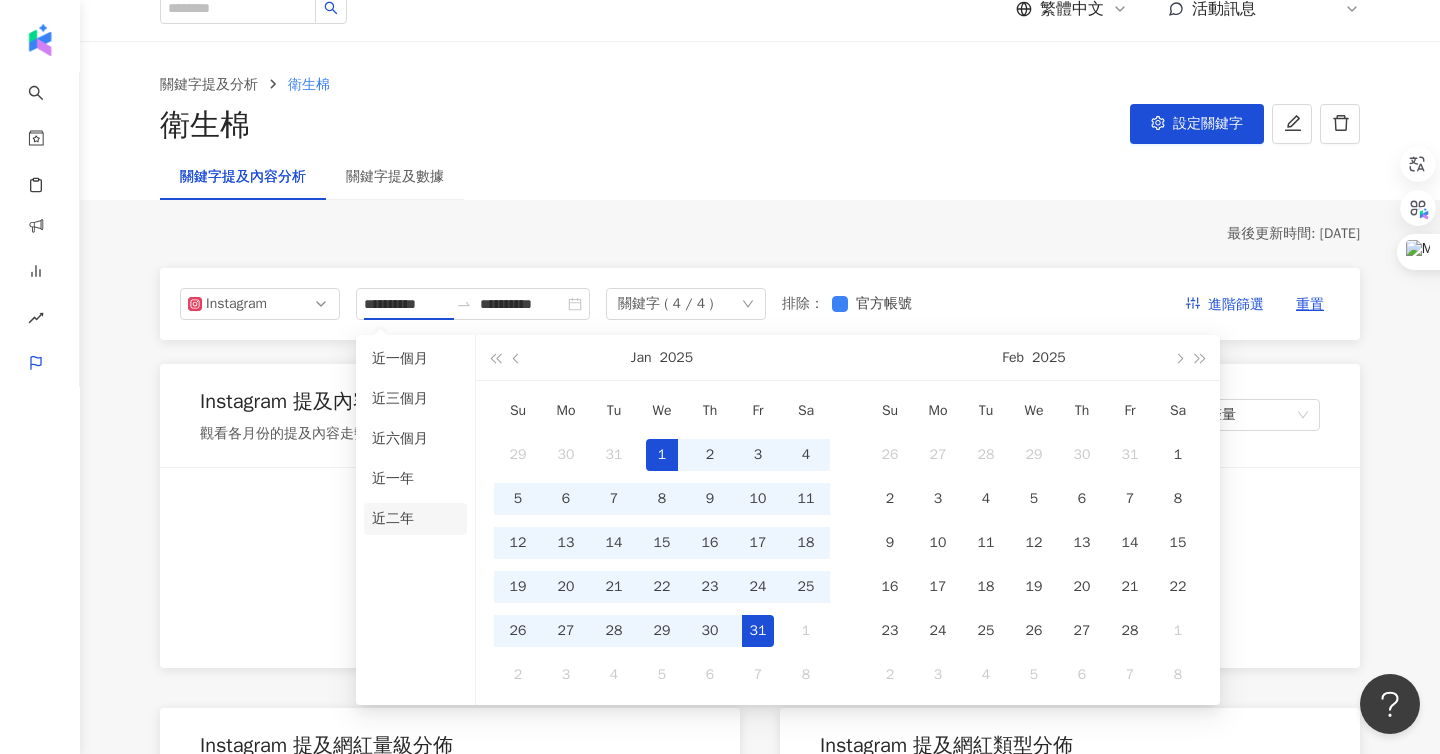 click on "近二年" at bounding box center (415, 519) 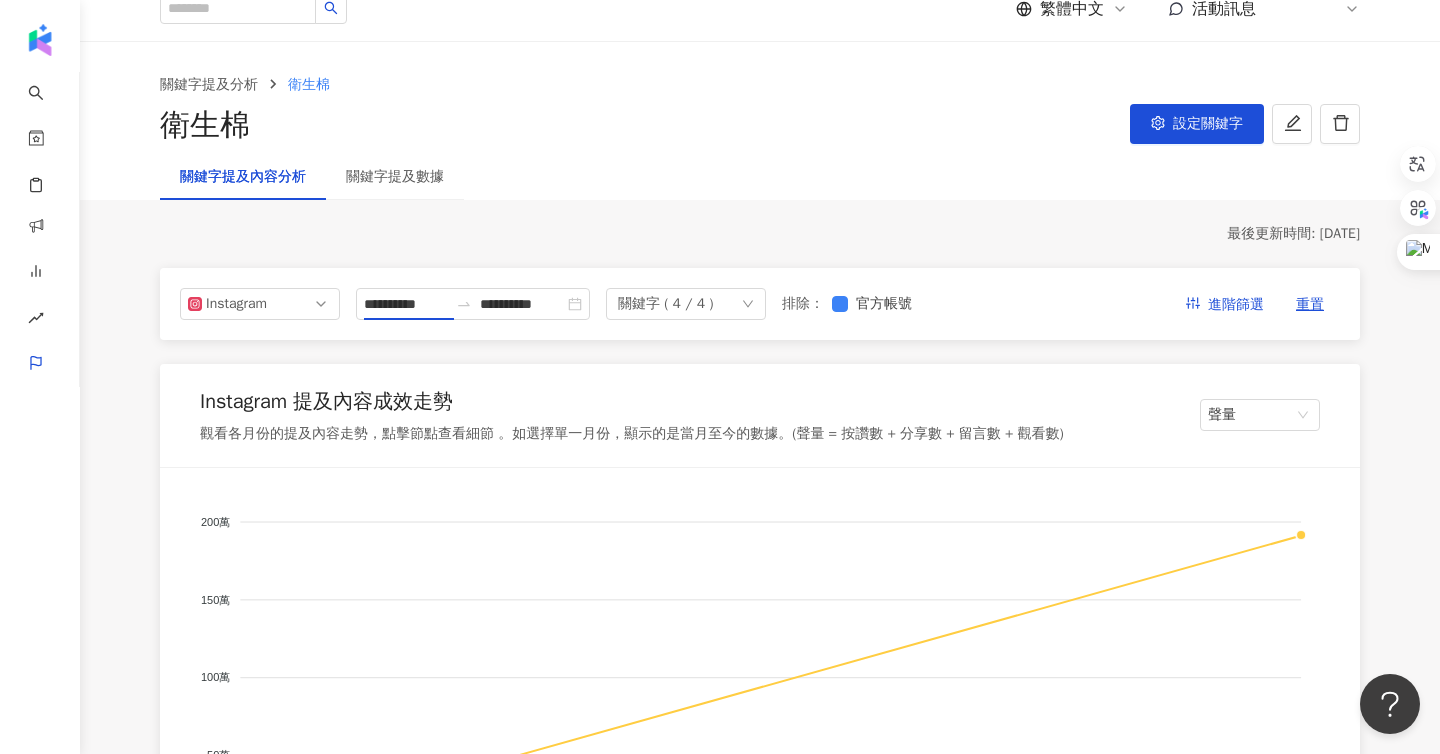 click on "近一個月 近三個月 近六個月 近一年 近二年" at bounding box center [416, 481] 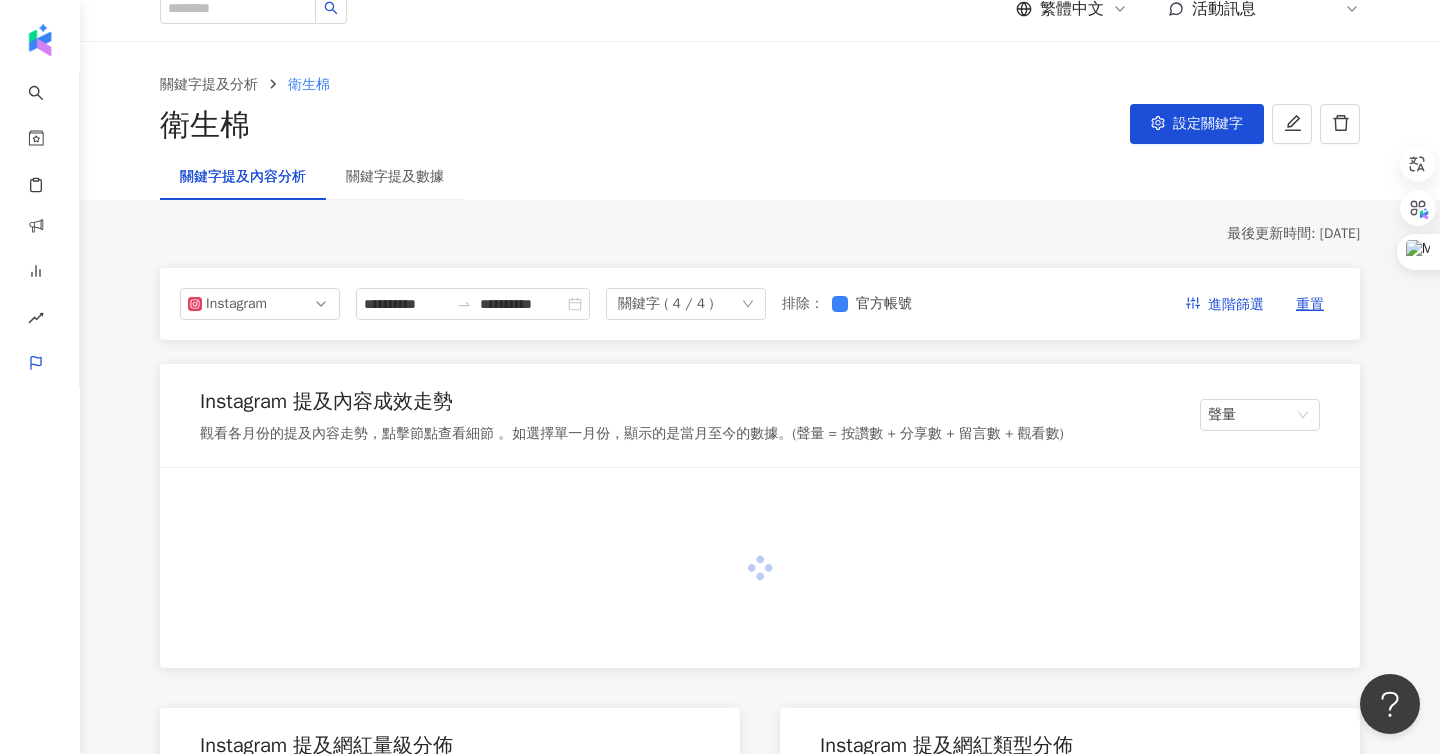 type on "**********" 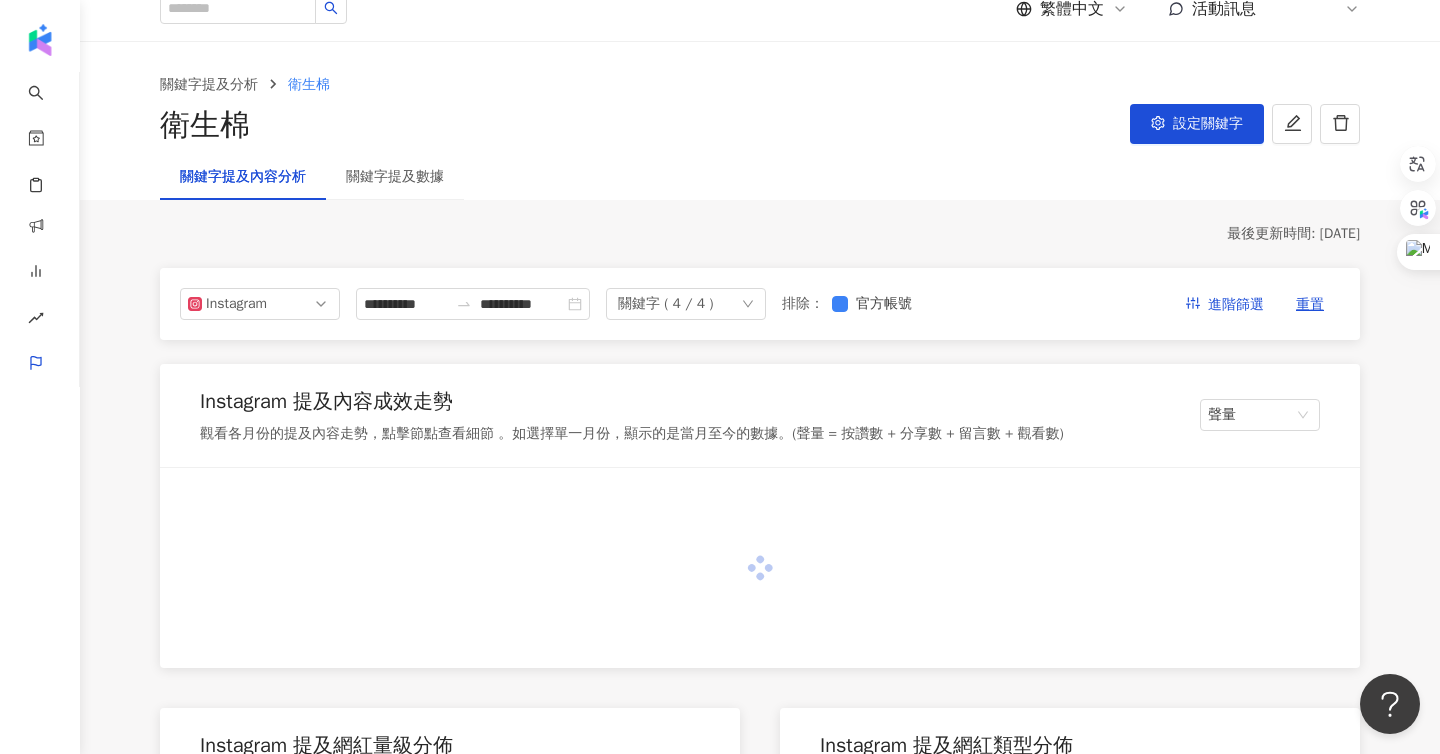 type on "**********" 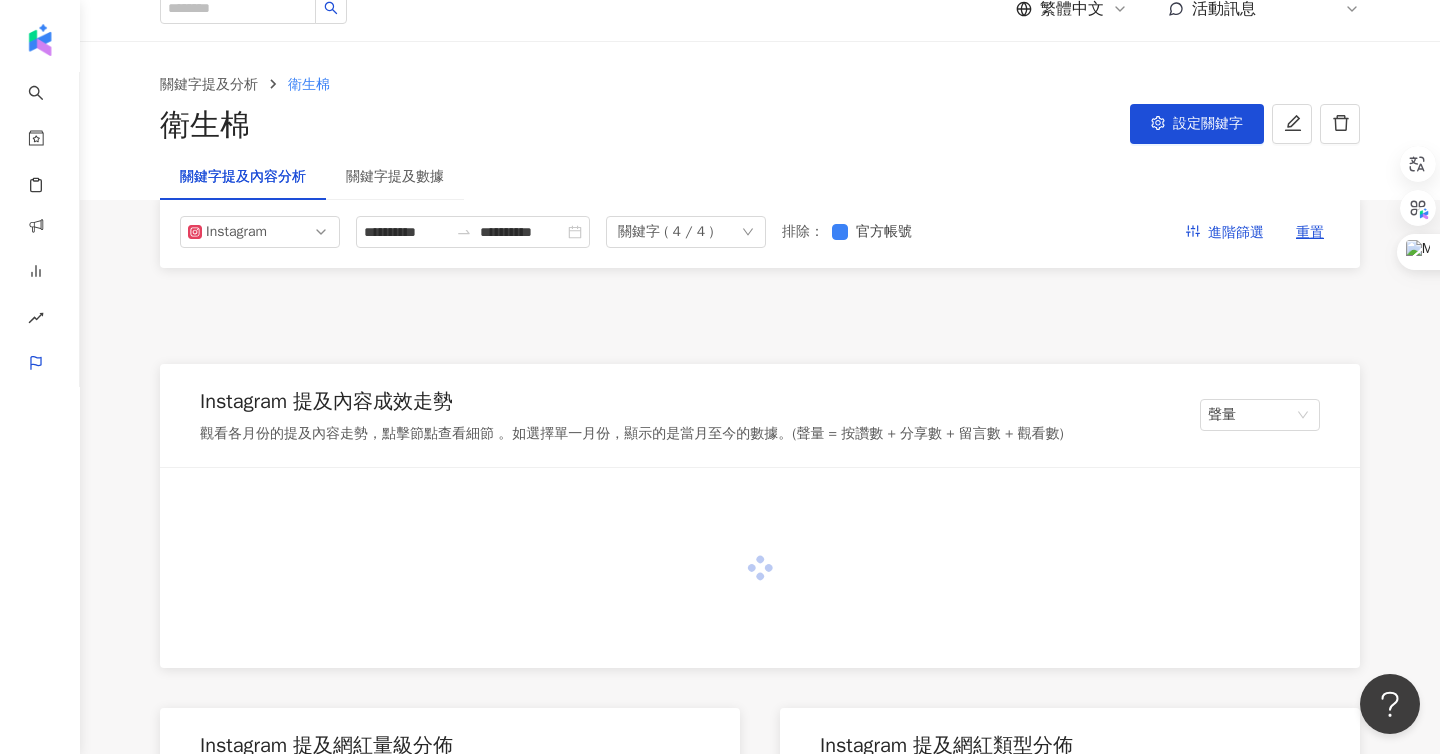 type on "**********" 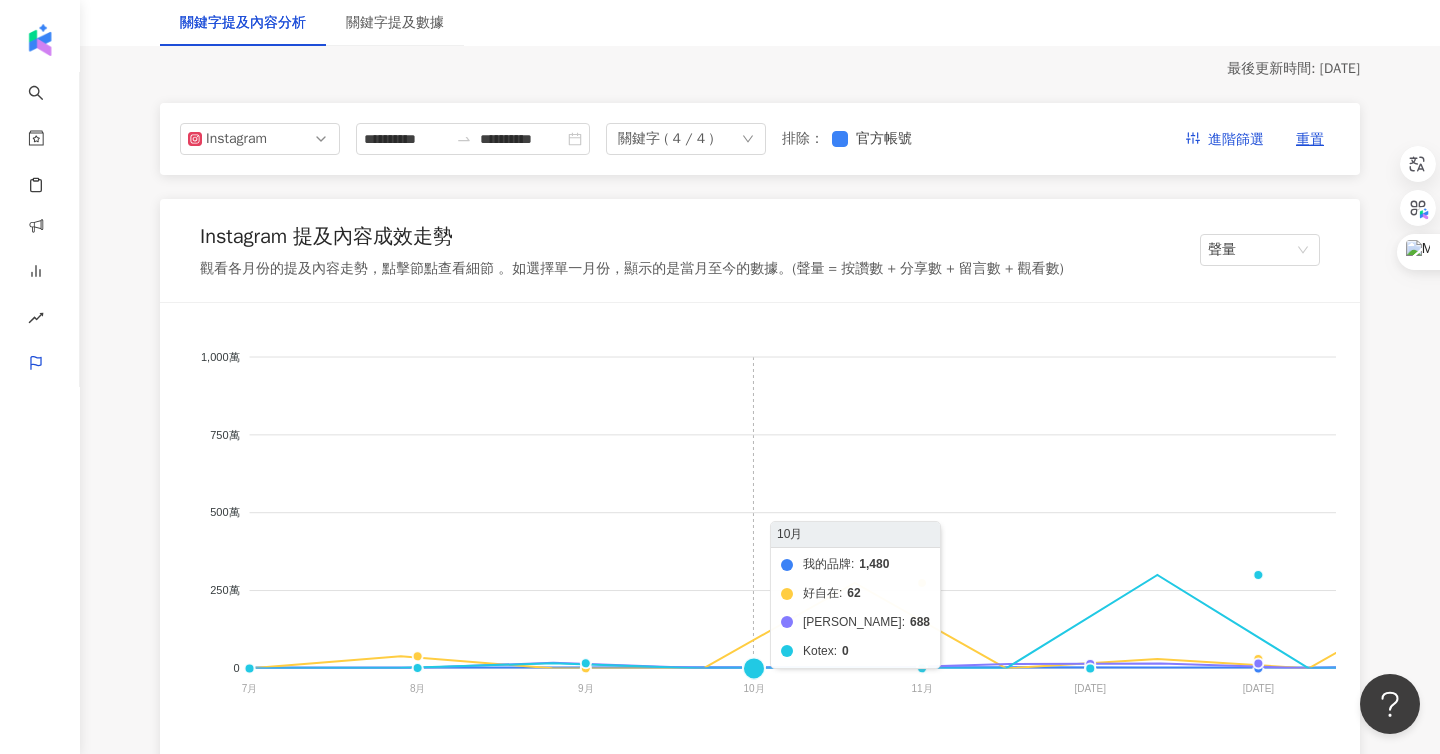scroll, scrollTop: 292, scrollLeft: 0, axis: vertical 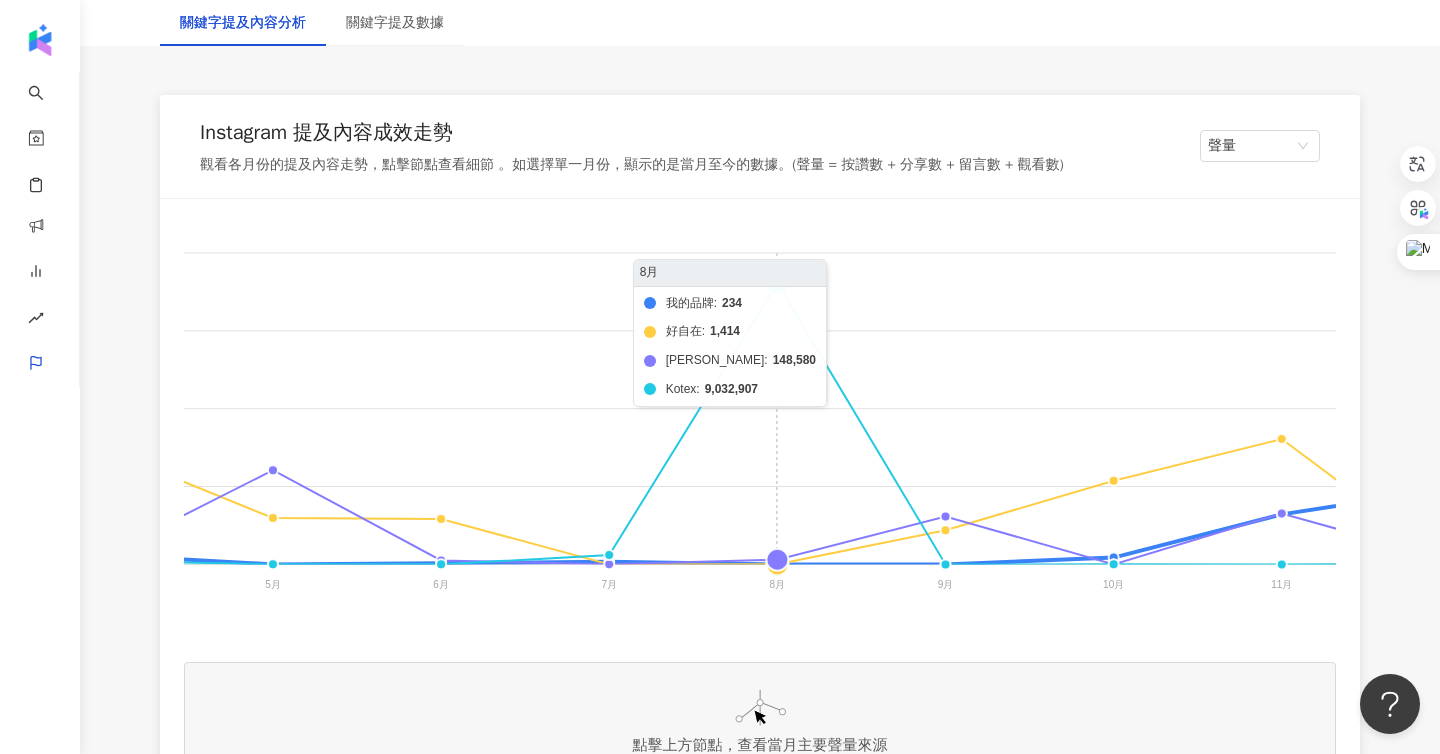 click on "我的品牌 好自在 [PERSON_NAME] Kotex" 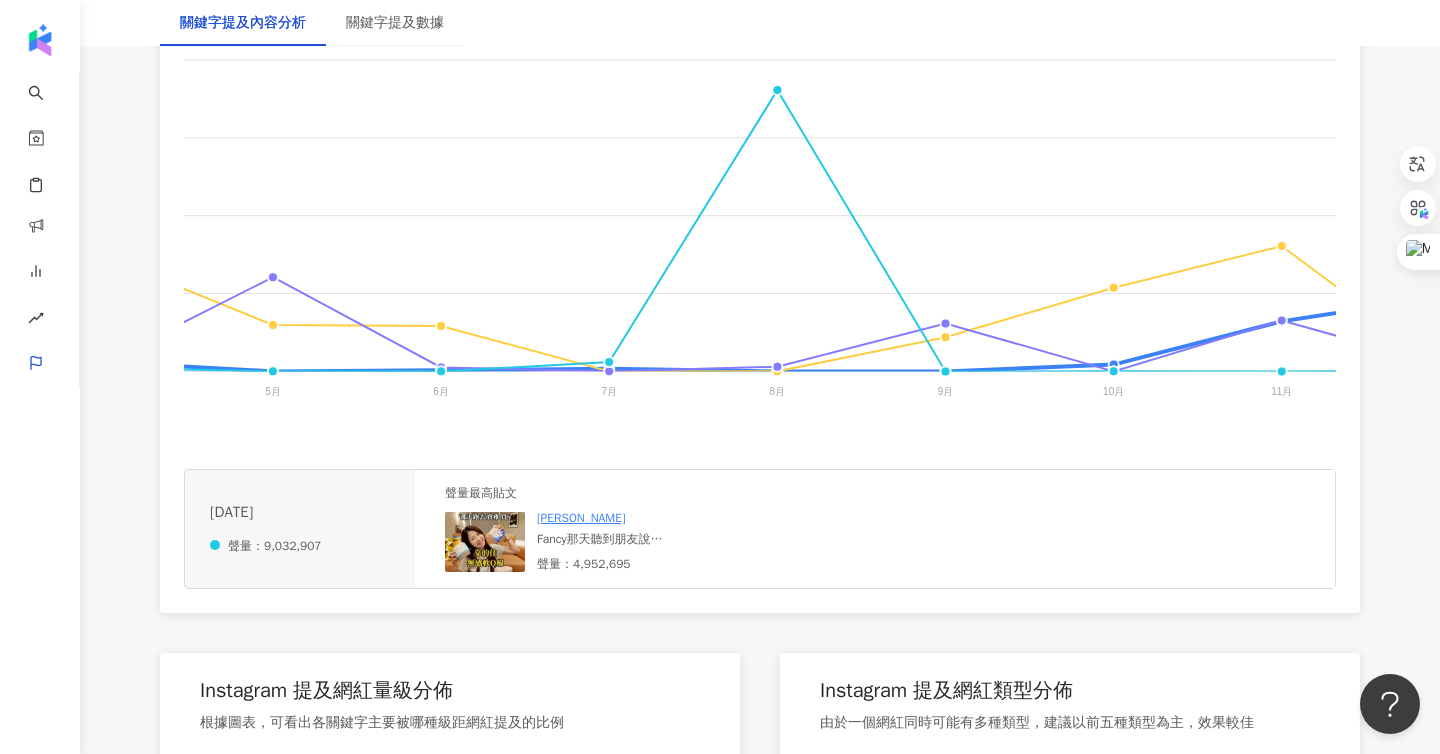 scroll, scrollTop: 484, scrollLeft: 0, axis: vertical 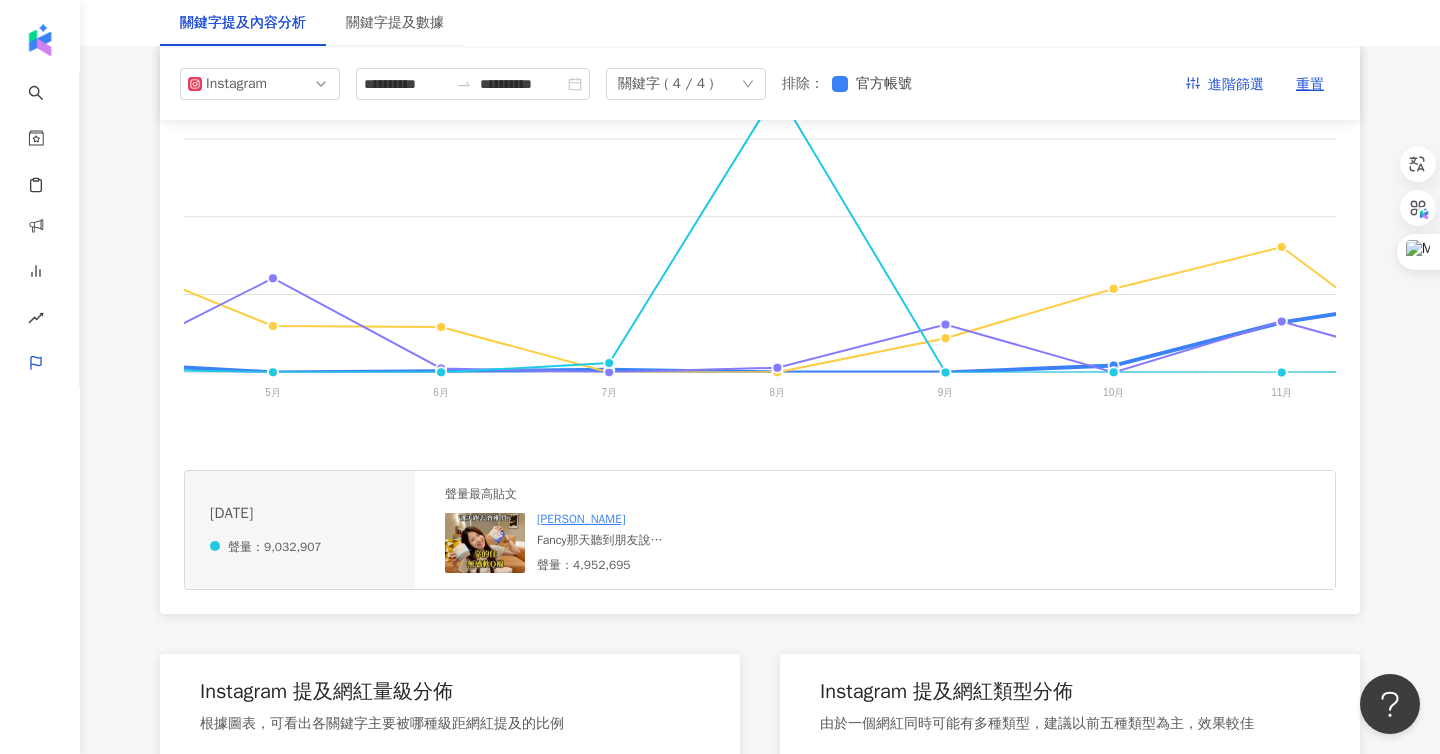 click at bounding box center (485, 543) 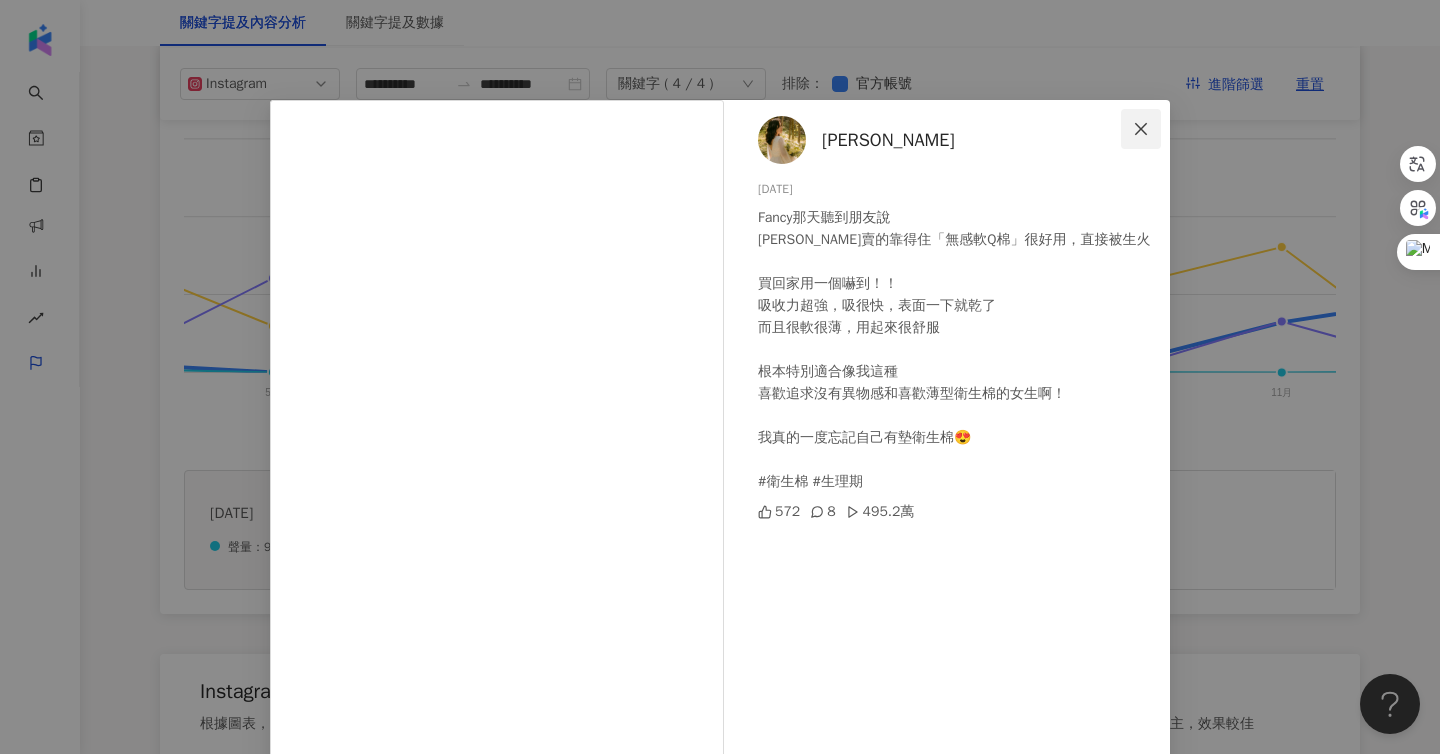 click at bounding box center (1141, 129) 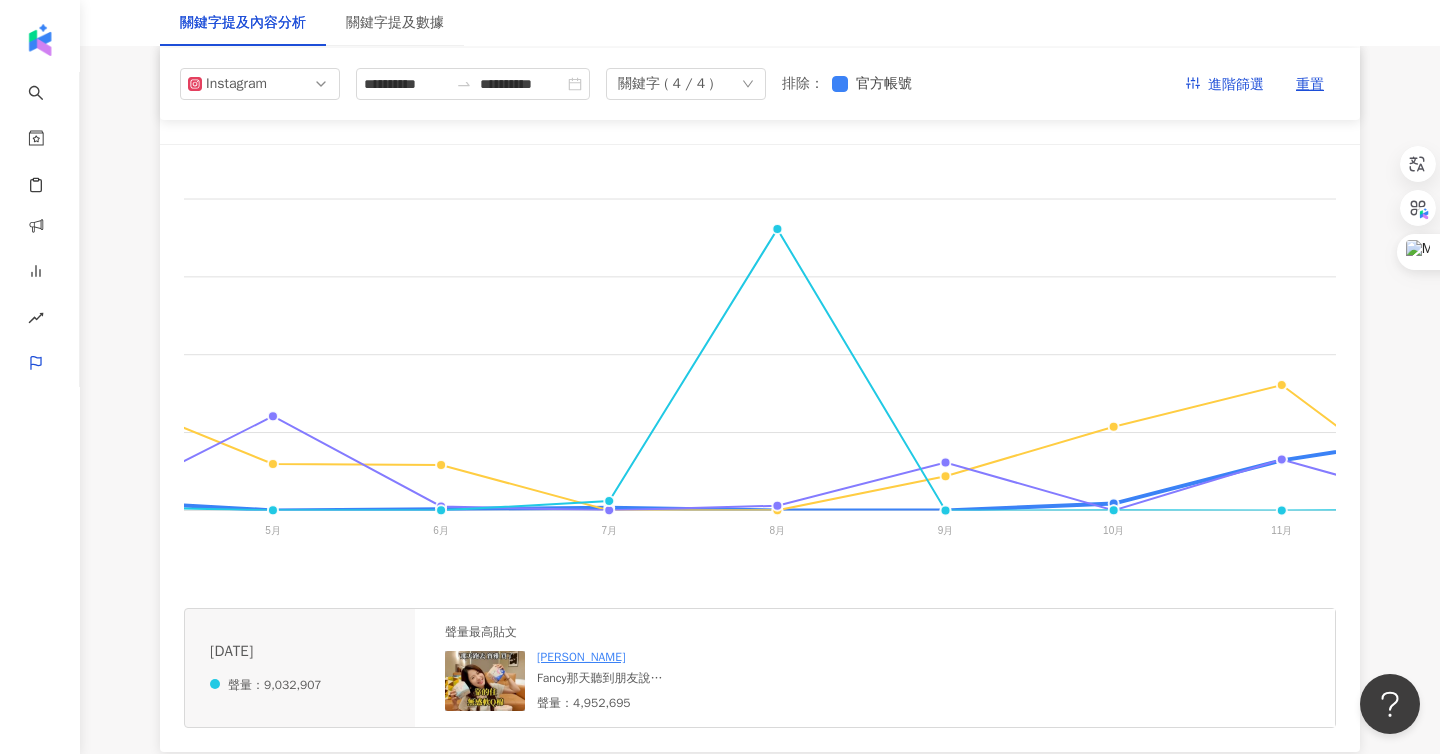 scroll, scrollTop: 345, scrollLeft: 0, axis: vertical 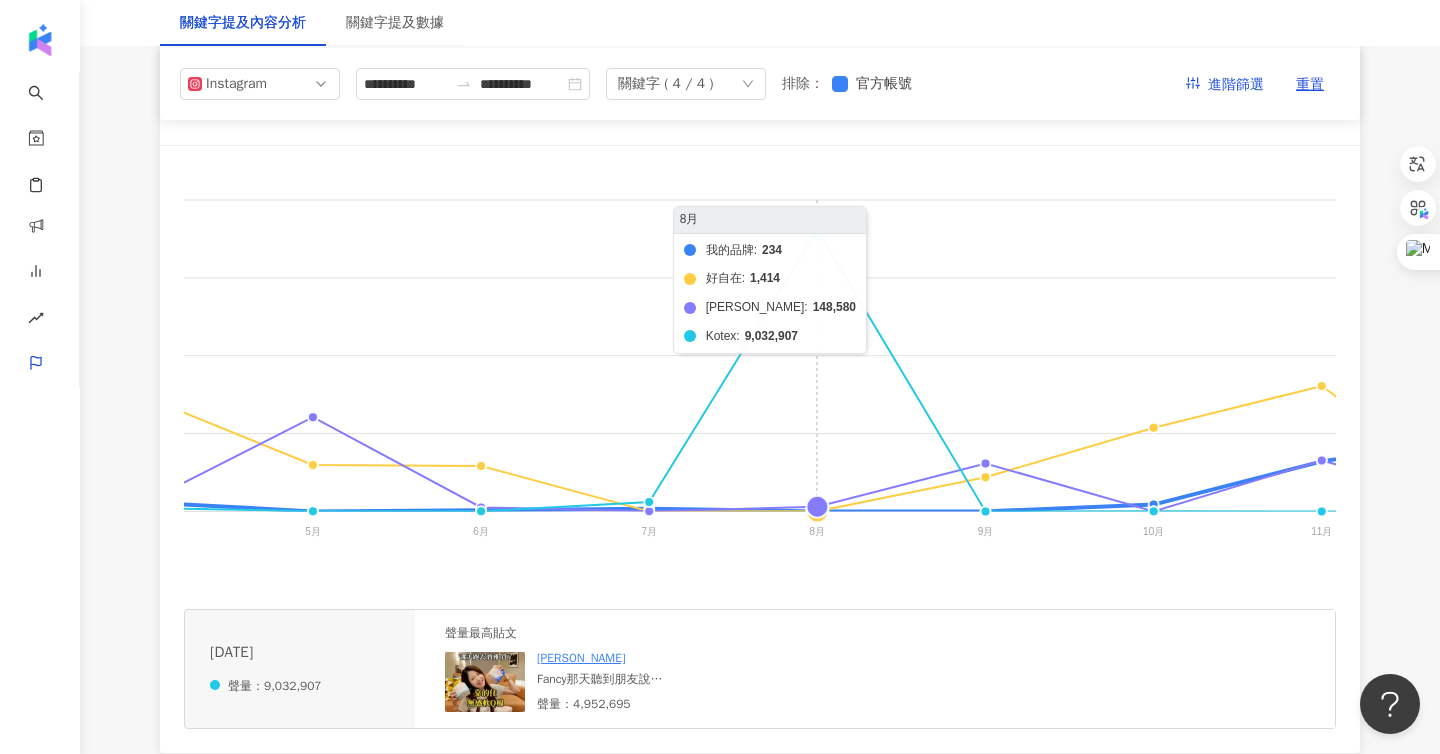 click on "我的品牌 好自在 [PERSON_NAME] Kotex" 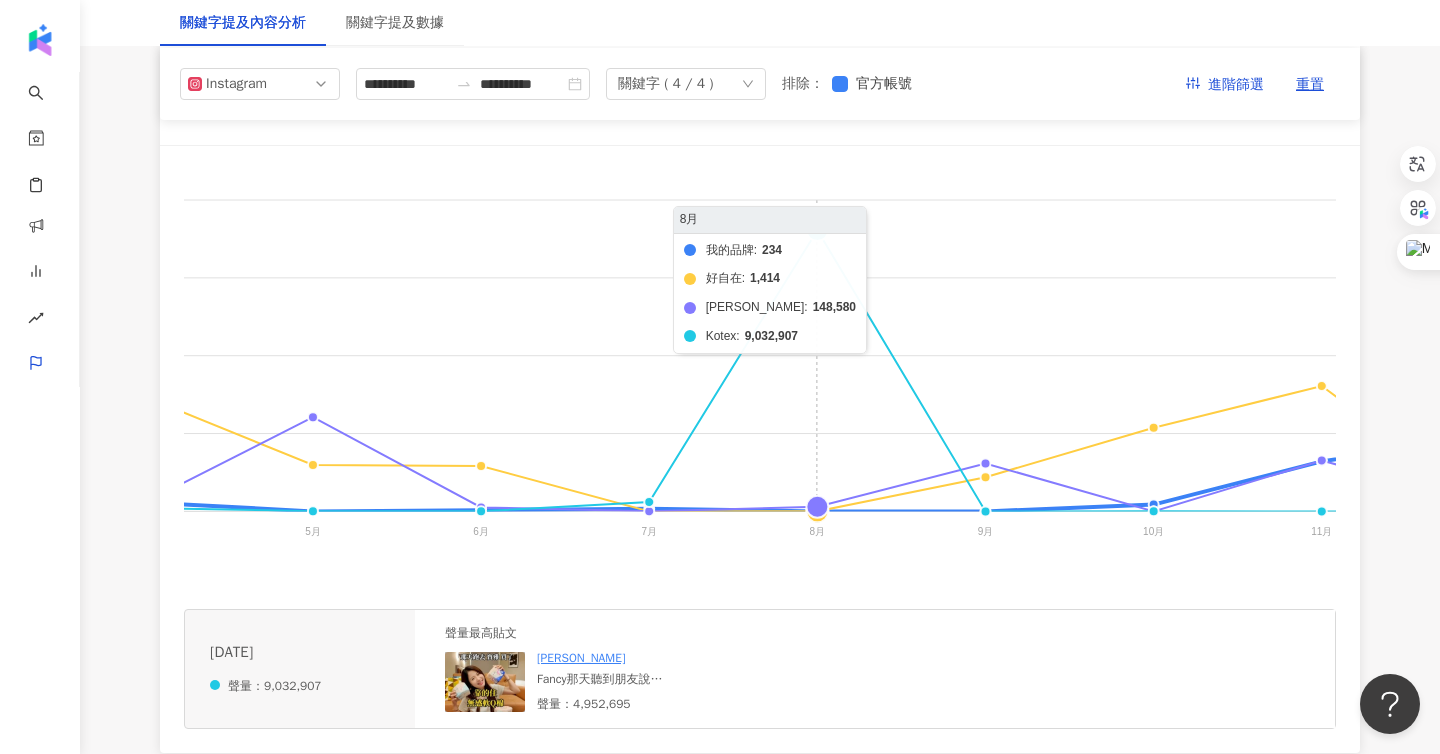 click on "我的品牌 好自在 [PERSON_NAME] Kotex" 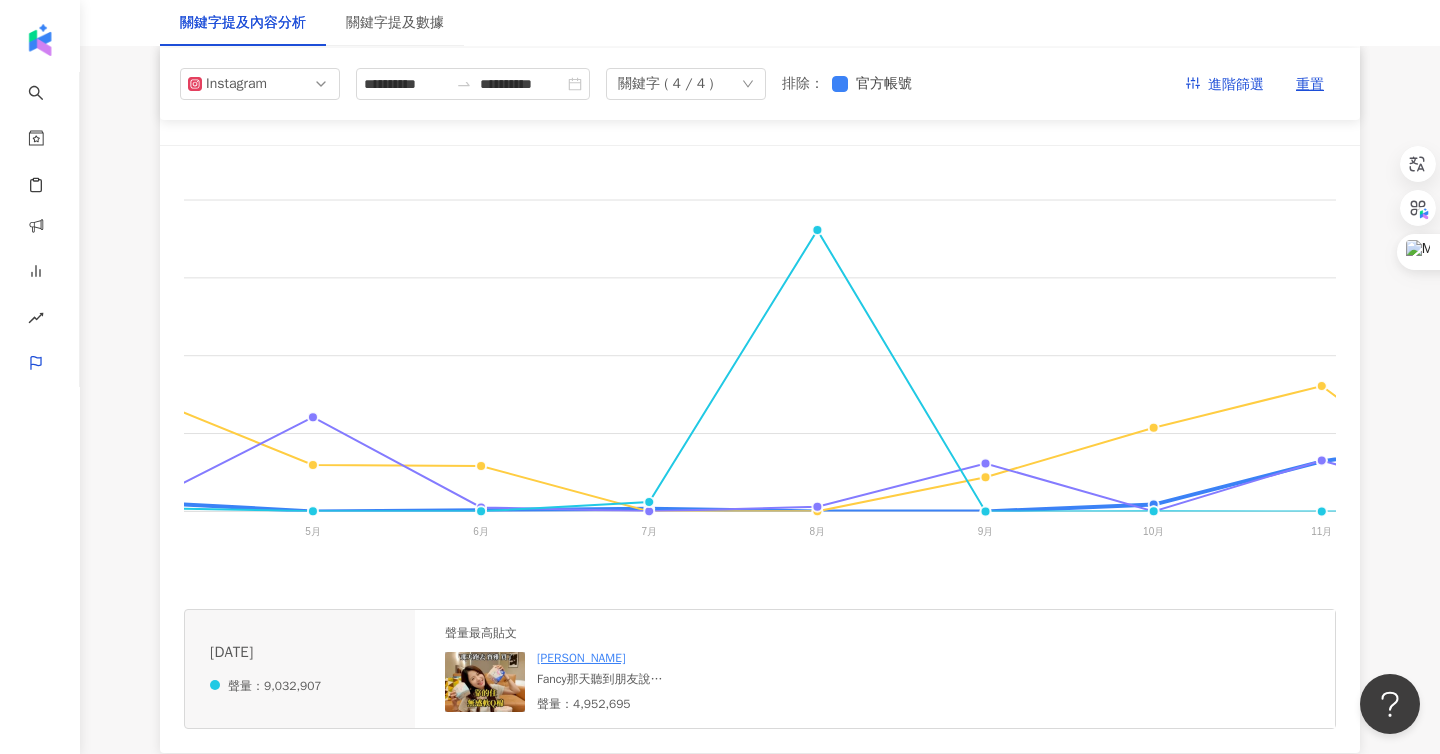 click at bounding box center [485, 682] 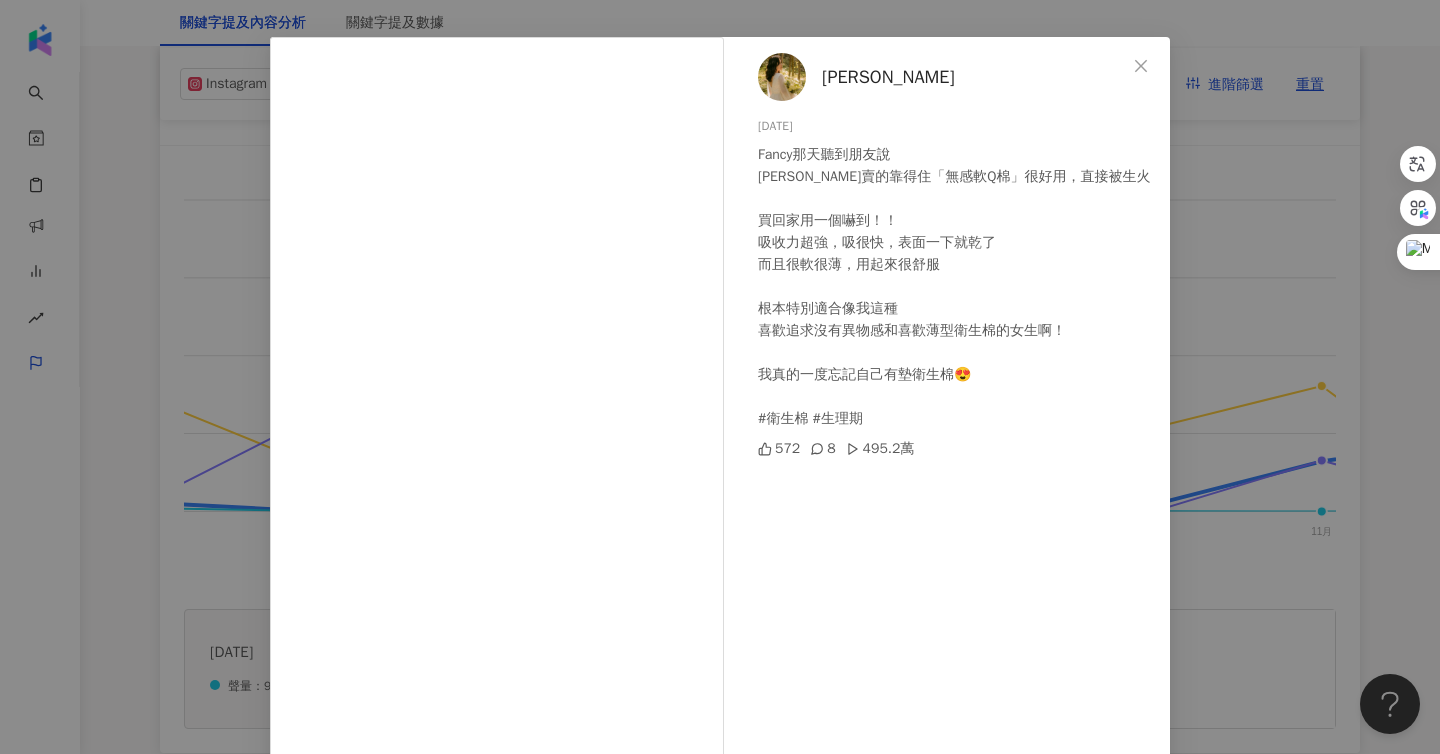 scroll, scrollTop: 52, scrollLeft: 0, axis: vertical 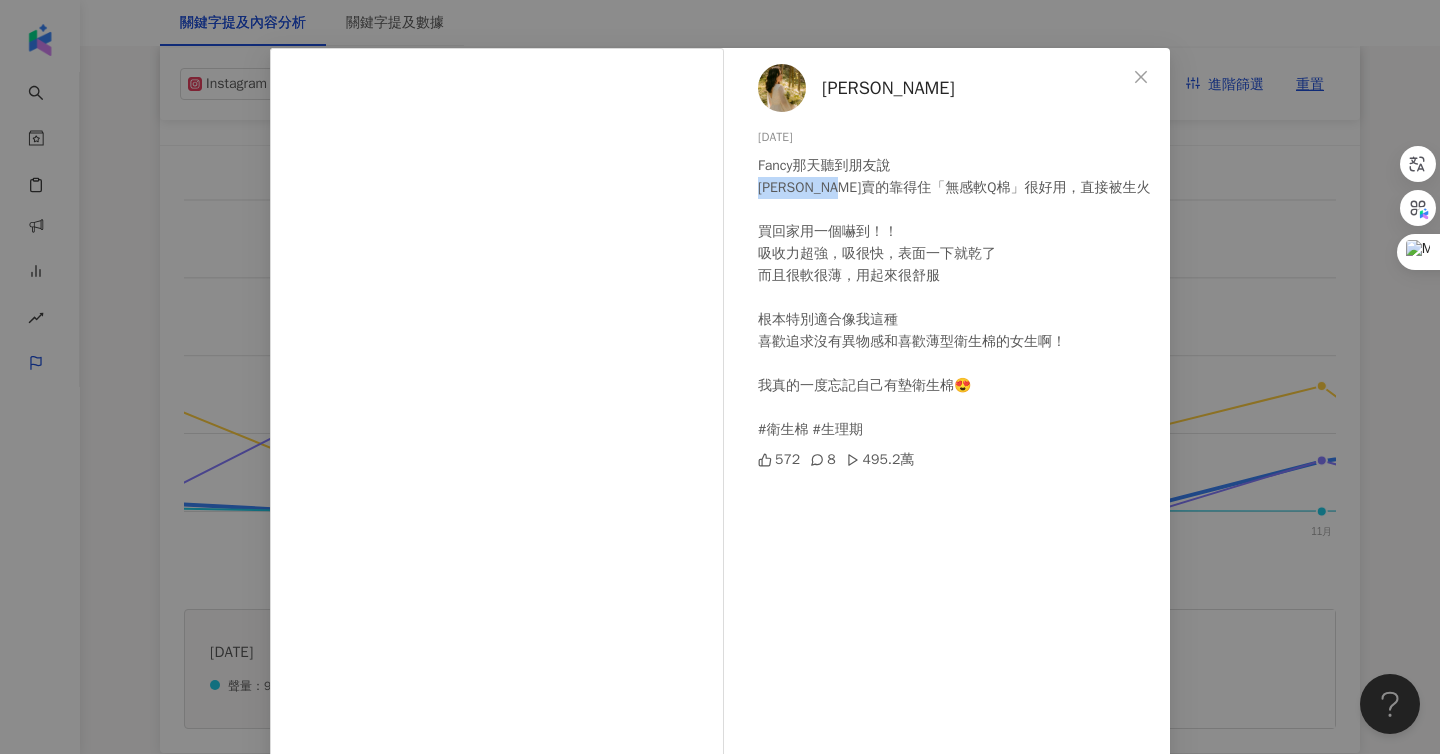 drag, startPoint x: 761, startPoint y: 188, endPoint x: 891, endPoint y: 188, distance: 130 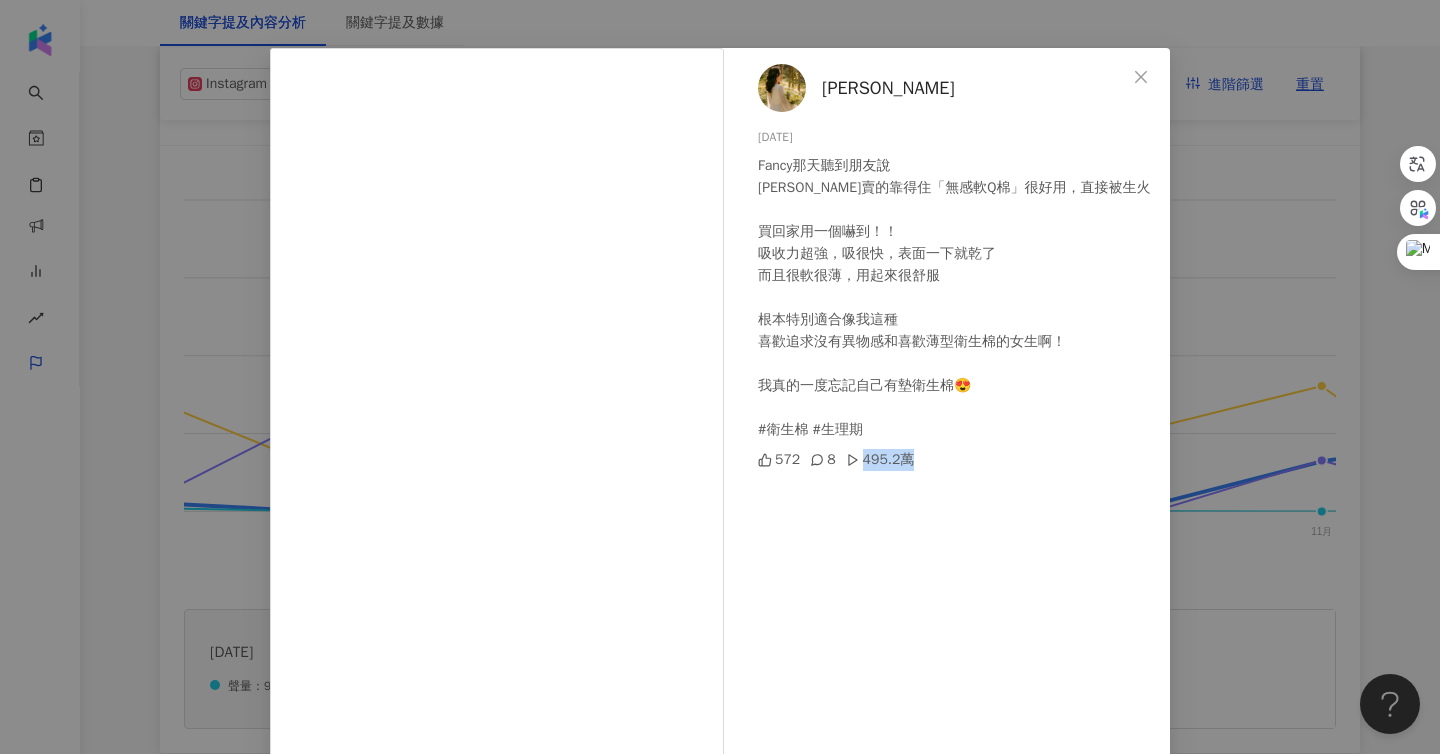 drag, startPoint x: 840, startPoint y: 462, endPoint x: 925, endPoint y: 462, distance: 85 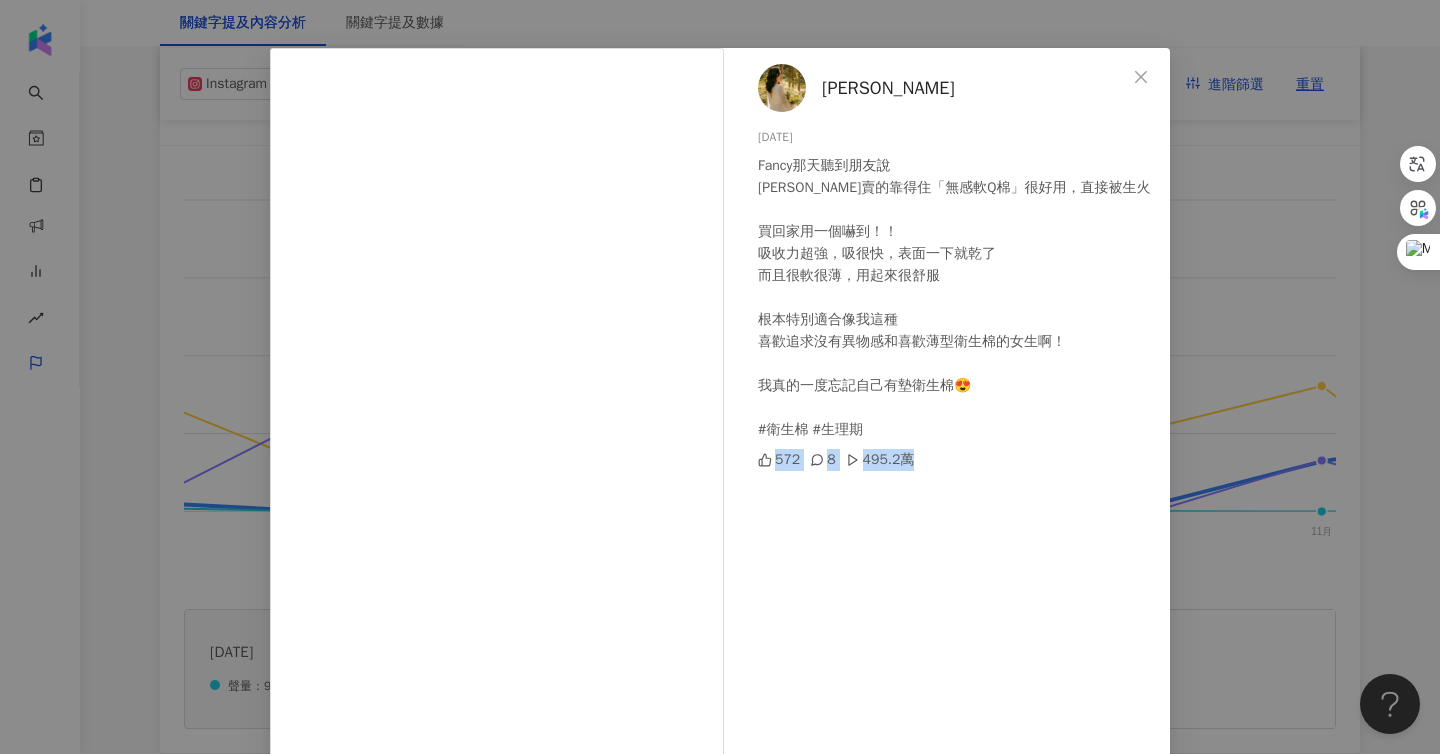 drag, startPoint x: 925, startPoint y: 462, endPoint x: 762, endPoint y: 462, distance: 163 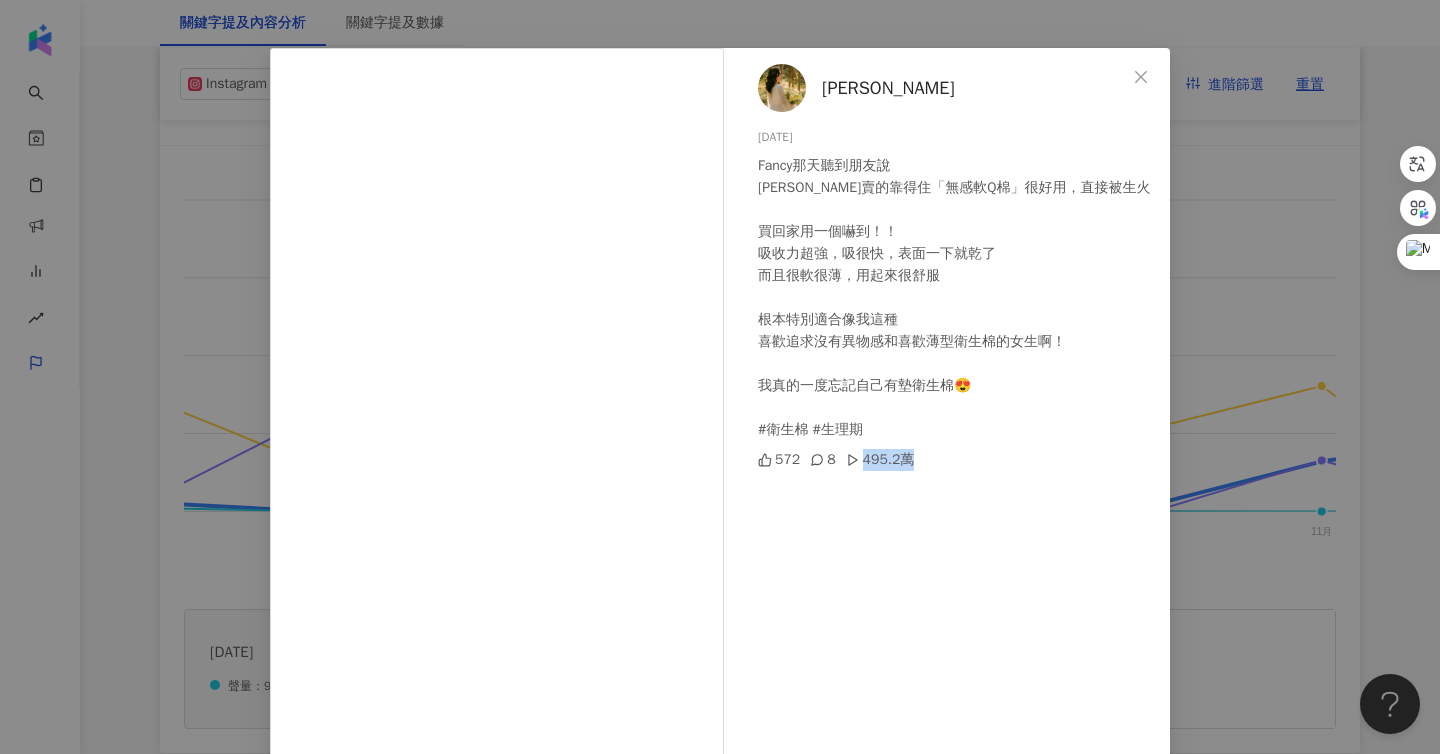 drag, startPoint x: 930, startPoint y: 452, endPoint x: 836, endPoint y: 453, distance: 94.00532 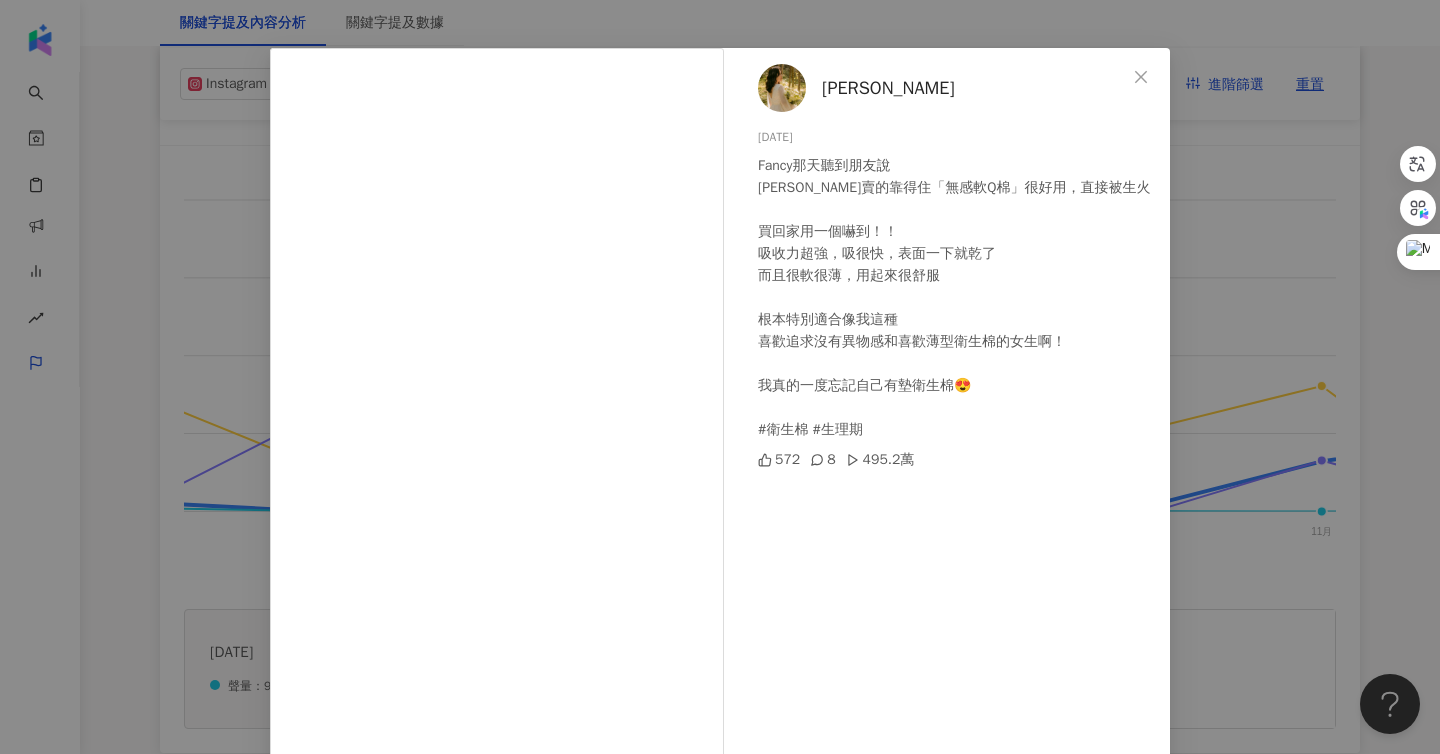 click on "572 8 495.2萬" at bounding box center [956, 460] 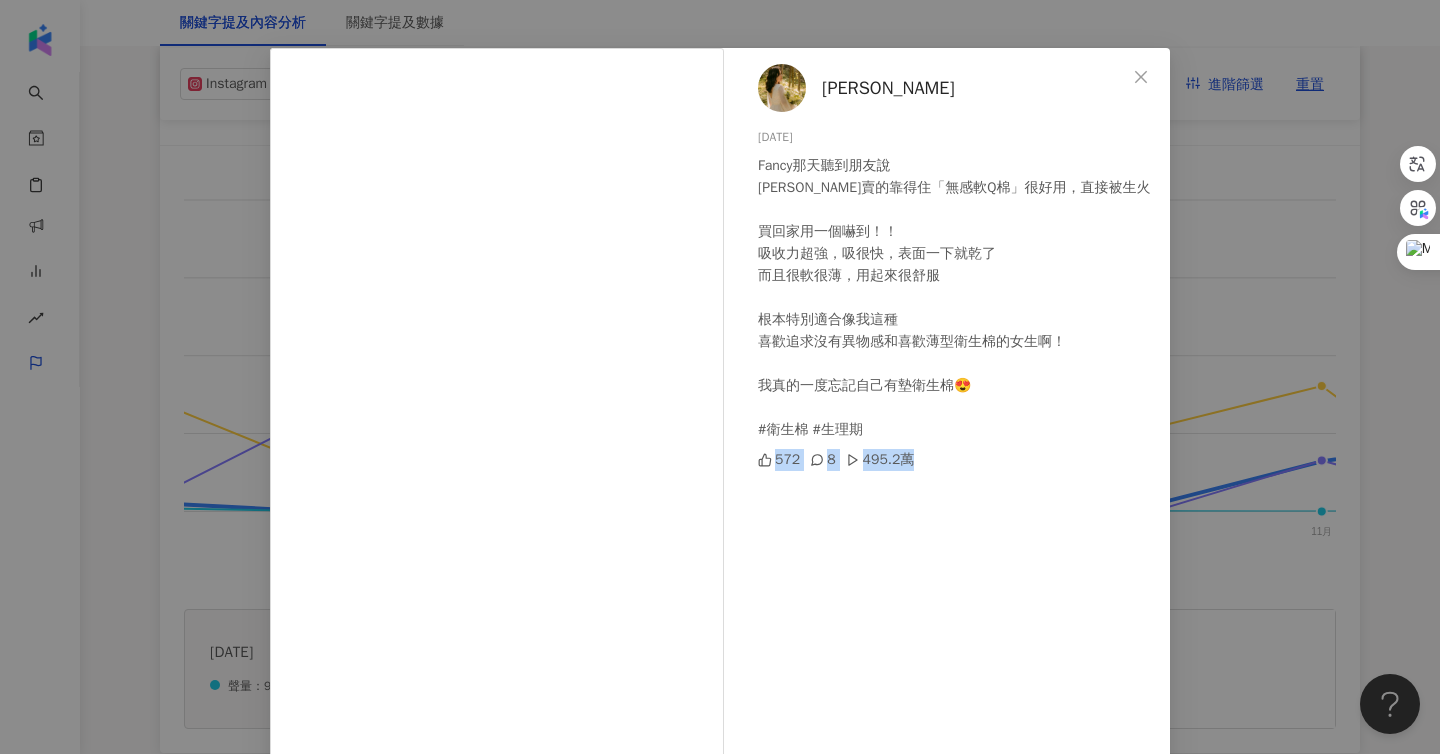 drag, startPoint x: 918, startPoint y: 457, endPoint x: 761, endPoint y: 457, distance: 157 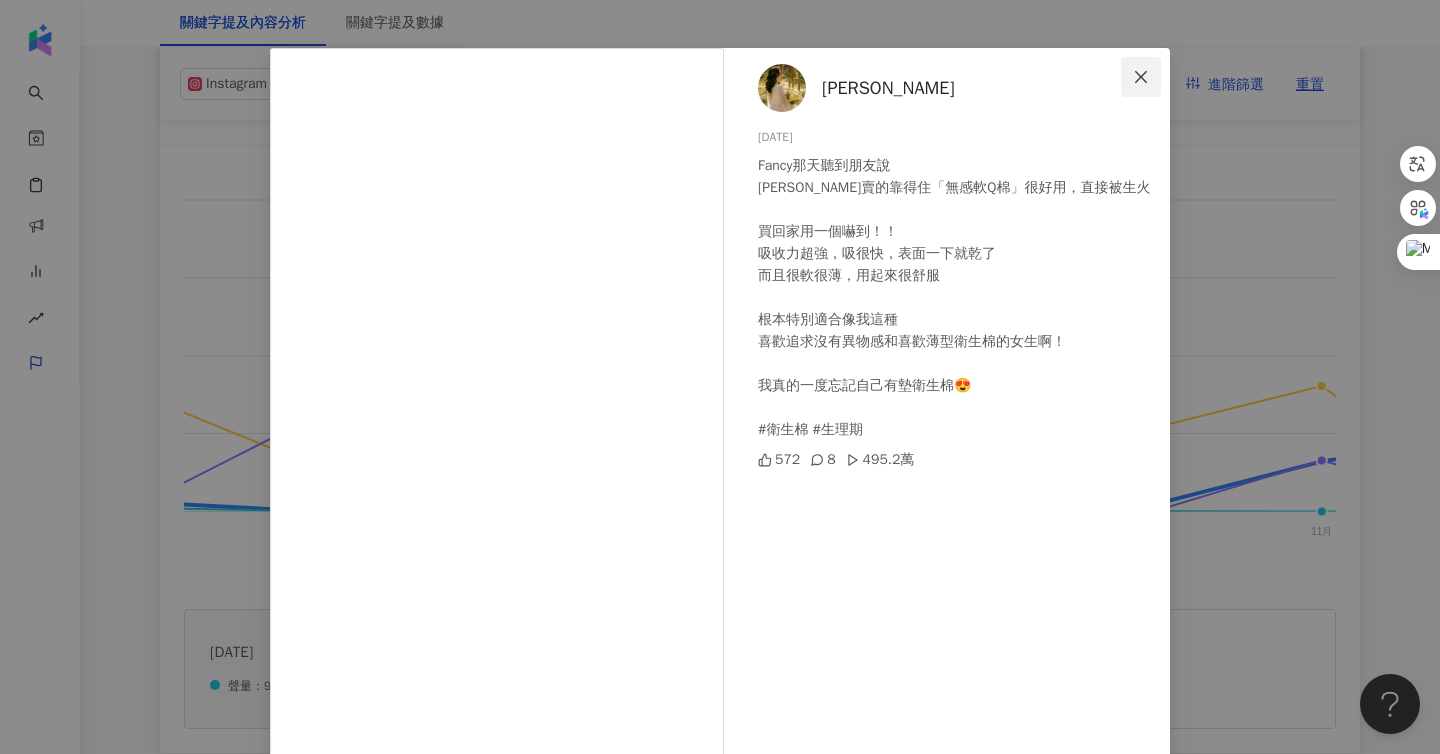 click at bounding box center (1141, 77) 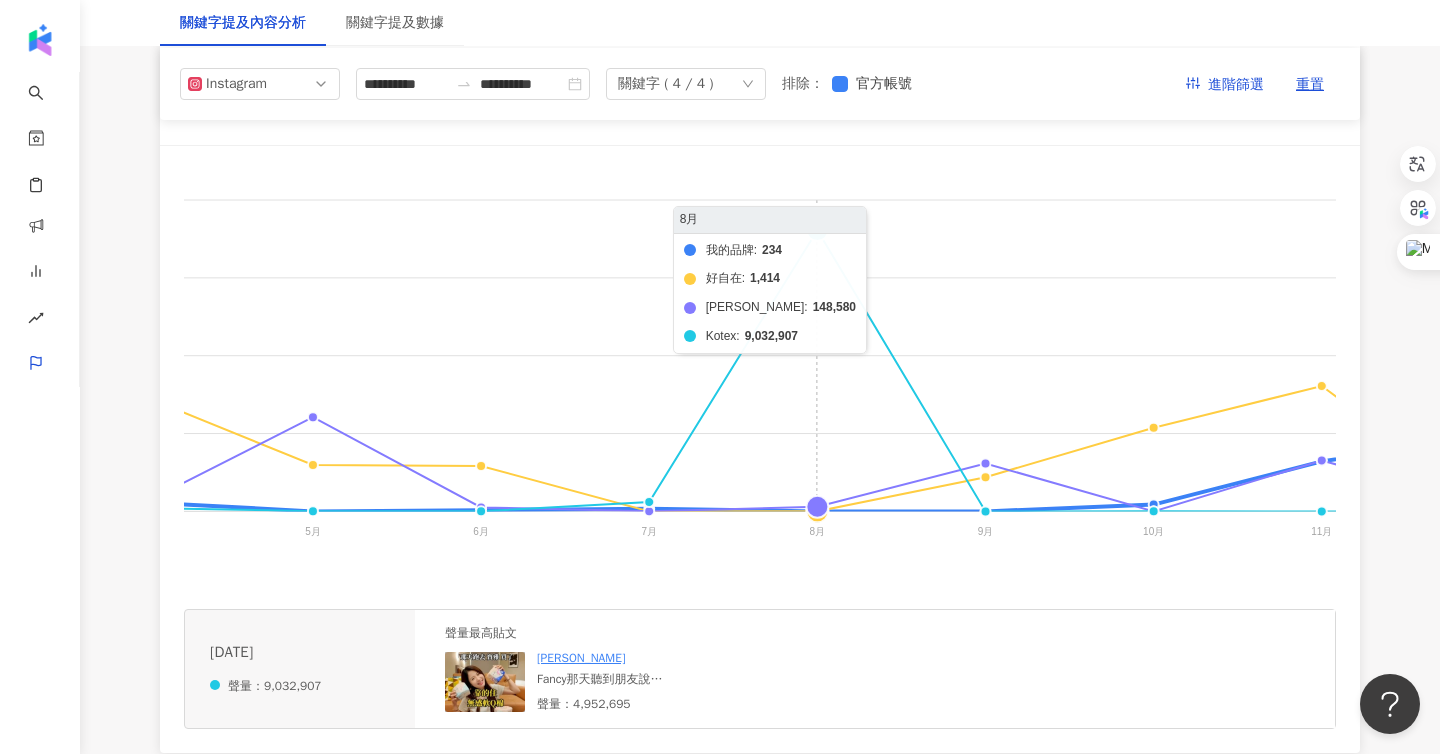 click on "我的品牌 好自在 [PERSON_NAME] Kotex" 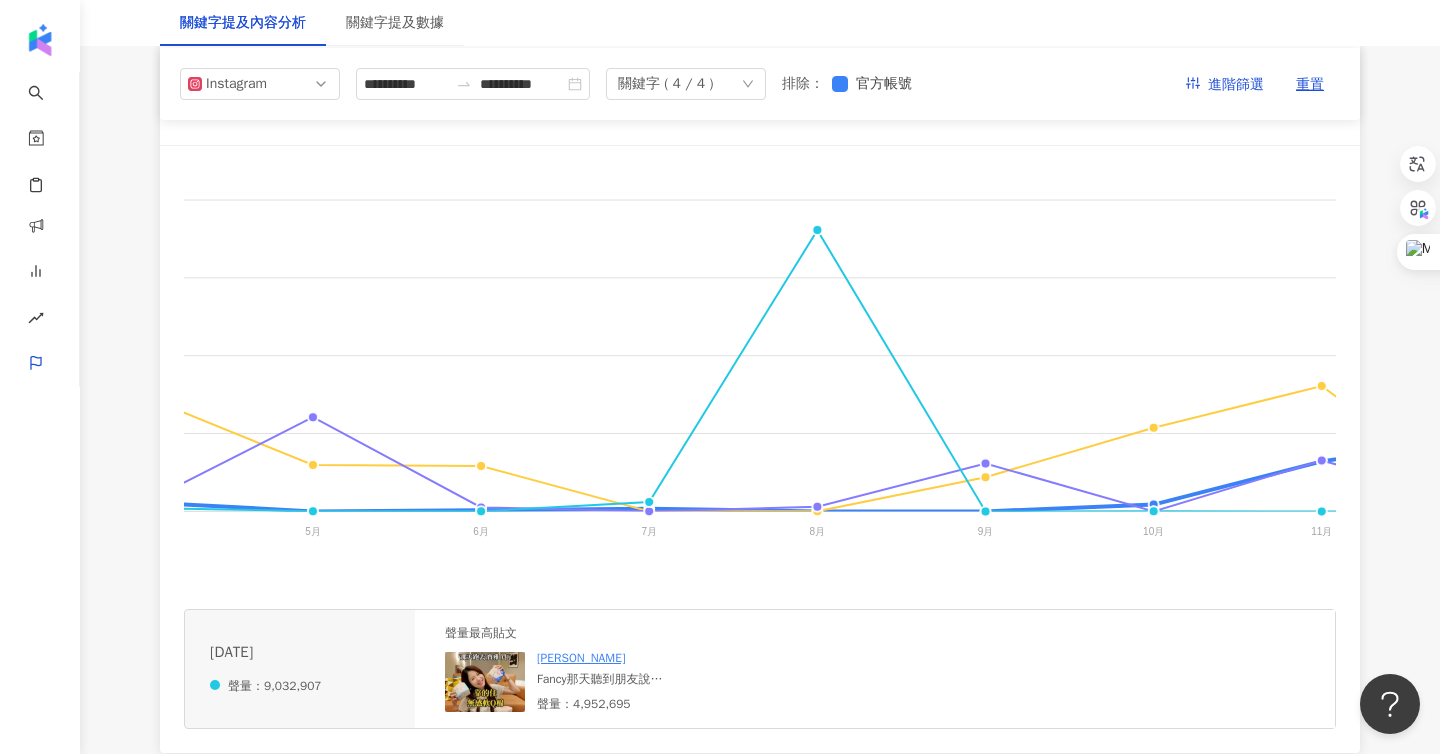 click at bounding box center (485, 682) 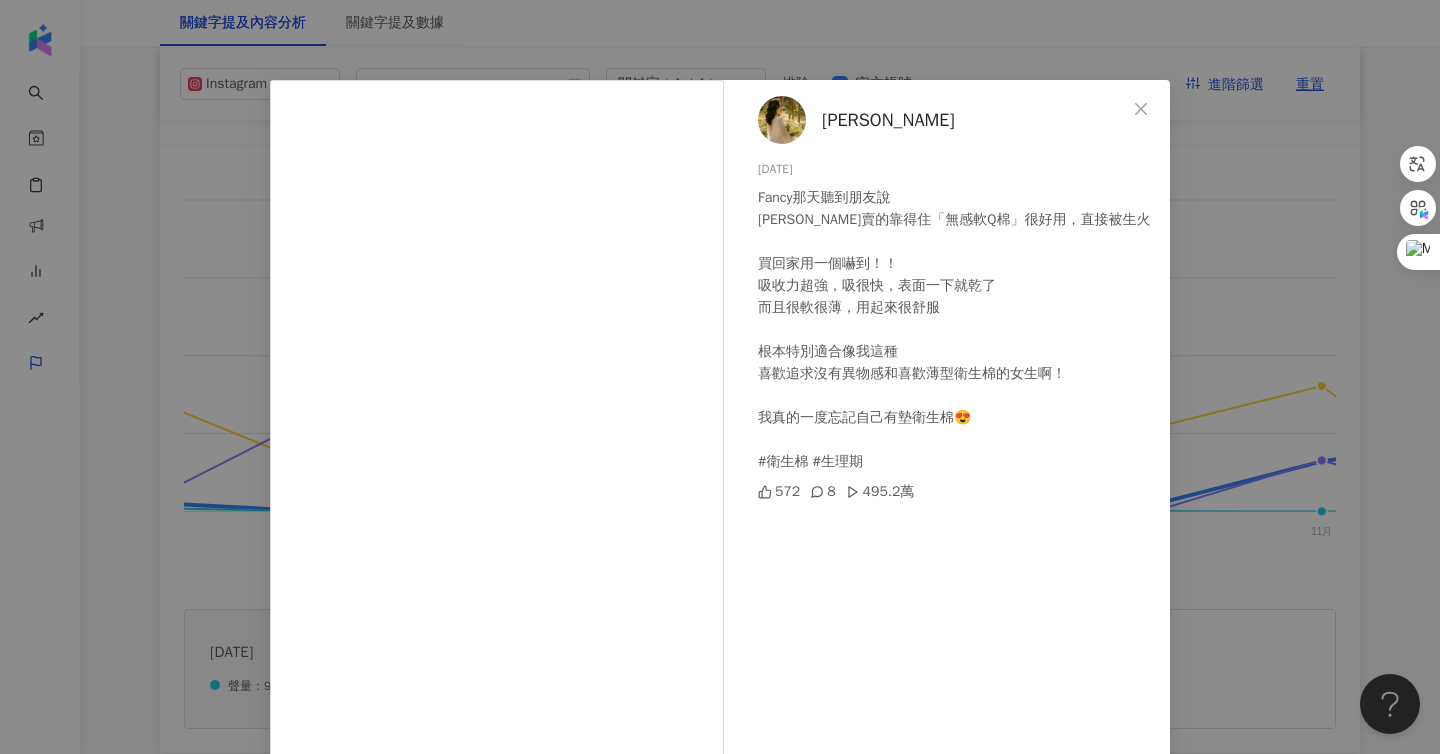 scroll, scrollTop: 18, scrollLeft: 0, axis: vertical 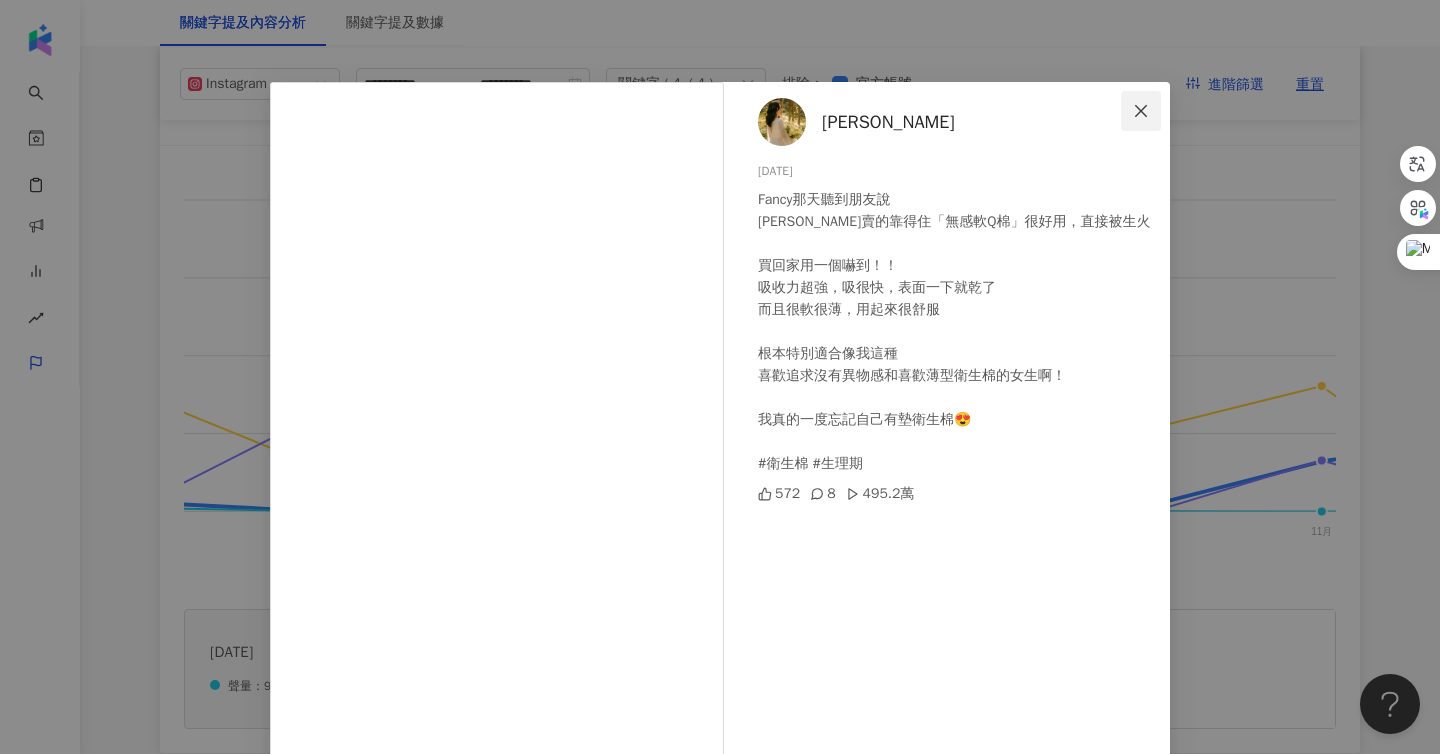 click 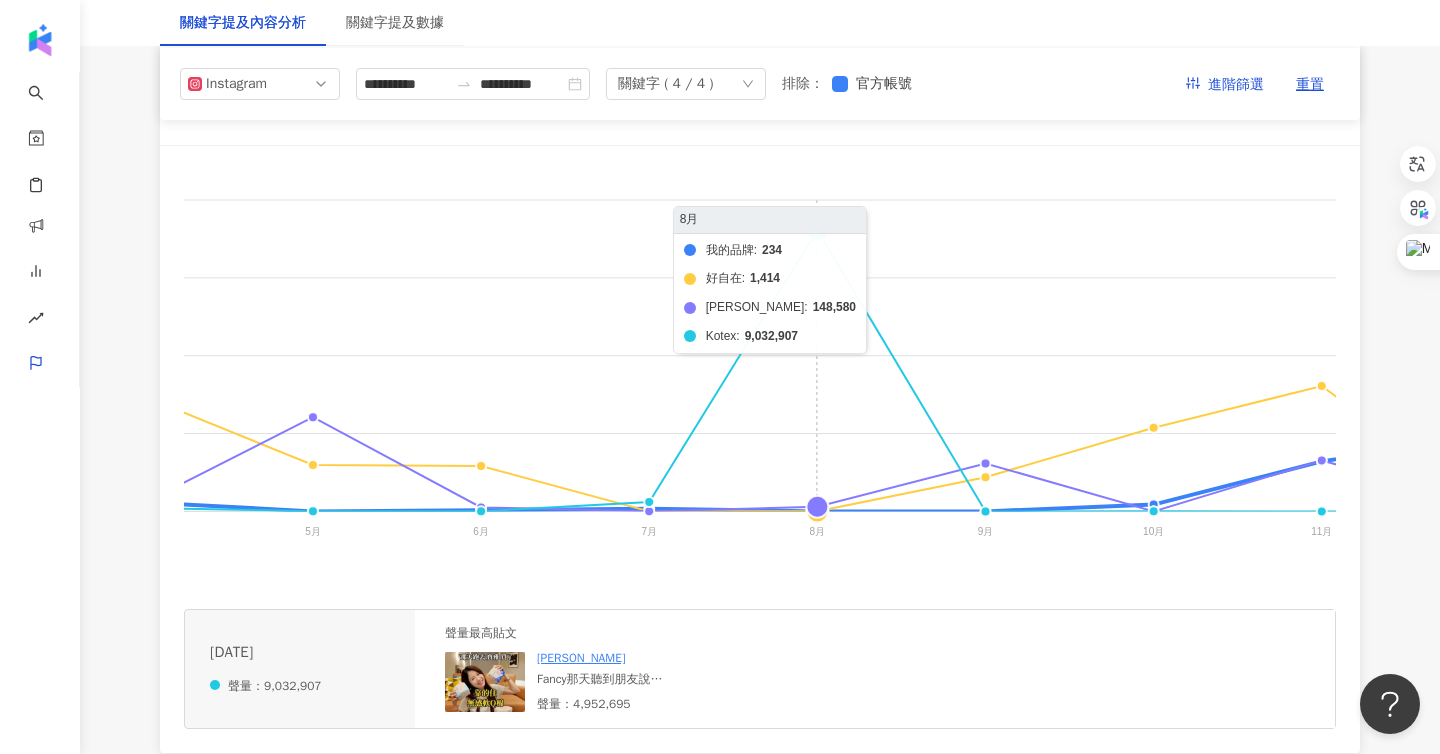 click on "我的品牌 好自在 [PERSON_NAME] Kotex" 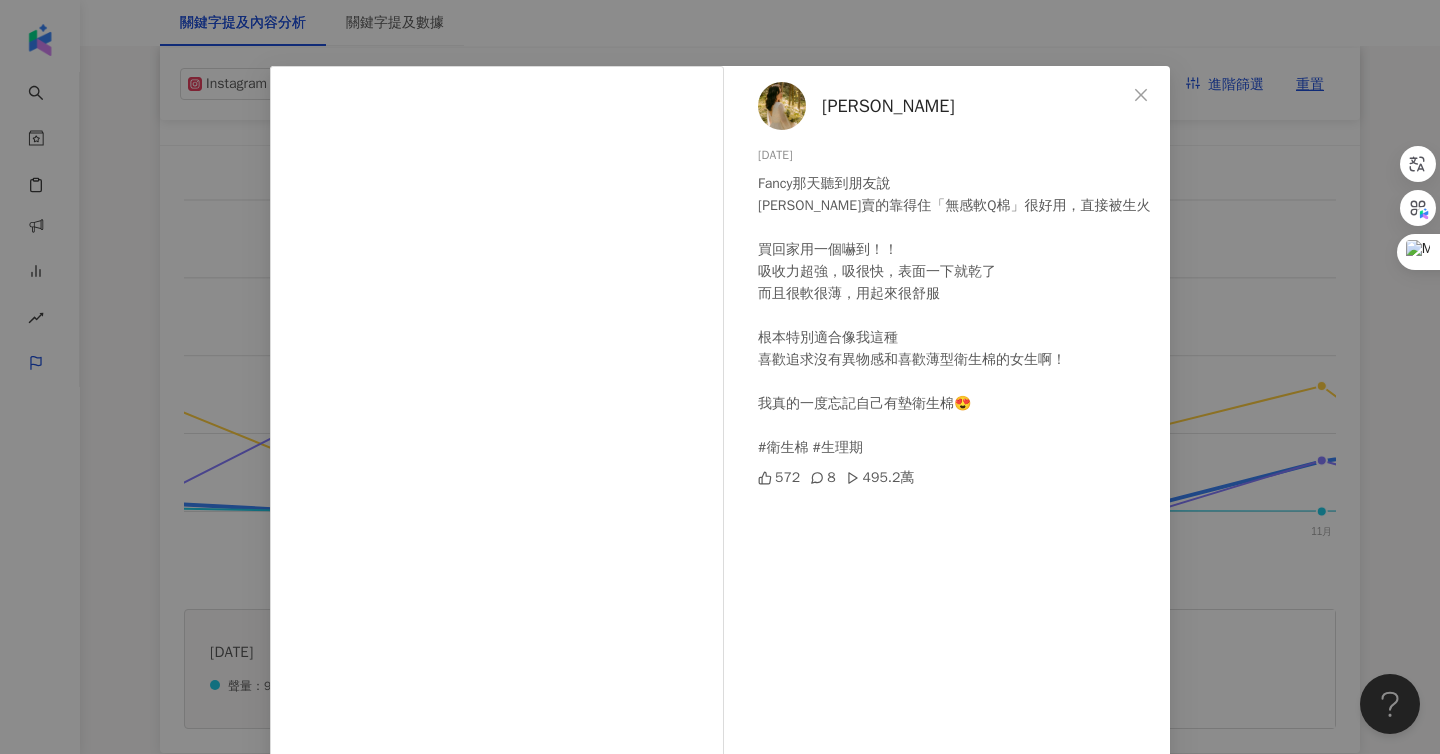 scroll, scrollTop: 143, scrollLeft: 0, axis: vertical 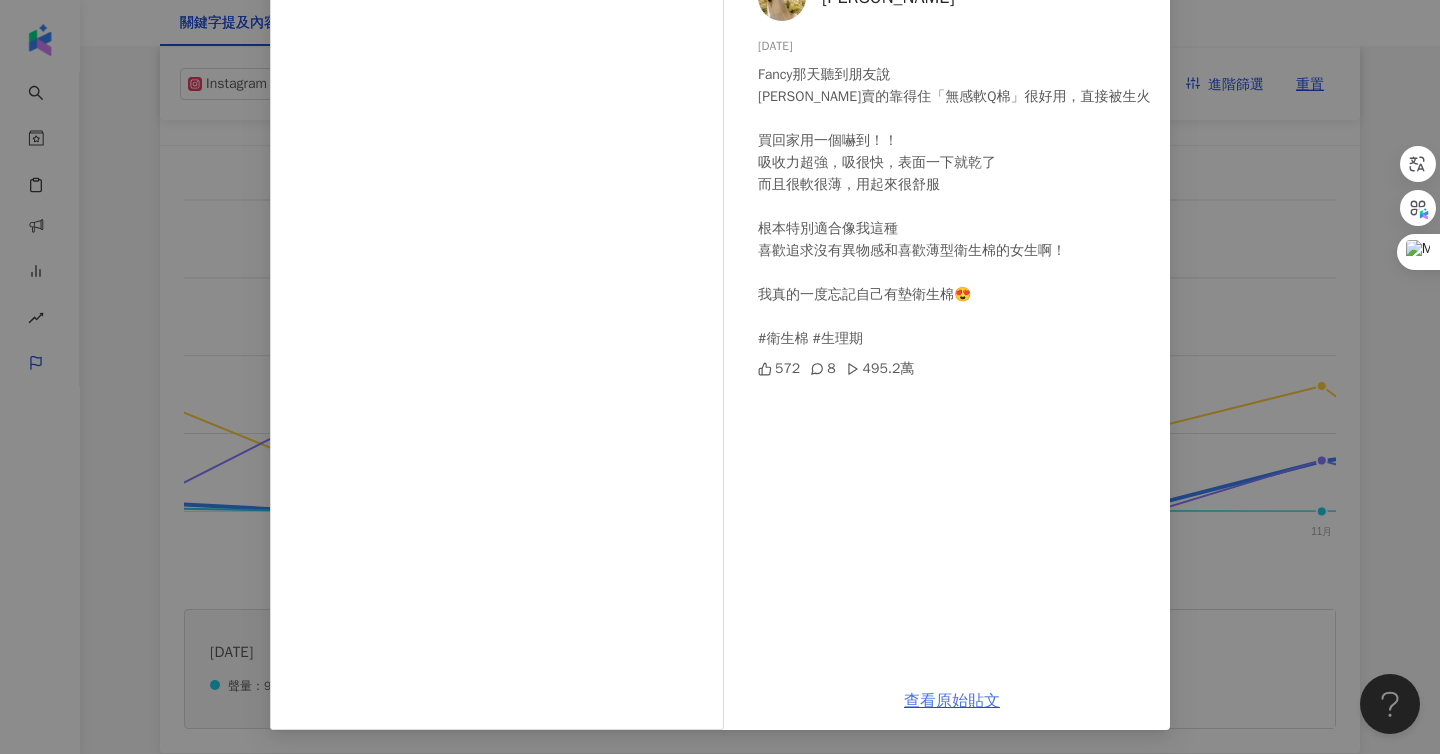 click on "查看原始貼文" at bounding box center [952, 701] 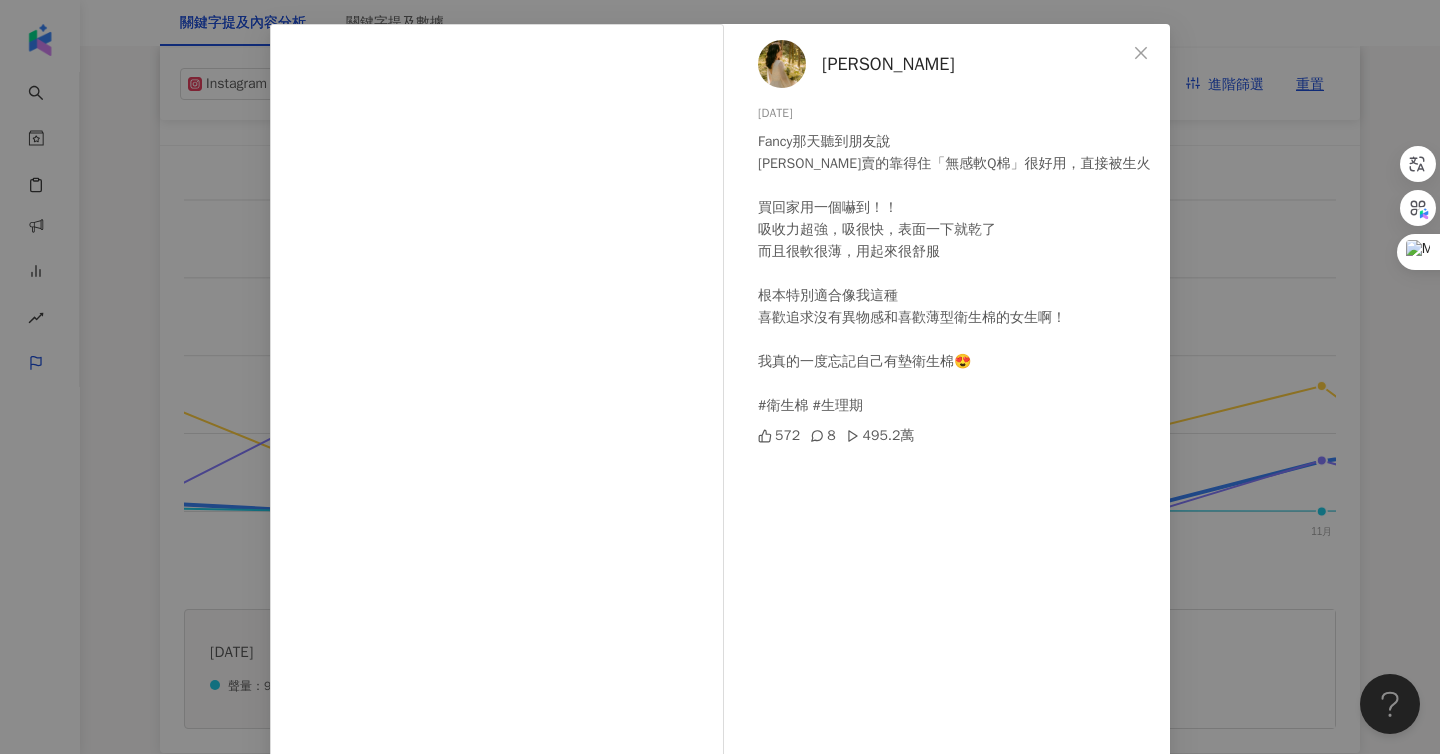 scroll, scrollTop: 77, scrollLeft: 0, axis: vertical 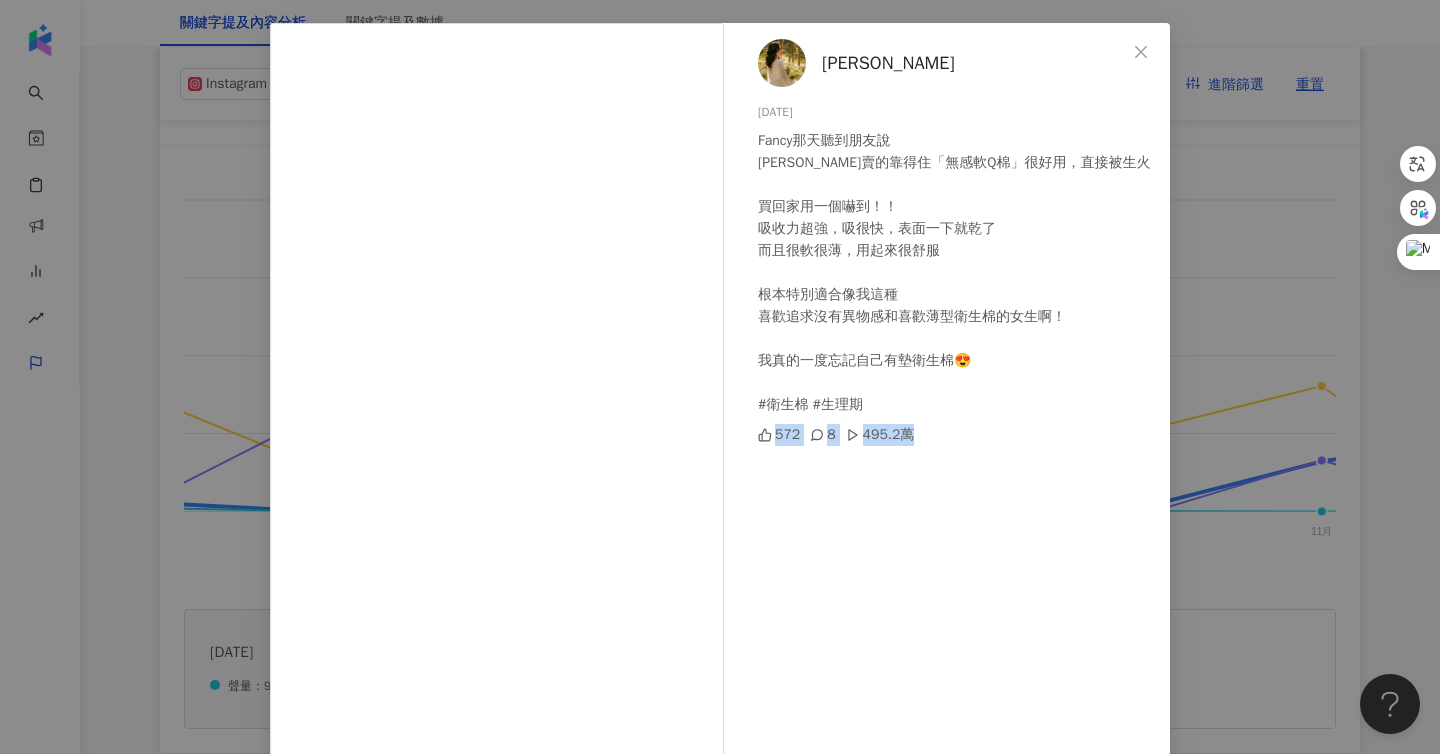 drag, startPoint x: 756, startPoint y: 440, endPoint x: 934, endPoint y: 440, distance: 178 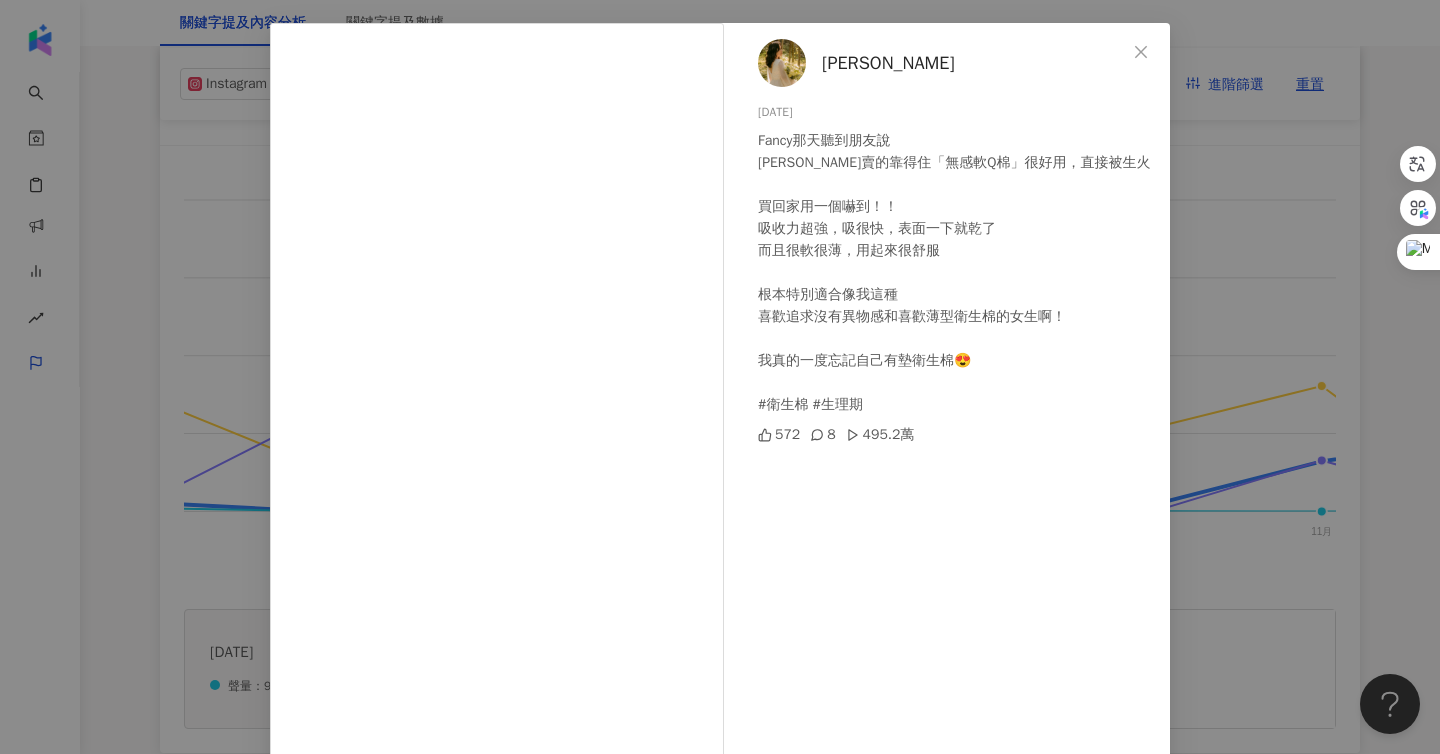click on "Fancy kuo [DATE] Fancy那天聽到朋友說
寶雅賣的靠得住「無感軟Q棉」很好用，直接被生火
買回家用一個嚇到！！
吸收力超強，吸很快，表面一下就乾了
而且很軟很薄，用起來很舒服
根本特別適合像我這種
喜歡追求沒有異物感和喜歡薄型衛生棉的女生啊！
我真的一度忘記自己有墊衛生棉😍
#衛生棉 #生理期 572 8 495.2萬" at bounding box center (952, 381) 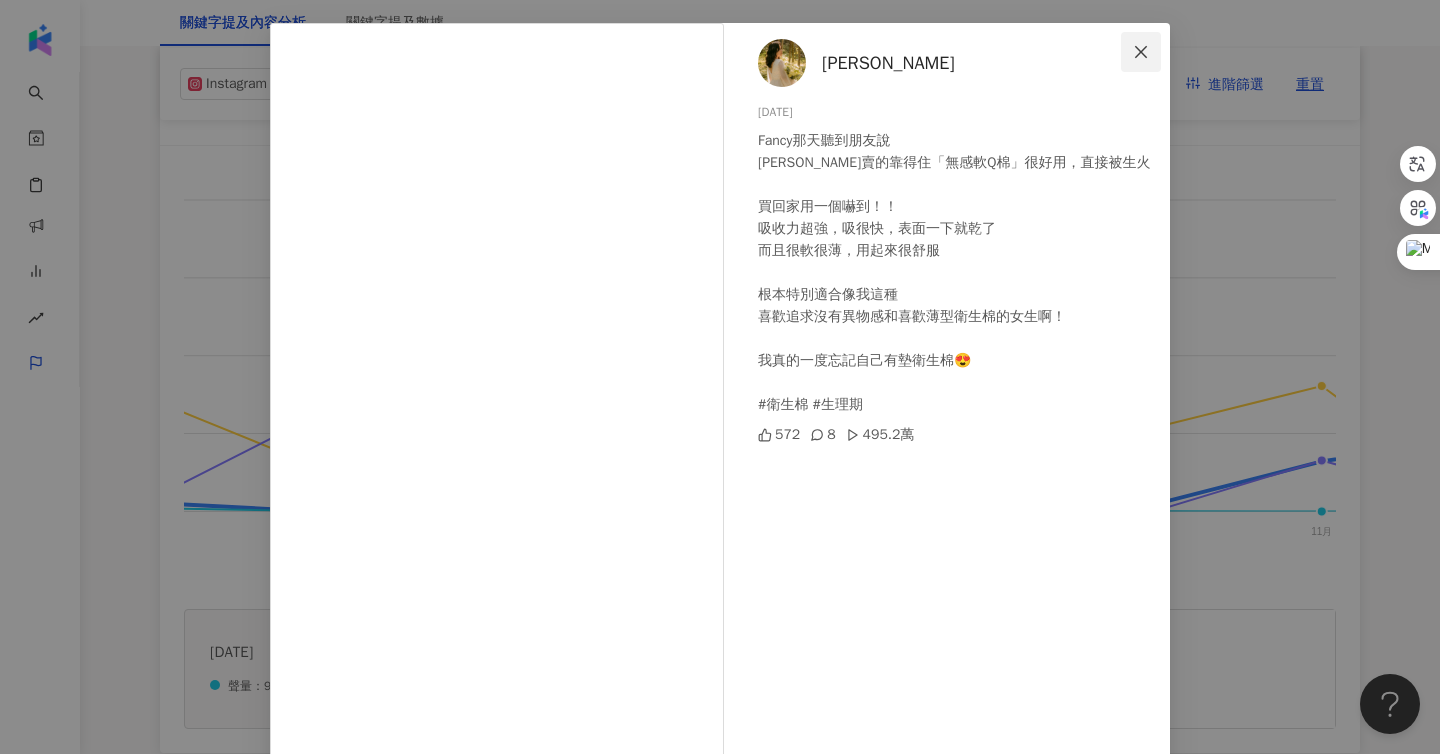 click at bounding box center [1141, 52] 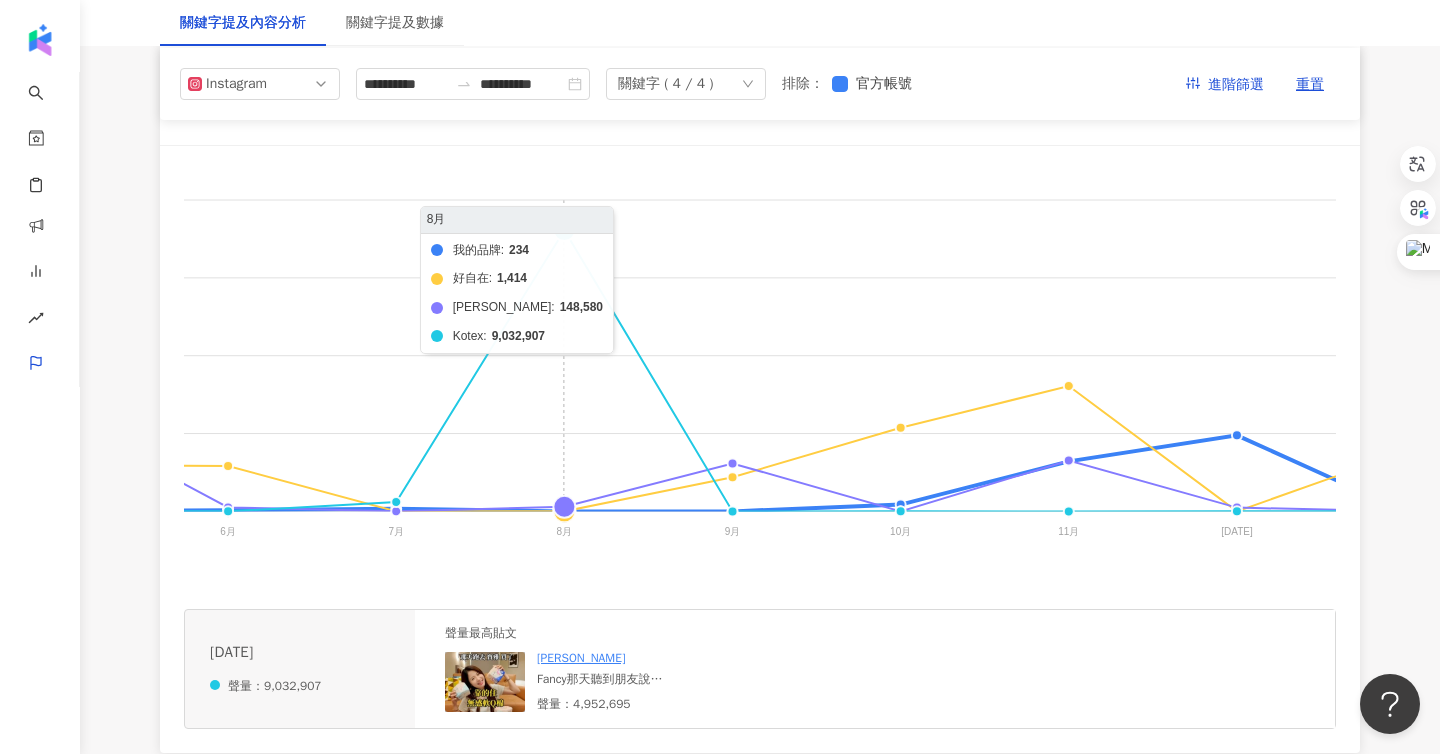 scroll, scrollTop: 0, scrollLeft: 1975, axis: horizontal 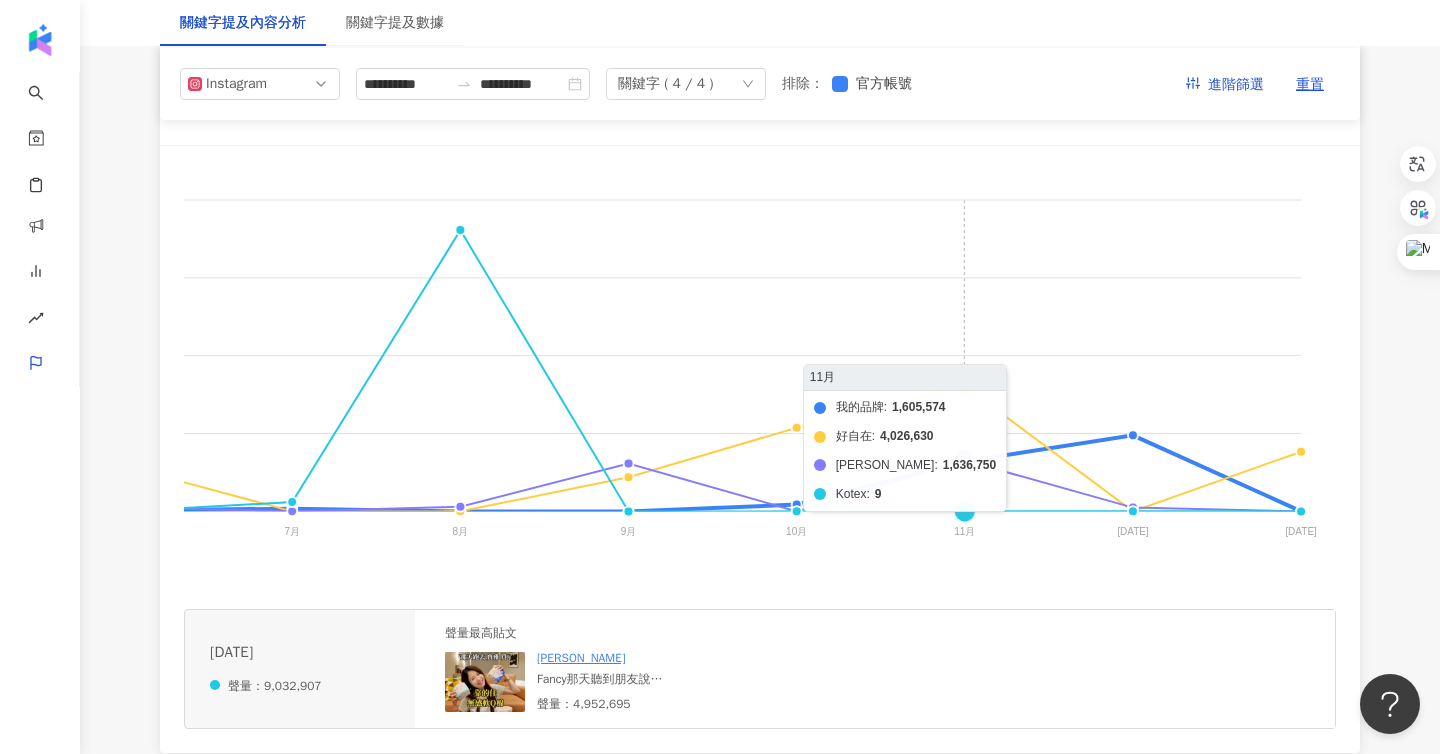 click on "我的品牌 好自在 [PERSON_NAME] Kotex" 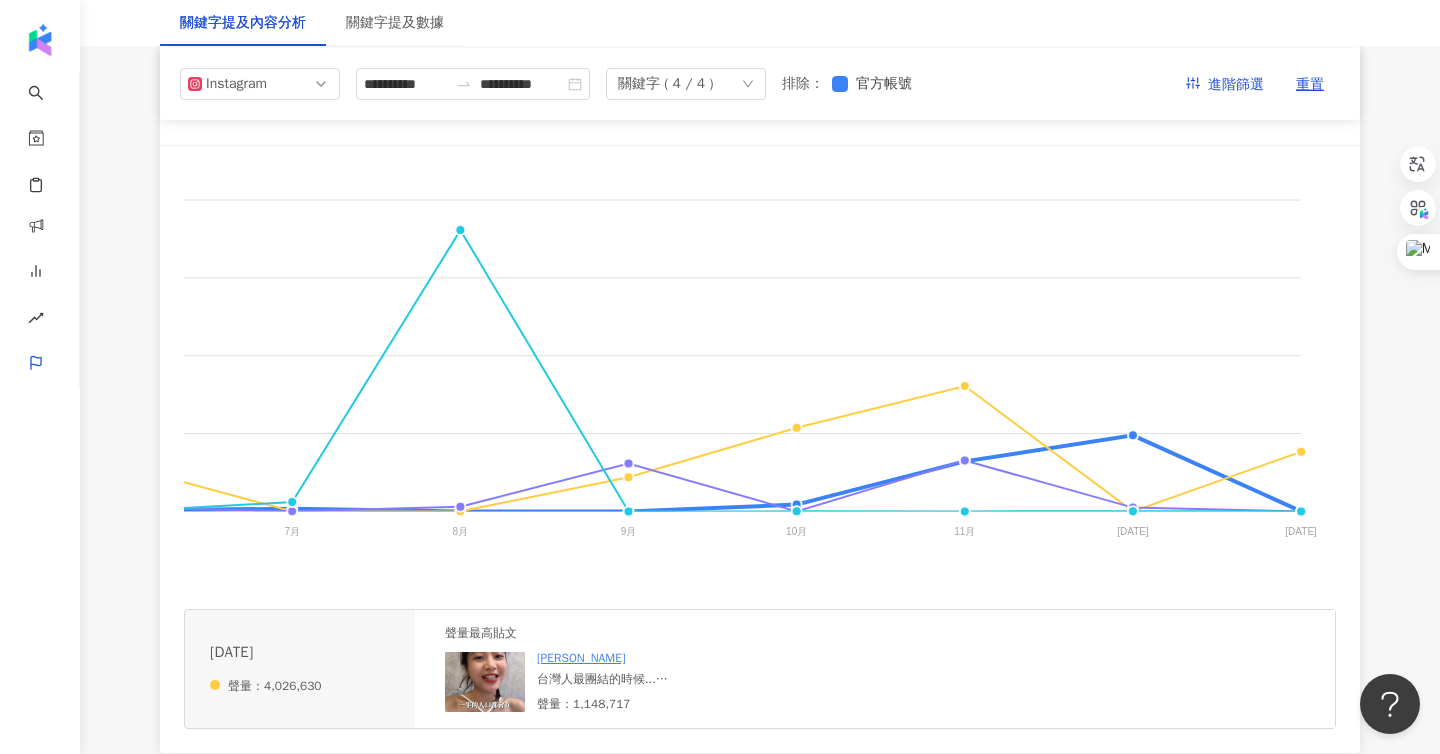 click at bounding box center [485, 682] 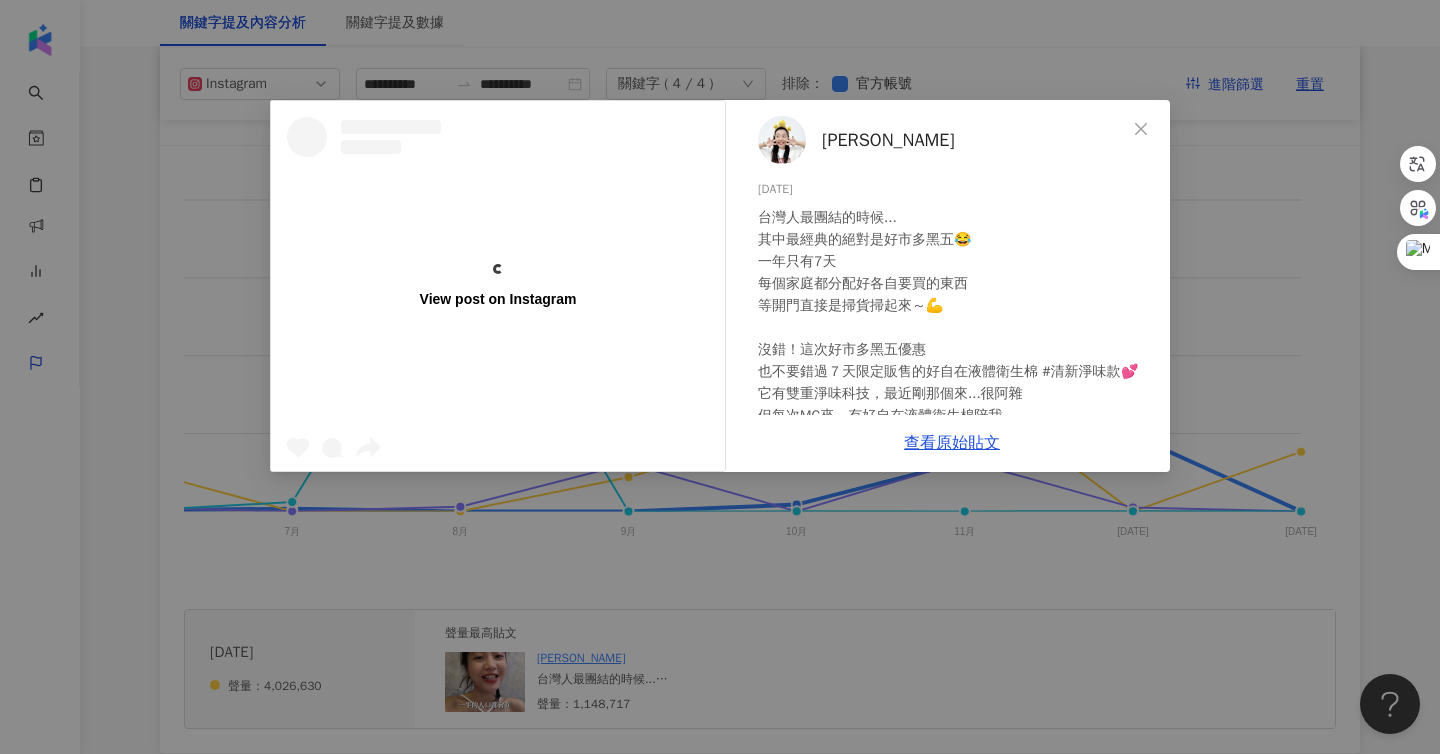 scroll, scrollTop: 0, scrollLeft: 0, axis: both 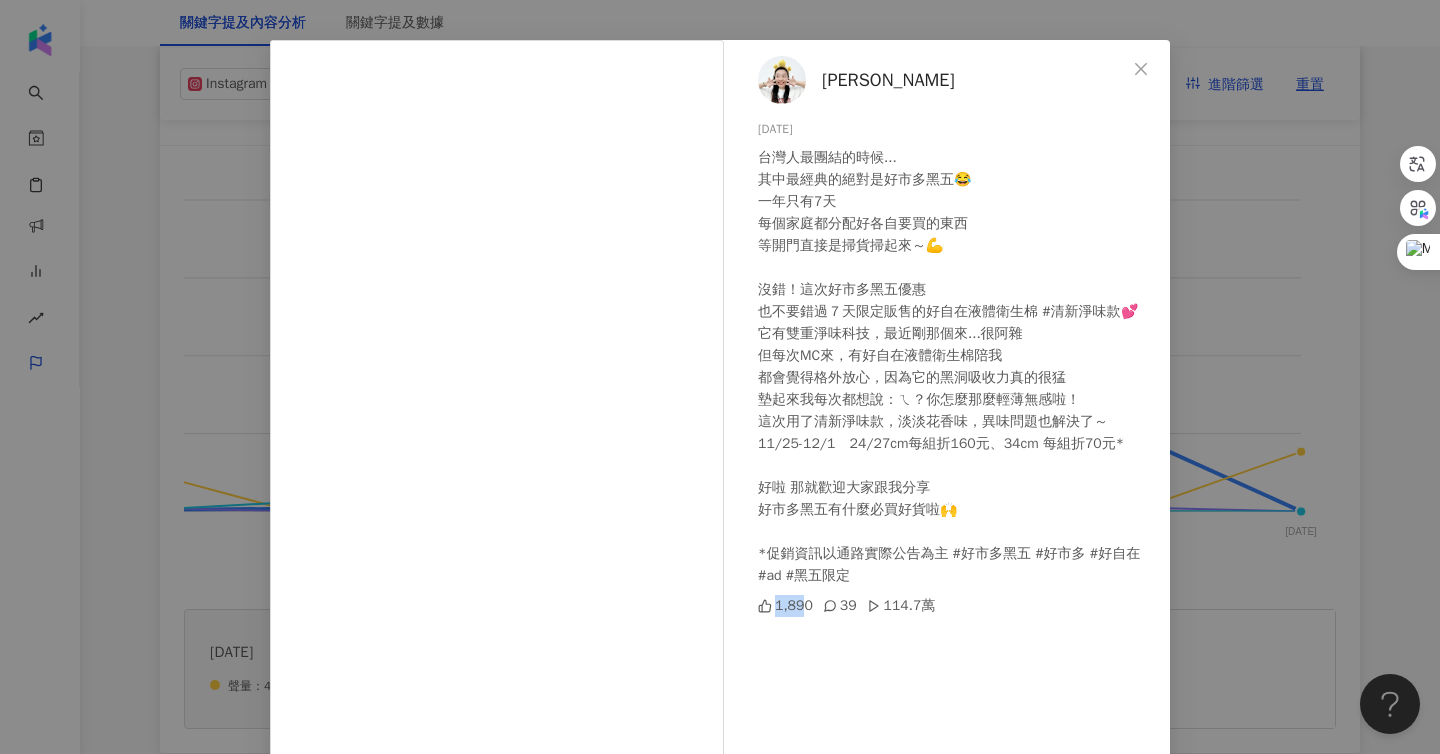 drag, startPoint x: 758, startPoint y: 603, endPoint x: 804, endPoint y: 603, distance: 46 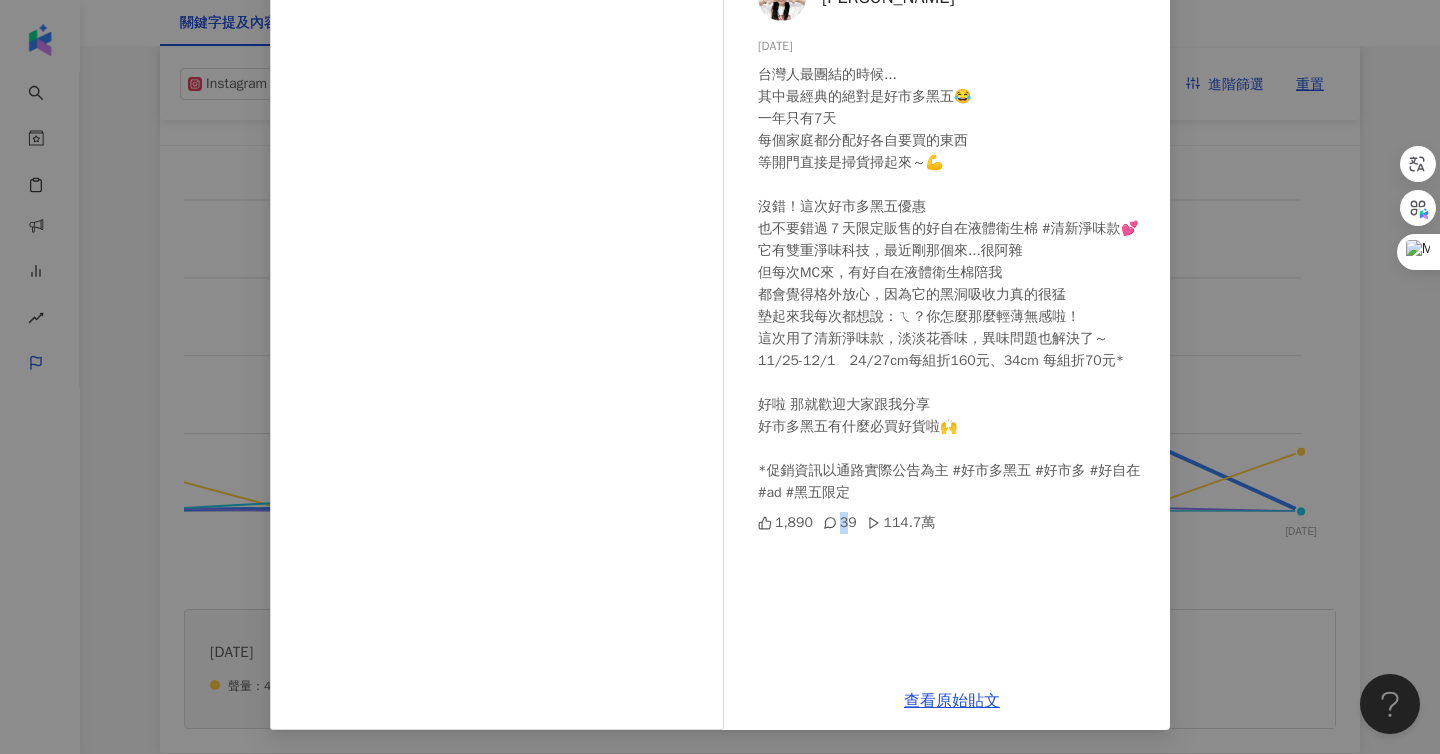 drag, startPoint x: 821, startPoint y: 524, endPoint x: 846, endPoint y: 524, distance: 25 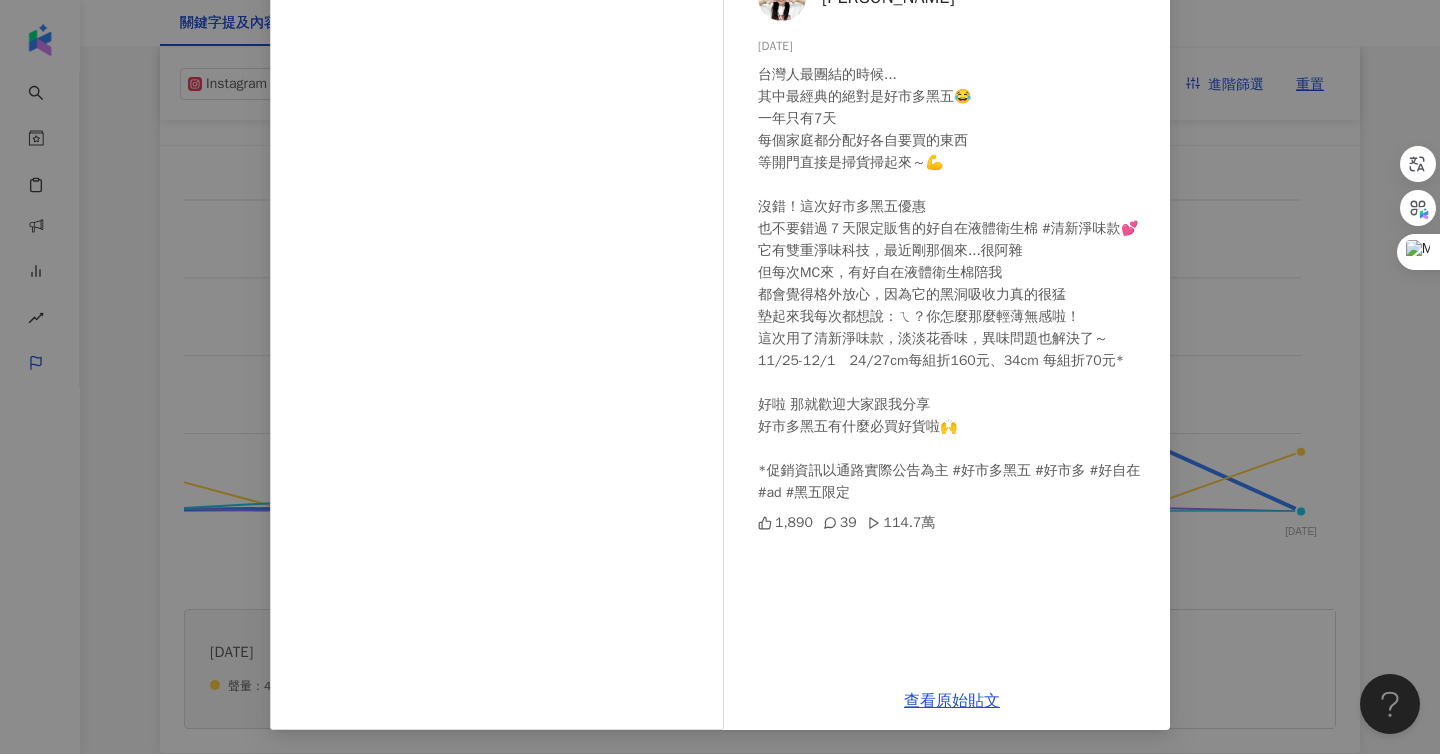 click on "1,890 39 114.7萬" at bounding box center (956, 523) 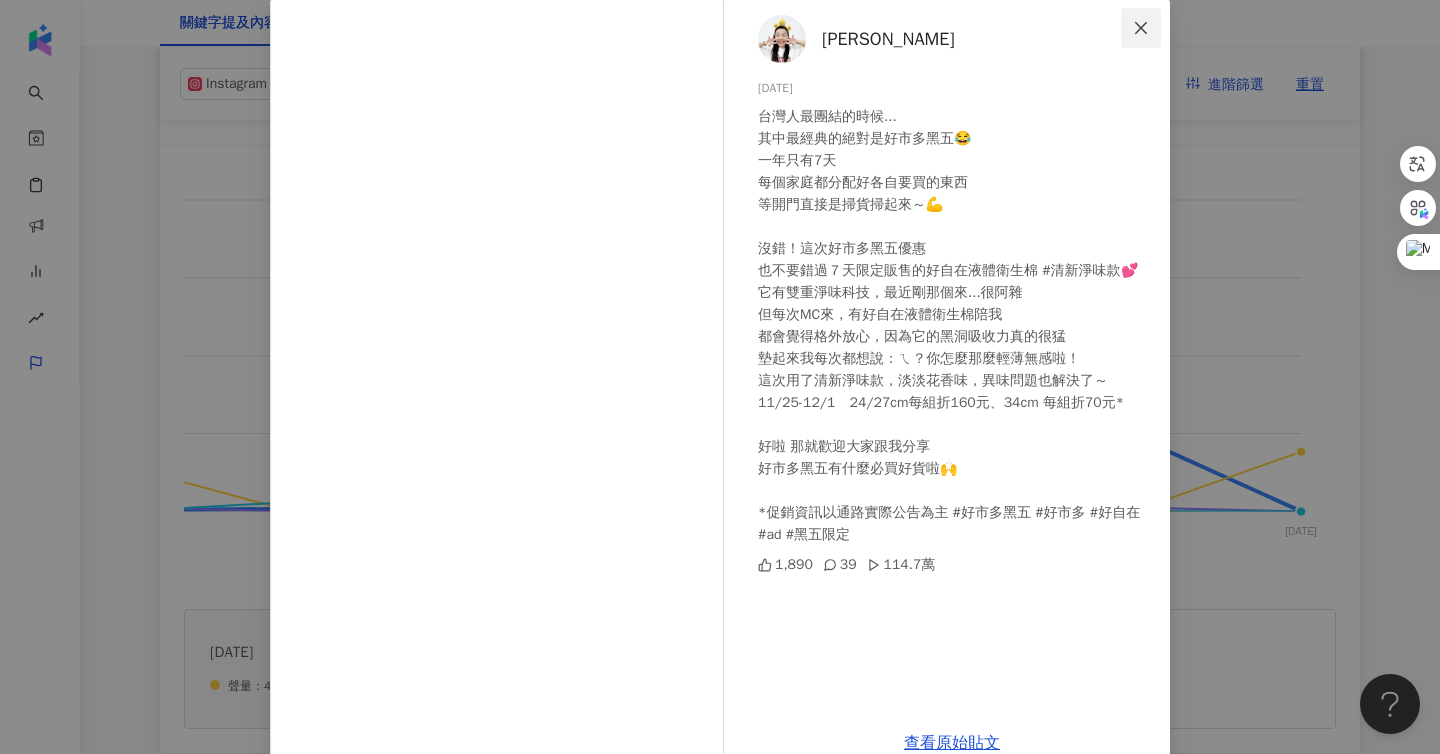 click 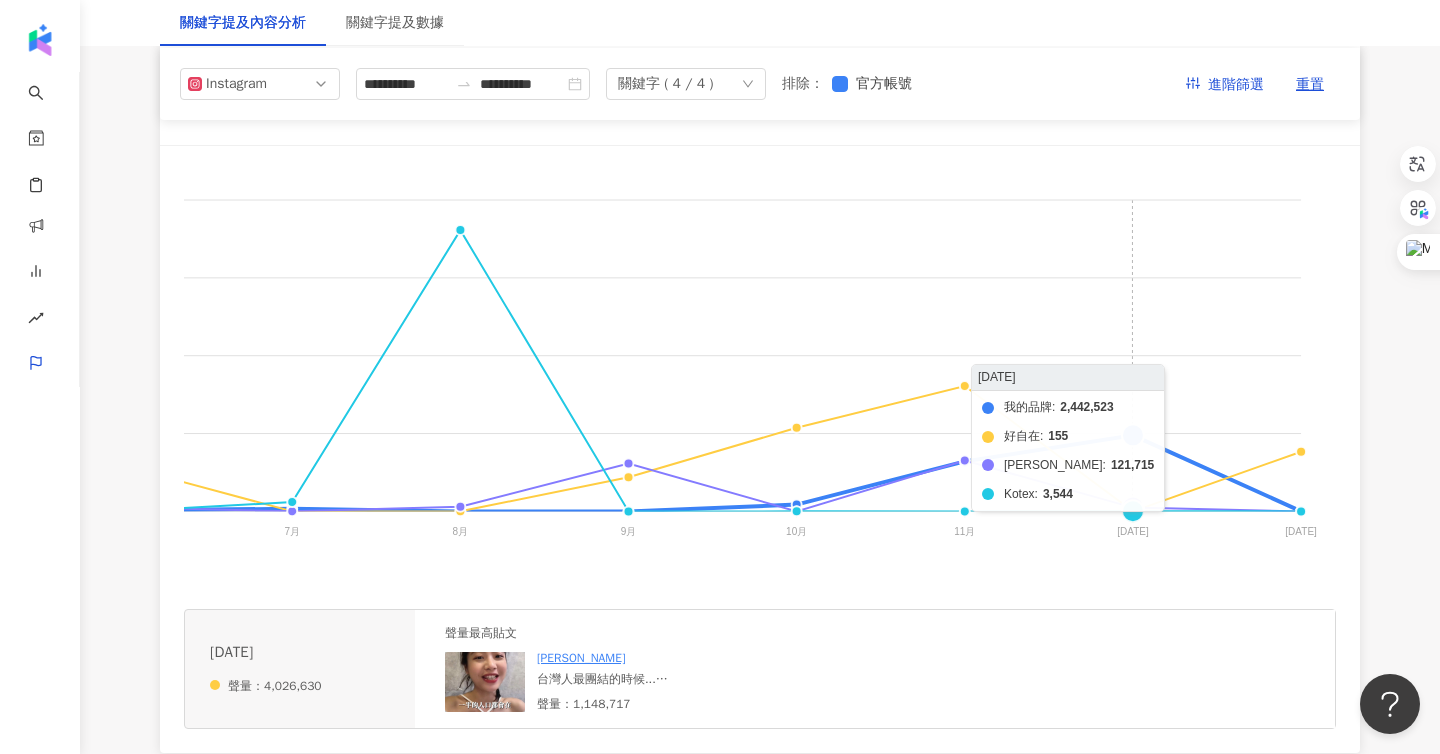click on "我的品牌 好自在 [PERSON_NAME] Kotex" 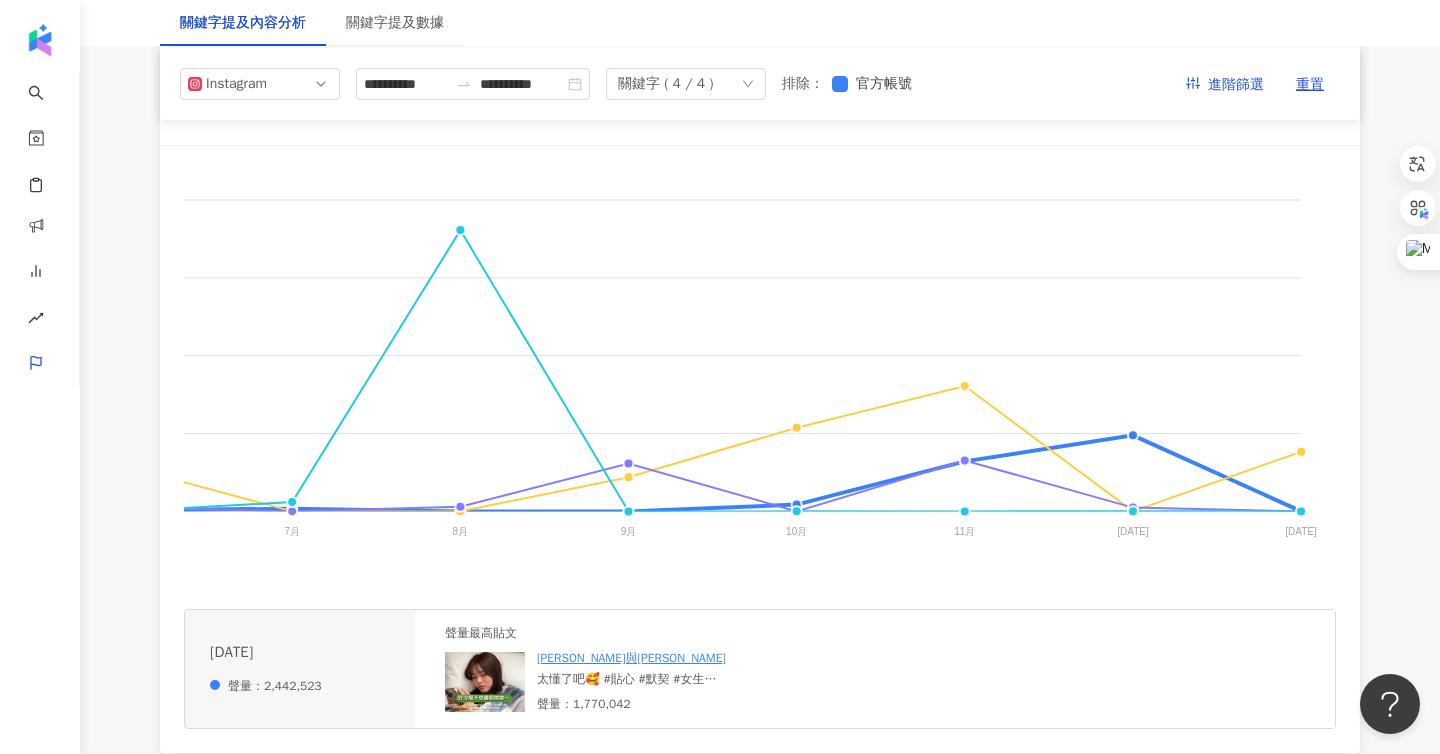 click at bounding box center [485, 682] 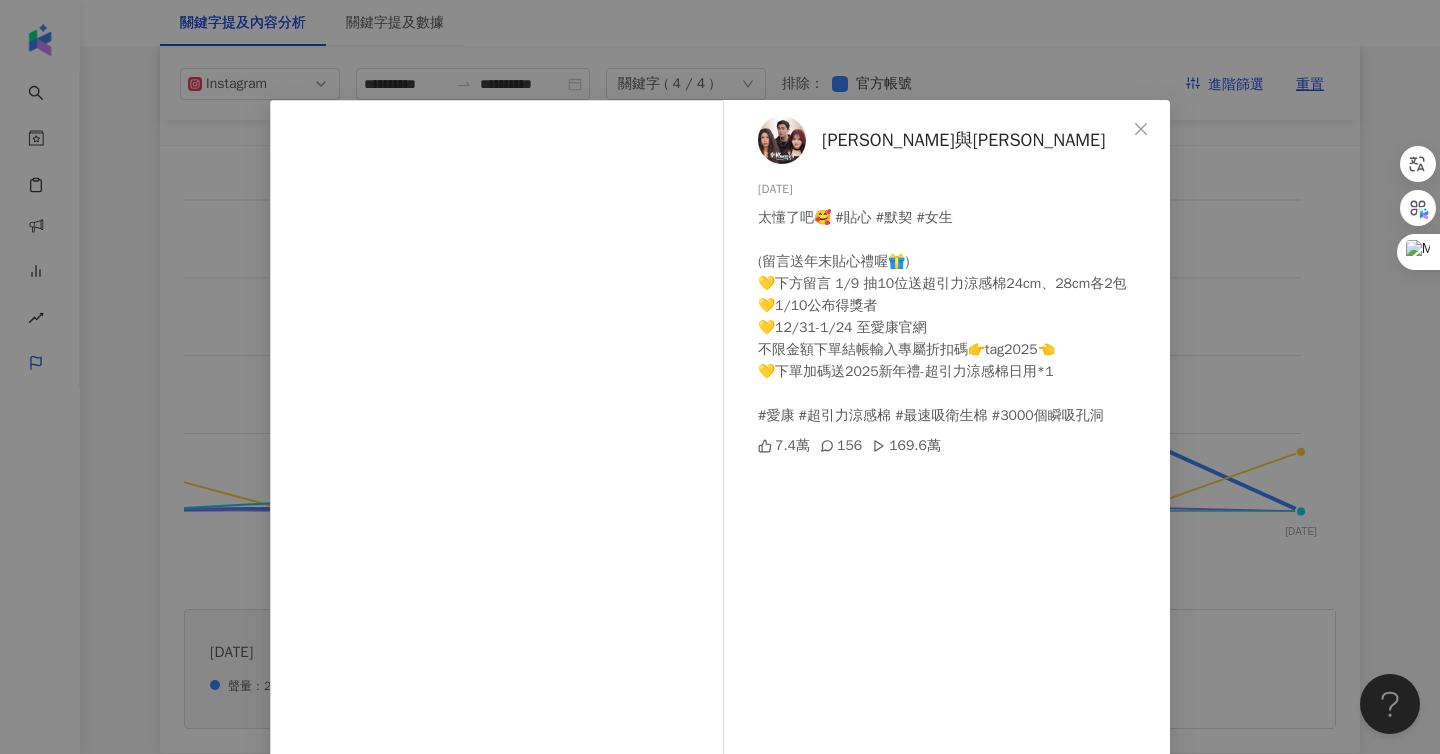 scroll, scrollTop: 34, scrollLeft: 0, axis: vertical 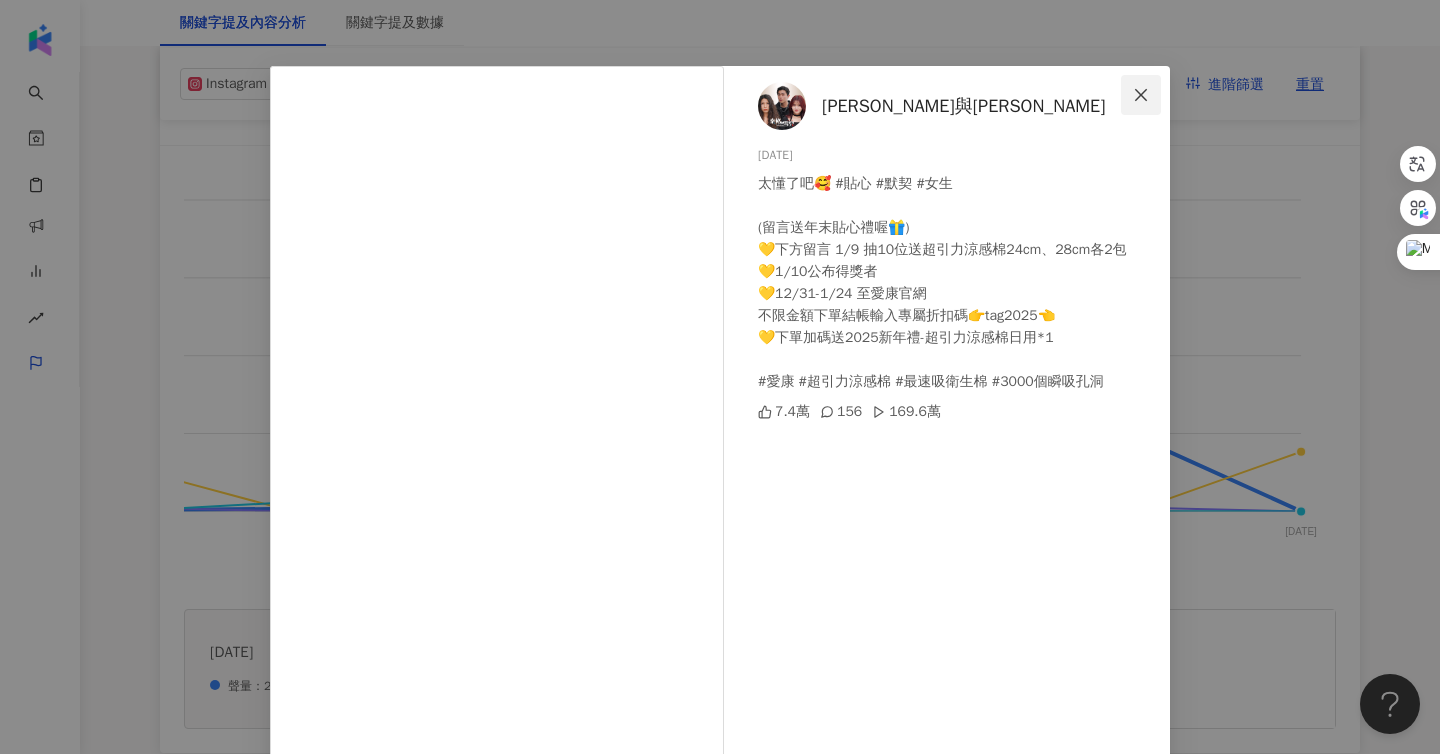 click 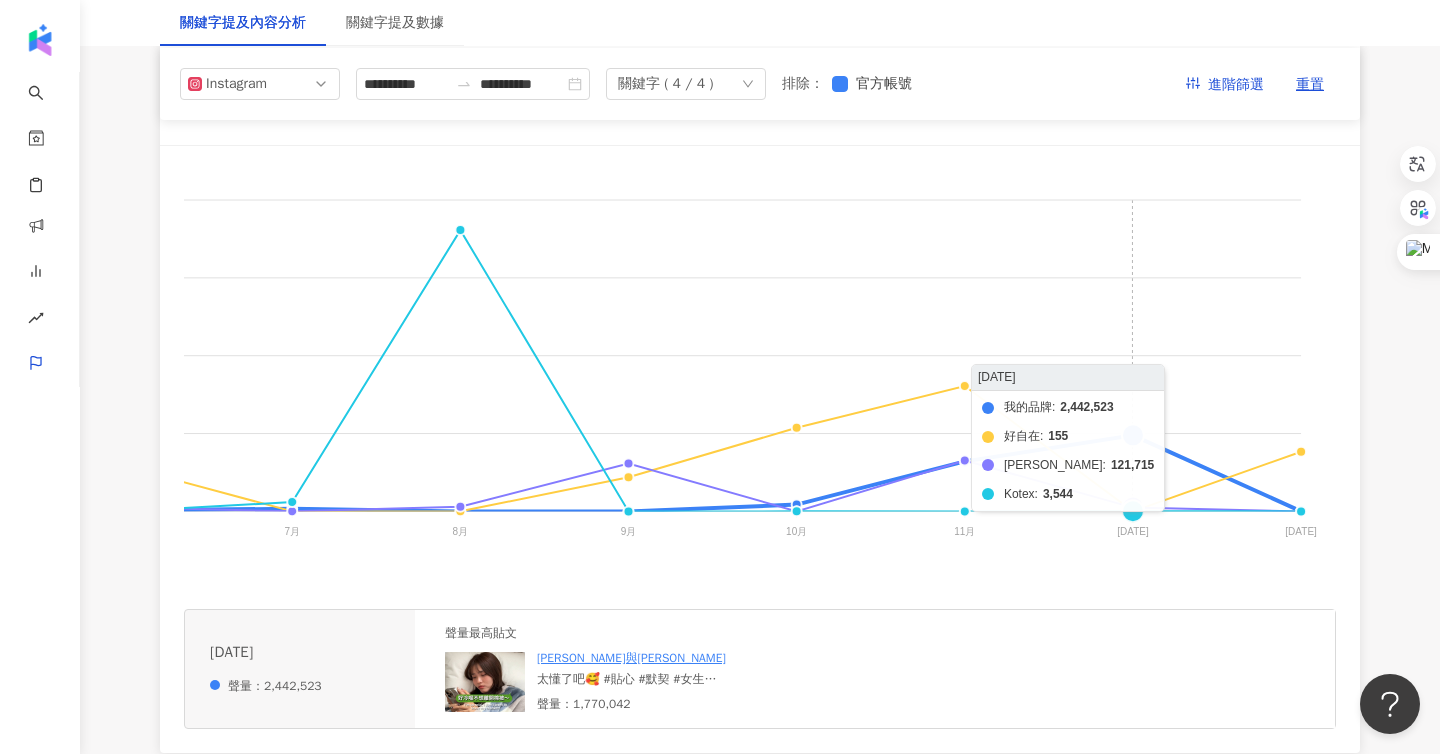 click on "我的品牌 好自在 [PERSON_NAME] Kotex" 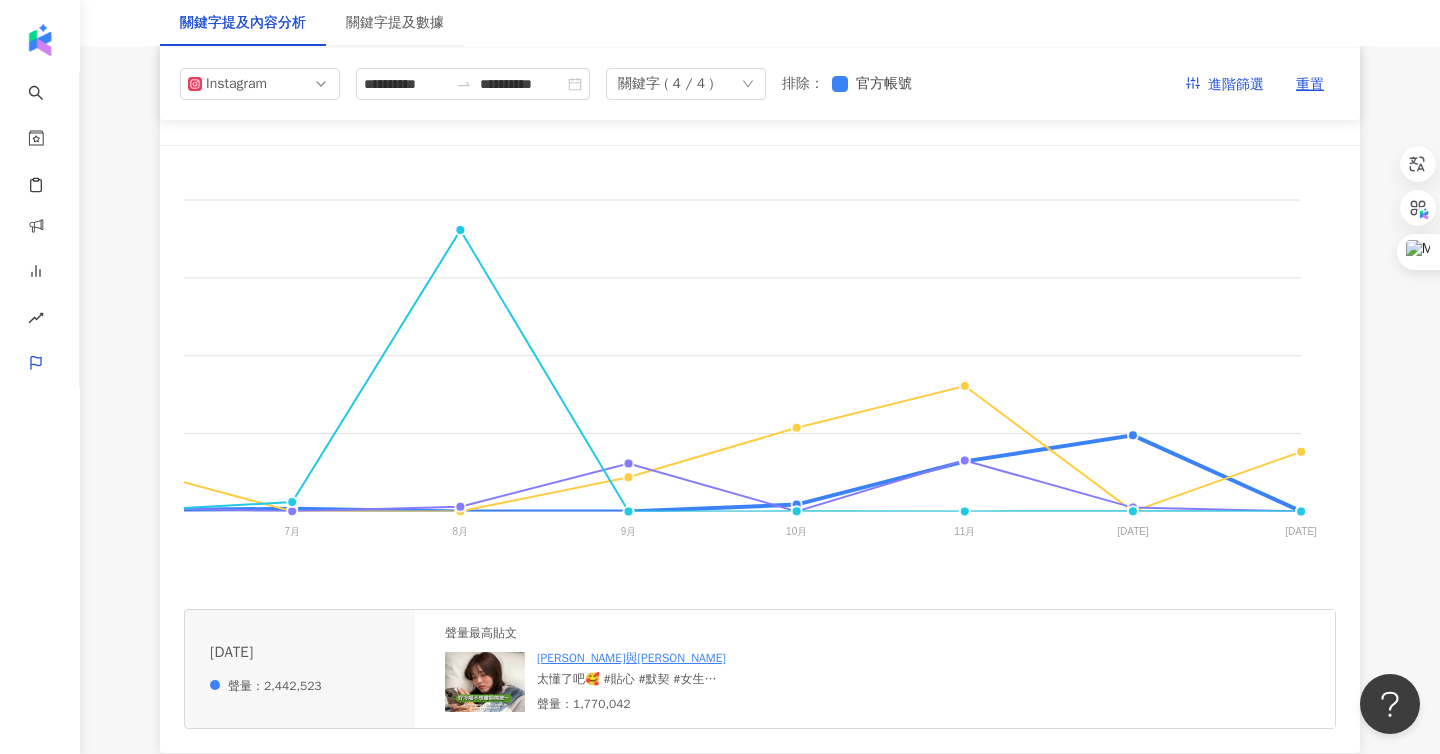 click at bounding box center (485, 682) 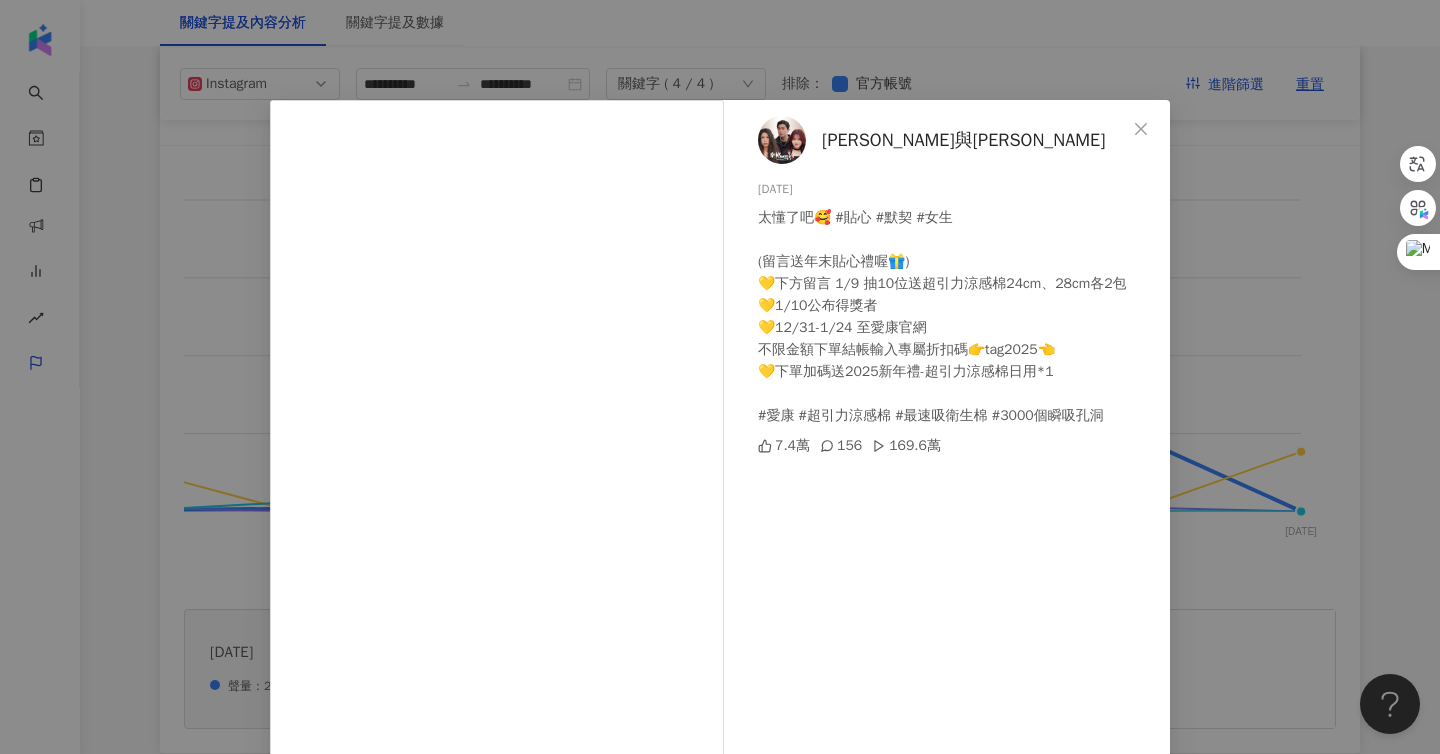 scroll, scrollTop: 100, scrollLeft: 0, axis: vertical 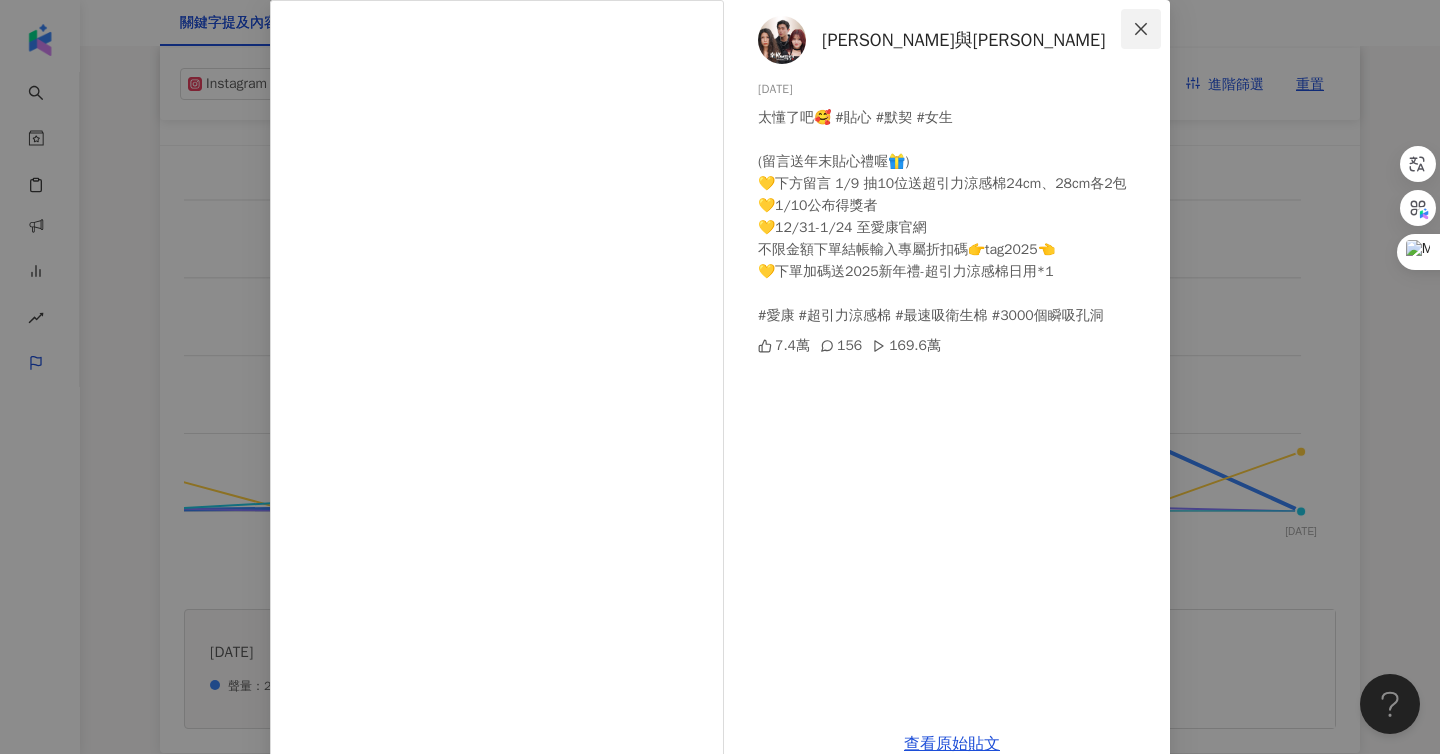 click 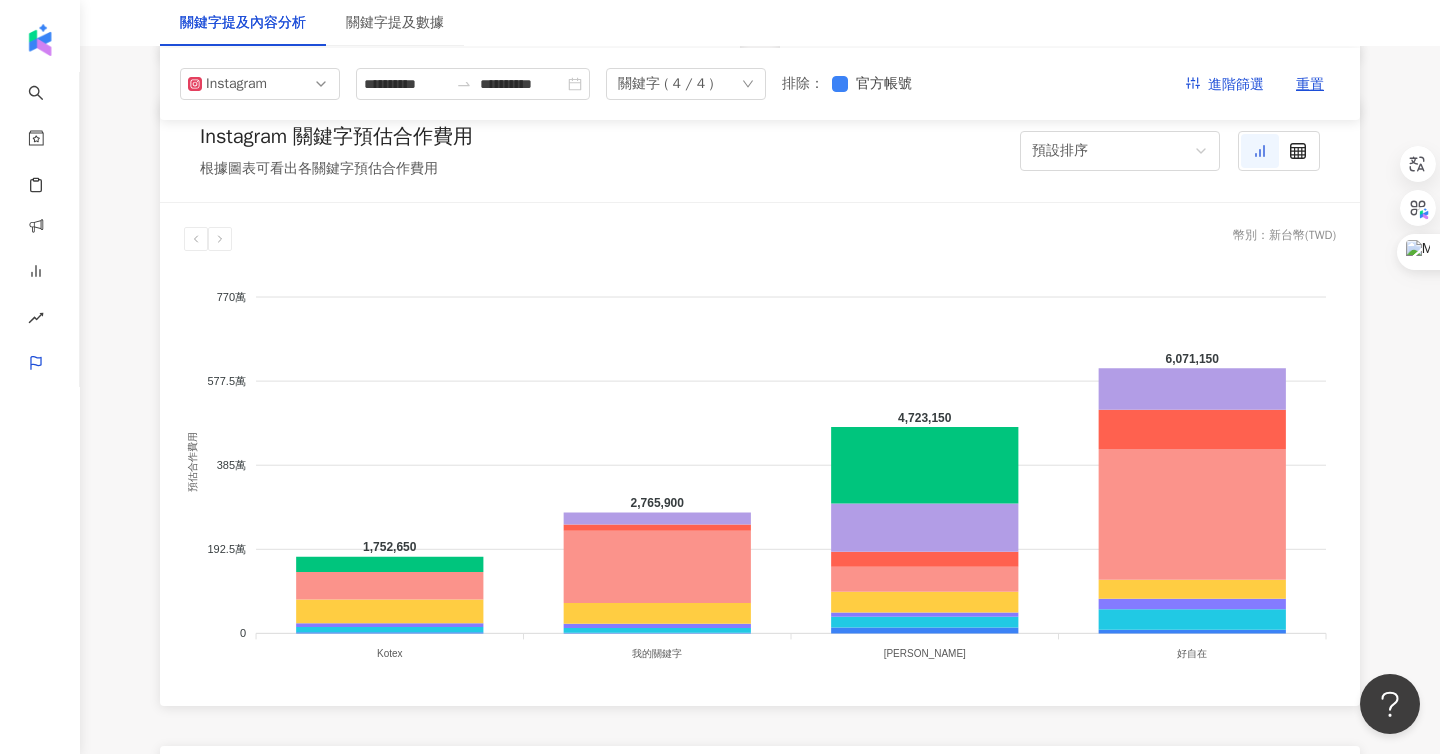 scroll, scrollTop: 1673, scrollLeft: 0, axis: vertical 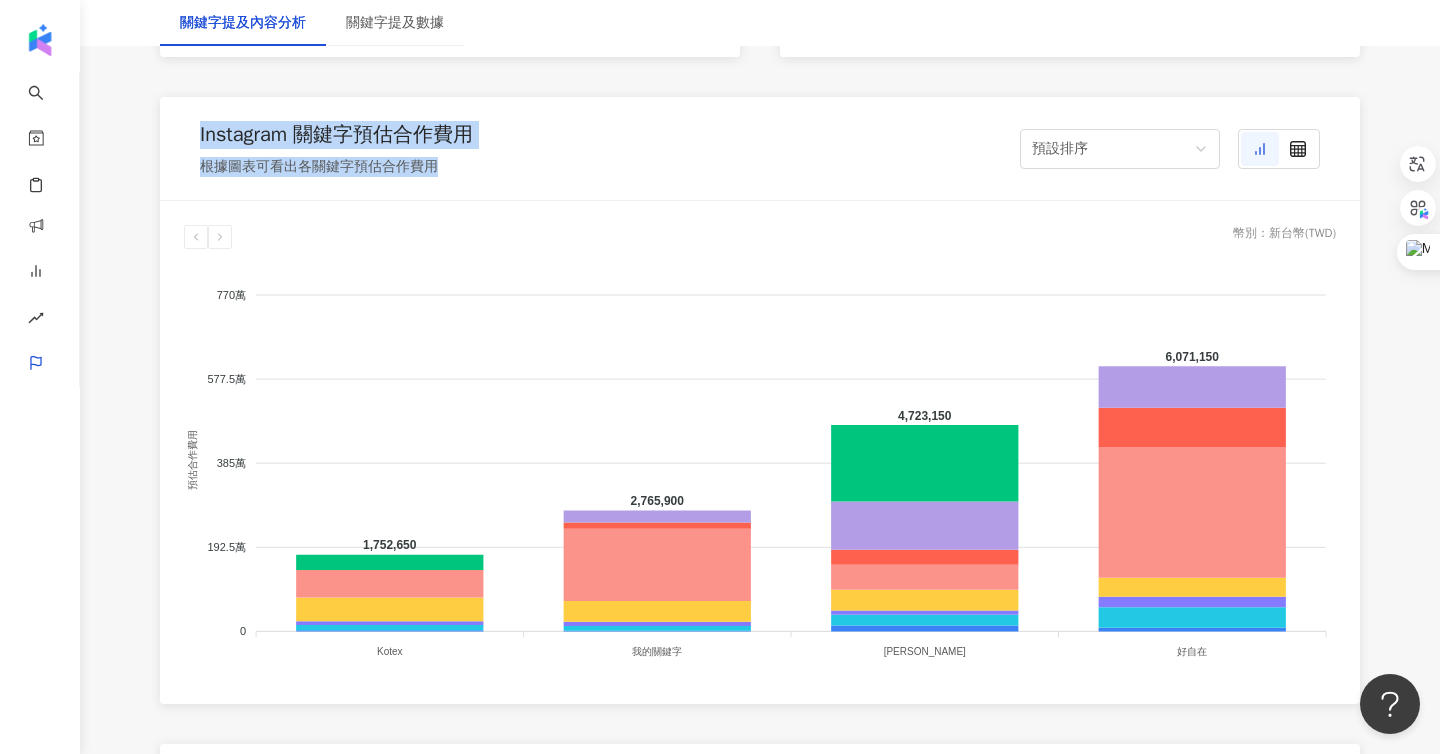 drag, startPoint x: 183, startPoint y: 137, endPoint x: 559, endPoint y: 160, distance: 376.7028 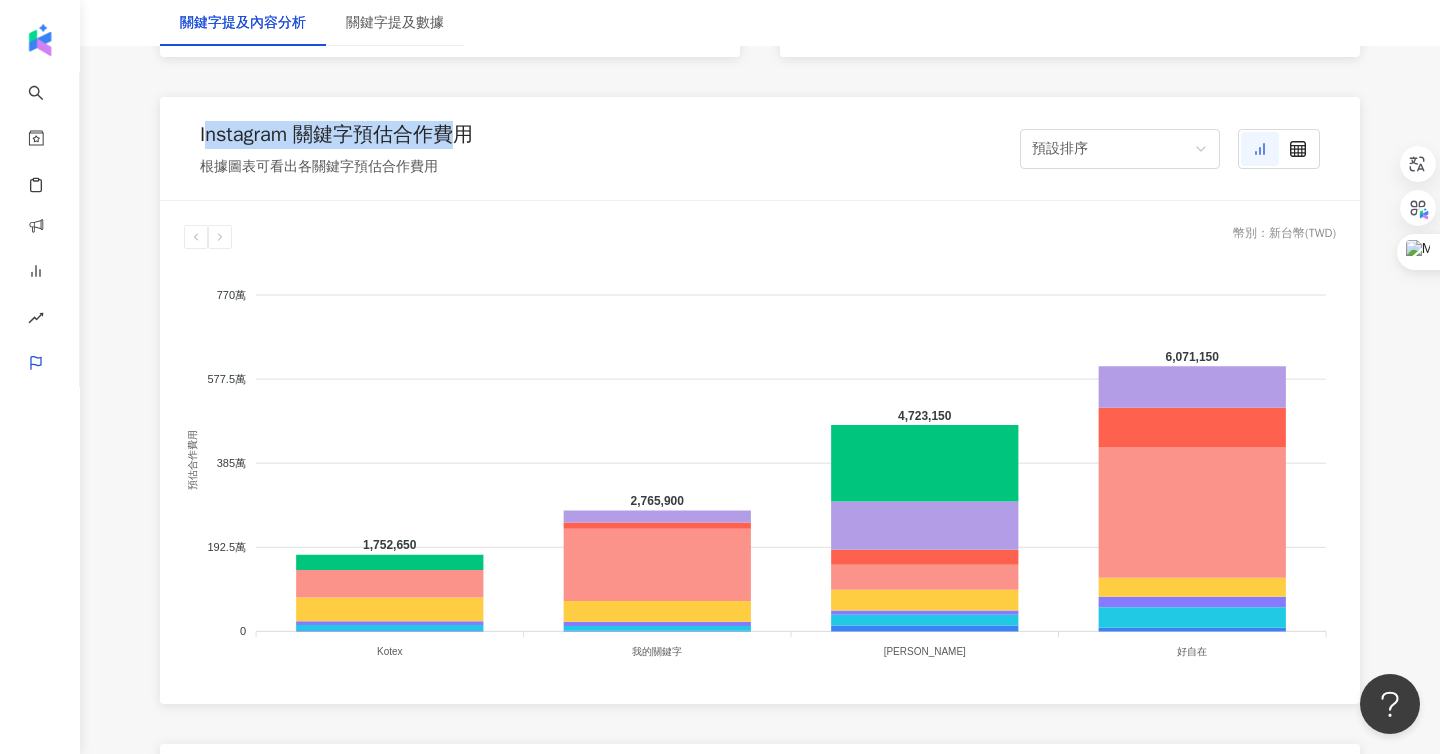 drag, startPoint x: 211, startPoint y: 136, endPoint x: 466, endPoint y: 138, distance: 255.00784 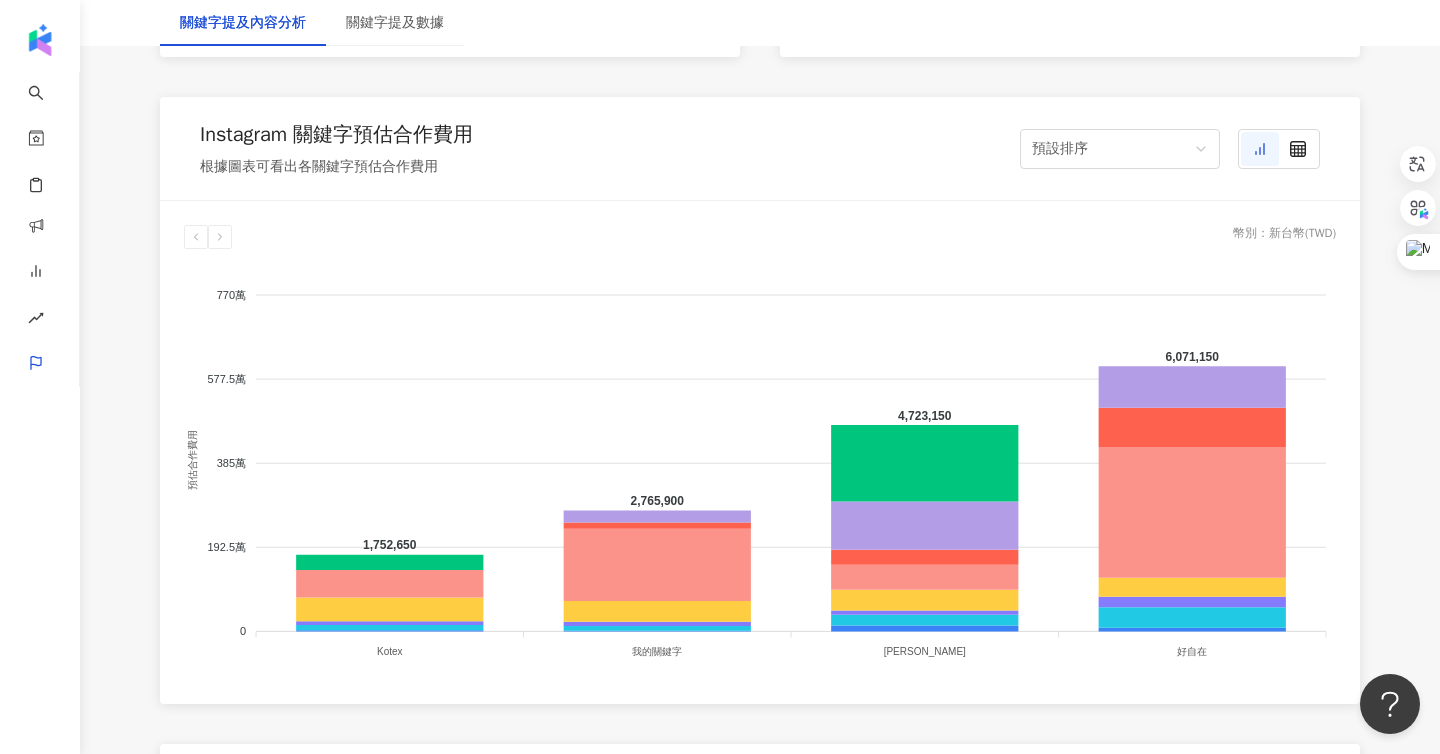 click on "Instagram 關鍵字預估合作費用" at bounding box center (336, 139) 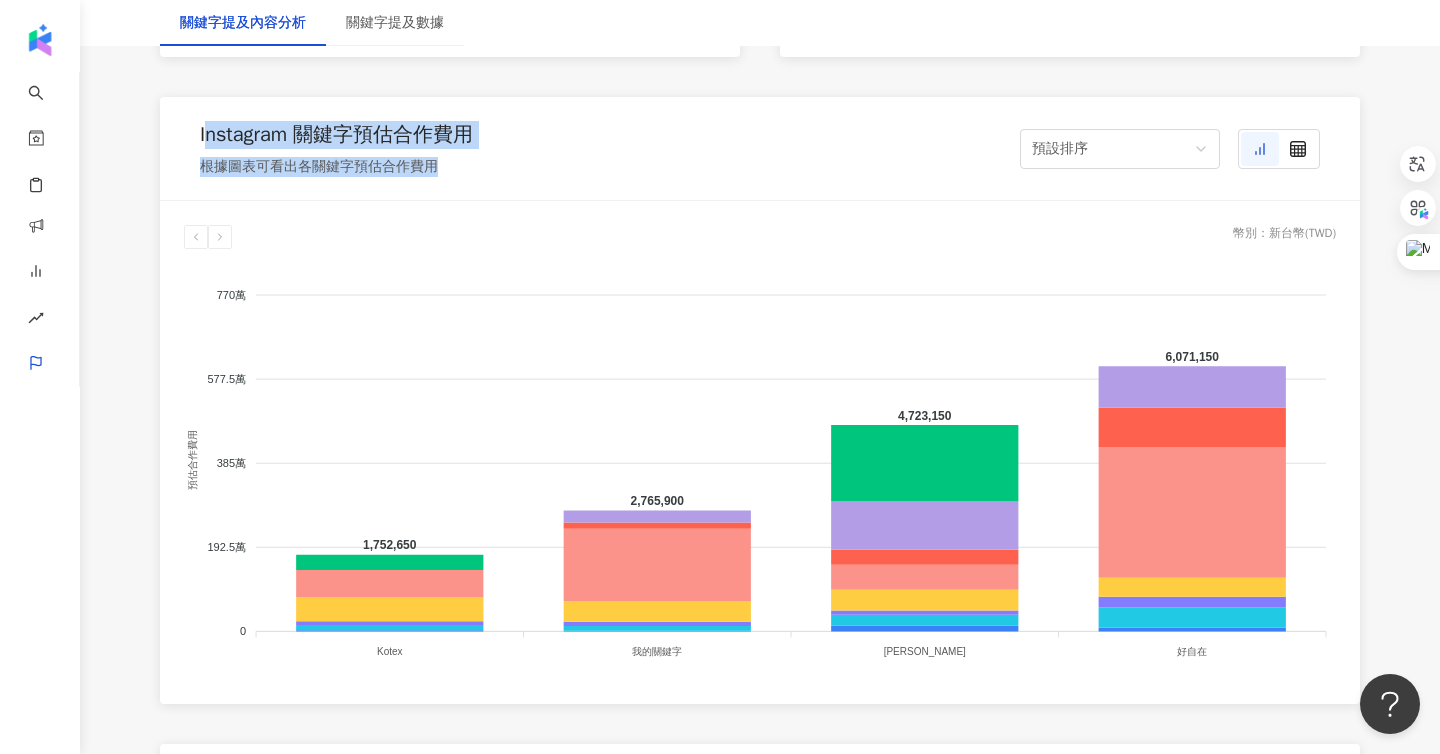 drag, startPoint x: 462, startPoint y: 165, endPoint x: 204, endPoint y: 137, distance: 259.51492 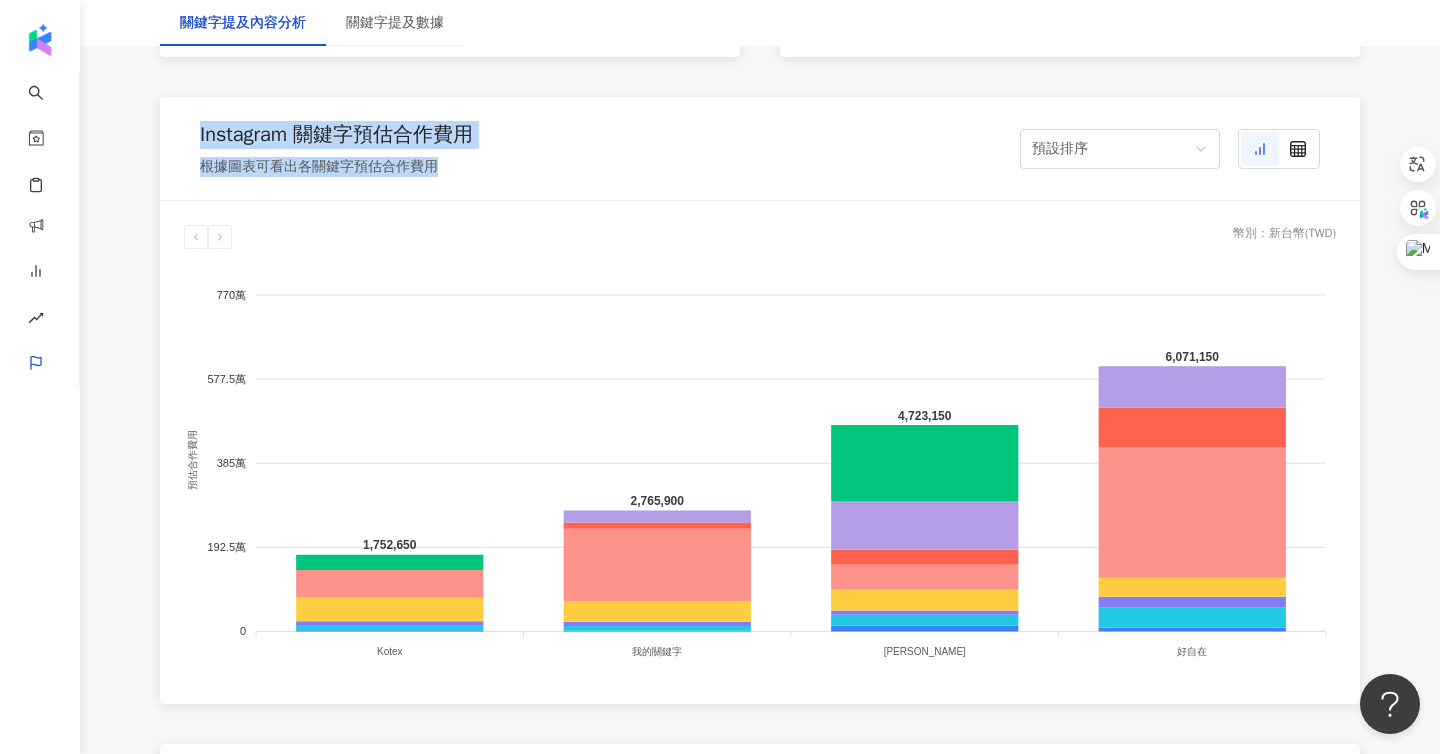 drag, startPoint x: 194, startPoint y: 136, endPoint x: 453, endPoint y: 167, distance: 260.8486 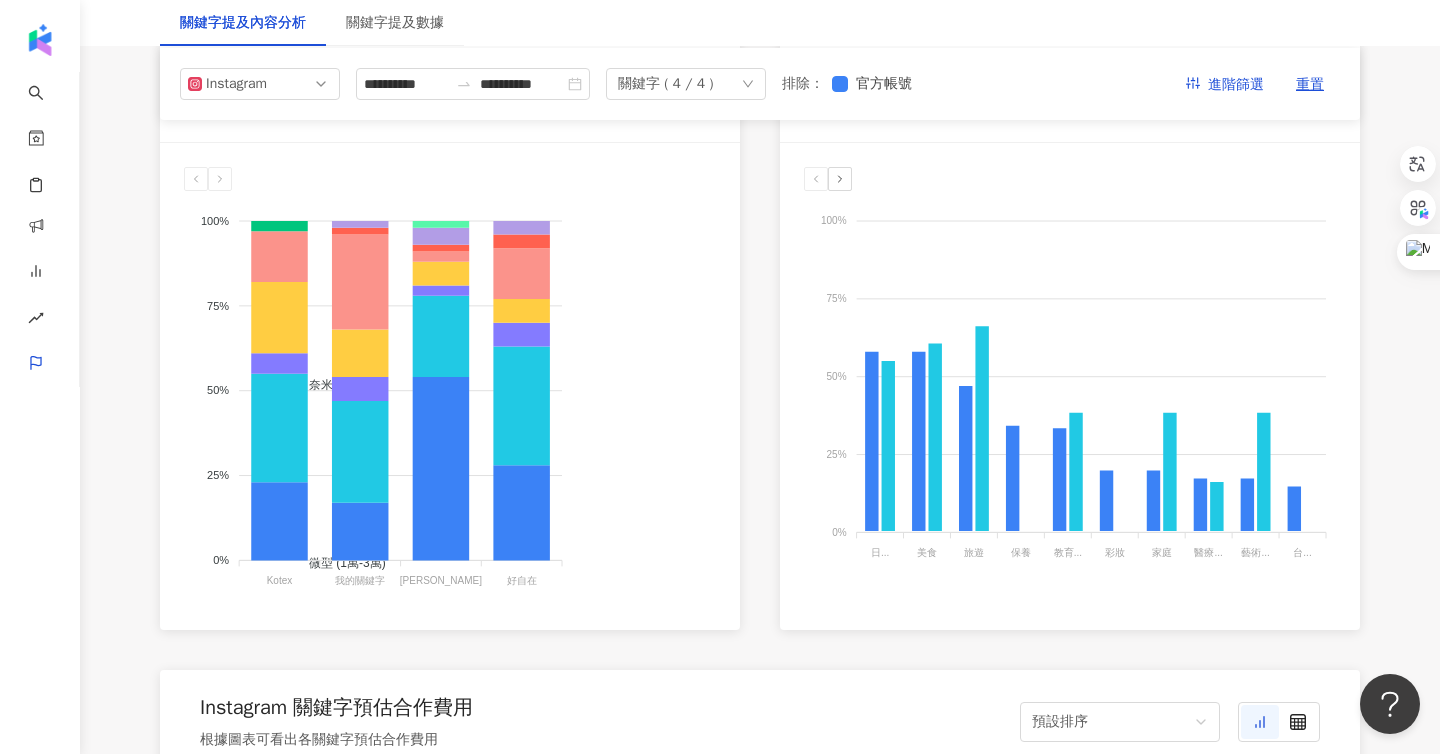 scroll, scrollTop: 1079, scrollLeft: 0, axis: vertical 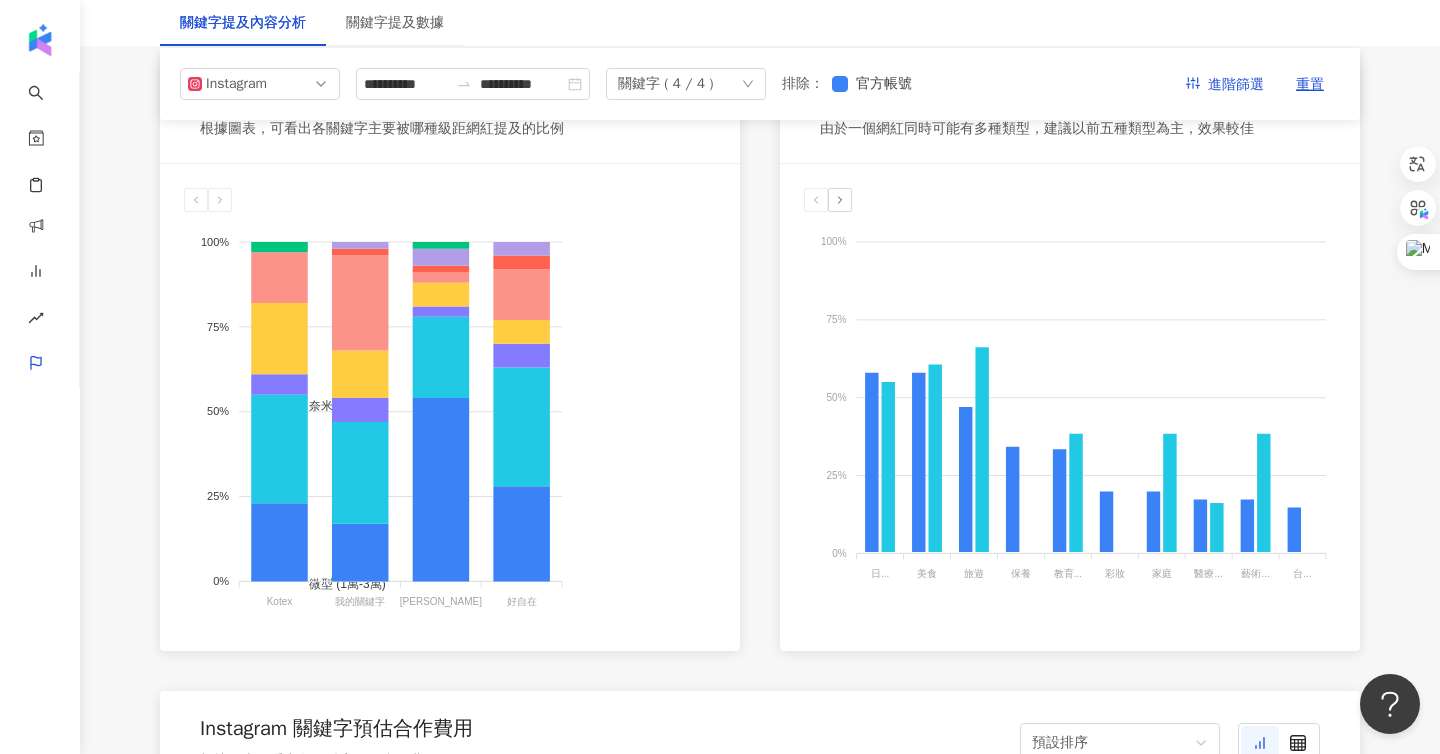 click on "其他關鍵字 我的關鍵字" 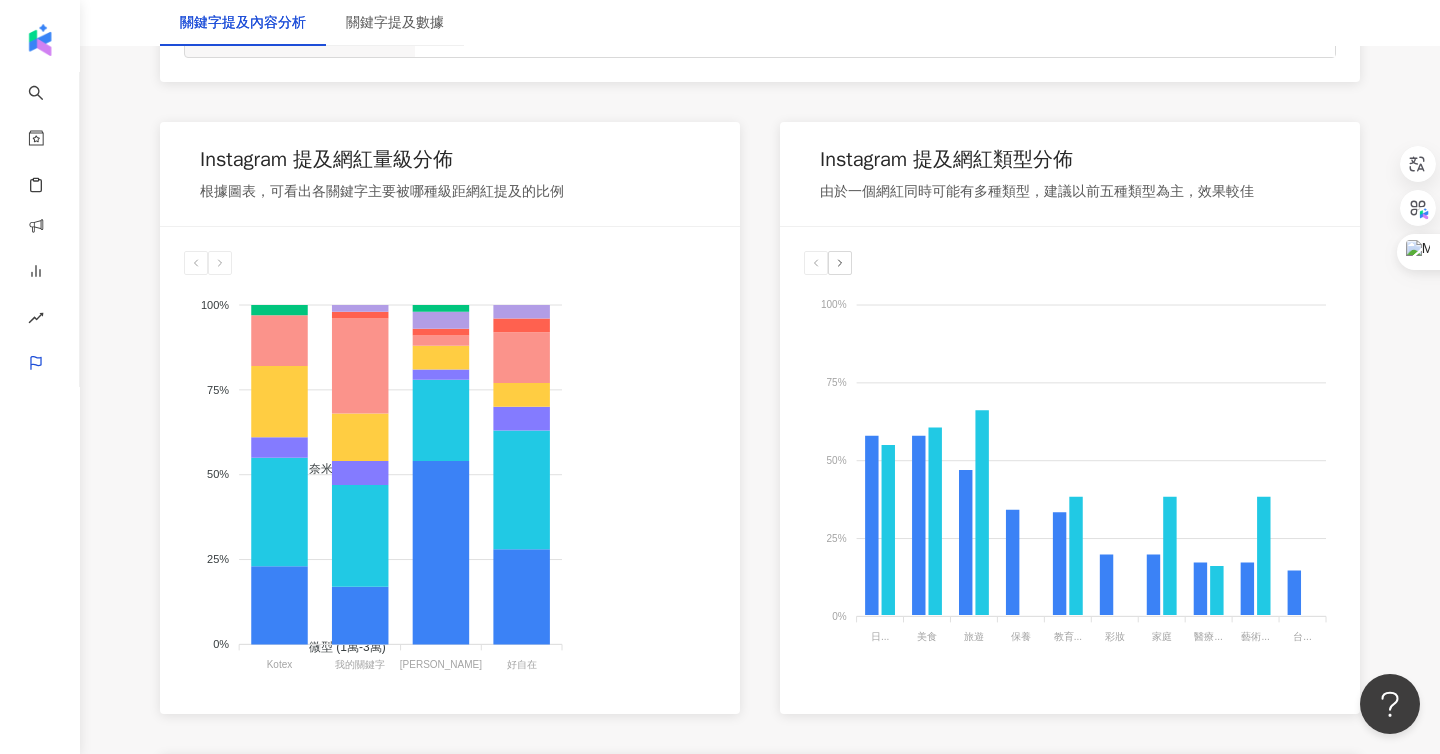 scroll, scrollTop: 1034, scrollLeft: 0, axis: vertical 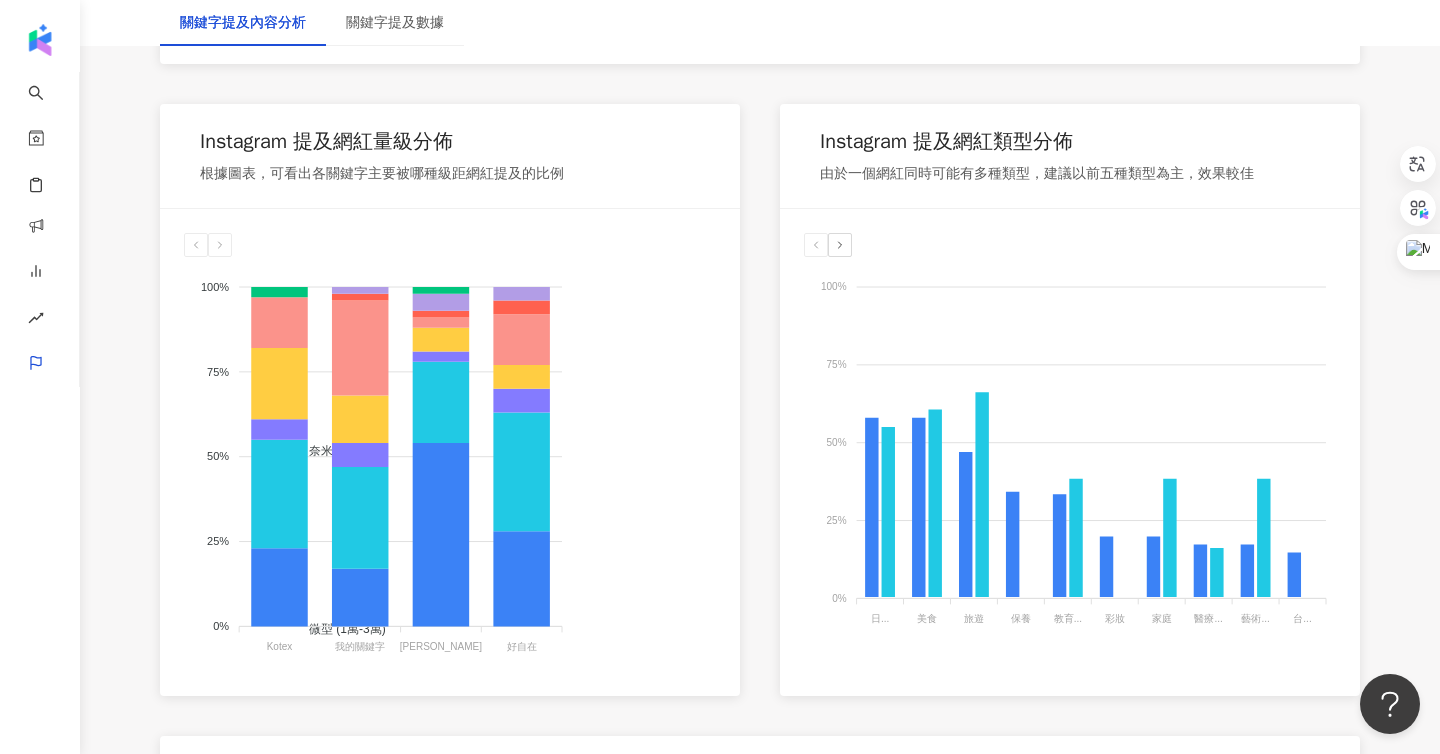 click on "Instagram 提及內容成效走勢 觀看各月份的提及內容走勢，點擊節點查看細節 。如選擇單一月份，顯示的是當月至今的數據。(聲量 = 按讚數 + 分享數 + 留言數 + 觀看數) 聲量 我的品牌 好自在 [PERSON_NAME] Kotex 1,000萬 1,000萬 750萬 750萬 500萬 500萬 250萬 250萬 0 0 [DATE]月 [DATE]月 [DATE]月 [DATE]月 [DATE]月 [DATE] [DATE] [DATE] [DATE]月 [DATE]月 [DATE]月 [DATE]月 [DATE]月 [DATE]月 [DATE]月 [DATE]月 [DATE]月 [DATE]月 [DATE][DATE][DATE]1月 [DATE]月 我的品牌:  217,431 好自在:  2,684,254 [PERSON_NAME]:  43 Kotex:  581 [DATE] 聲量：2,442,523 聲量最高貼[PERSON_NAME]與[PERSON_NAME] 聲量：1,770,042 Instagram 提及網紅量級分佈 根據圖表，可看出各關鍵字主要被哪種級距網紅提及的比例 奈米 (<1萬) 微型 (1萬-3萬) 小型 (3萬-5萬) 中小型 (5萬-10萬) 中型 (10萬-30萬) 中大型 (30萬-50萬) 大型 (50萬-100萬) 百萬  (>100萬) 100%" at bounding box center (760, 1953) 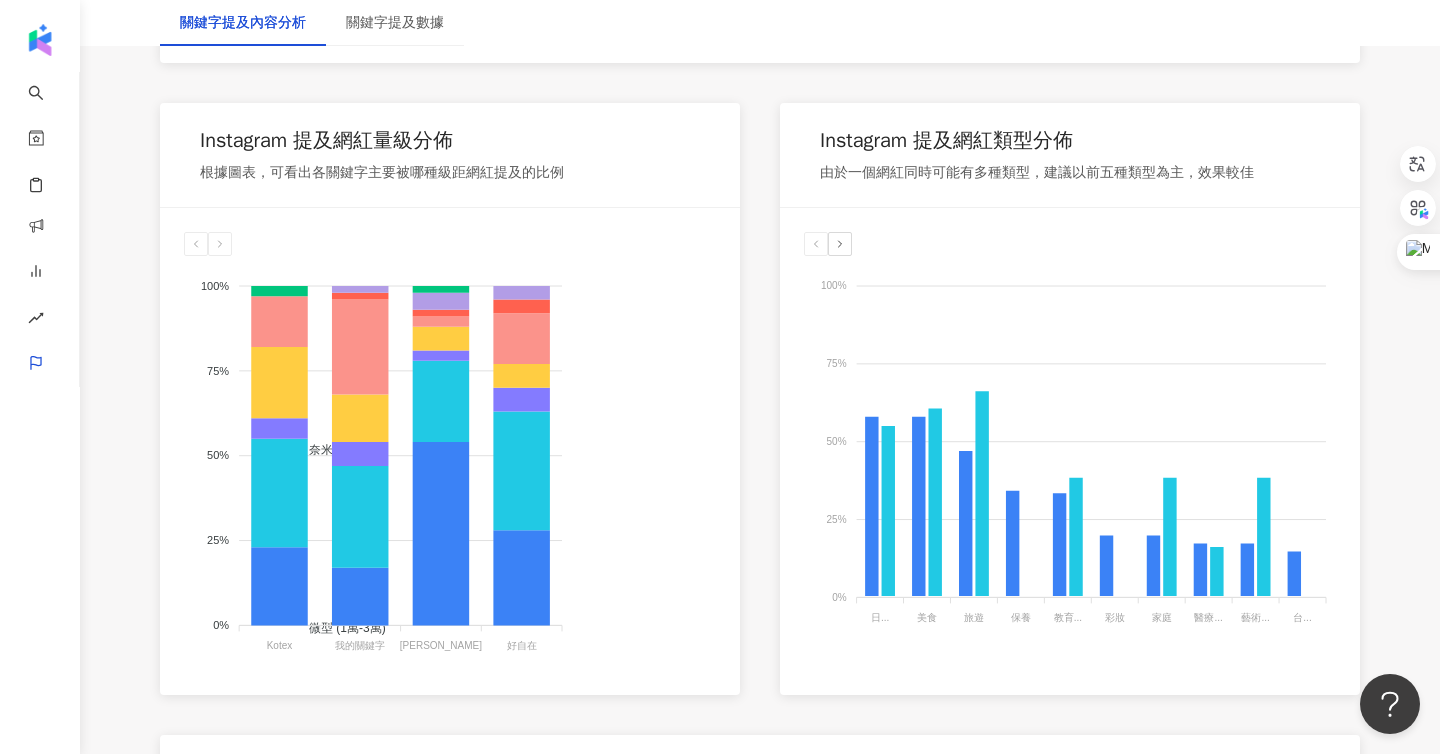 scroll, scrollTop: 1037, scrollLeft: 0, axis: vertical 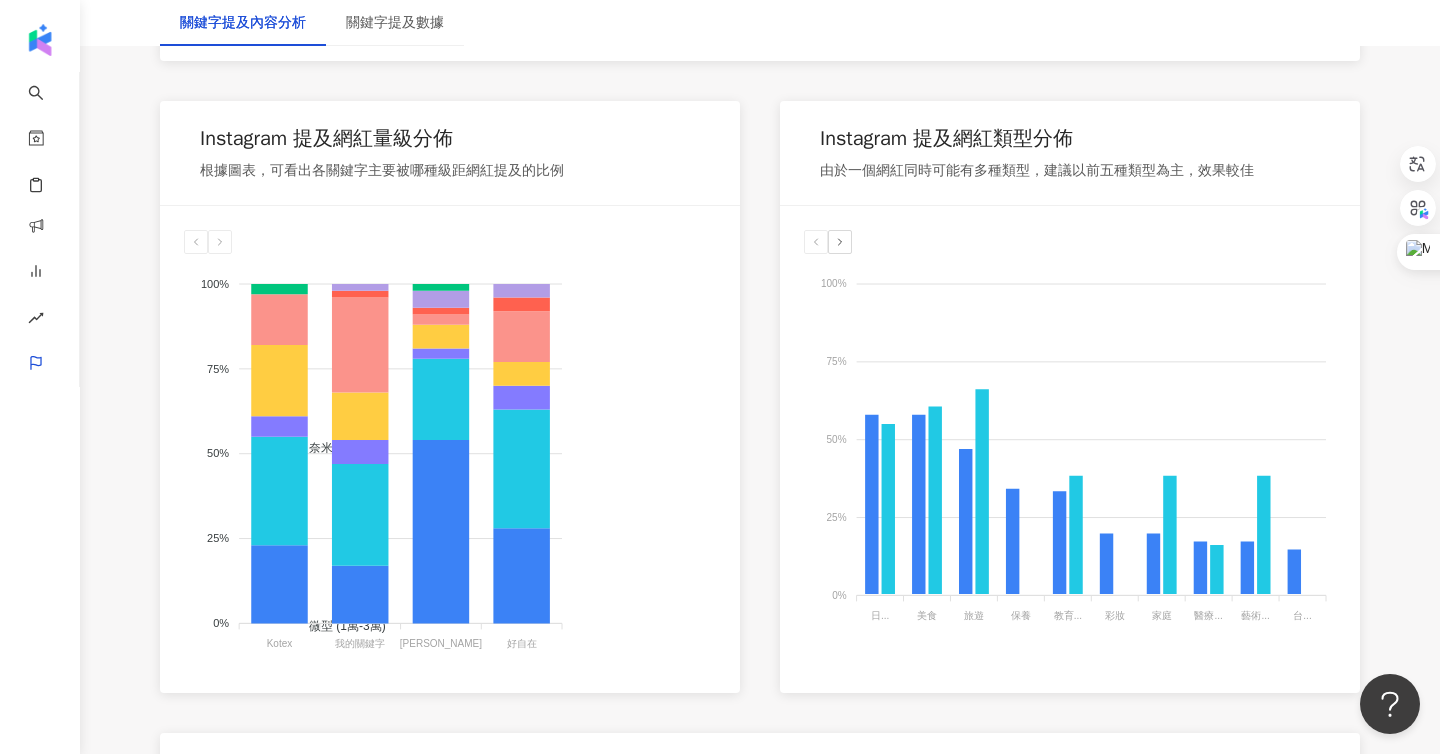 click on "Instagram 提及內容成效走勢 觀看各月份的提及內容走勢，點擊節點查看細節 。如選擇單一月份，顯示的是當月至今的數據。(聲量 = 按讚數 + 分享數 + 留言數 + 觀看數) 聲量 我的品牌 好自在 [PERSON_NAME] Kotex 1,000萬 1,000萬 750萬 750萬 500萬 500萬 250萬 250萬 0 0 [DATE]月 [DATE]月 [DATE]月 [DATE]月 [DATE]月 [DATE] [DATE] [DATE] [DATE]月 [DATE]月 [DATE]月 [DATE]月 [DATE]月 [DATE]月 [DATE]月 [DATE]月 [DATE]月 [DATE]月 [DATE][DATE][DATE]1月 [DATE]月 我的品牌:  217,431 好自在:  2,684,254 [PERSON_NAME]:  43 Kotex:  581 [DATE] 聲量：2,442,523 聲量最高貼[PERSON_NAME]與[PERSON_NAME] 聲量：1,770,042 Instagram 提及網紅量級分佈 根據圖表，可看出各關鍵字主要被哪種級距網紅提及的比例 奈米 (<1萬) 微型 (1萬-3萬) 小型 (3萬-5萬) 中小型 (5萬-10萬) 中型 (10萬-30萬) 中大型 (30萬-50萬) 大型 (50萬-100萬) 百萬  (>100萬) 100%" at bounding box center [760, 1950] 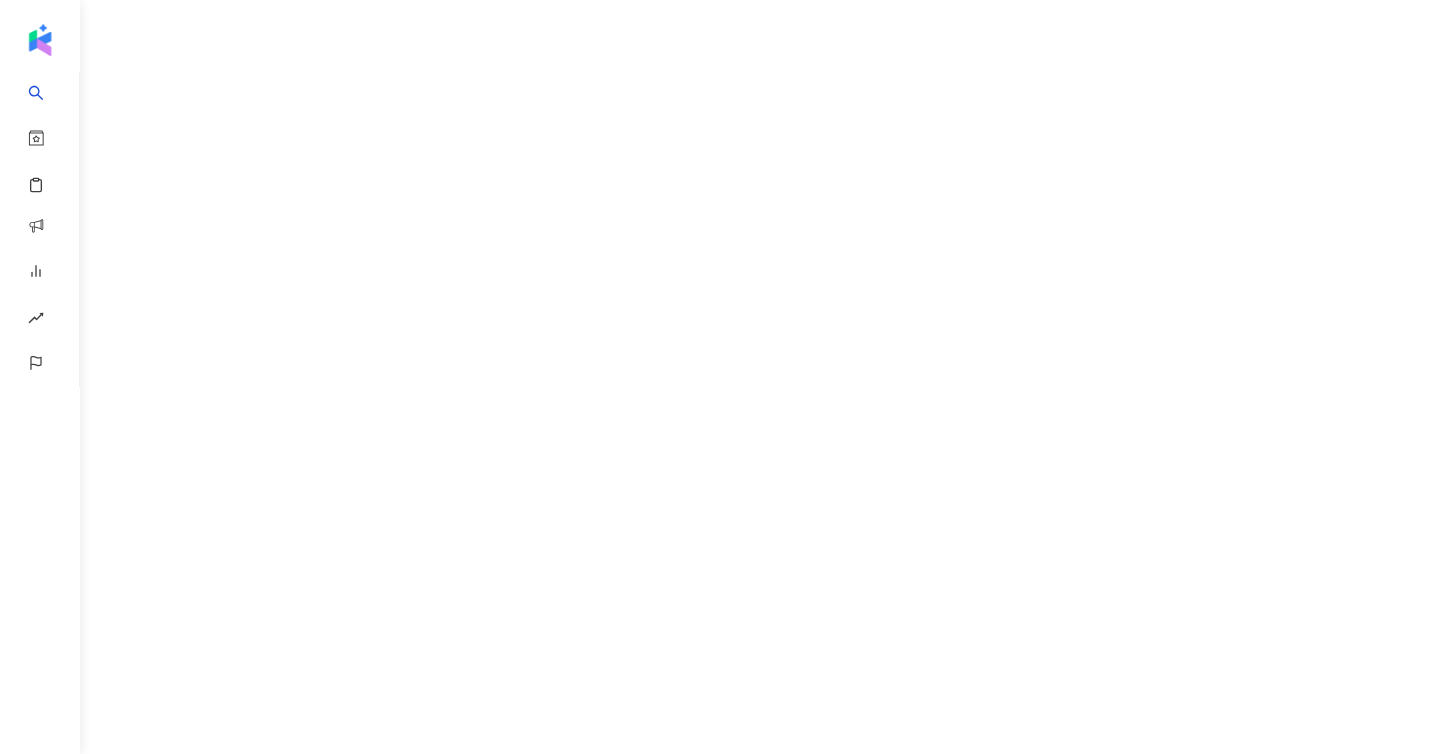 scroll, scrollTop: 0, scrollLeft: 0, axis: both 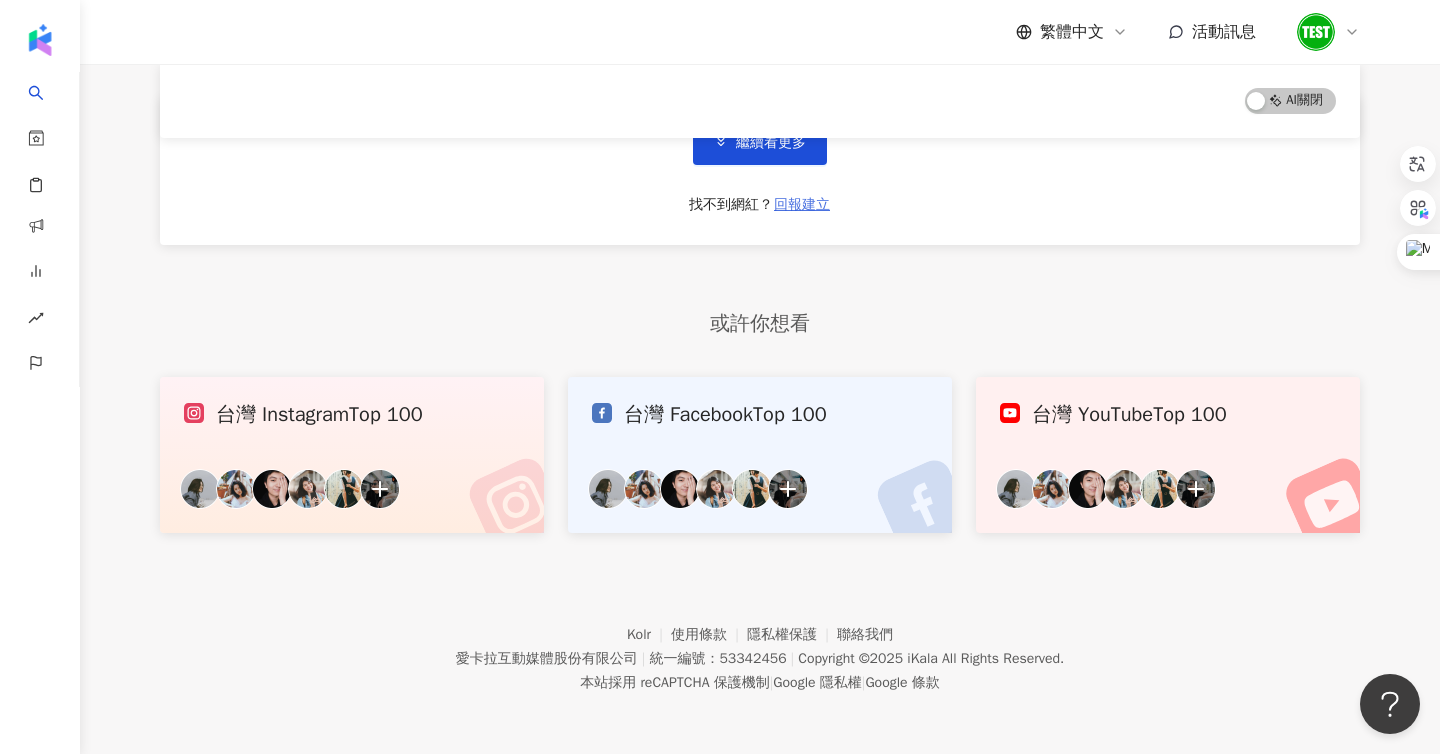 click on "回報建立" at bounding box center (802, 205) 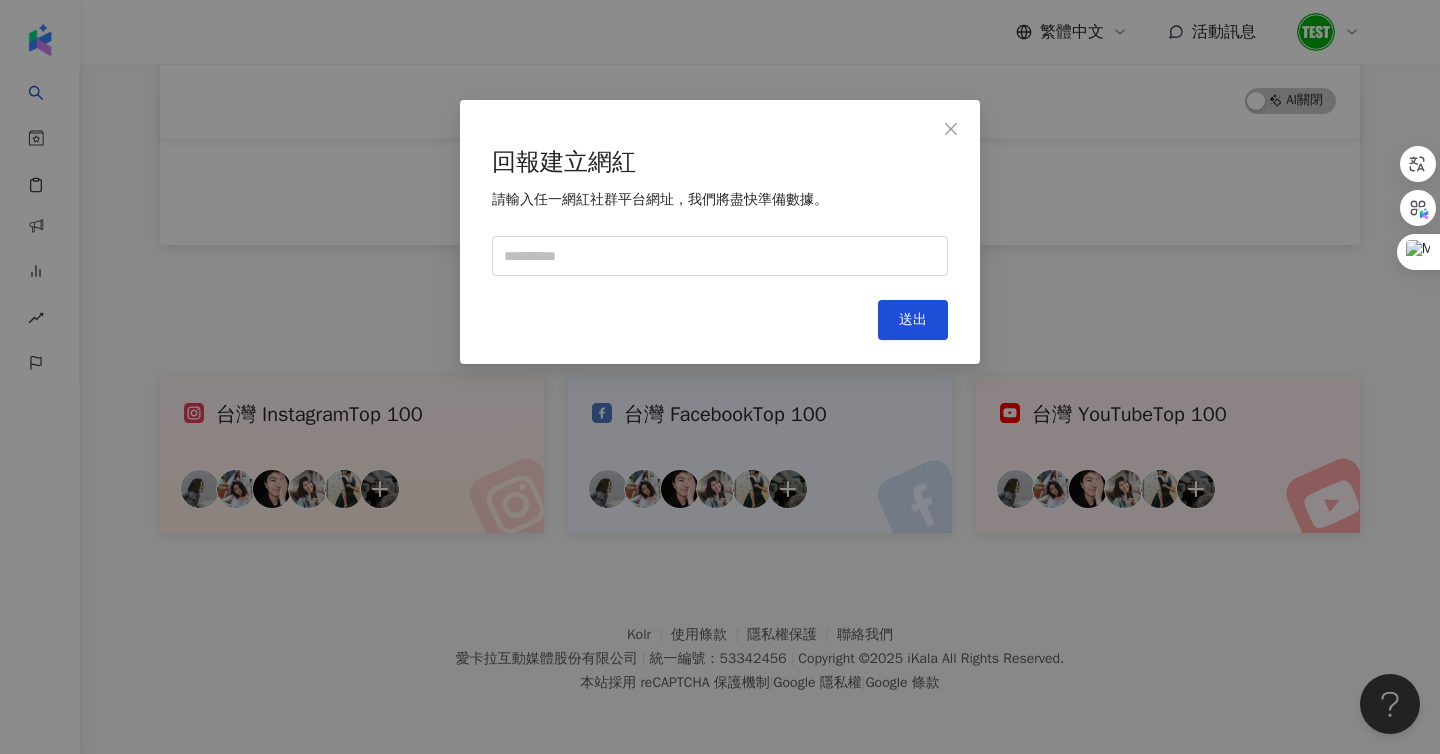 click on "回報建立網紅 請輸入任一網紅社群平台網址，我們將盡快準備數據。 Cancel 送出" at bounding box center (720, 232) 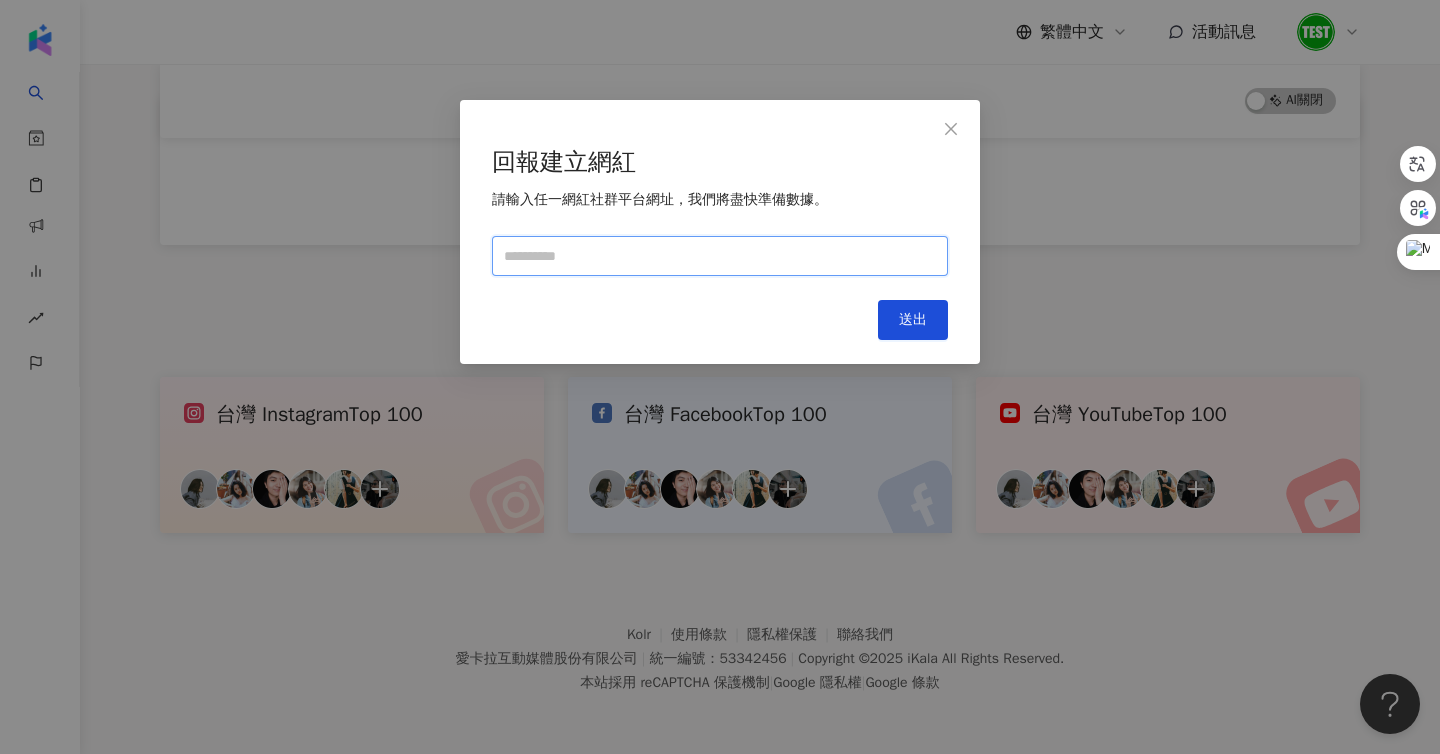 click at bounding box center [720, 256] 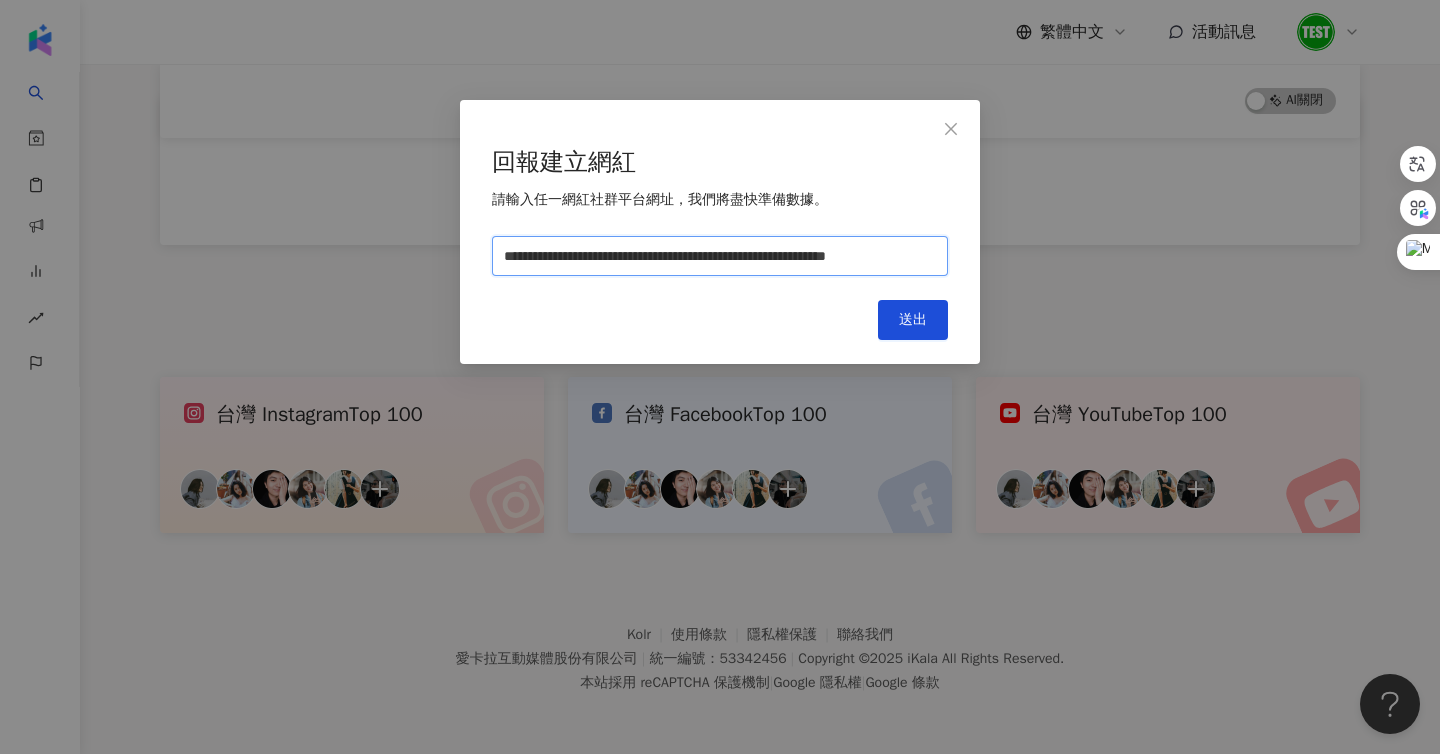 scroll, scrollTop: 0, scrollLeft: 76, axis: horizontal 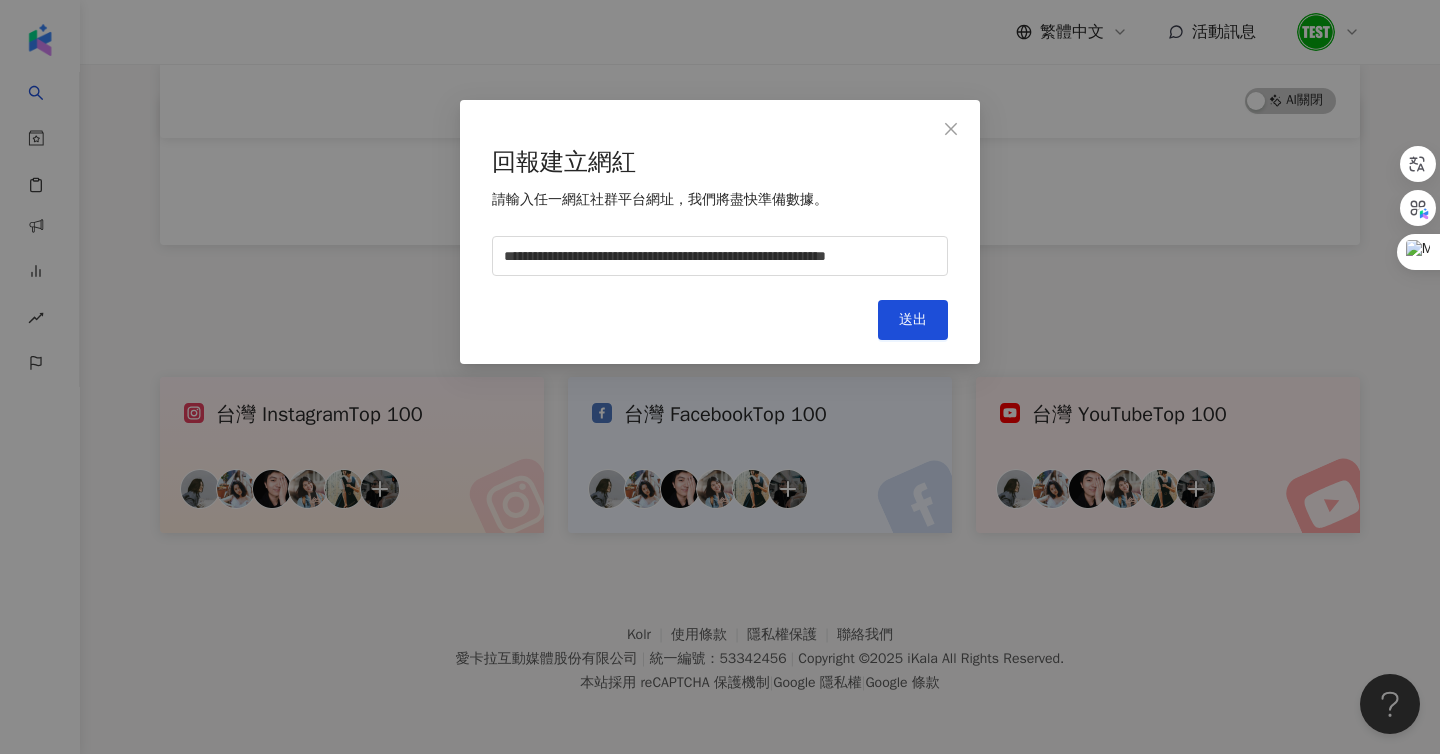 click on "**********" at bounding box center [720, 232] 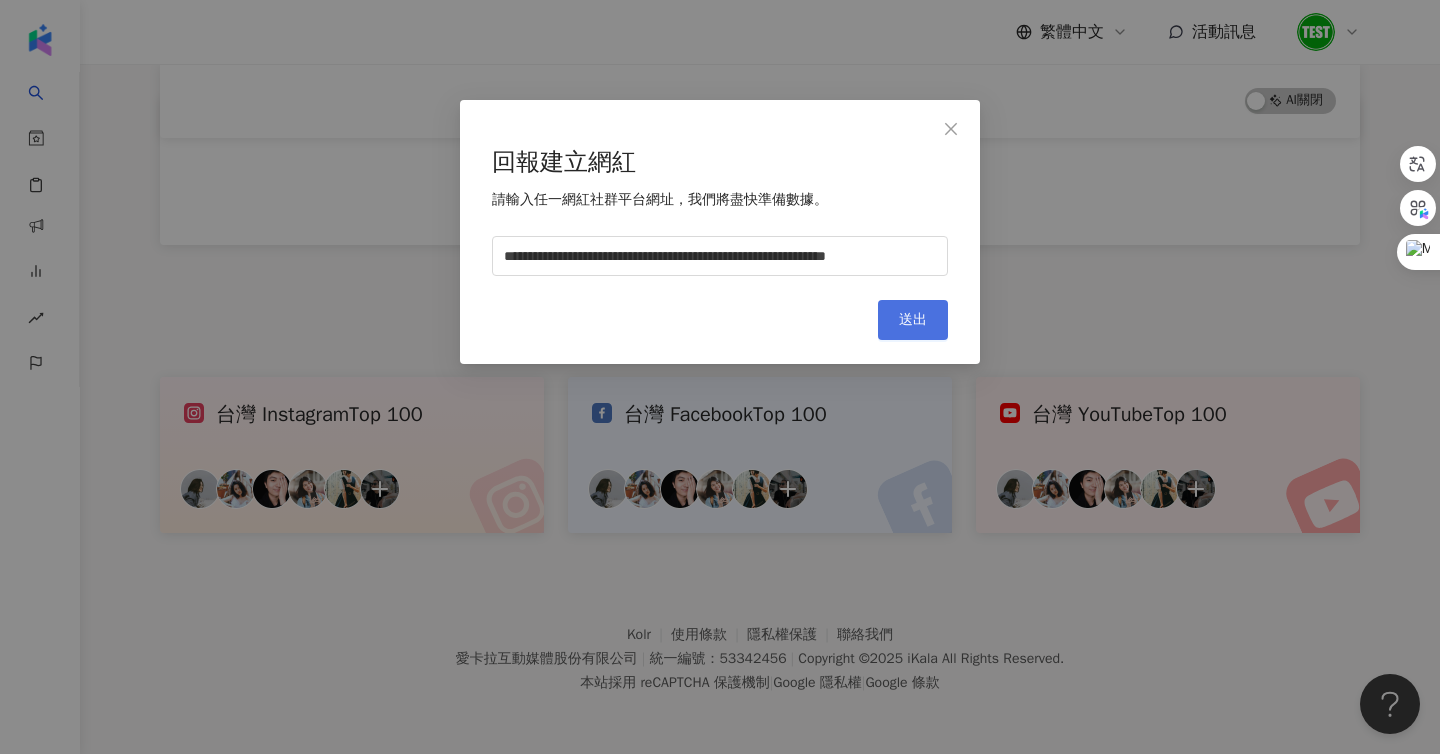 click on "送出" at bounding box center (913, 320) 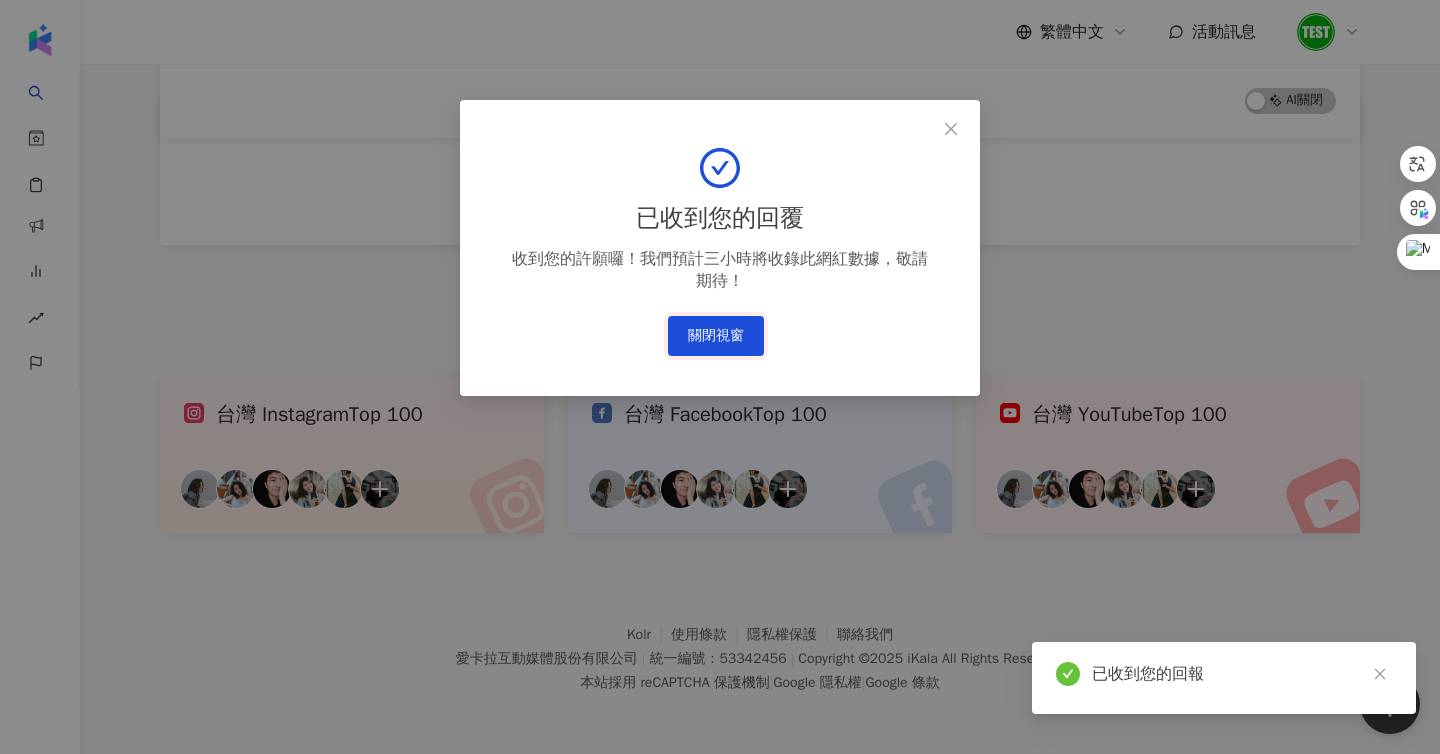 click on "關閉視窗" at bounding box center [716, 336] 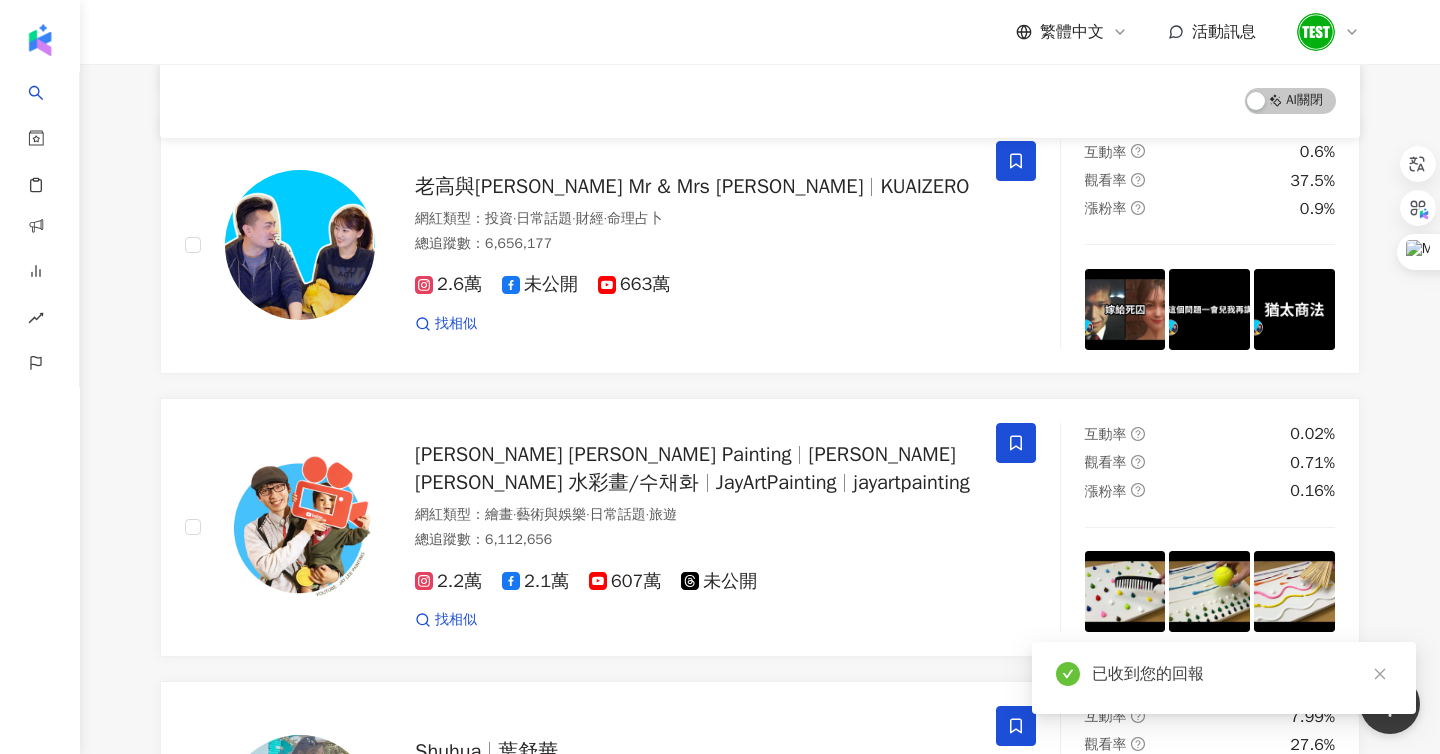 scroll, scrollTop: 1378, scrollLeft: 0, axis: vertical 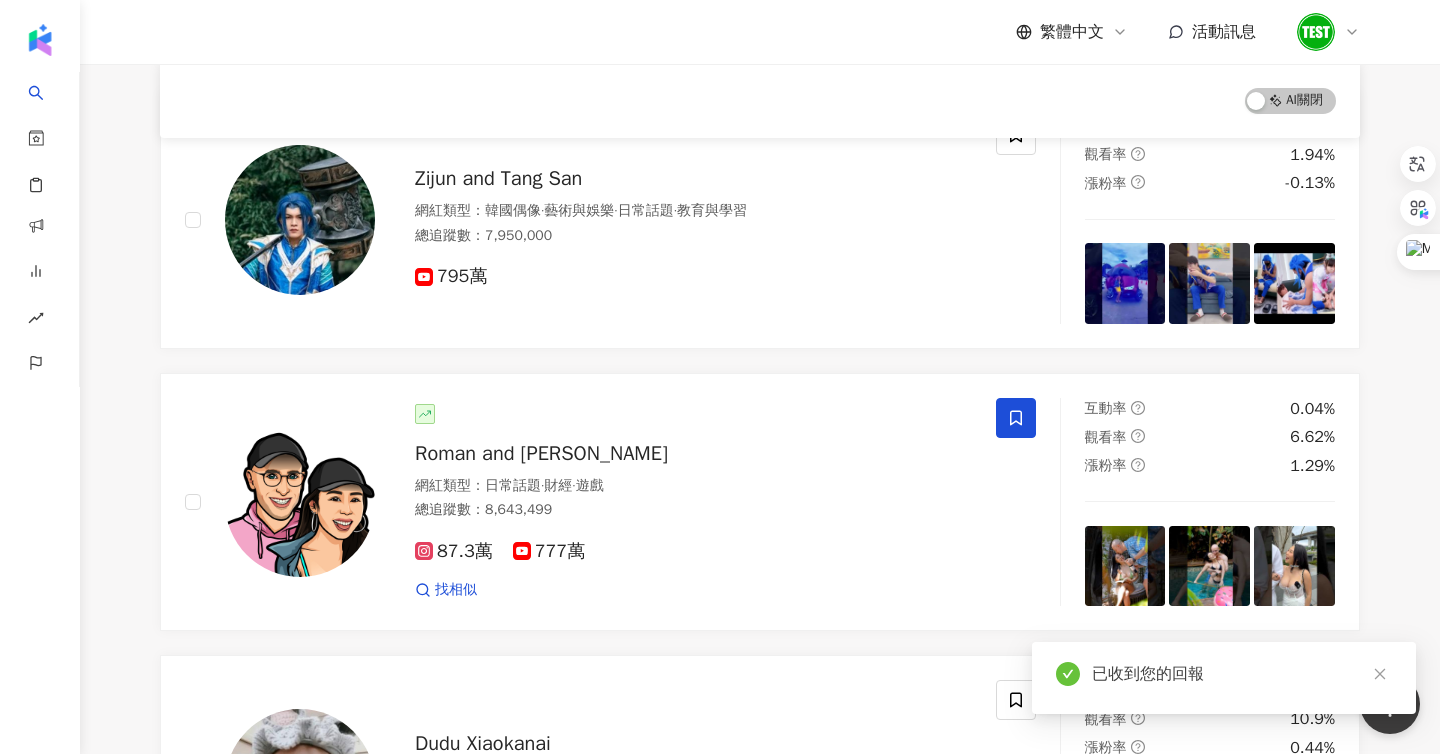 click on "已收到您的回報" at bounding box center (1224, 678) 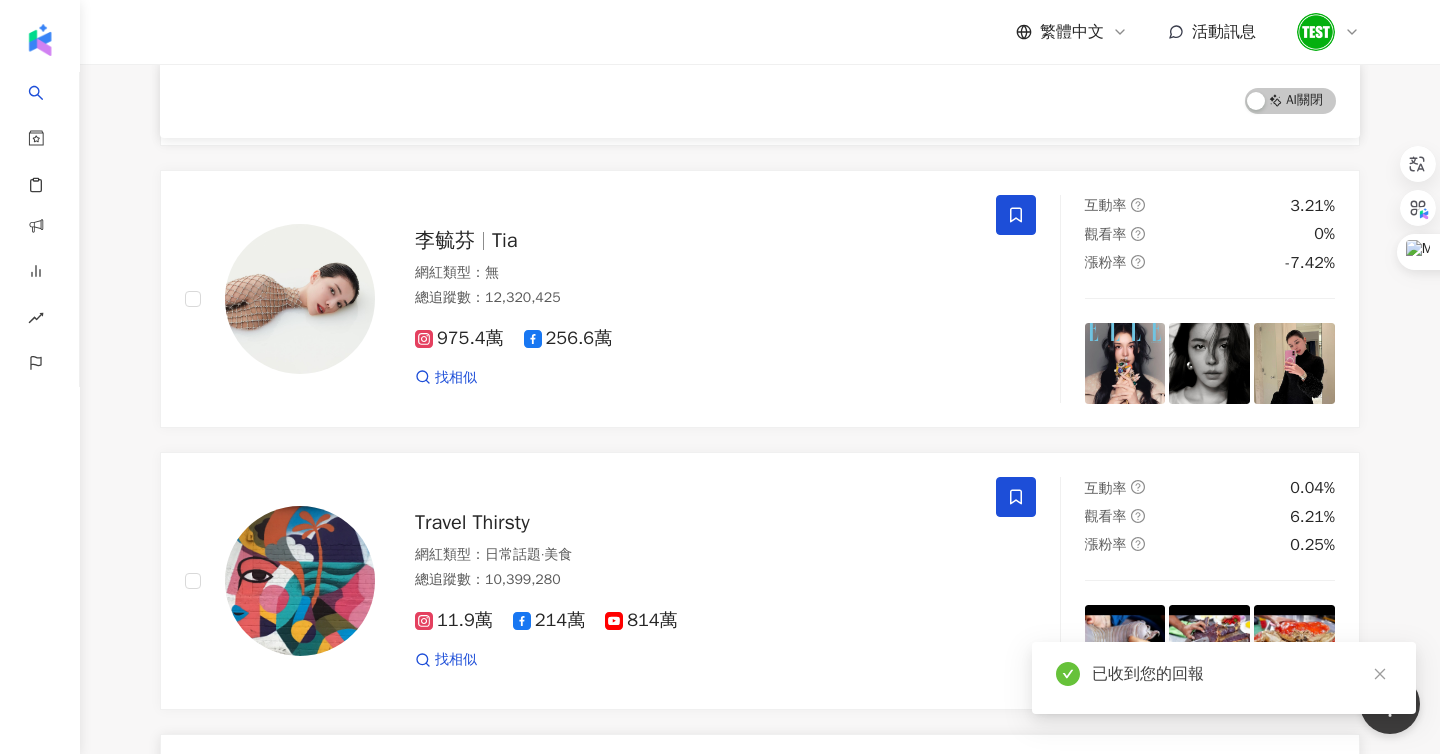 scroll, scrollTop: 0, scrollLeft: 0, axis: both 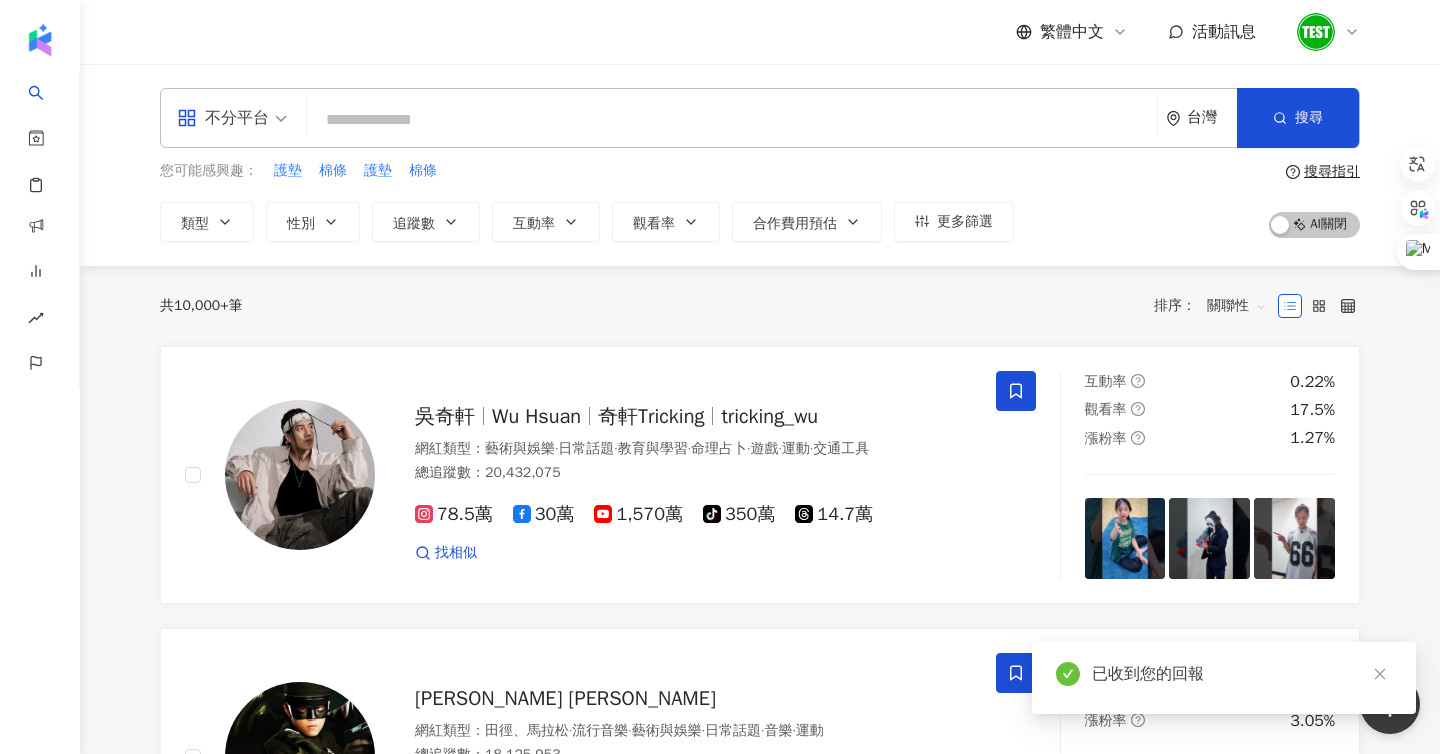 click on "不分平台 台灣 搜尋" at bounding box center [760, 118] 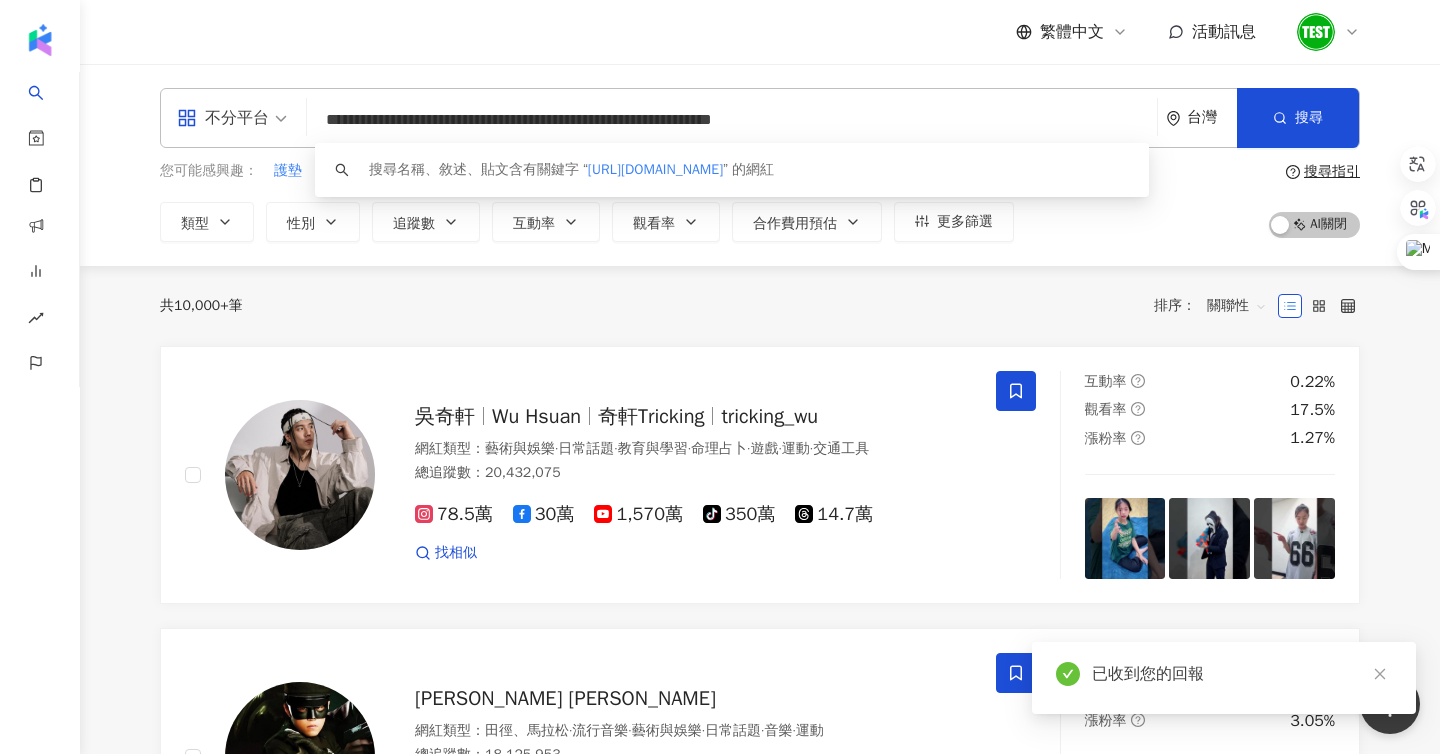 drag, startPoint x: 528, startPoint y: 119, endPoint x: 220, endPoint y: 107, distance: 308.23367 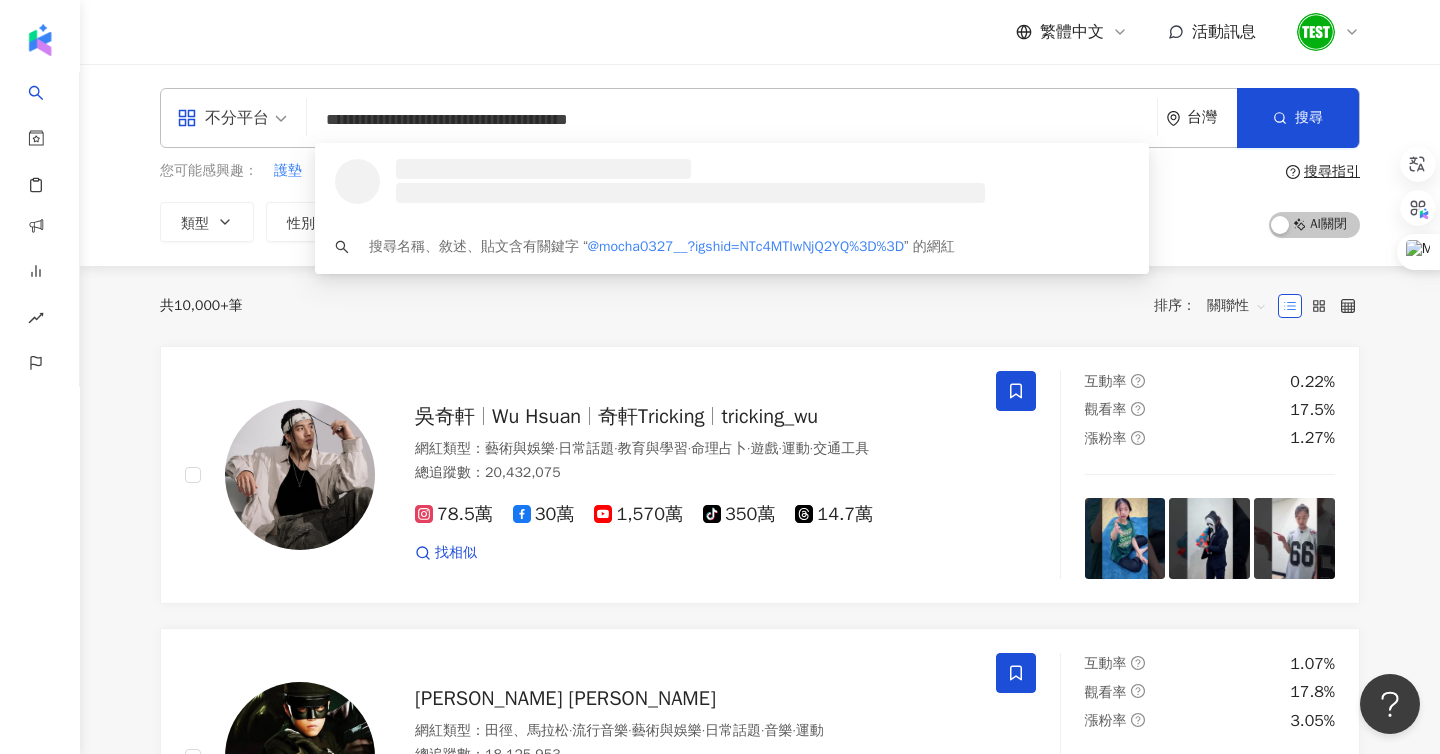 drag, startPoint x: 422, startPoint y: 121, endPoint x: 1166, endPoint y: 107, distance: 744.1317 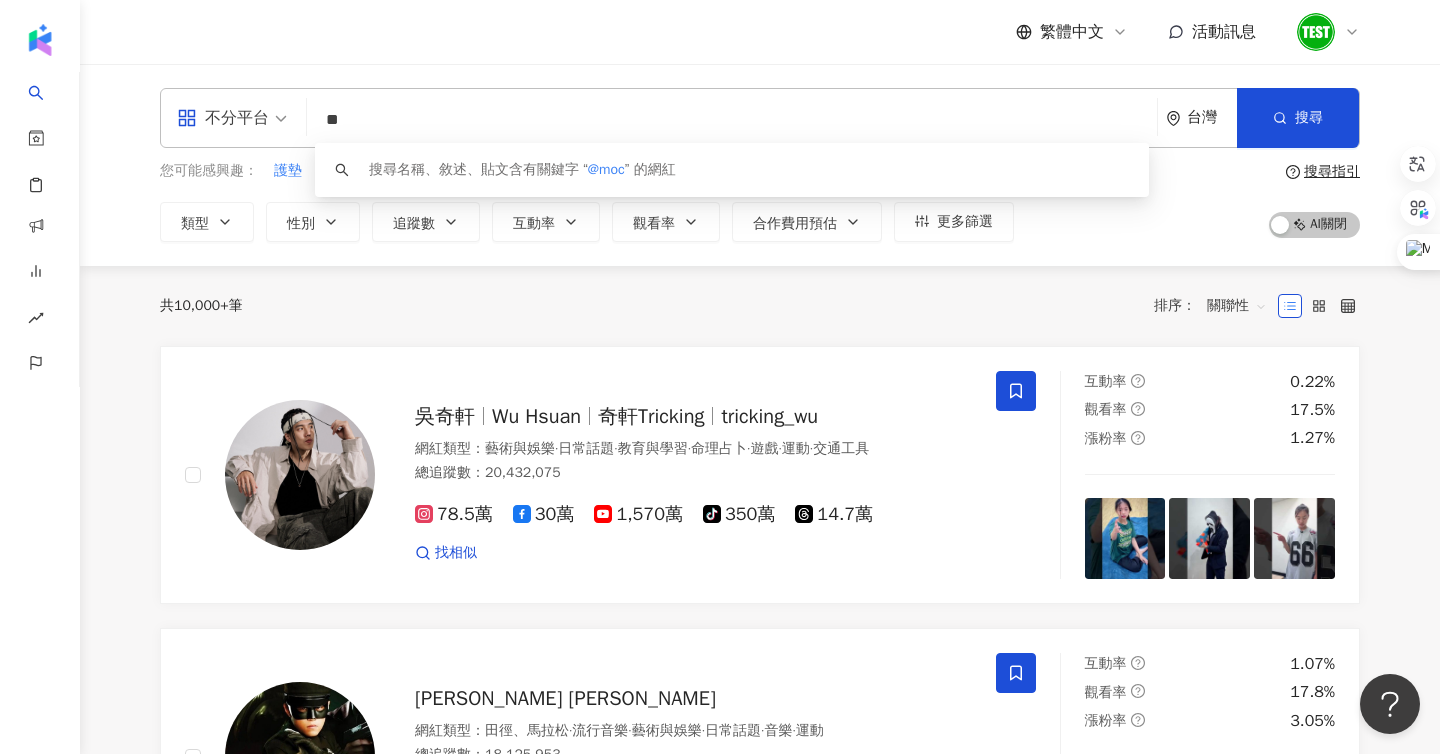 type on "*" 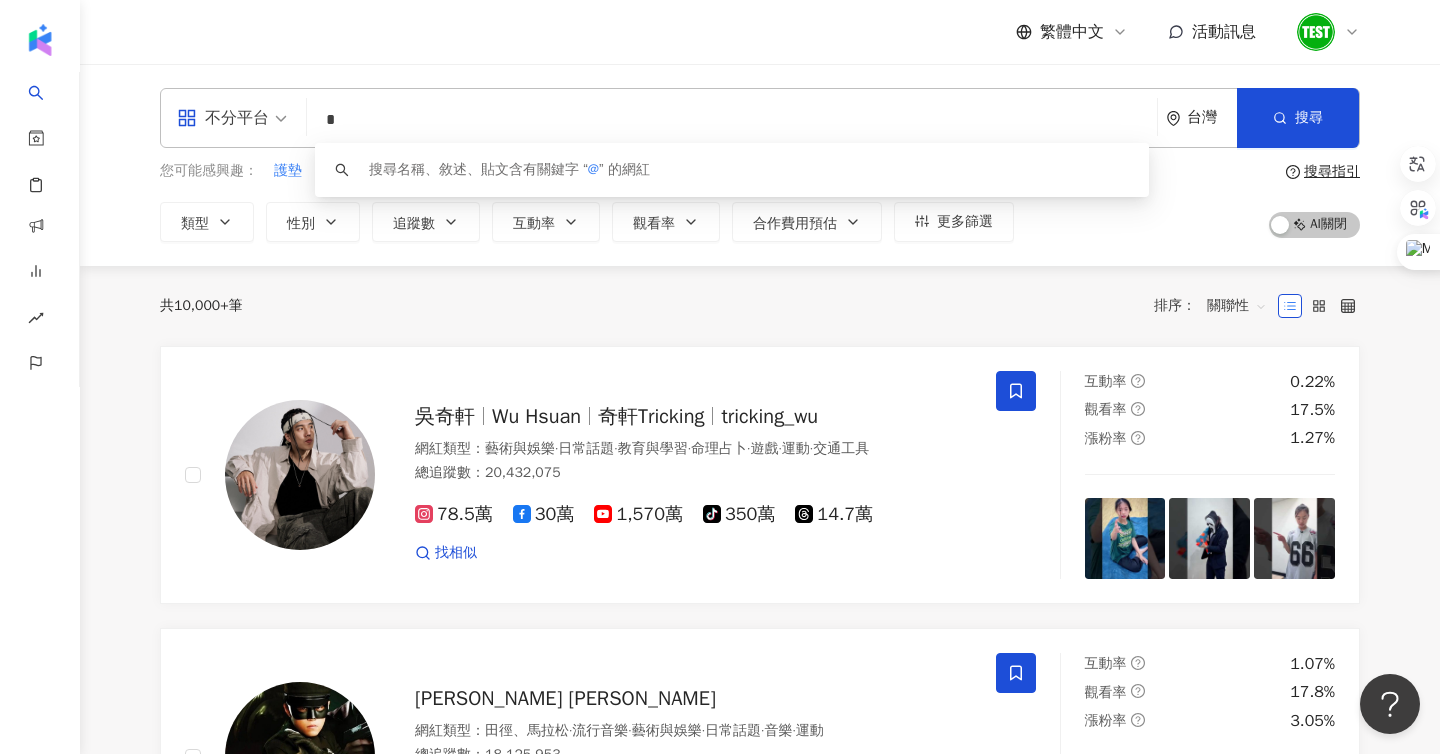 type 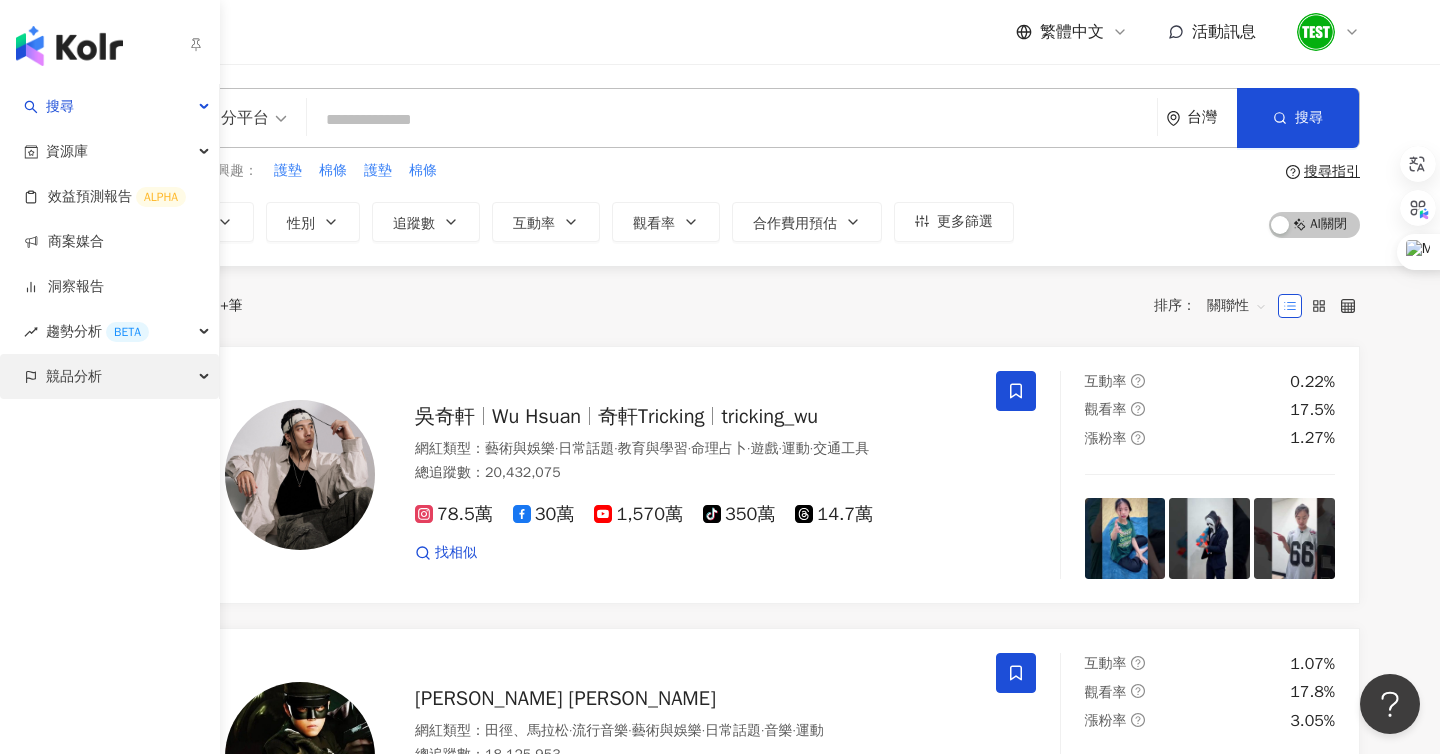 click on "競品分析" at bounding box center (74, 376) 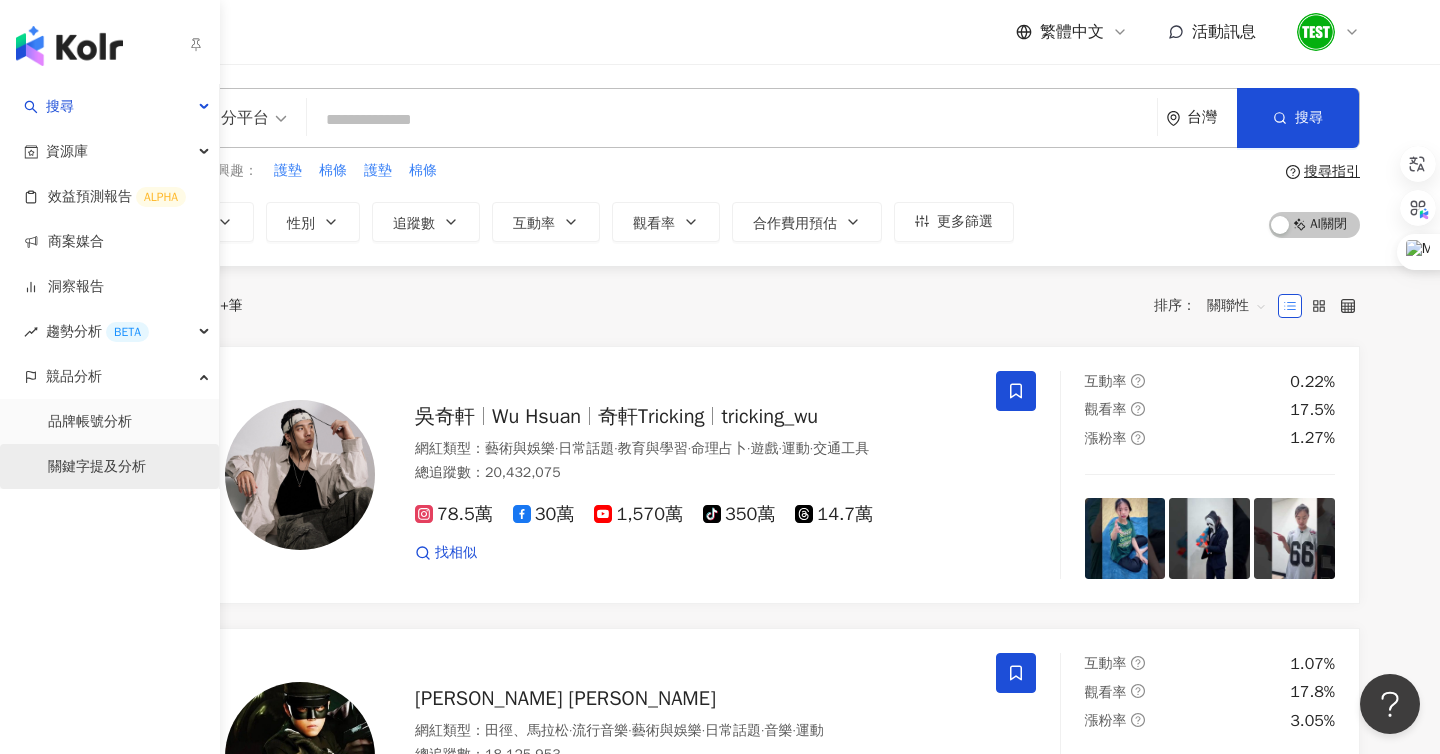 click on "關鍵字提及分析" at bounding box center [97, 467] 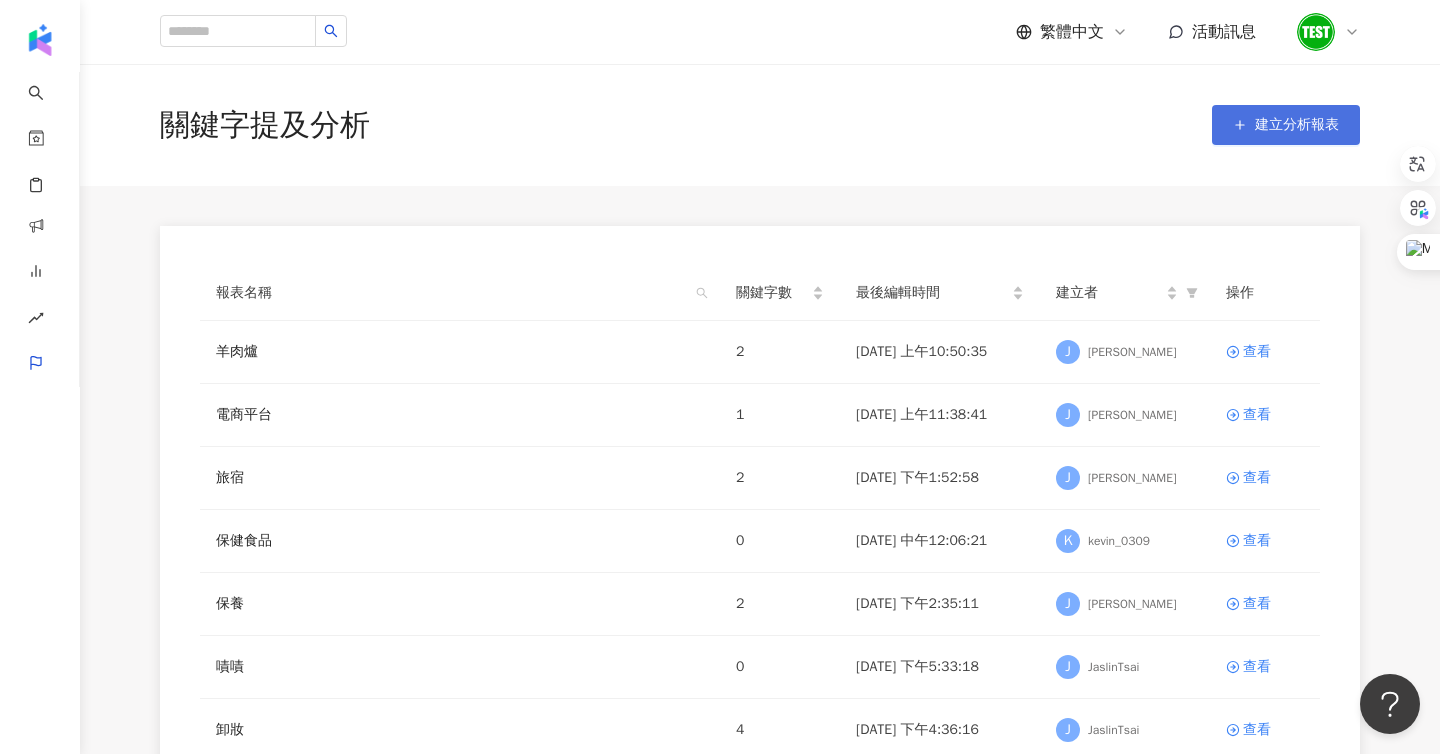 click on "建立分析報表" at bounding box center [1286, 125] 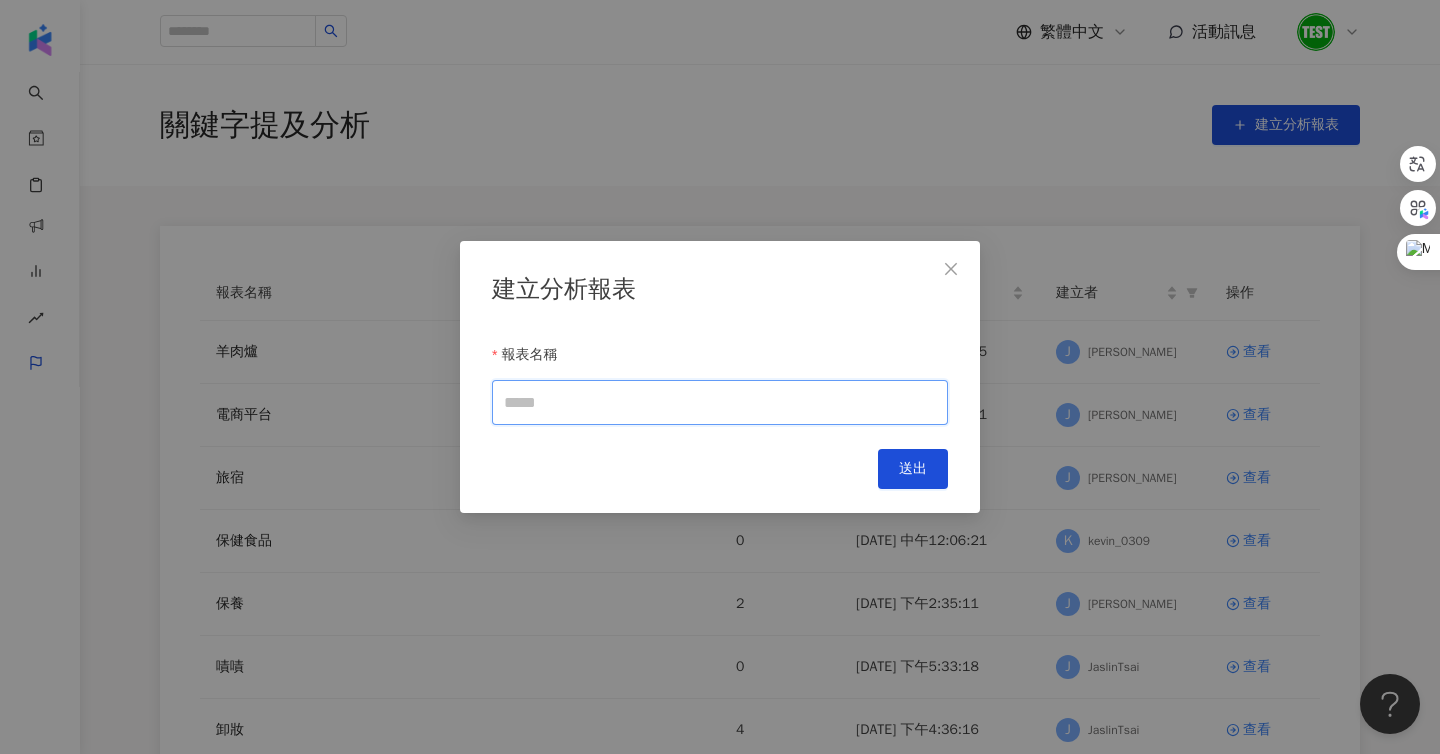 click on "報表名稱" at bounding box center [720, 402] 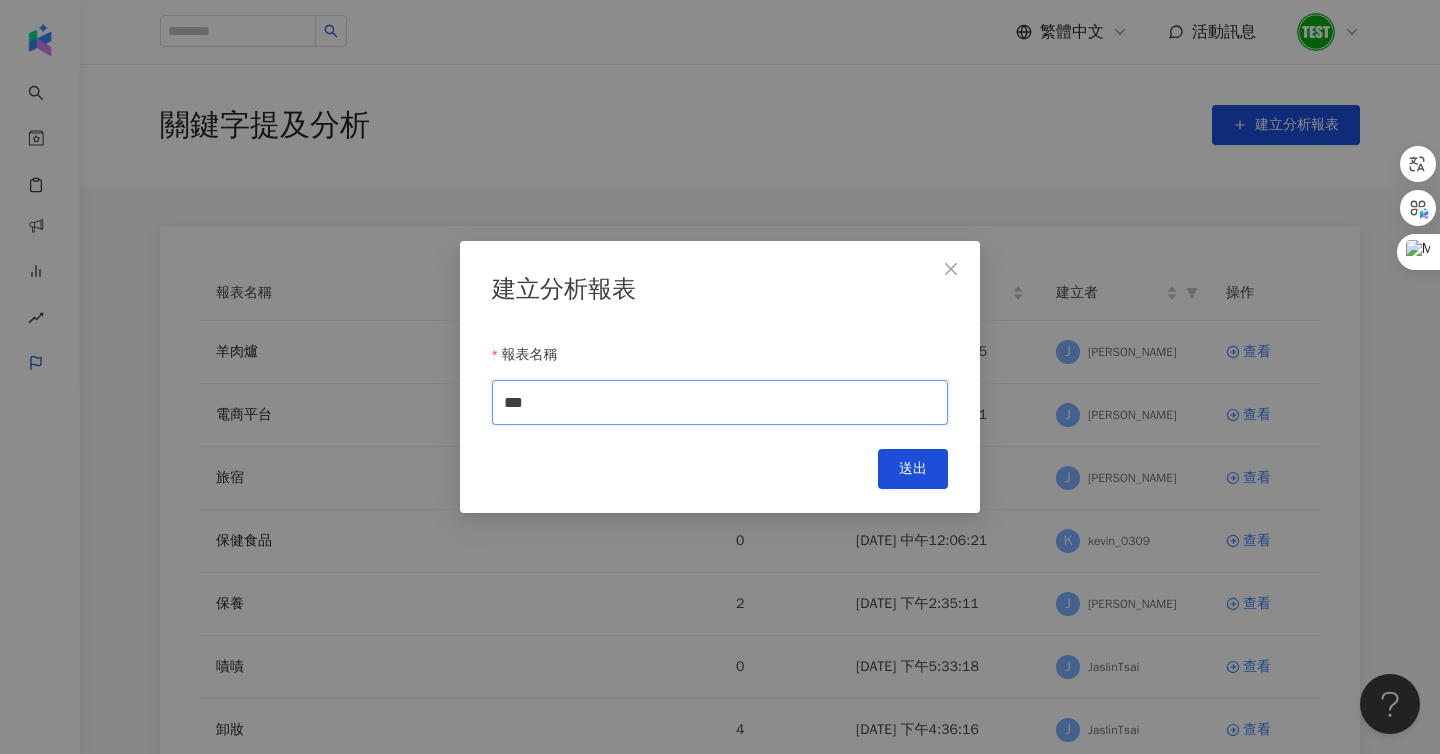 type on "***" 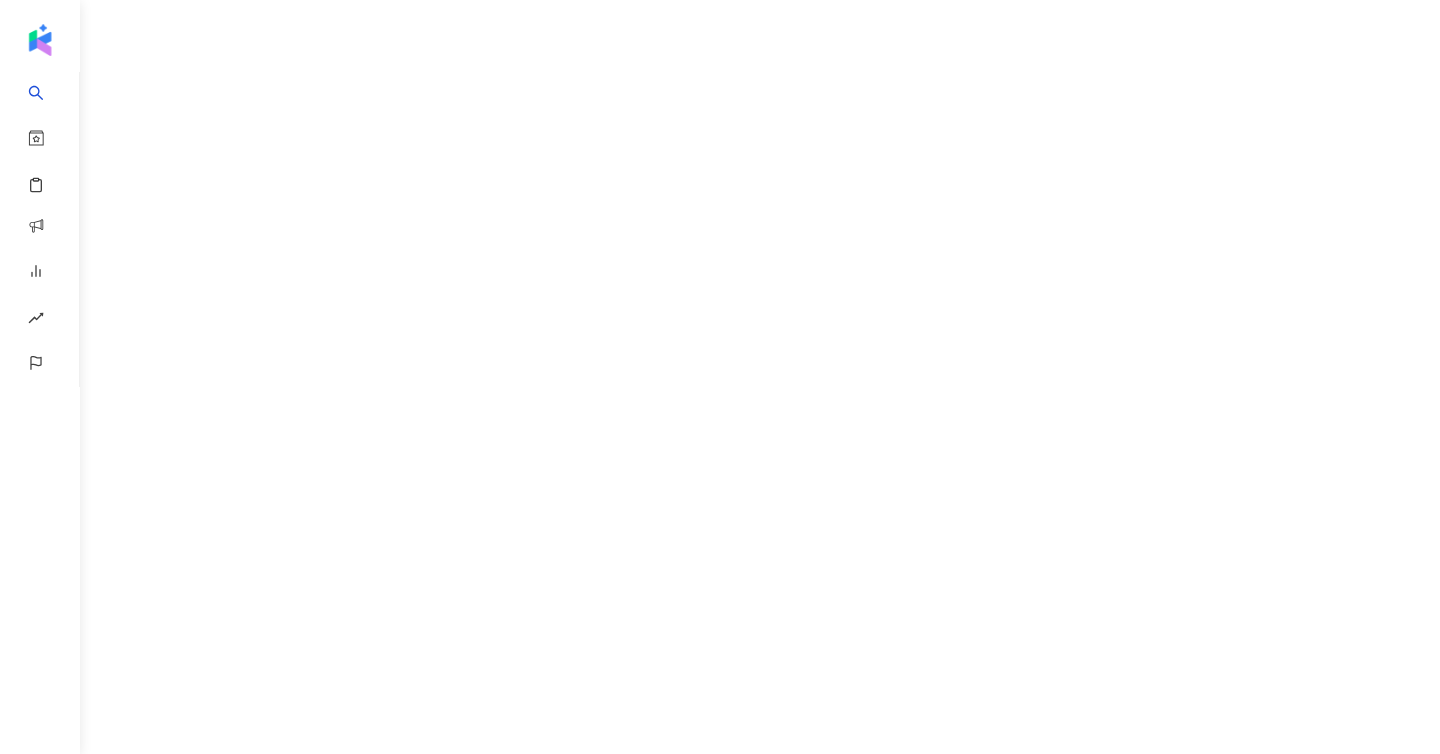 scroll, scrollTop: 0, scrollLeft: 0, axis: both 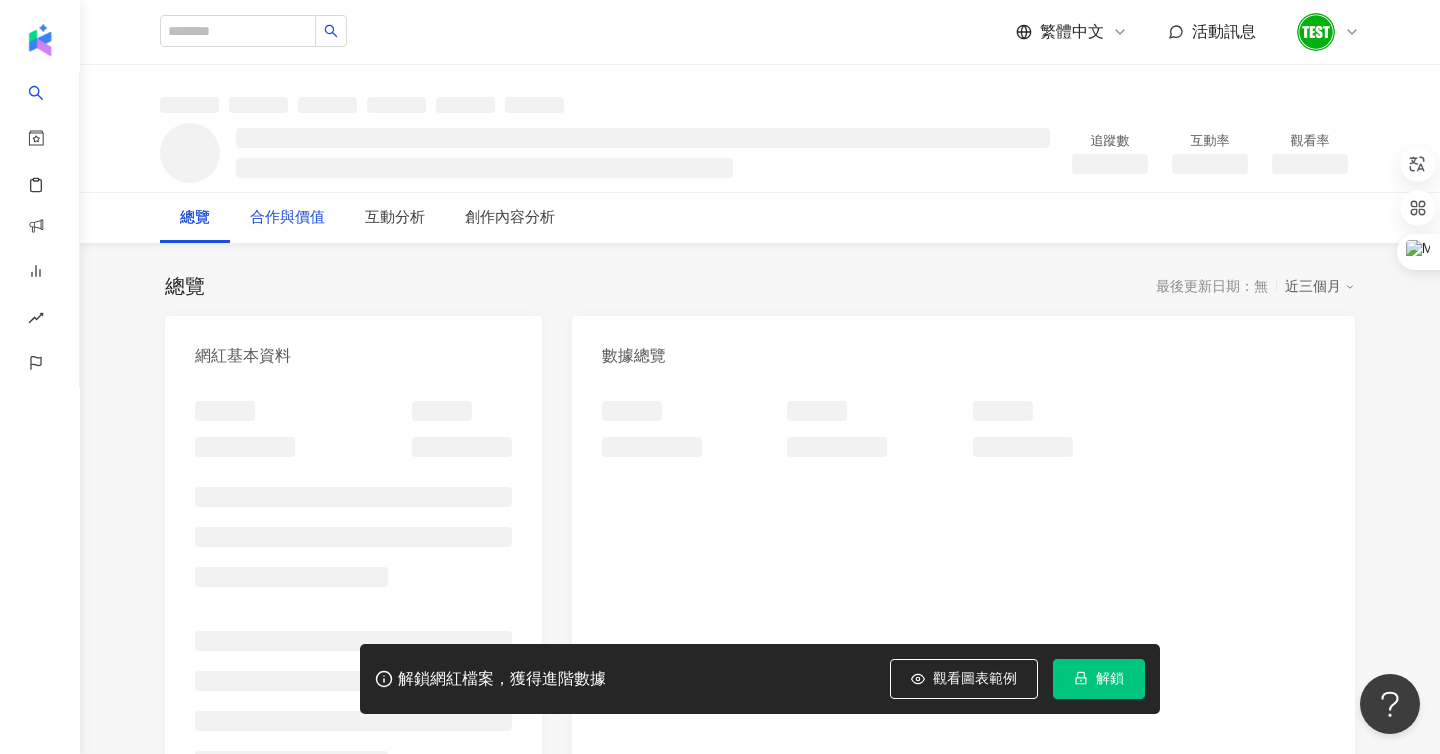 click on "解鎖" at bounding box center (1110, 679) 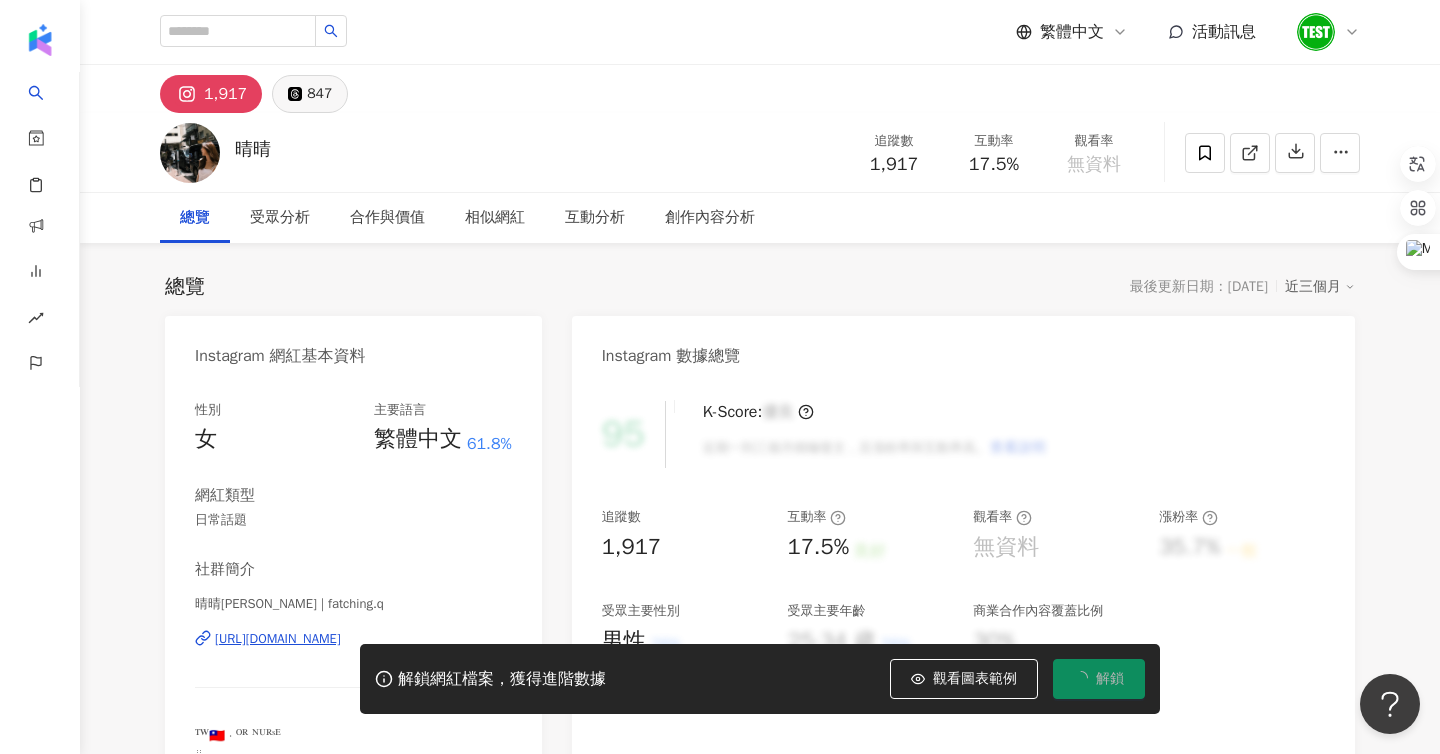 click on "847" at bounding box center [319, 94] 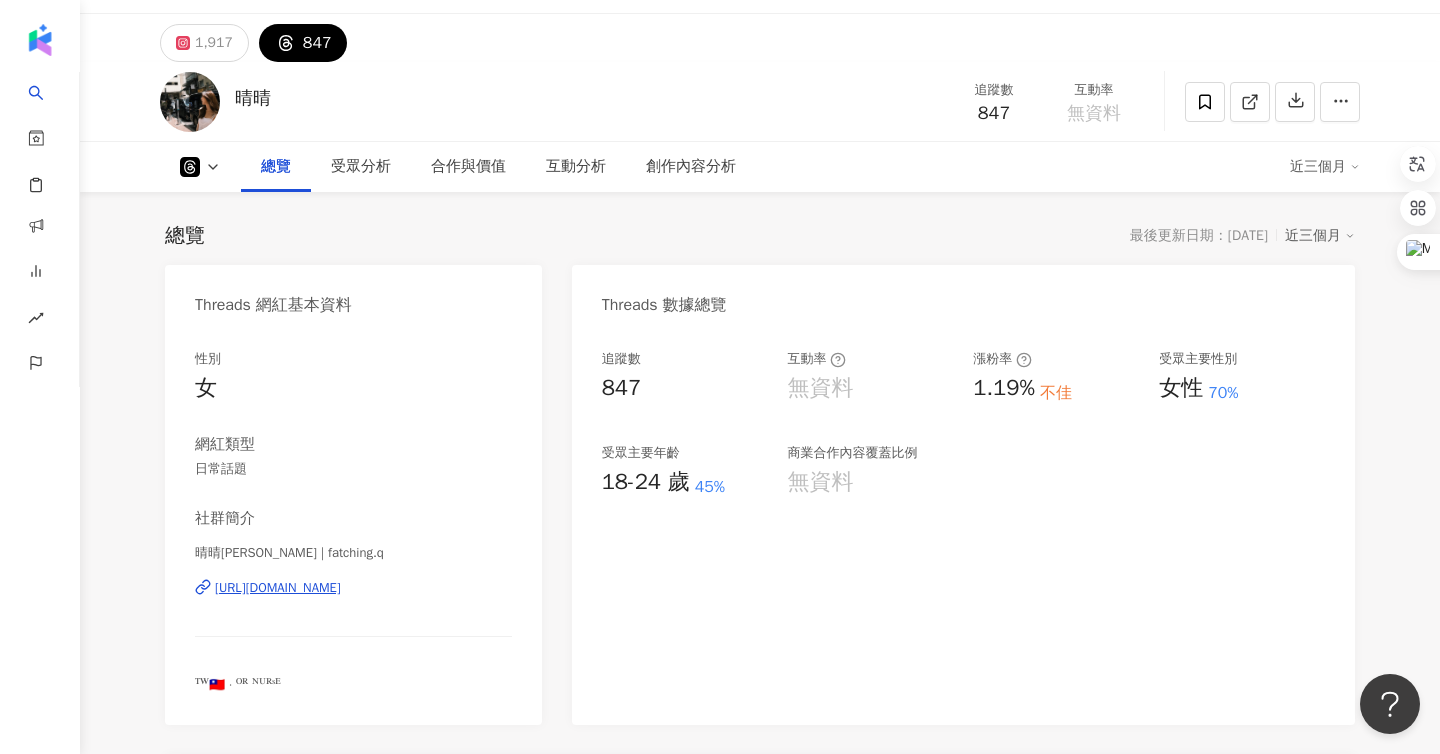 scroll, scrollTop: 0, scrollLeft: 0, axis: both 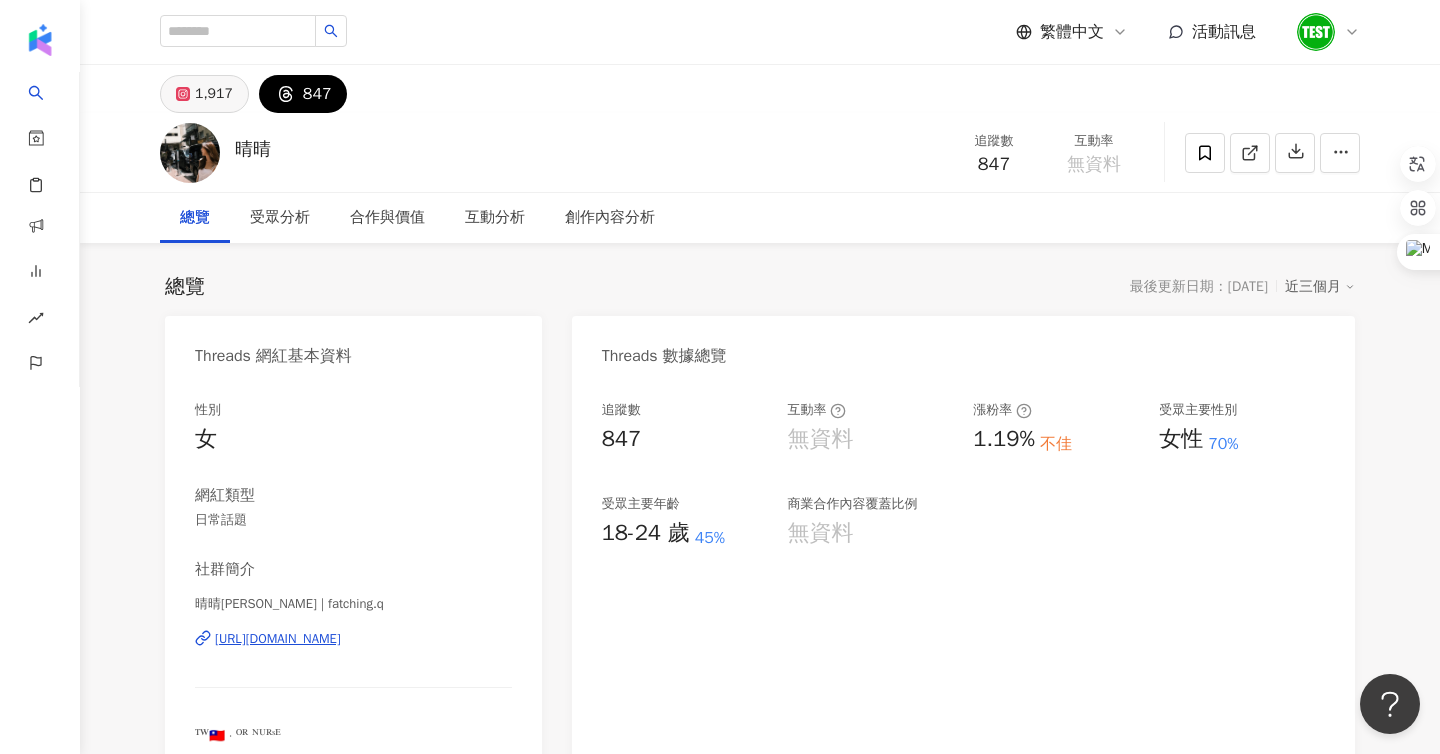 click on "1,917" at bounding box center (214, 94) 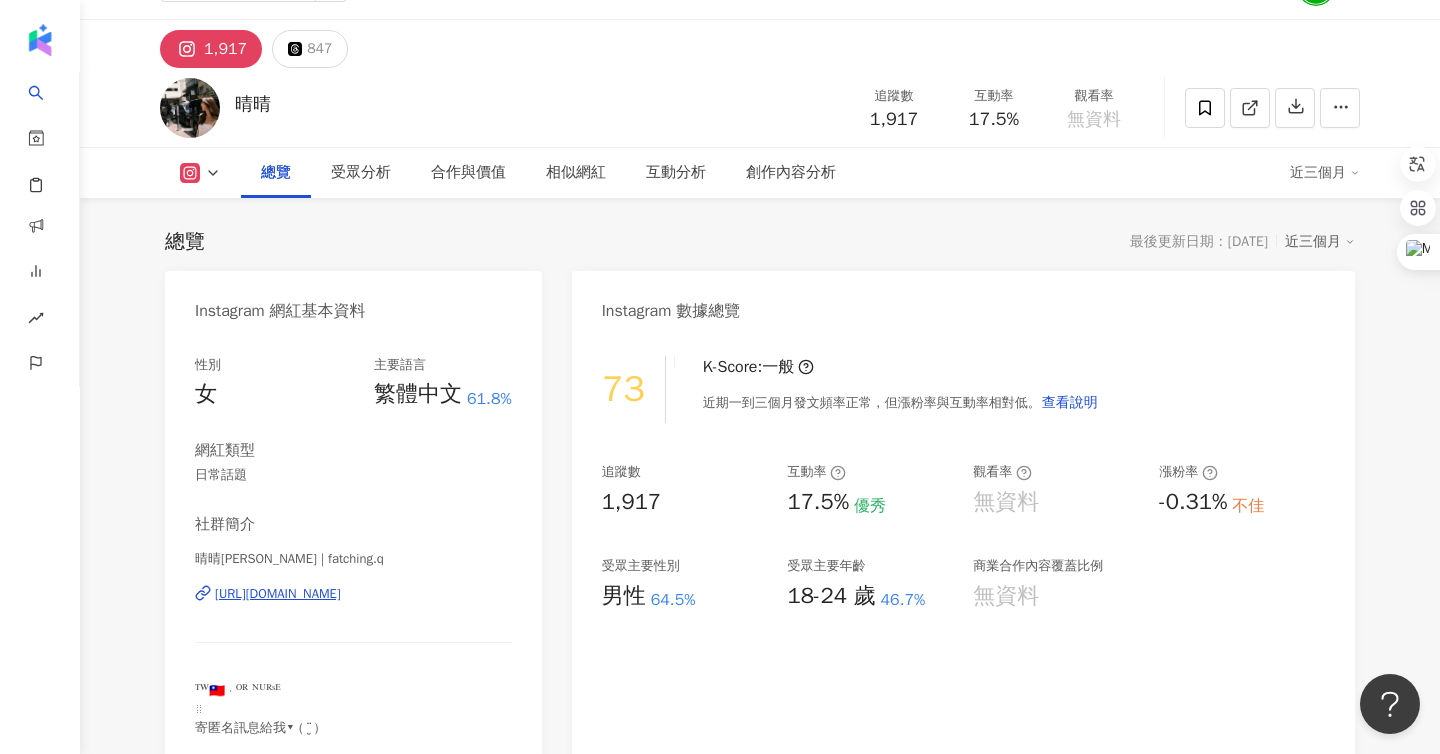 scroll, scrollTop: 0, scrollLeft: 0, axis: both 